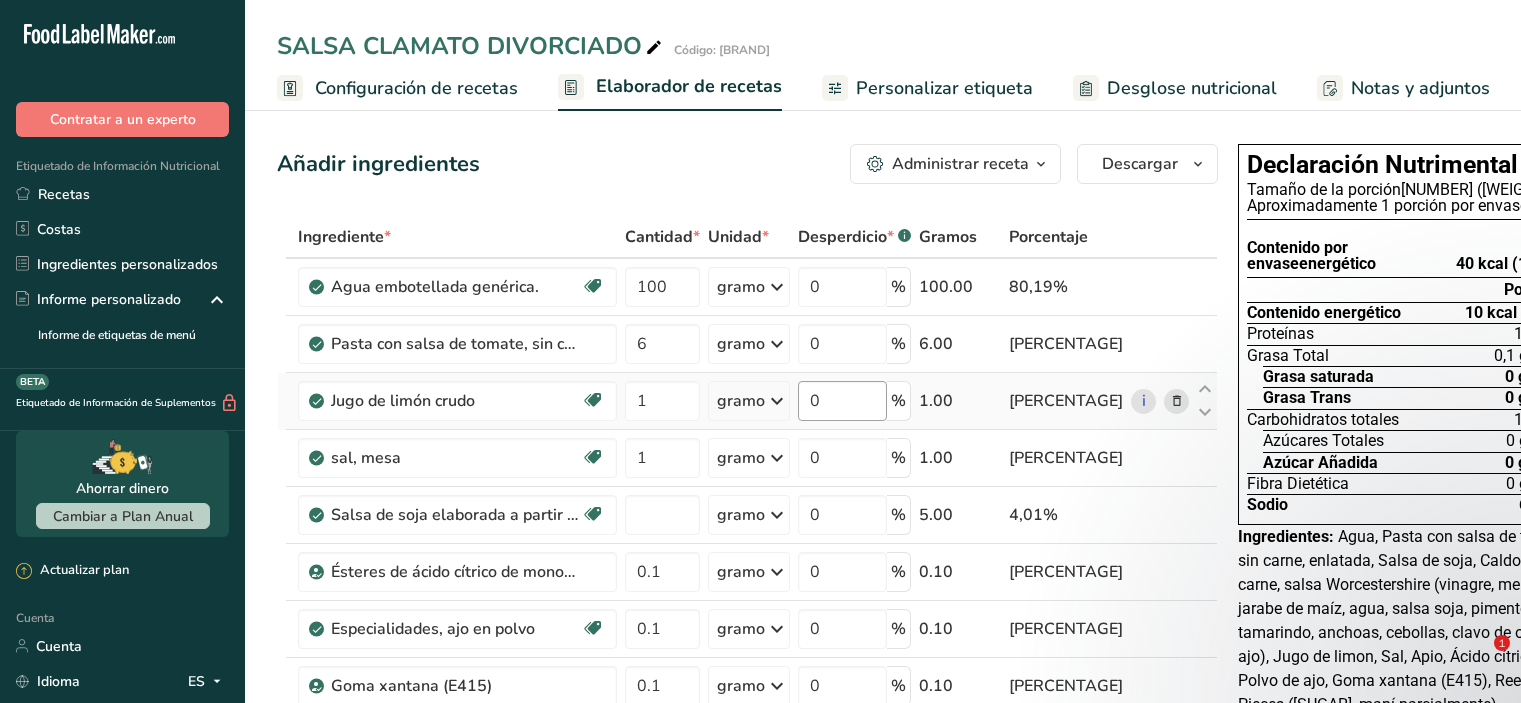 scroll, scrollTop: 0, scrollLeft: 0, axis: both 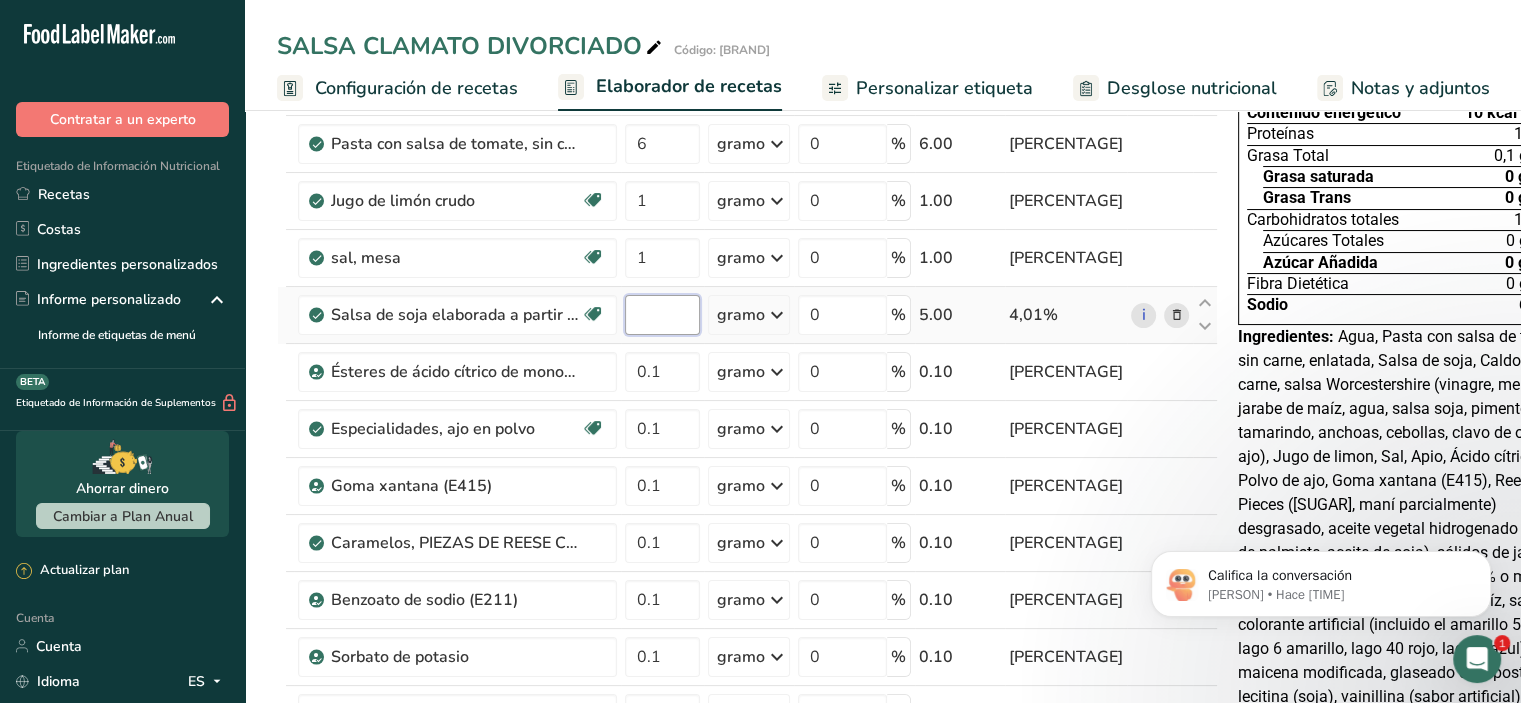 click on "5.000002" at bounding box center (662, 315) 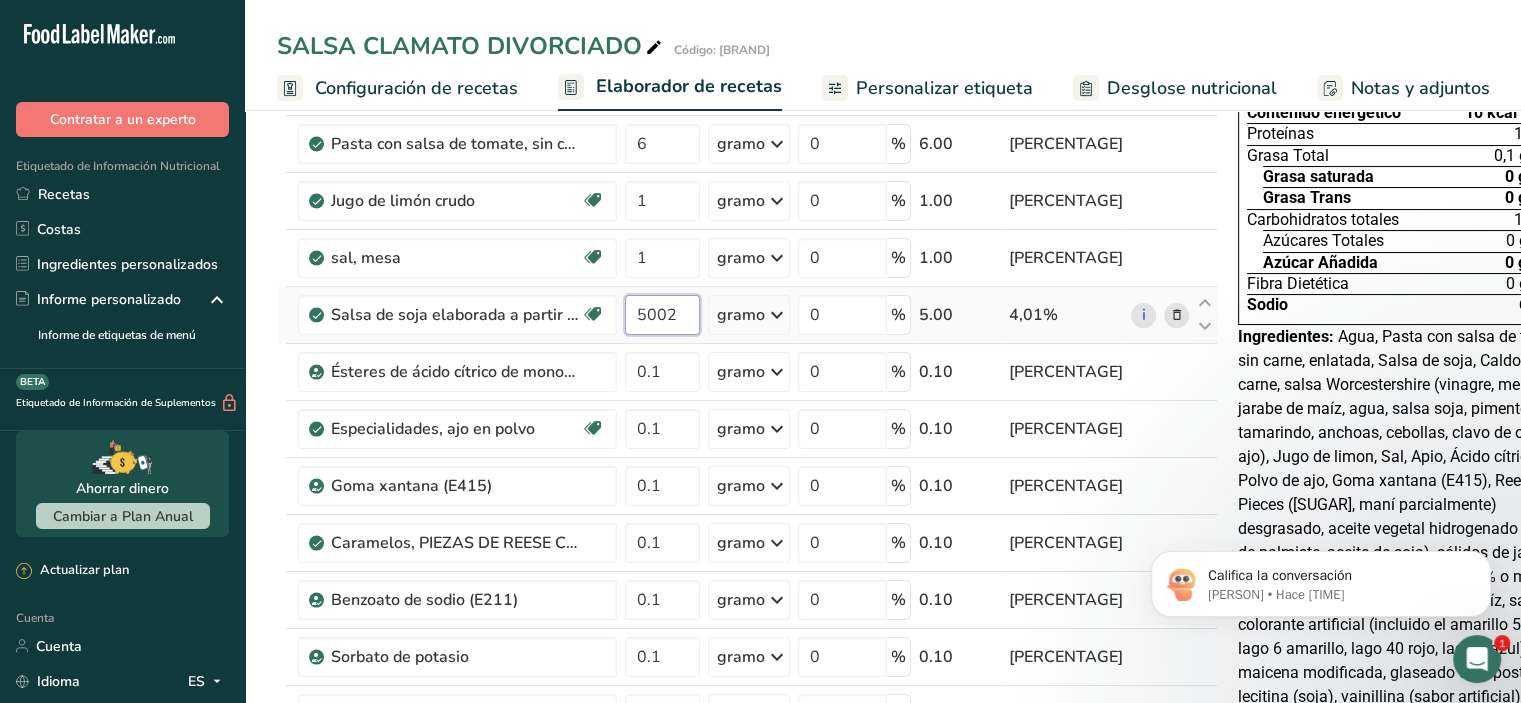 type on "2" 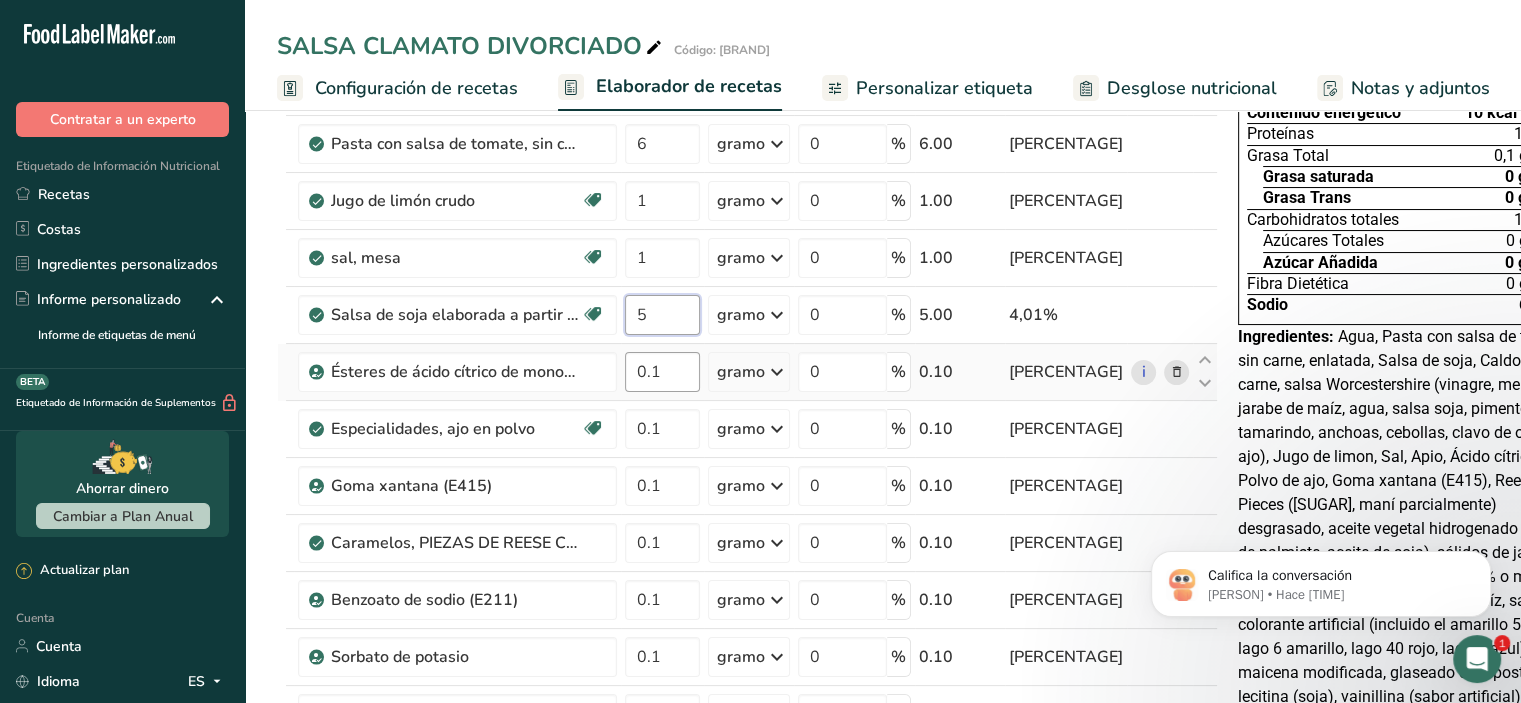 type on "5" 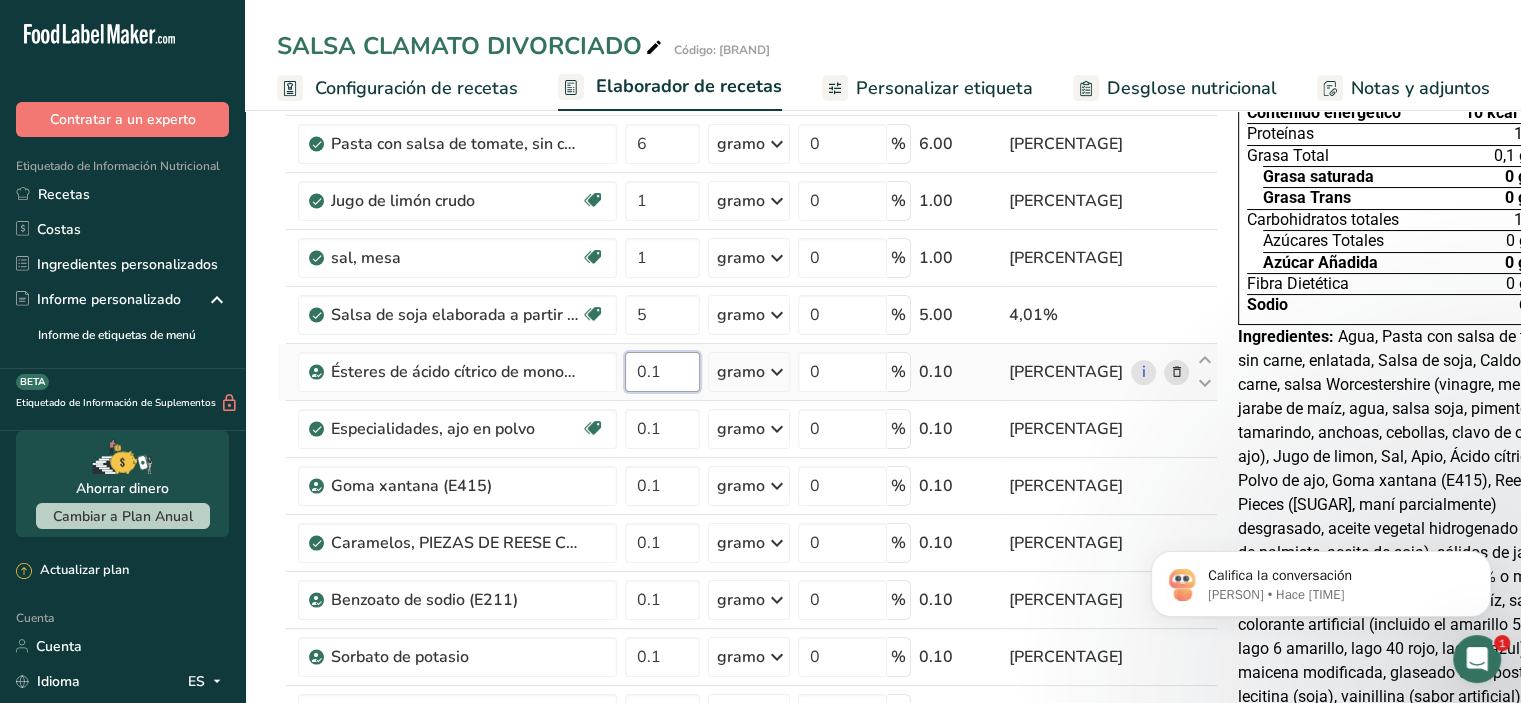 click on "Ingrediente  *
Cantidad  *
Unidad  *
Desperdicio *   .a-a{fill:#347362;}.b-a{fill:#fff;}         Gramos
Porcentaje
Agua embotellada genérica.
Libre de lácteos
Libre de gluten
Vegano
Vegetariano
Libre de soja
100
gramo
Porciones
1 onza líquida
1 taza
1 ml
Unidades de peso
gramo
kilogramo
mg
Ver más
Unidades de volumen
litro
Las unidades de volumen requieren una conversión de densidad. Si conoce la densidad de su ingrediente, introdúzcala a continuación. De lo contrario, haga clic en "RIA", nuestra asistente regulatoria de IA, quien podrá ayudarle.
lb/pie³" at bounding box center (747, 556) 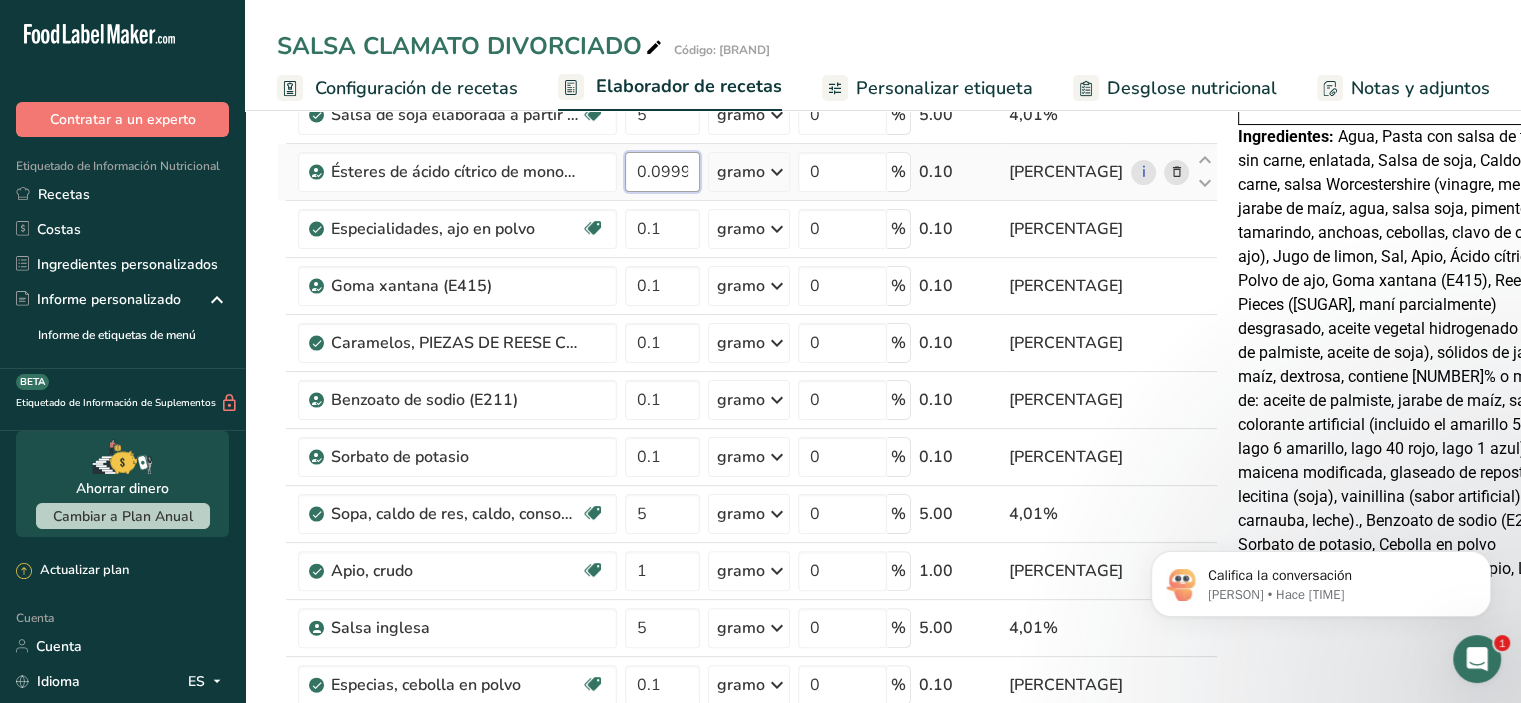 scroll, scrollTop: 0, scrollLeft: 0, axis: both 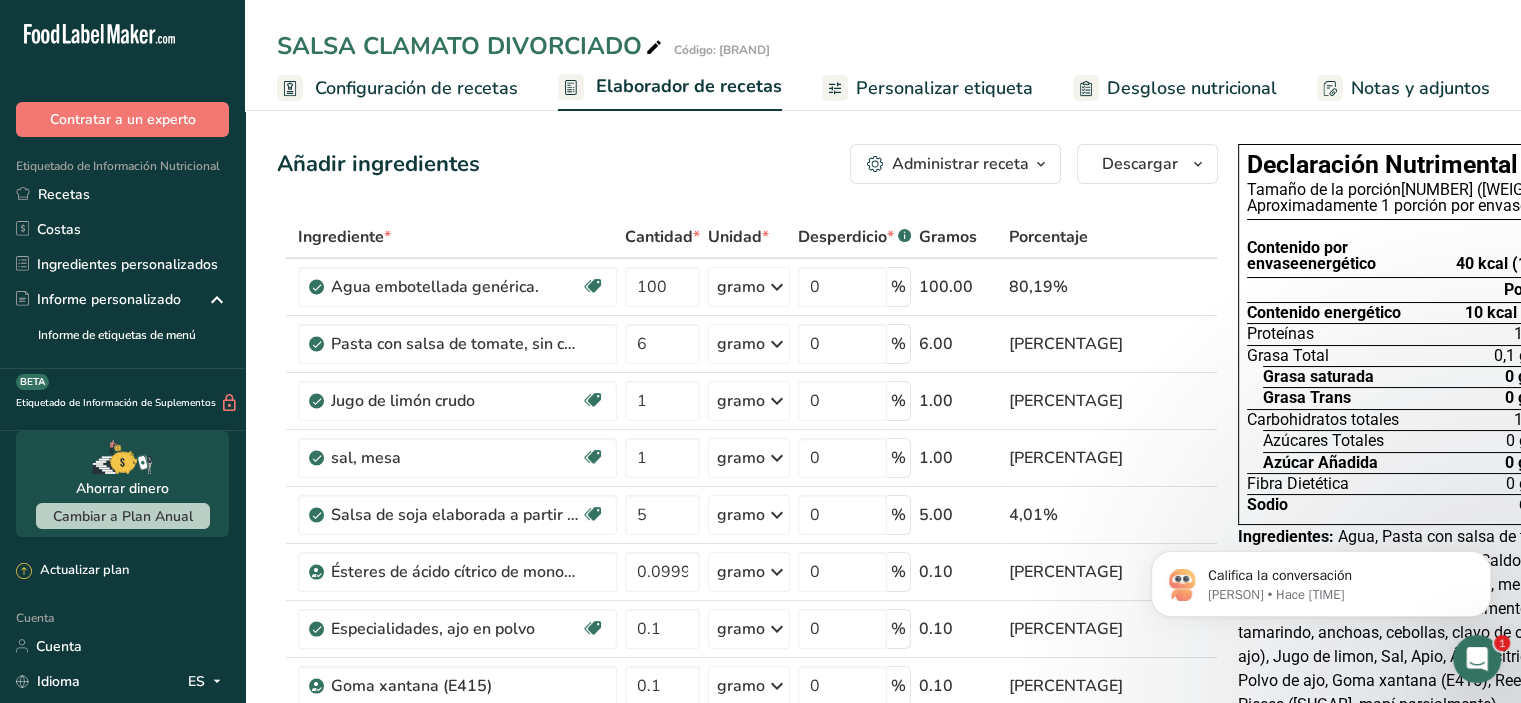 click on "Ingrediente  *
Cantidad  *
Unidad  *
Desperdicio *   .a-a{fill:#347362;}.b-a{fill:#fff;}         Gramos
Porcentaje
Agua embotellada genérica.
Libre de lácteos
Libre de gluten
Vegano
Vegetariano
Libre de soja
100
gramo
Porciones
1 onza líquida
1 taza
1 ml
Unidades de peso
gramo
kilogramo
mg
Ver más
Unidades de volumen
litro
Las unidades de volumen requieren una conversión de densidad. Si conoce la densidad de su ingrediente, introdúzcala a continuación. De lo contrario, haga clic en "RIA", nuestra asistente regulatoria de IA, quien podrá ayudarle.
lb/pie³" at bounding box center (747, 756) 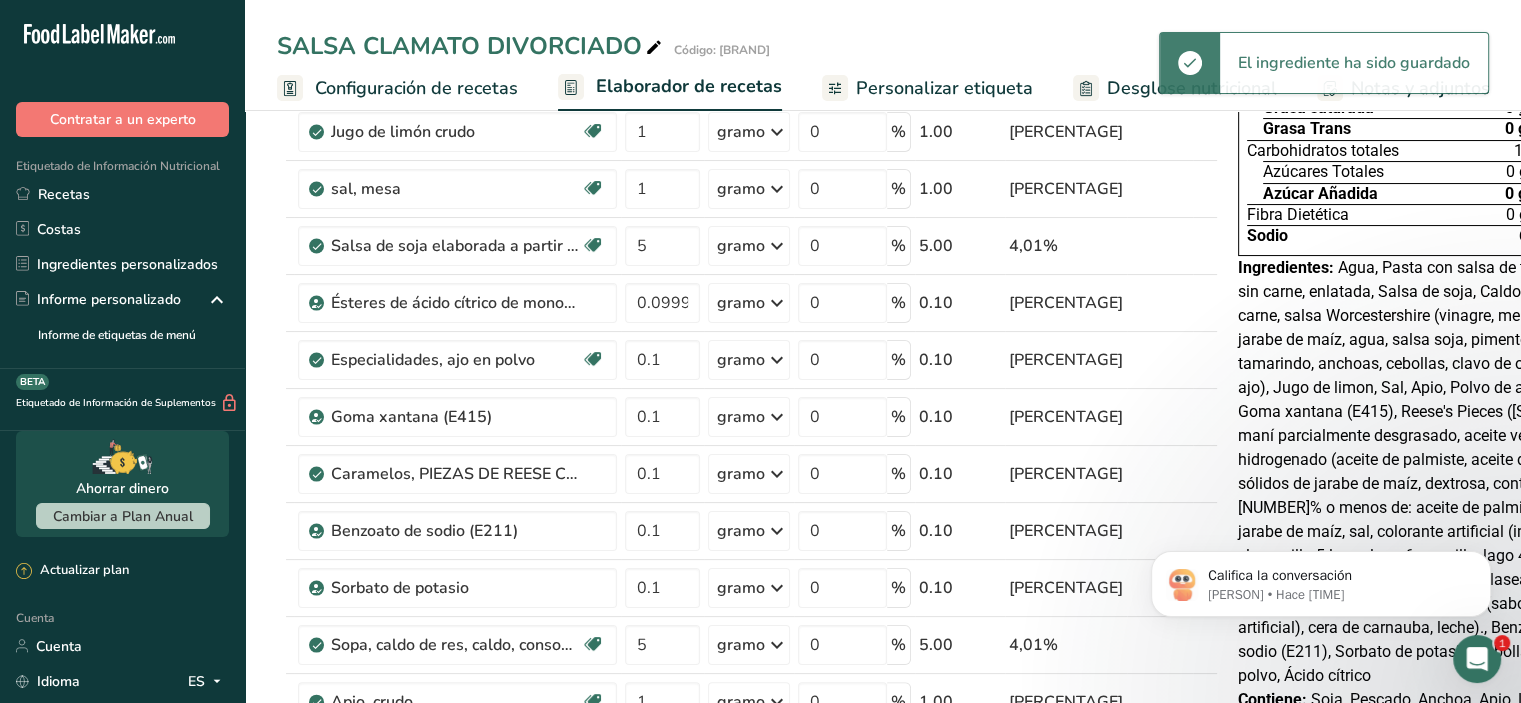 scroll, scrollTop: 400, scrollLeft: 0, axis: vertical 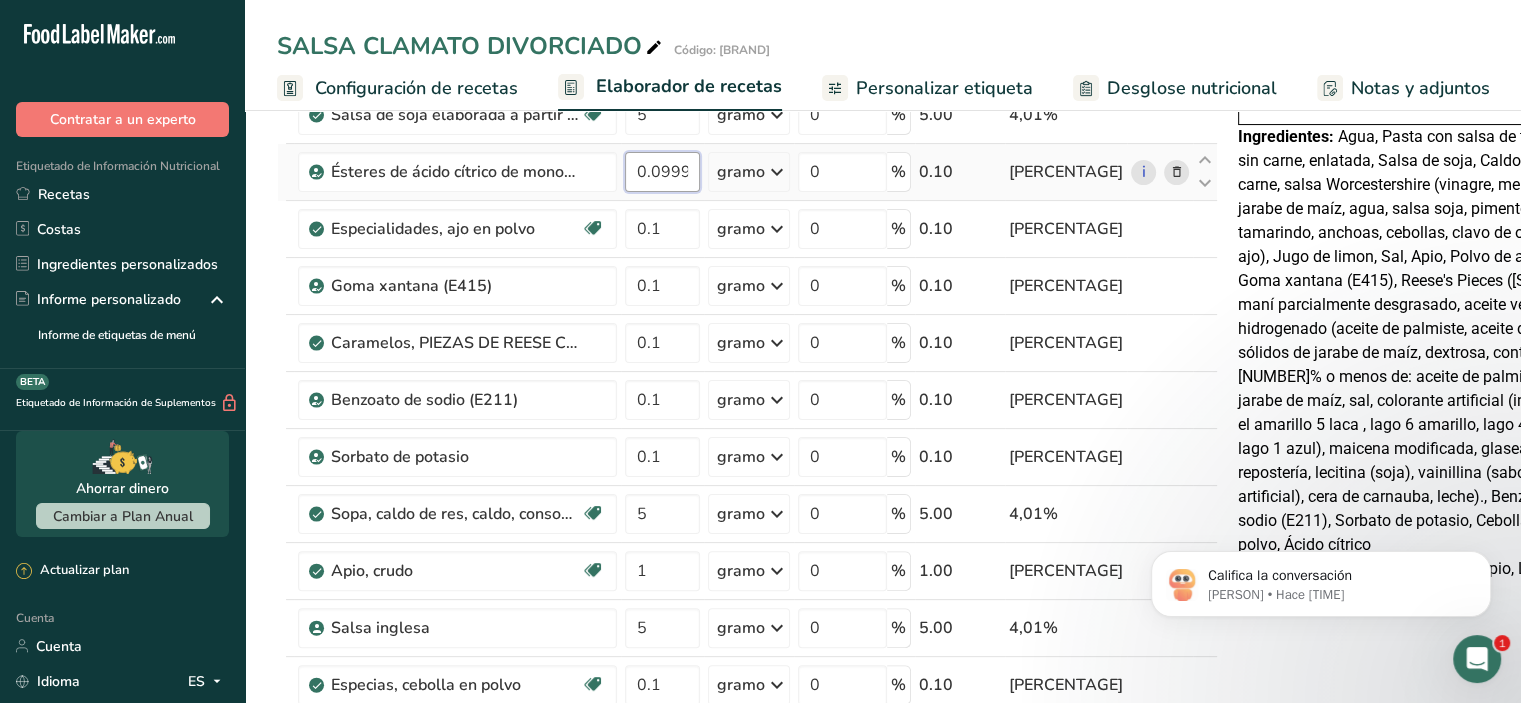 click on "0.099999" at bounding box center (662, 172) 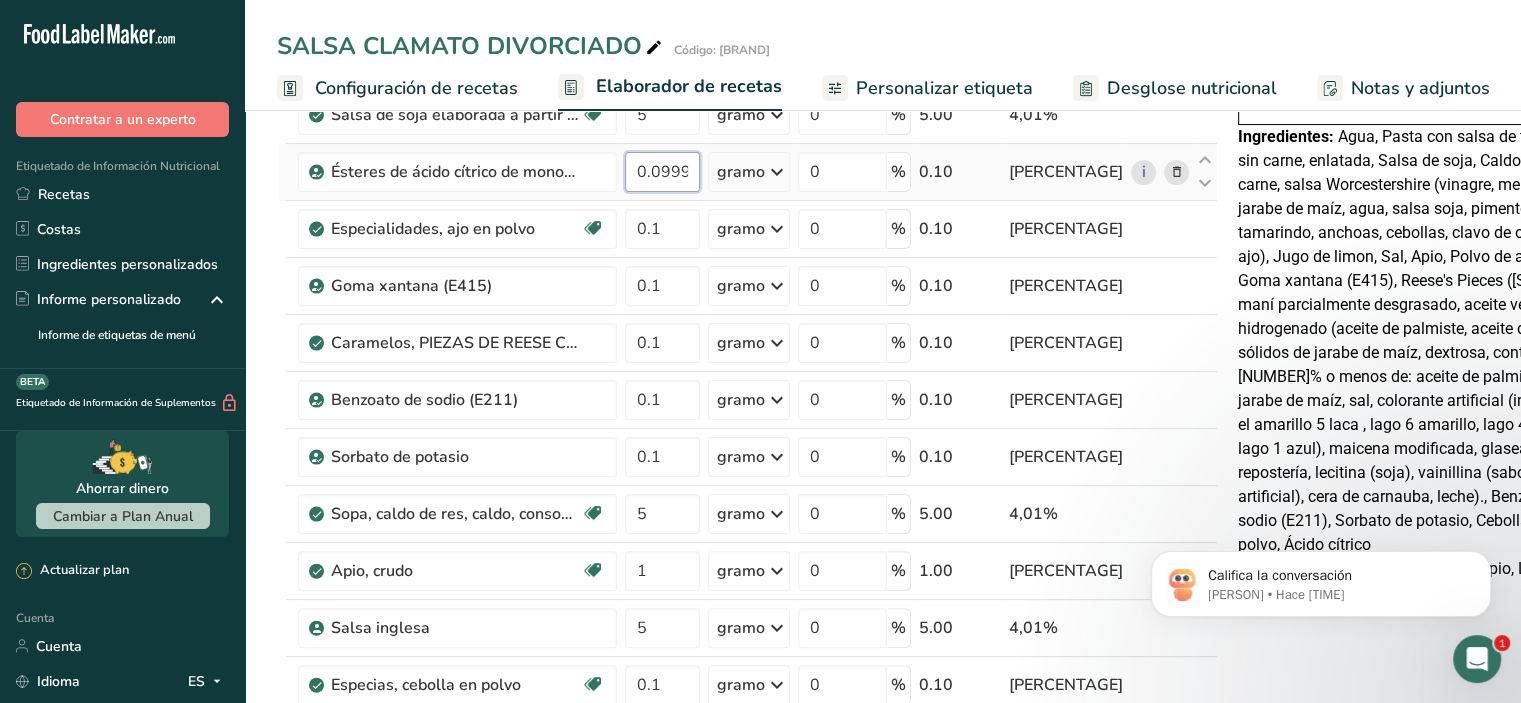 click on "0.099999" at bounding box center (662, 172) 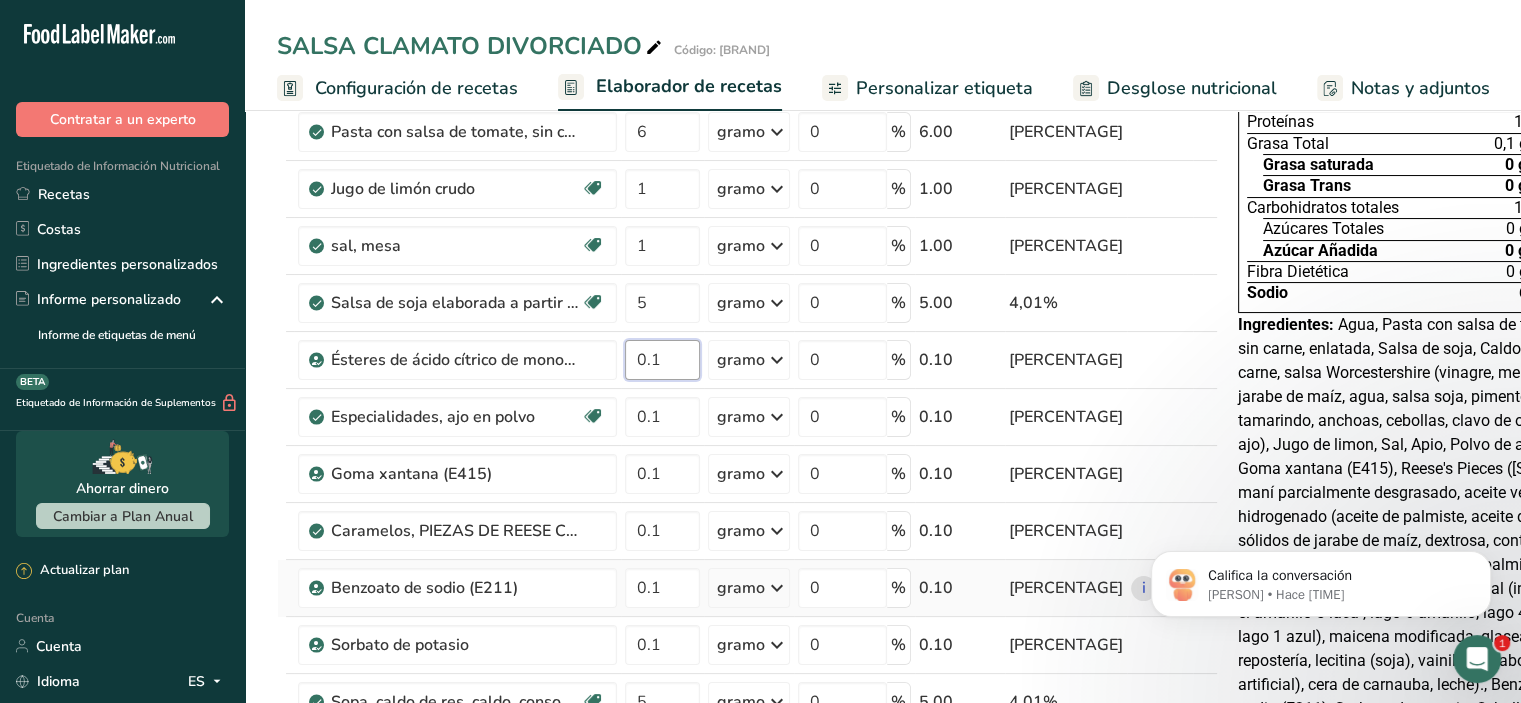 scroll, scrollTop: 0, scrollLeft: 0, axis: both 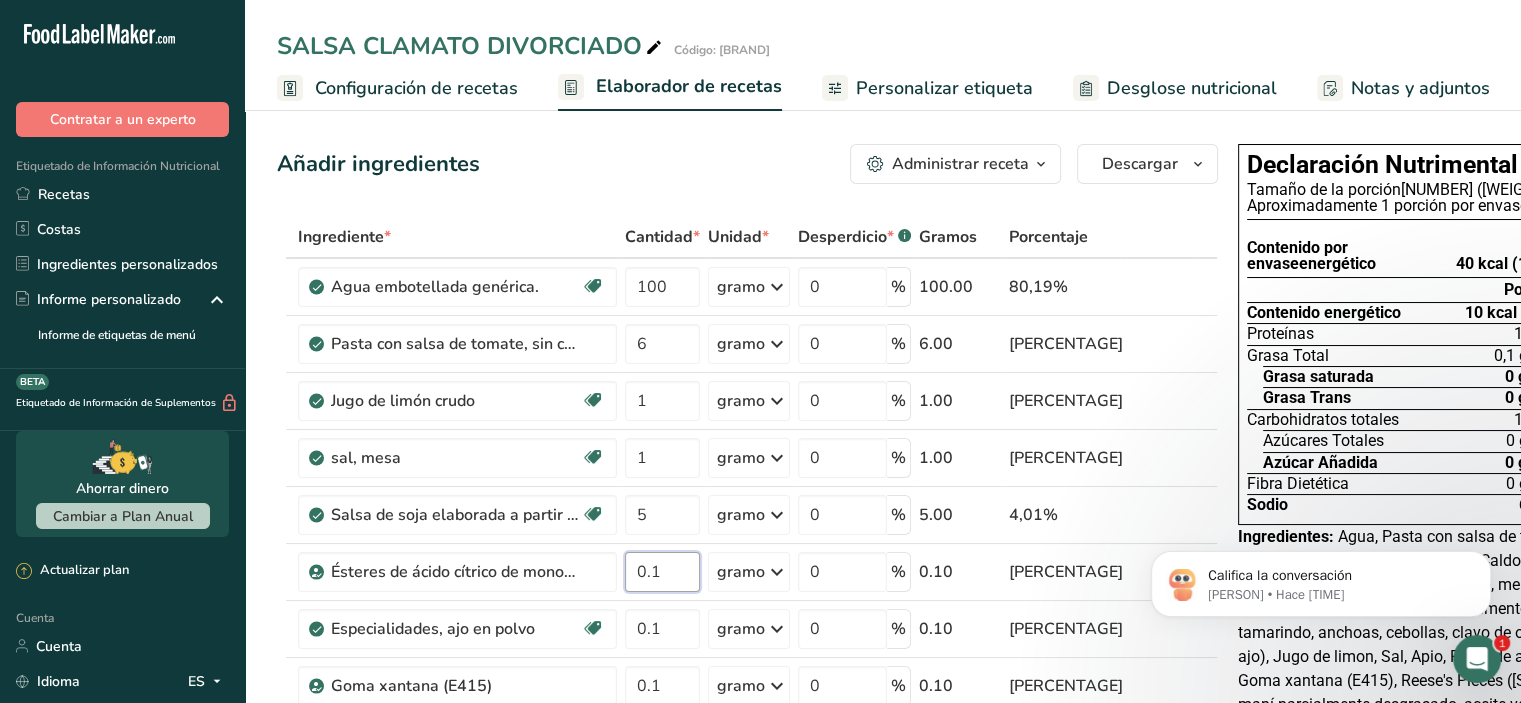 type on "0.1" 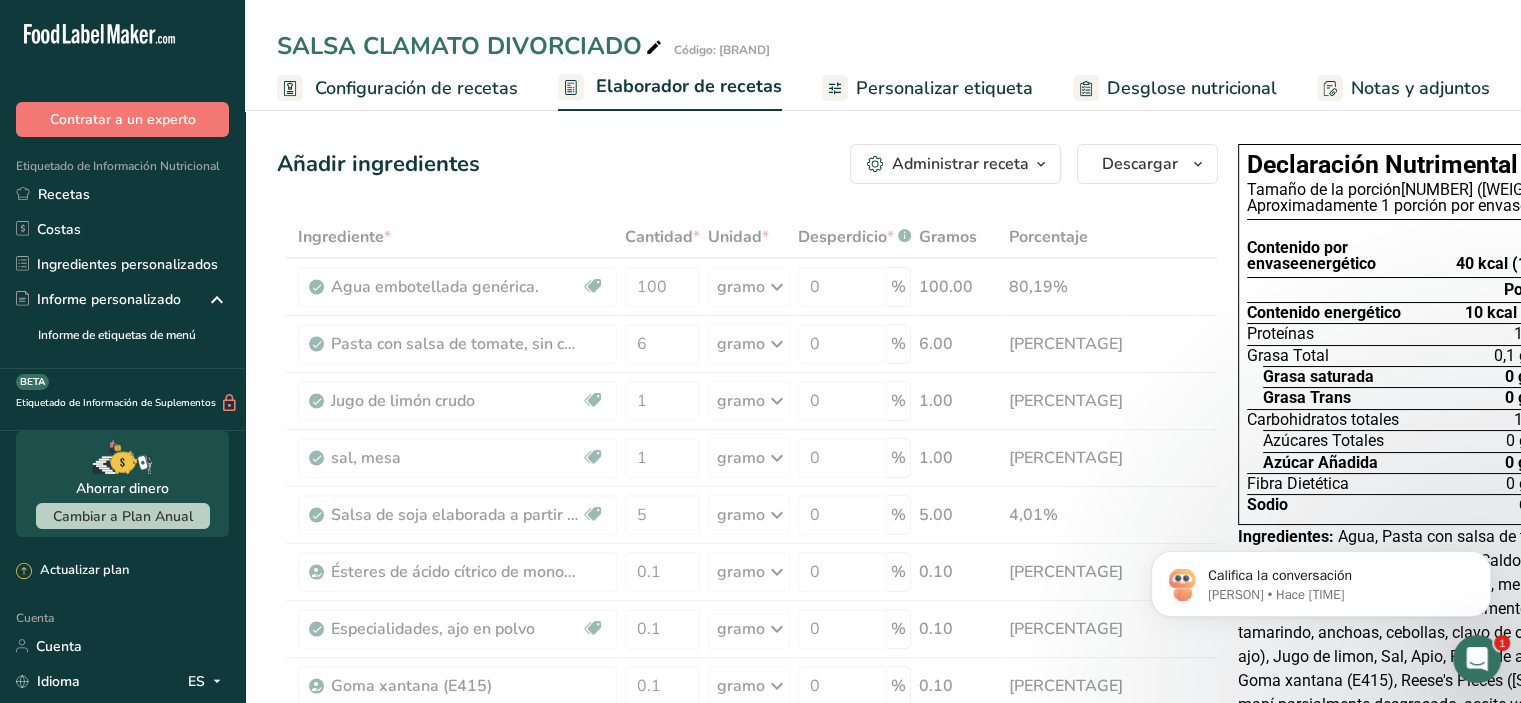 click on "Ingrediente  *
Cantidad  *
Unidad  *
Desperdicio *   .a-a{fill:#347362;}.b-a{fill:#fff;}         Gramos
Porcentaje
Agua embotellada genérica.
Libre de lácteos
Libre de gluten
Vegano
Vegetariano
Libre de soja
100
gramo
Porciones
1 onza líquida
1 taza
1 ml
Unidades de peso
gramo
kilogramo
mg
Ver más
Unidades de volumen
litro
Las unidades de volumen requieren una conversión de densidad. Si conoce la densidad de su ingrediente, introdúzcala a continuación. De lo contrario, haga clic en "RIA", nuestra asistente regulatoria de IA, quien podrá ayudarle.
lb/pie³" at bounding box center (747, 756) 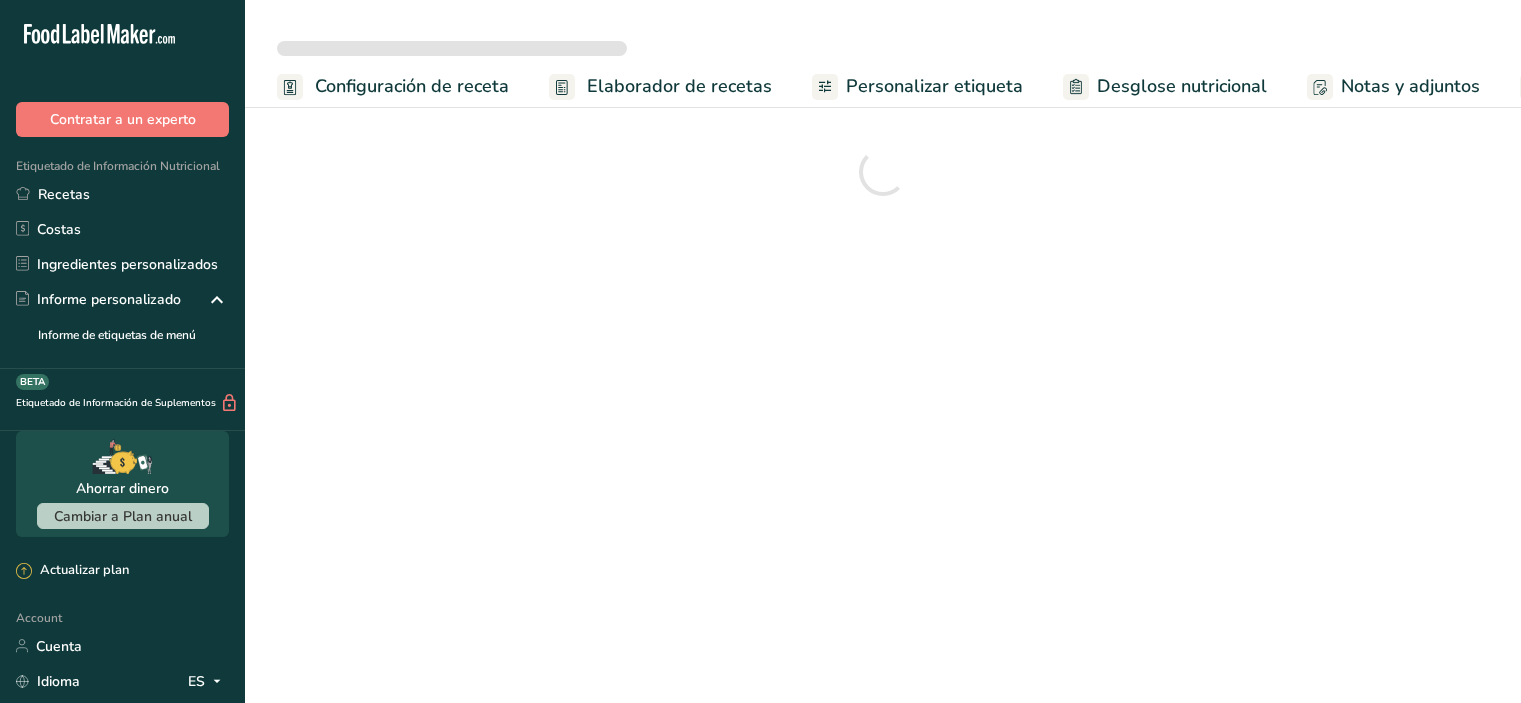 scroll, scrollTop: 0, scrollLeft: 0, axis: both 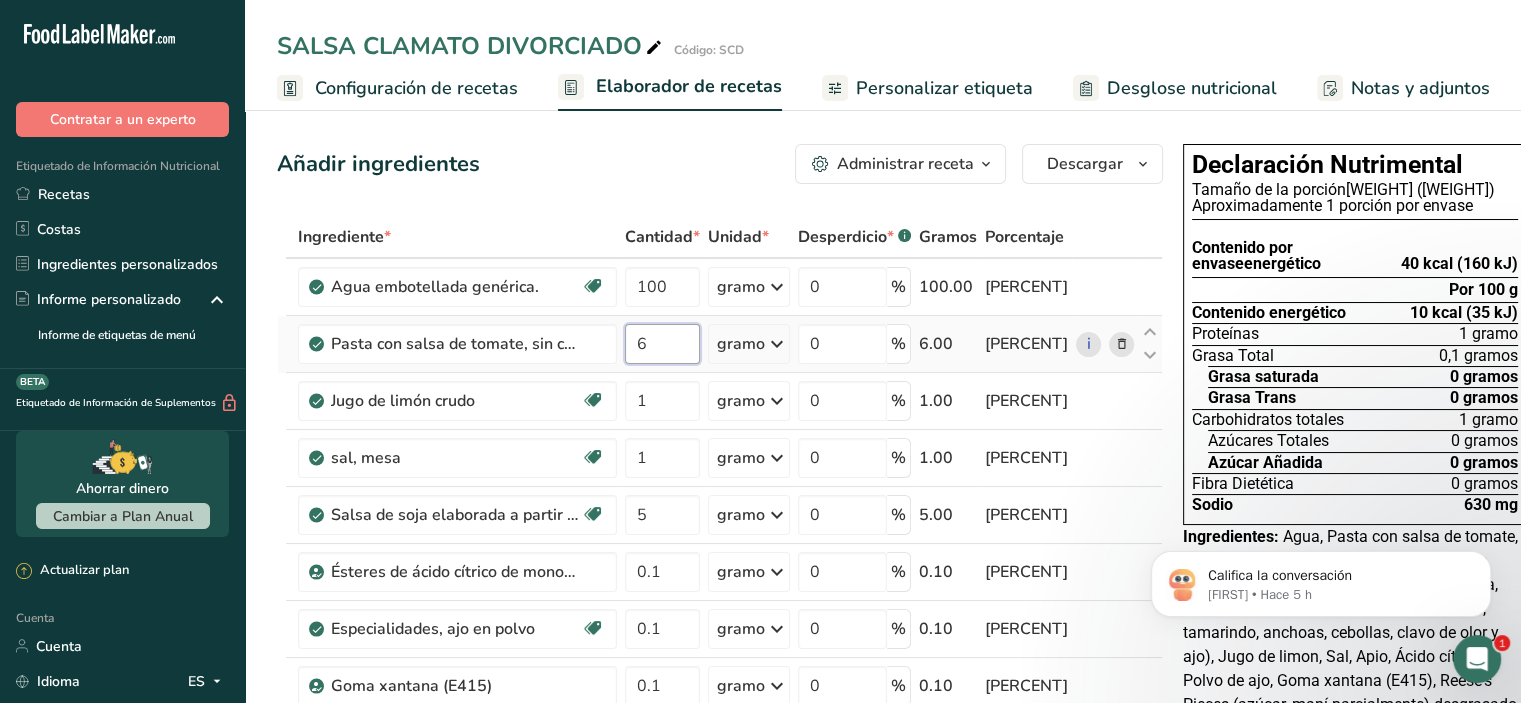click on "6" at bounding box center (662, 344) 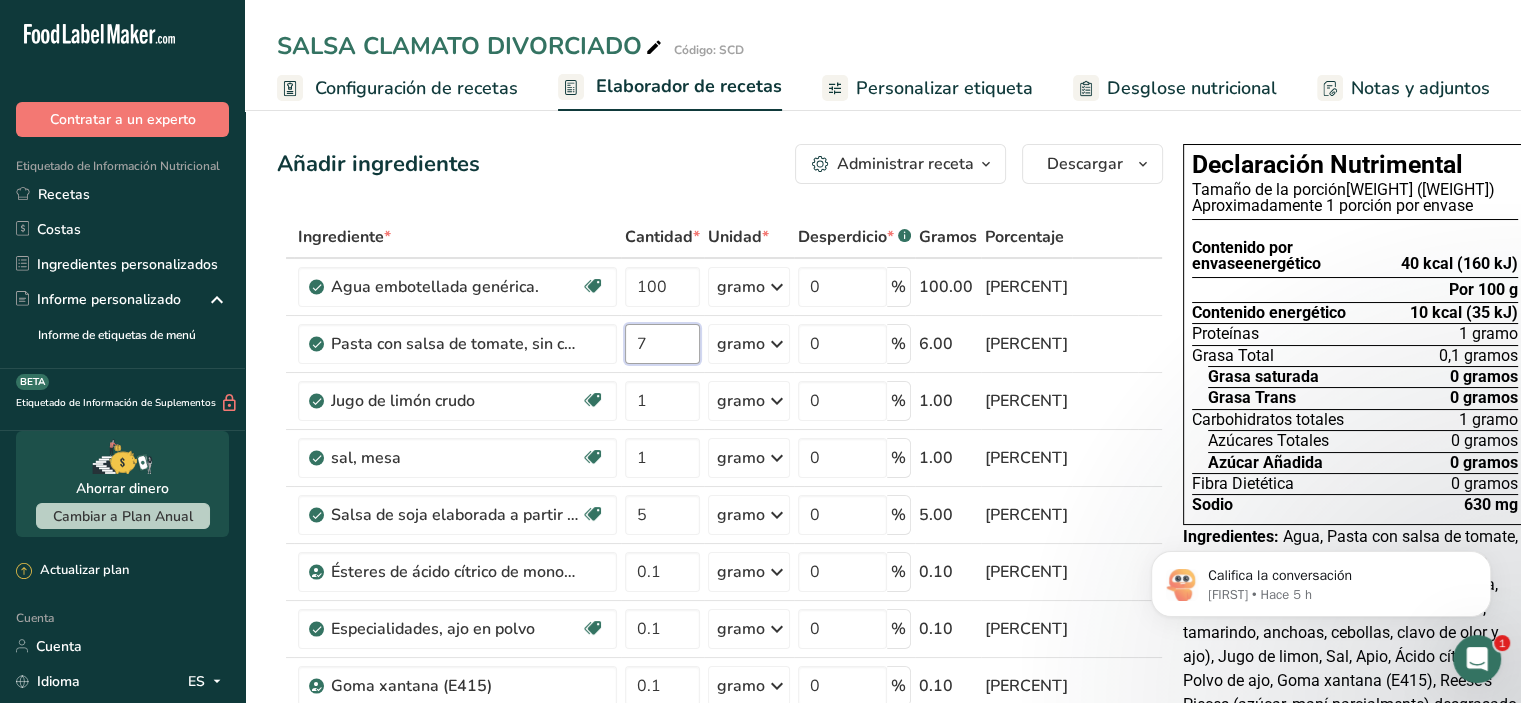 type on "7" 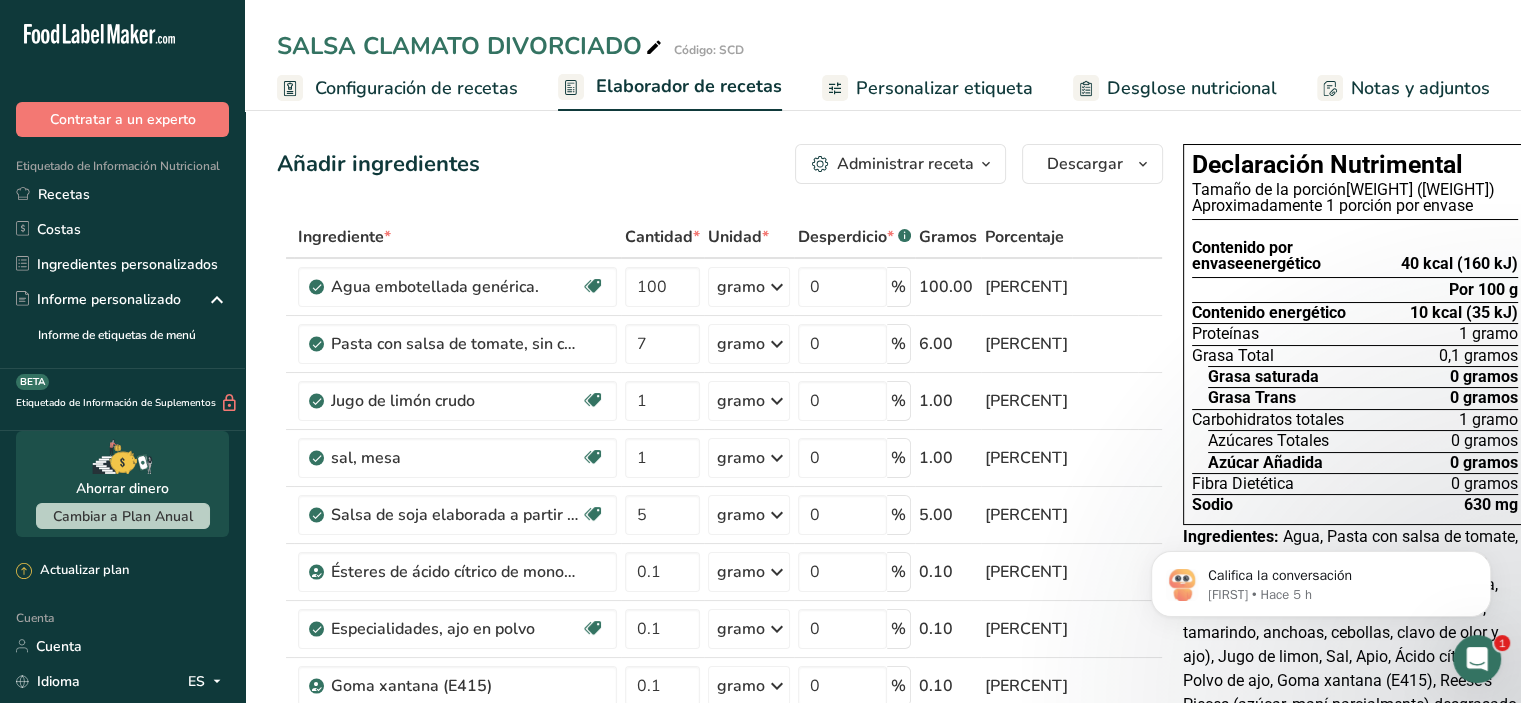 click on "Añadir ingredientes
Administrar receta         Eliminar receta           Duplicar receta             Receta de escalar             Guardar como subreceta   .a-a{fill:#347362;}.b-a{fill:#fff;}                               Desglose nutricional                 Tarjeta de la receta
Novedad
Informe de patrón de aminoácidos           Historial de actividades
Descargar
Elija su estilo de etiqueta preferido
Etiqueta estándar FDA
Etiqueta estándar FDA
El formato más común para etiquetas de información nutricional en cumplimiento con el tipo de letra, estilo y requisitos de la FDA.
Etiqueta tabular FDA
Un formato de etiqueta conforme a las regulaciones de la FDA presentada en una disposición tabular (horizontal).
Etiqueta lineal FDA" at bounding box center (726, 1073) 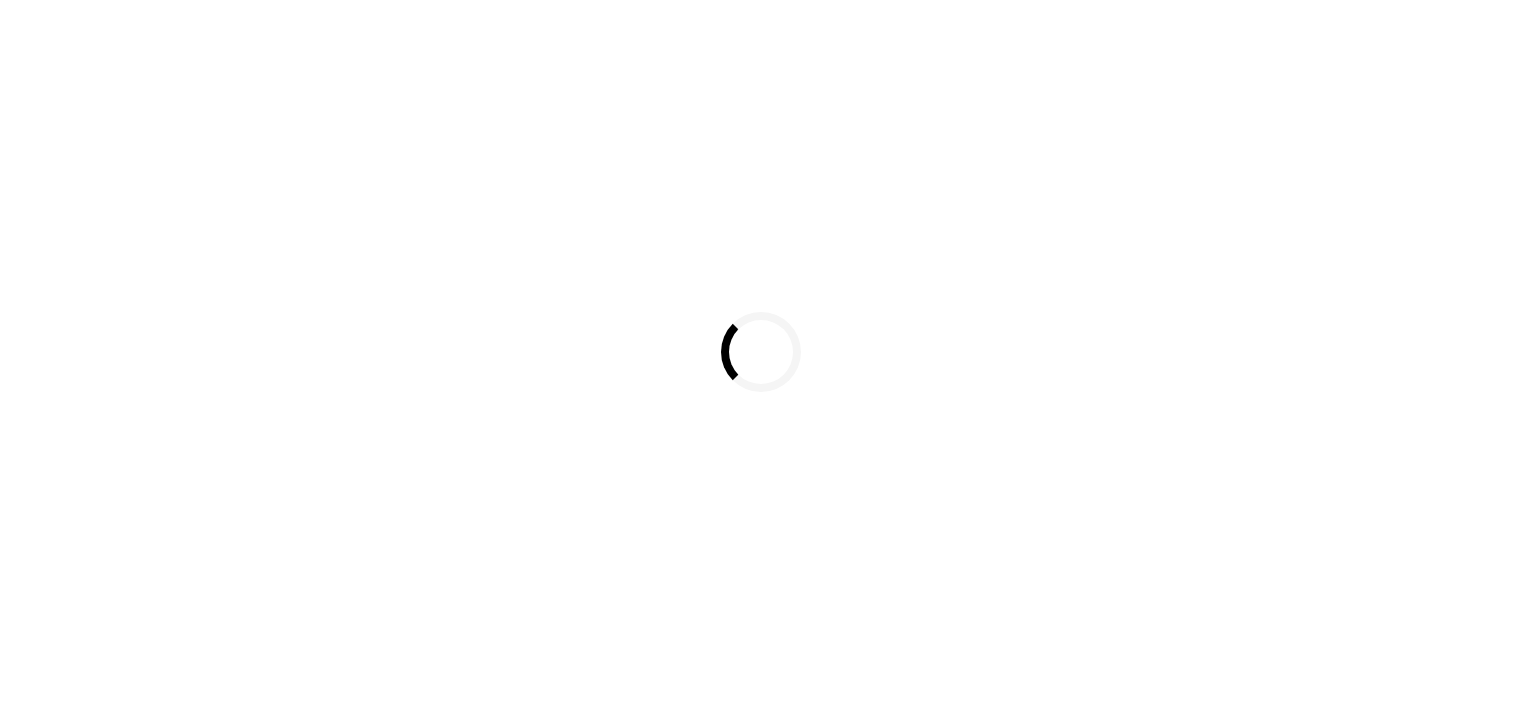 scroll, scrollTop: 0, scrollLeft: 0, axis: both 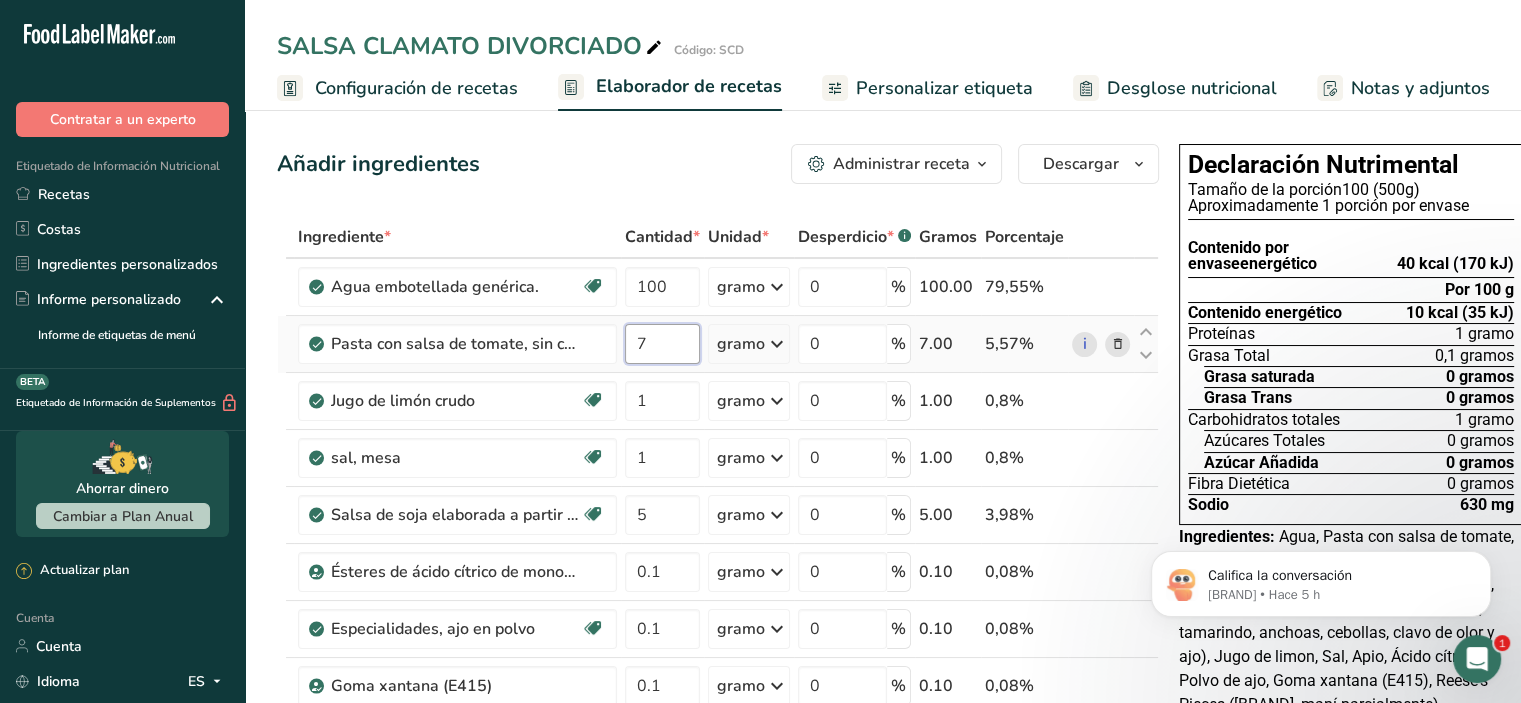click on "7" at bounding box center (662, 344) 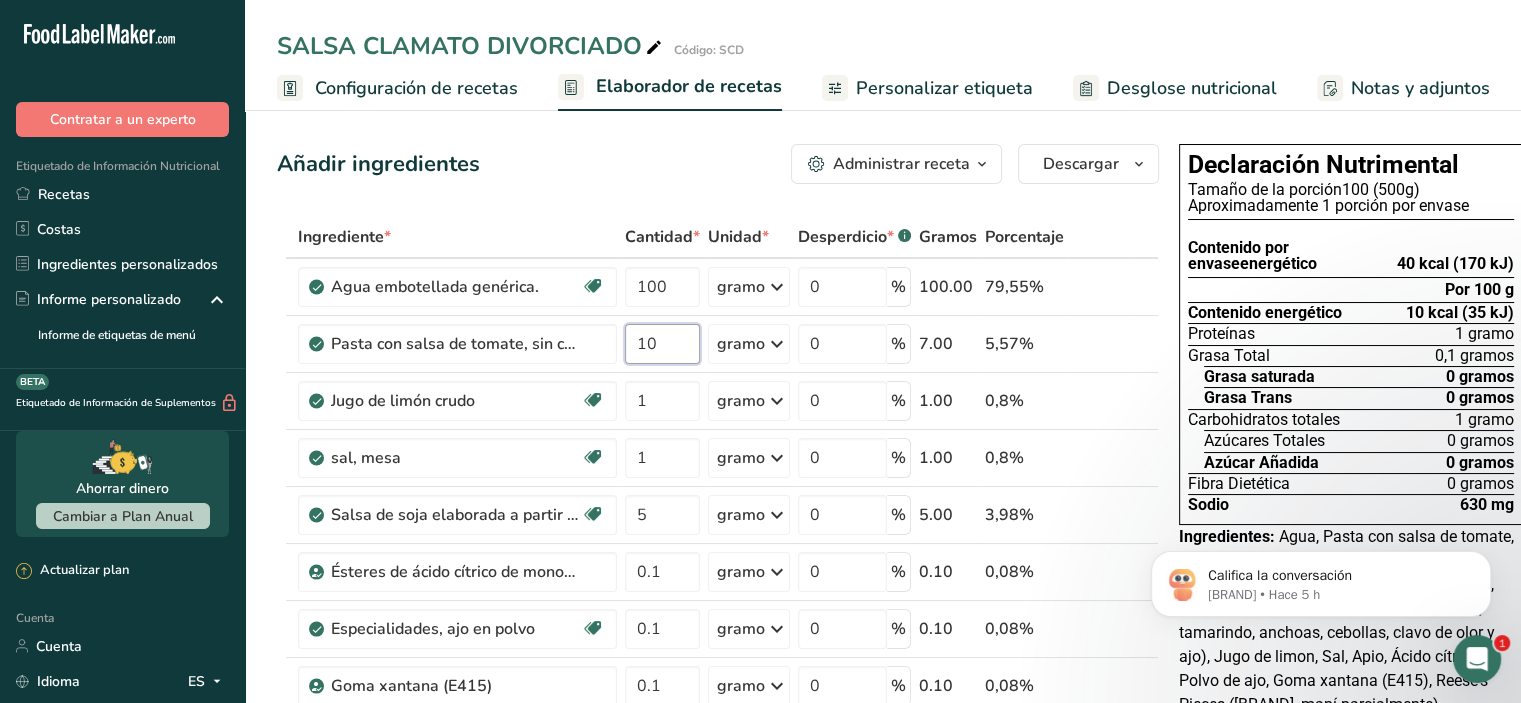 type on "10" 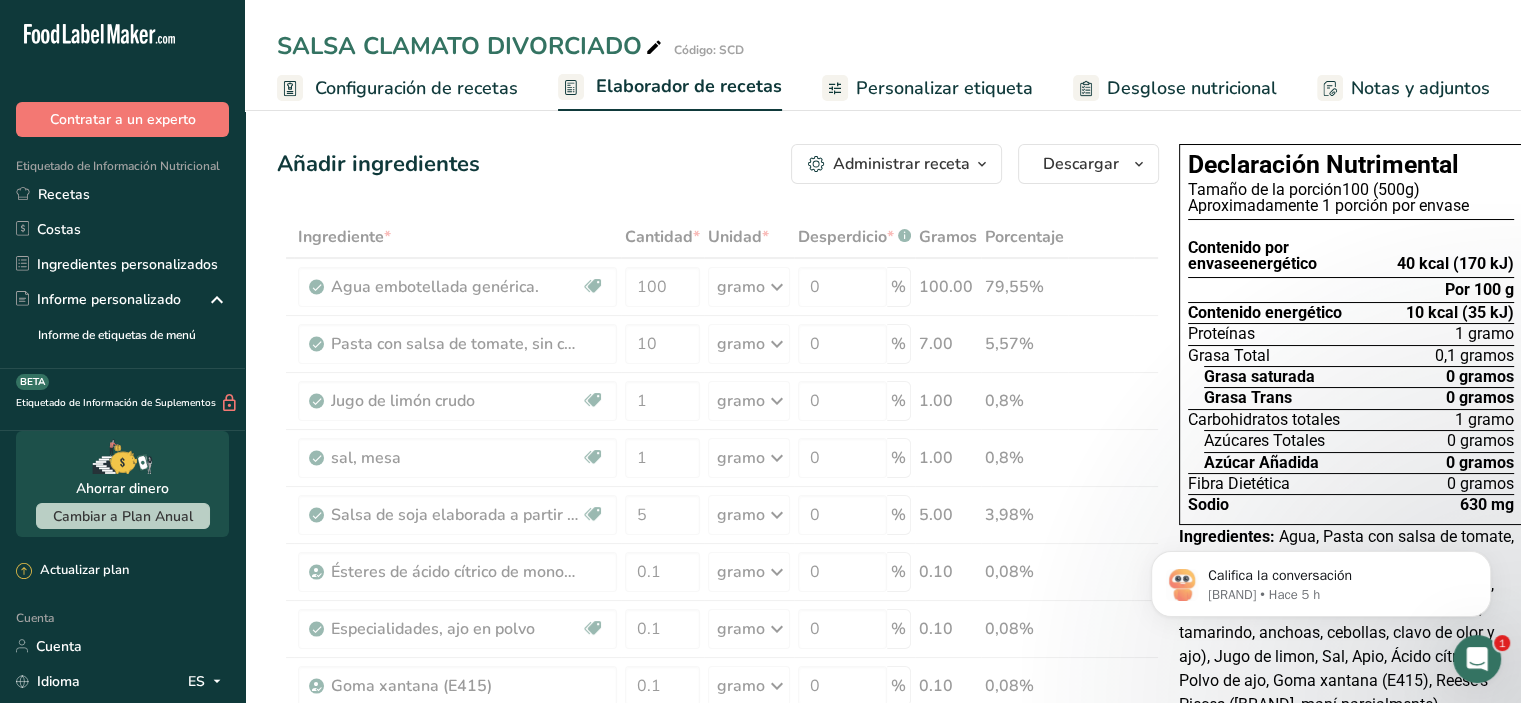 click on "Ingrediente  *
Cantidad  *
Unidad  *
Desperdicio *   .a-a{fill:#347362;}.b-a{fill:#fff;}         Gramos
Porcentaje
Agua embotellada genérica.
Libre de lácteos
Libre de gluten
Vegano
Vegetariano
Libre de soja
100
gramo
Porciones
1 onza líquida
1 taza
1 ml
Unidades de peso
gramo
kilogramo
mg
Ver más
Unidades de volumen
litro
Las unidades de volumen requieren una conversión de densidad. Si conoce la densidad de su ingrediente, introdúzcala a continuación. De lo contrario, haga clic en "RIA", nuestra asistente regulatoria de IA, quien podrá ayudarle.
lb/pie³" at bounding box center (718, 756) 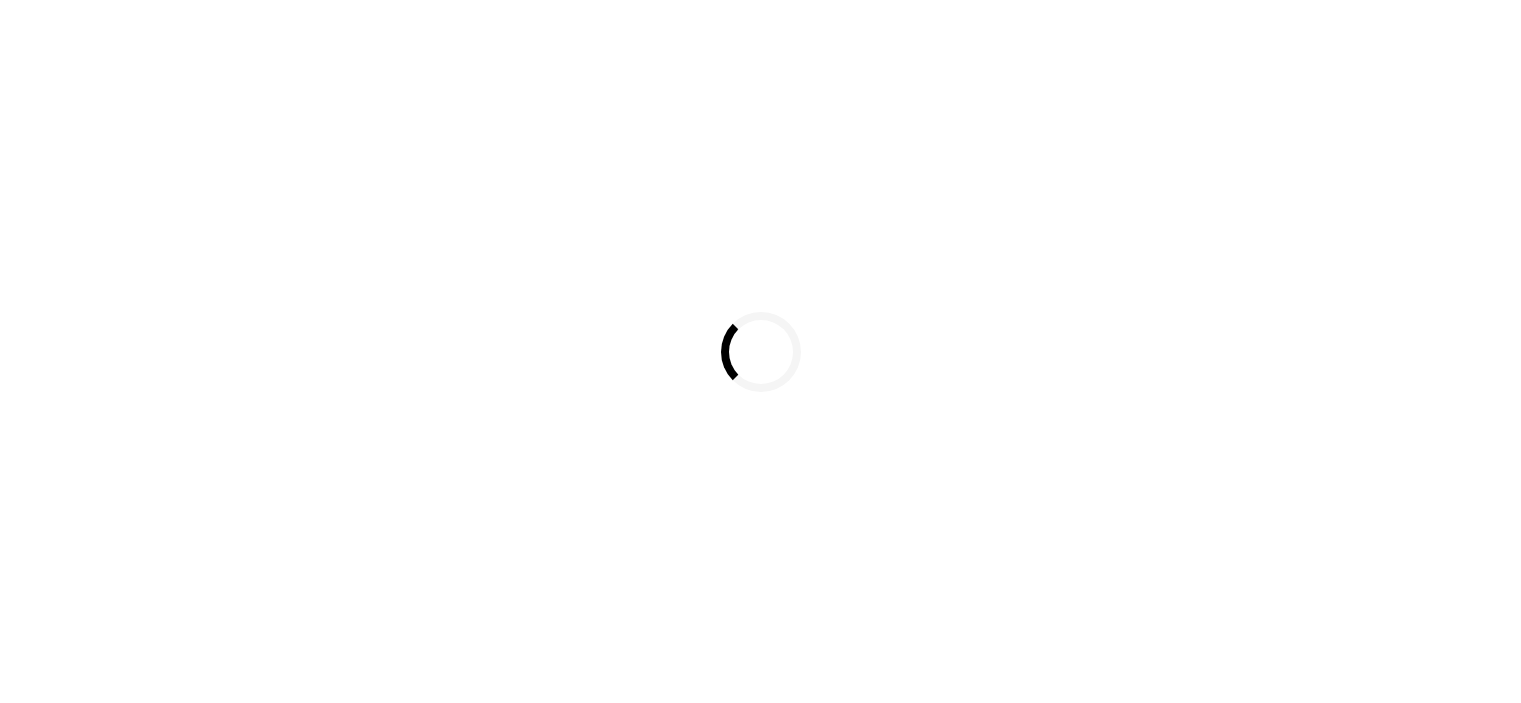 scroll, scrollTop: 0, scrollLeft: 0, axis: both 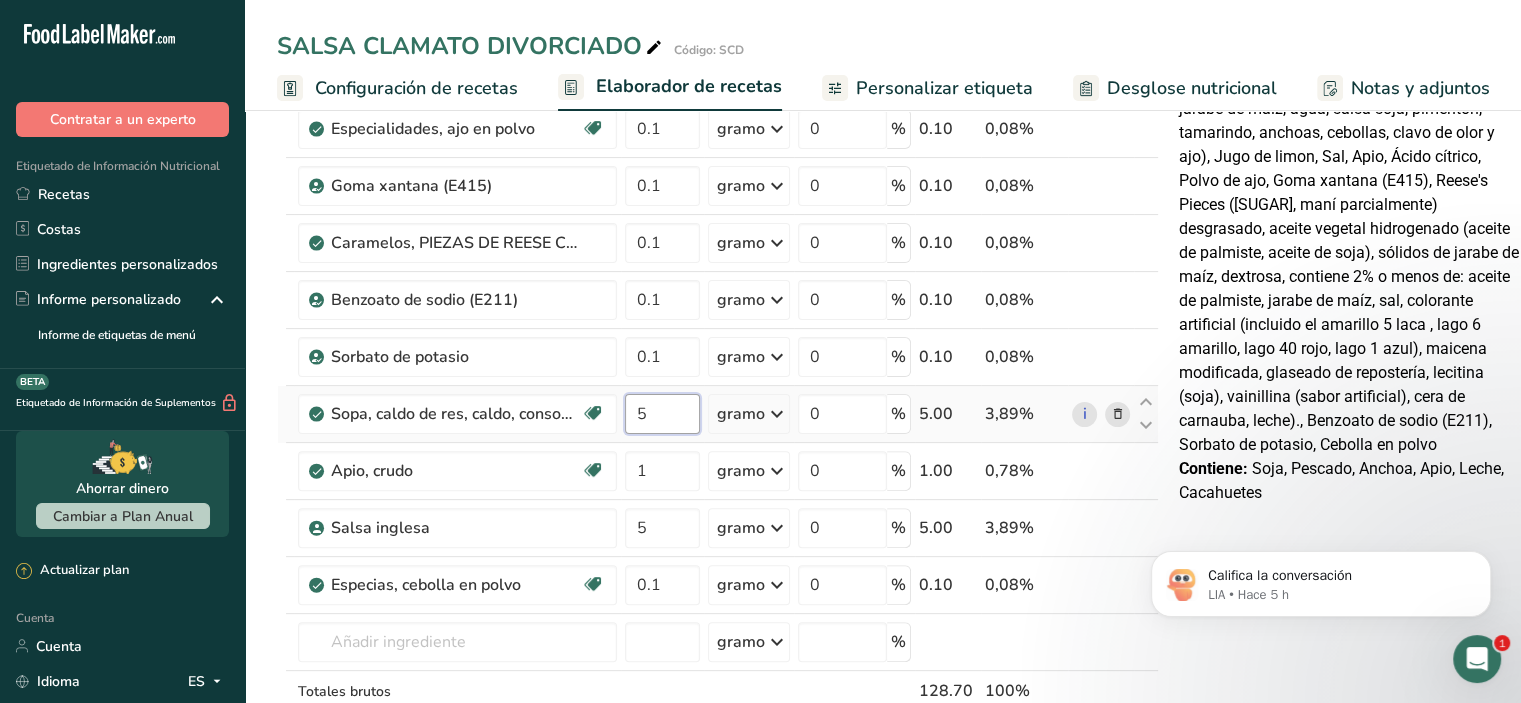 click on "5" at bounding box center (662, 414) 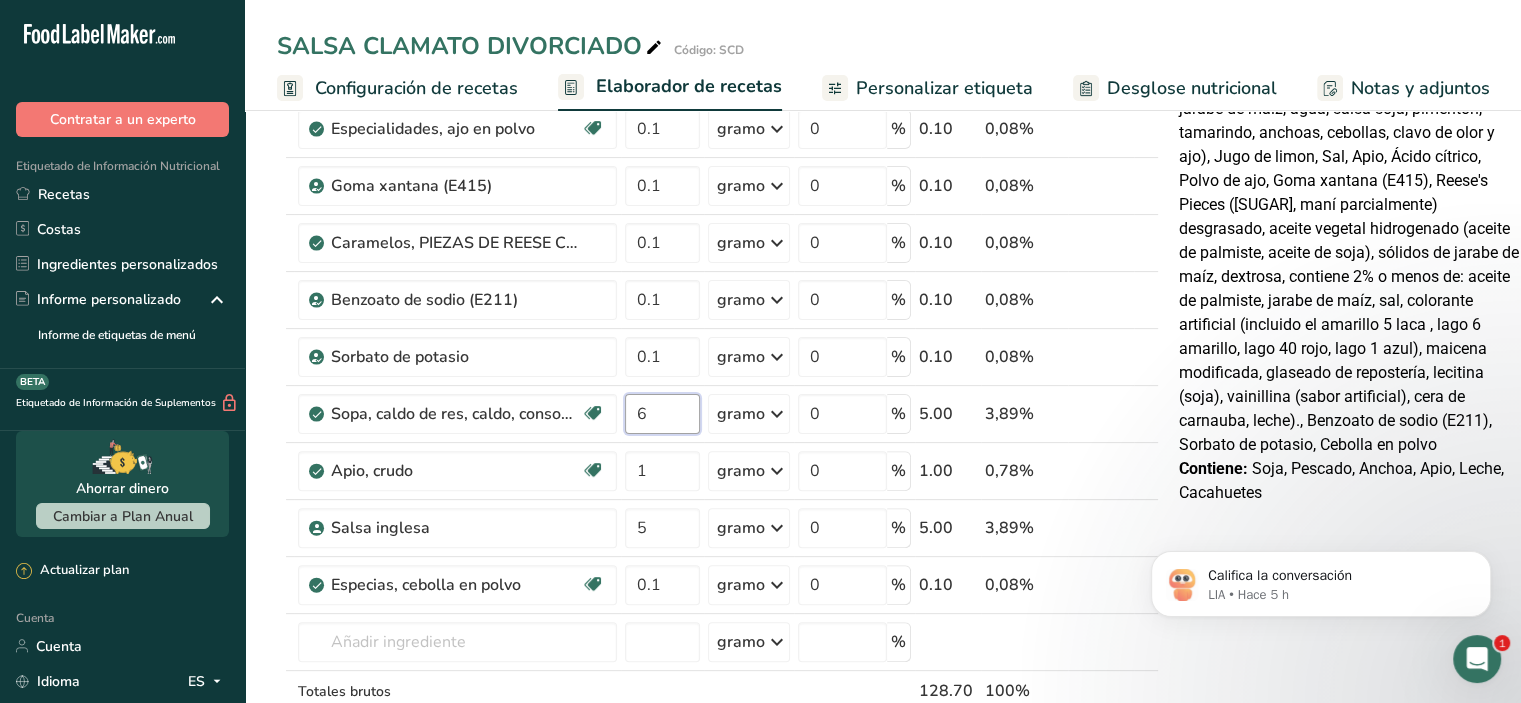 type on "6" 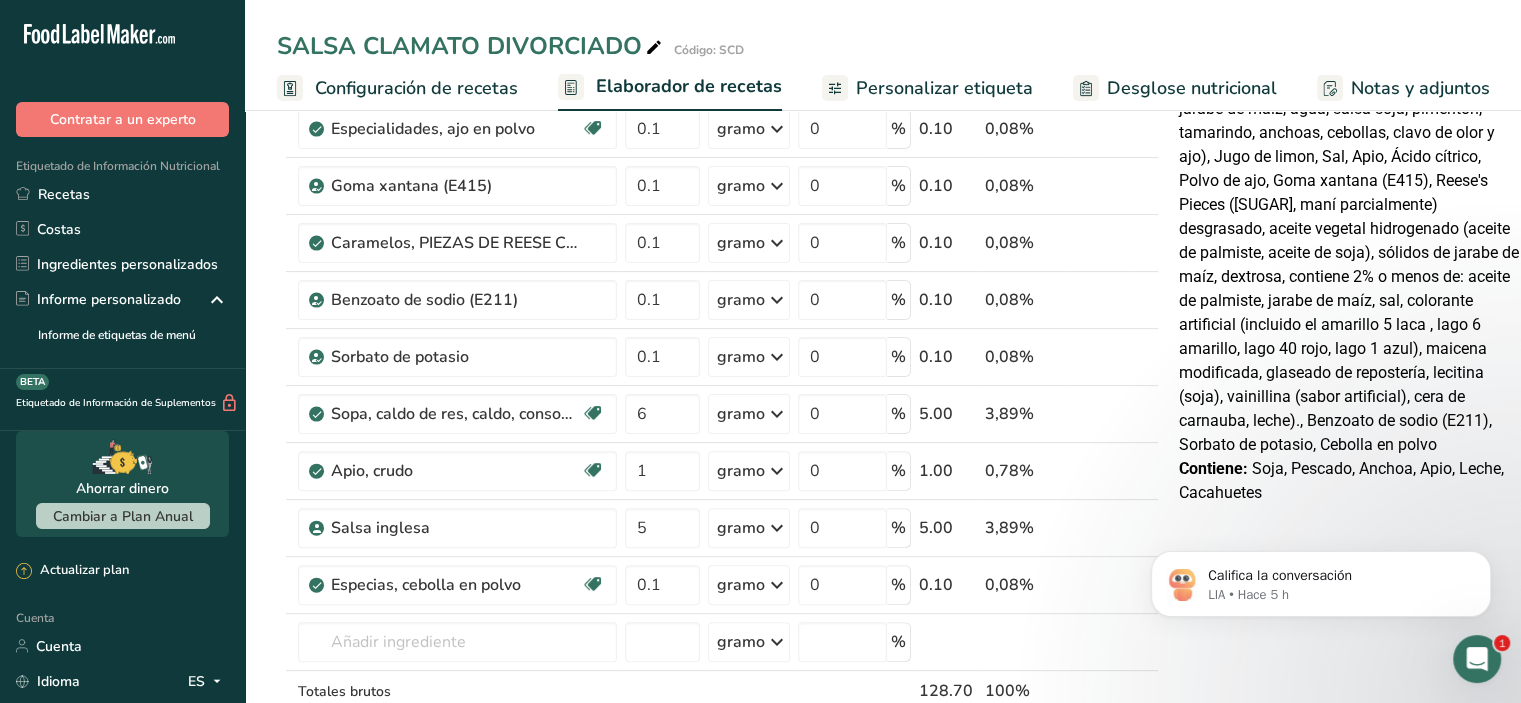 click on "Añadir ingredientes
Administrar receta         Eliminar receta           Duplicar receta             Receta de escalar             Guardar como subreceta   .a-a{fill:#347362;}.b-a{fill:#fff;}                               Desglose nutricional                 Tarjeta de la receta
Novedad
Informe de patrón de aminoácidos           Historial de actividades
Descargar
Elija su estilo de etiqueta preferido
Etiqueta estándar FDA
Etiqueta estándar FDA
El formato más común para etiquetas de información nutricional en cumplimiento con el tipo de letra, estilo y requisitos de la FDA.
Etiqueta tabular FDA
Un formato de etiqueta conforme a las regulaciones de la FDA presentada en una disposición tabular (horizontal).
Etiqueta lineal FDA" at bounding box center [883, 573] 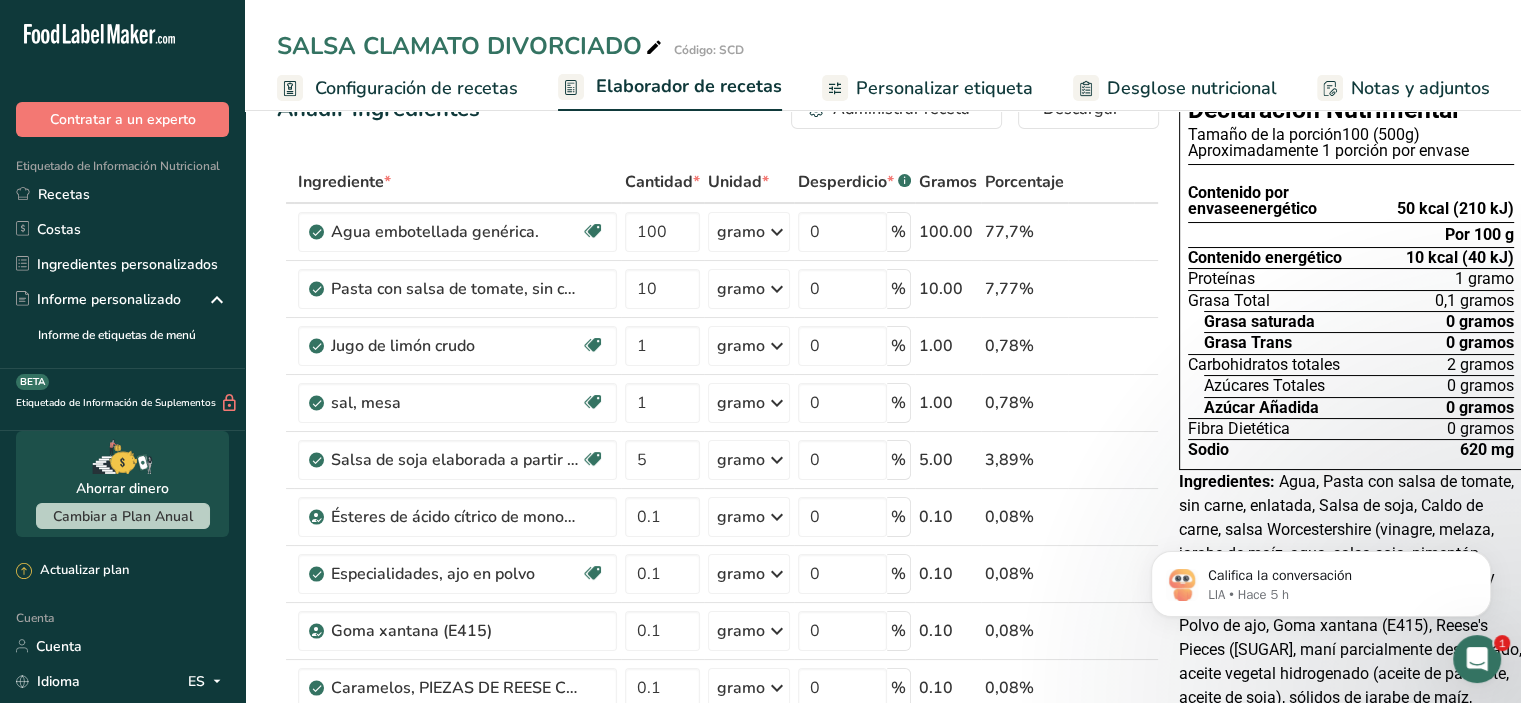 scroll, scrollTop: 0, scrollLeft: 0, axis: both 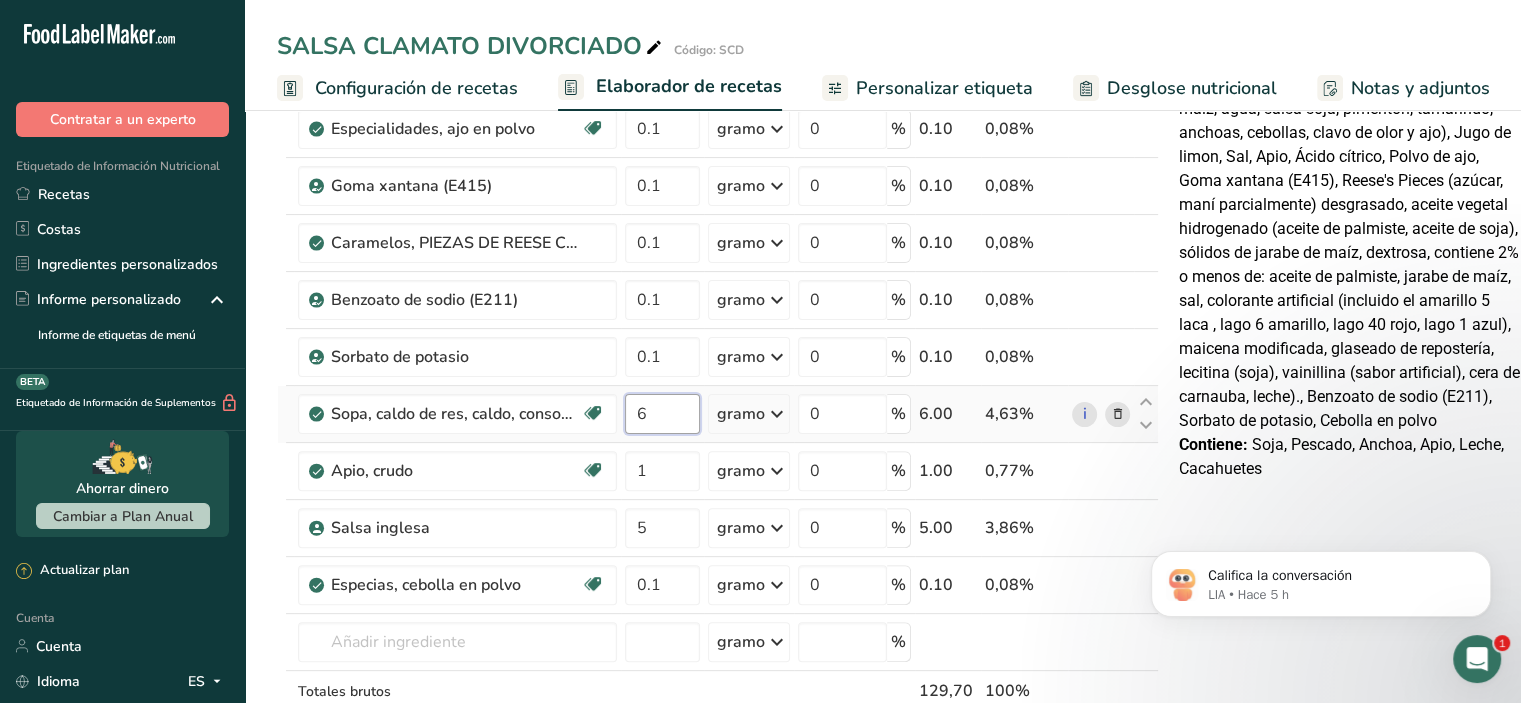 click on "6" at bounding box center (662, 414) 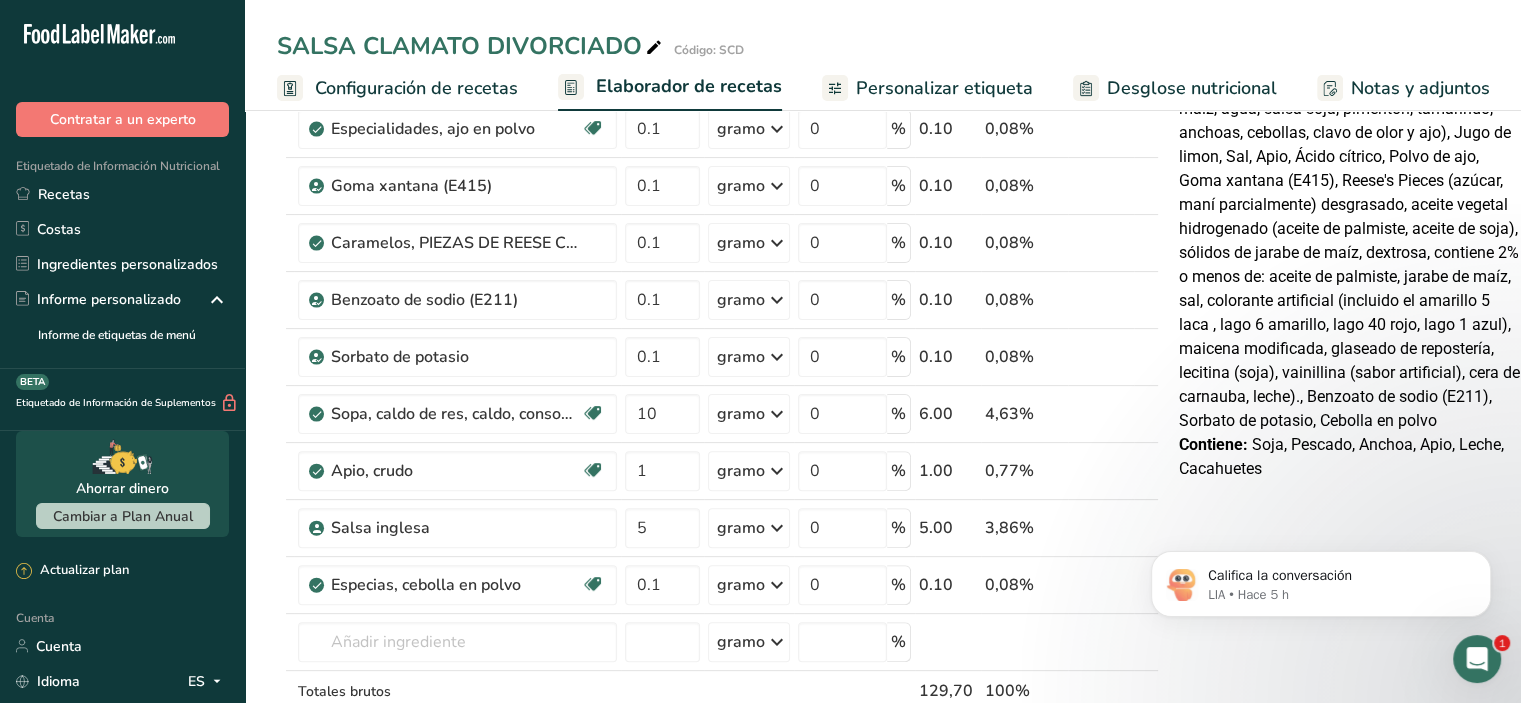 click on "Califica la conversación LIA • Hace 5 h" at bounding box center (1321, 579) 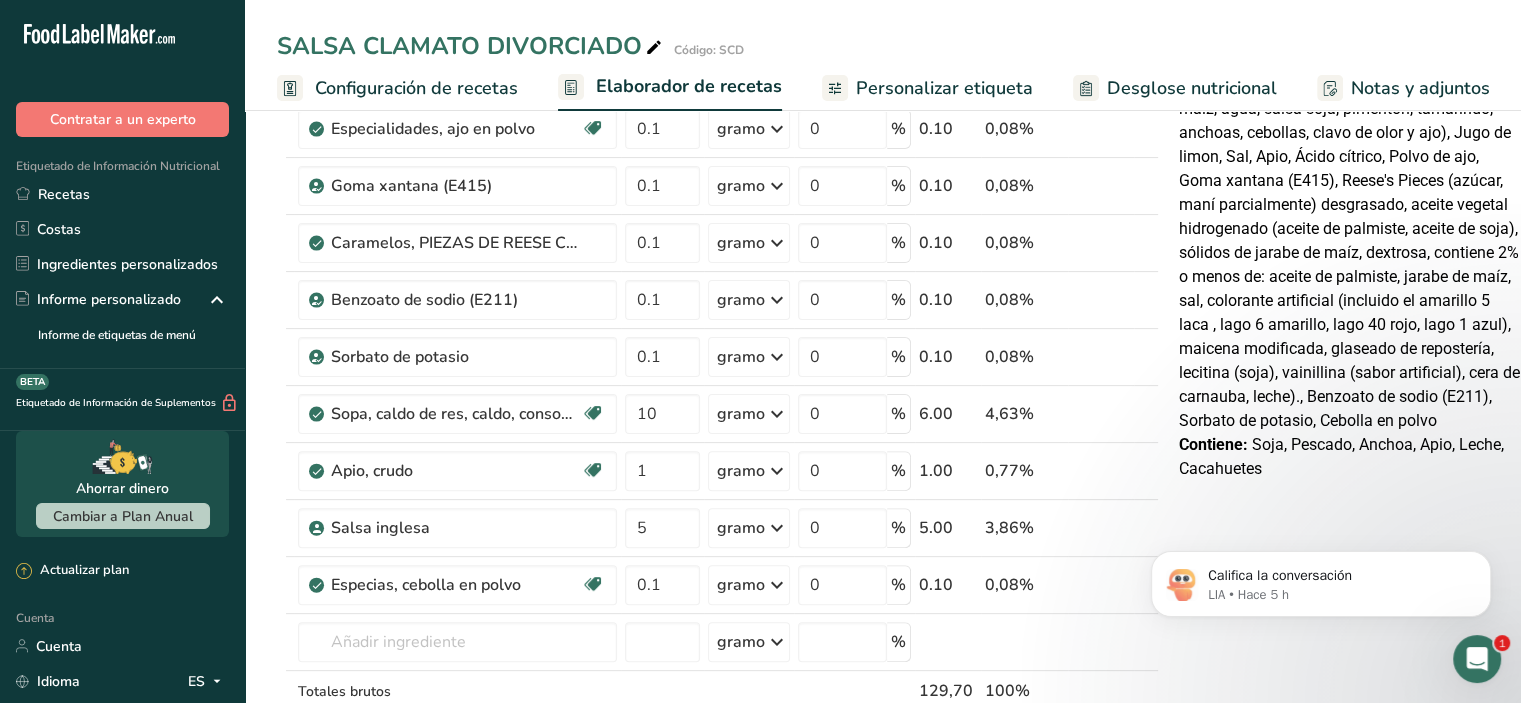 click at bounding box center (1477, 659) 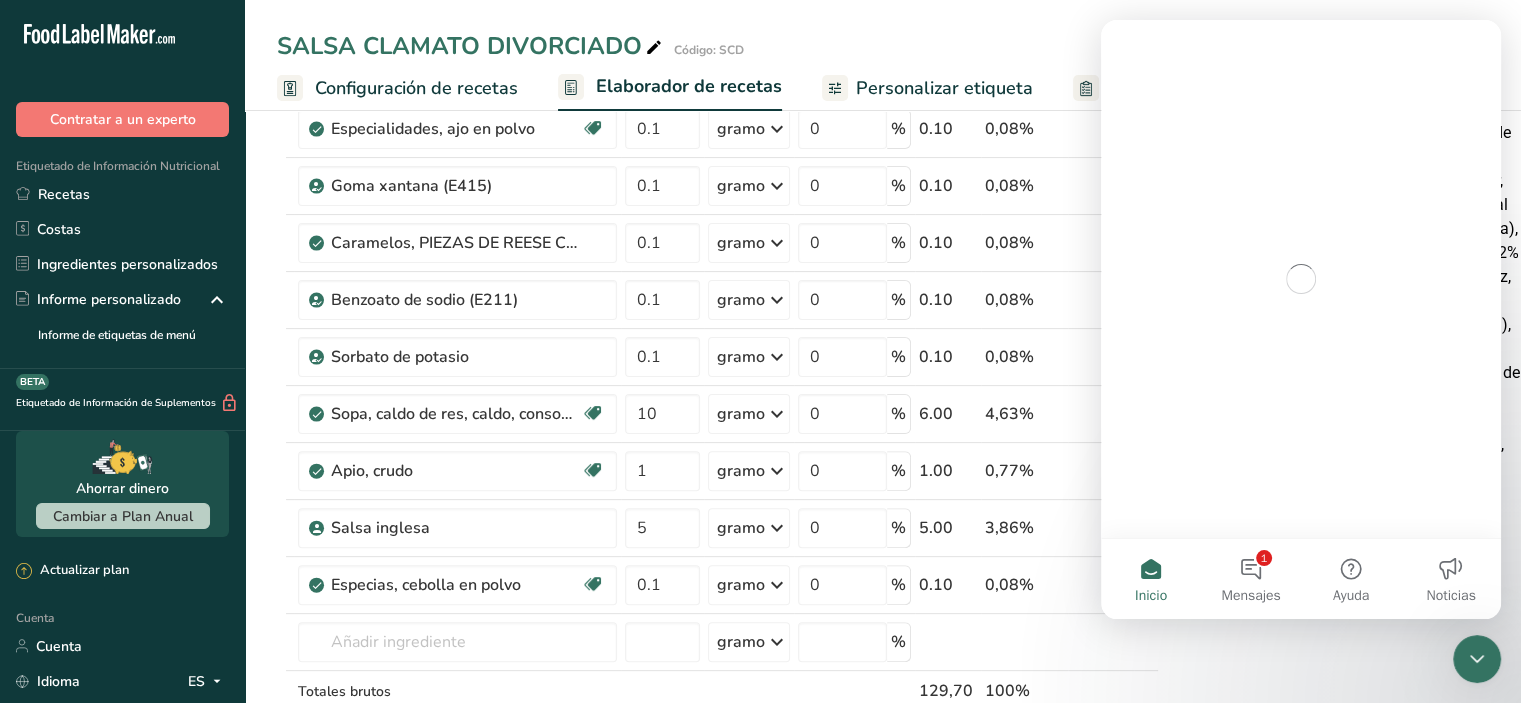 scroll, scrollTop: 0, scrollLeft: 0, axis: both 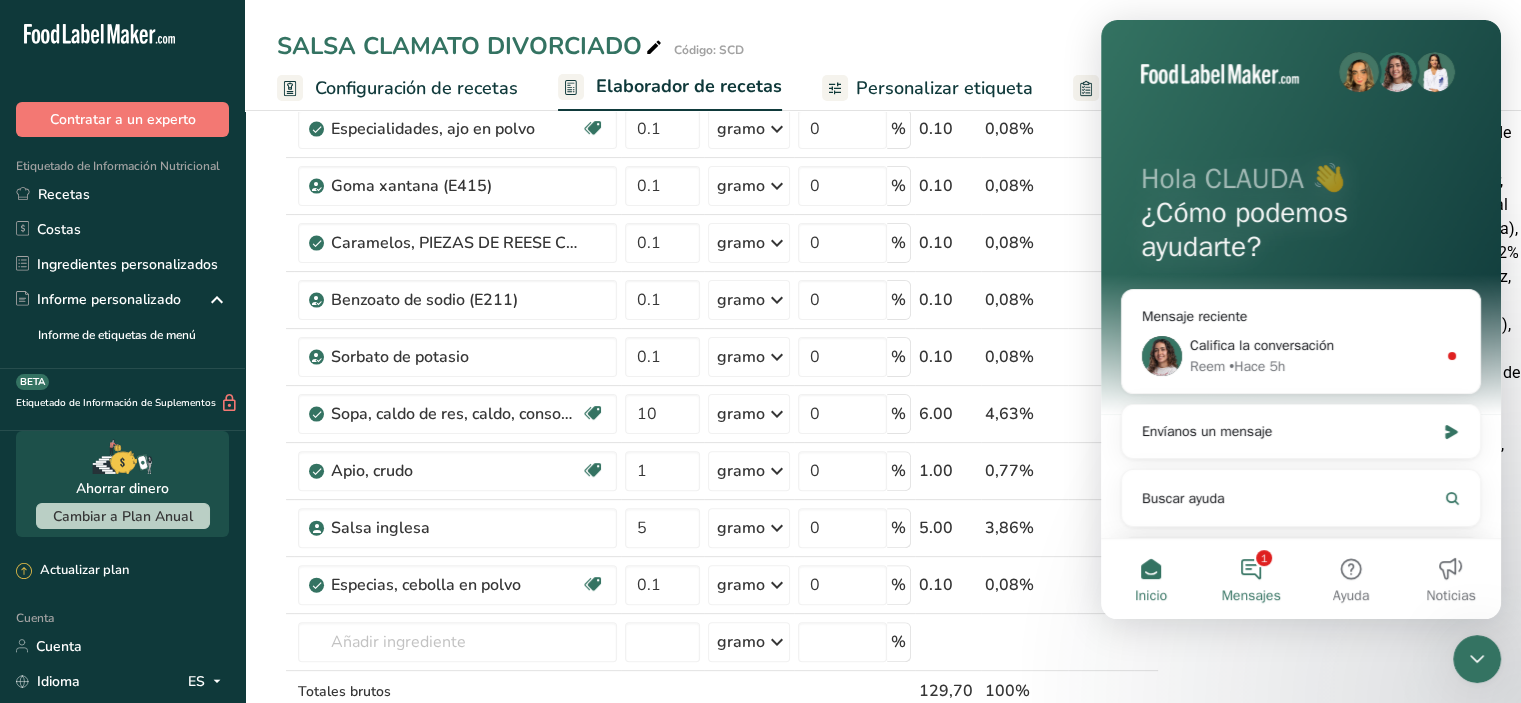 click on "1 Mensajes" at bounding box center (1251, 579) 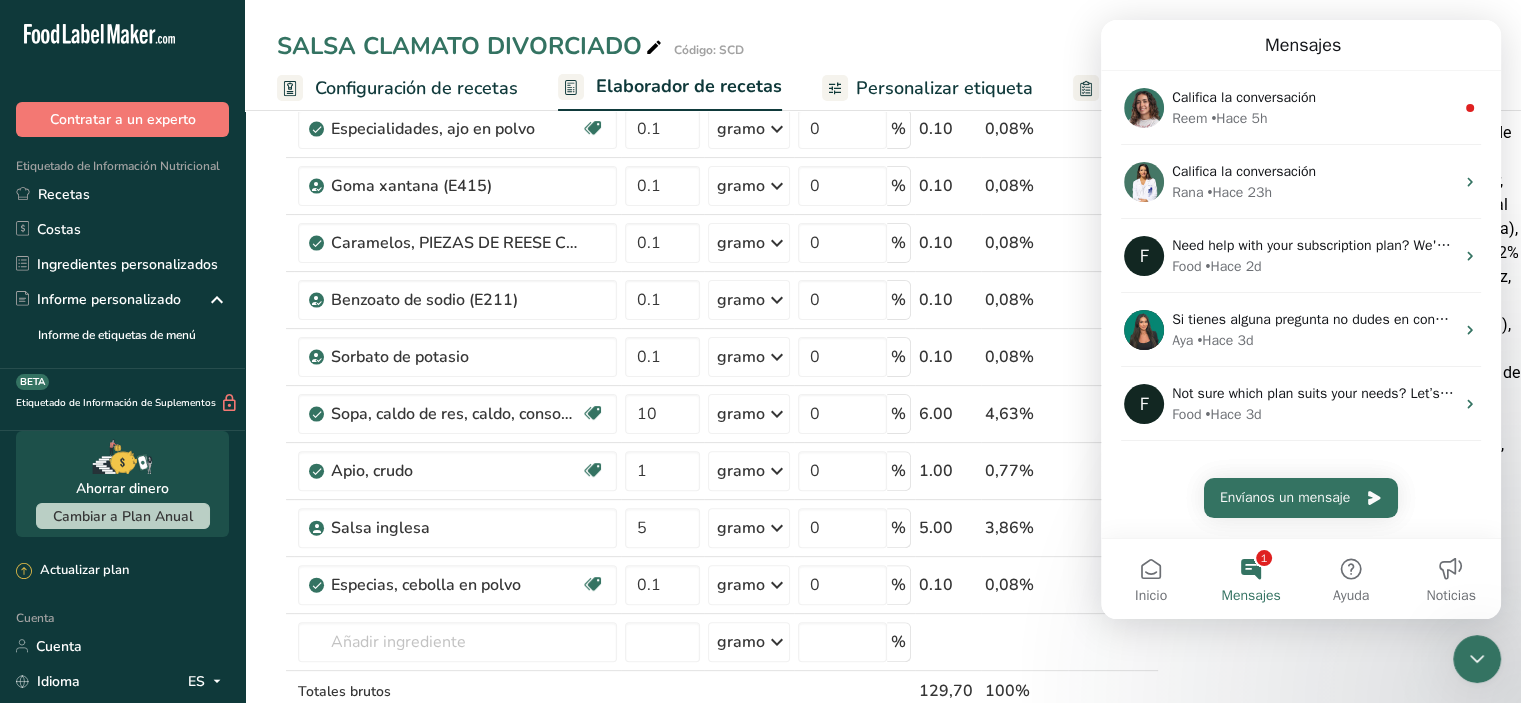 click 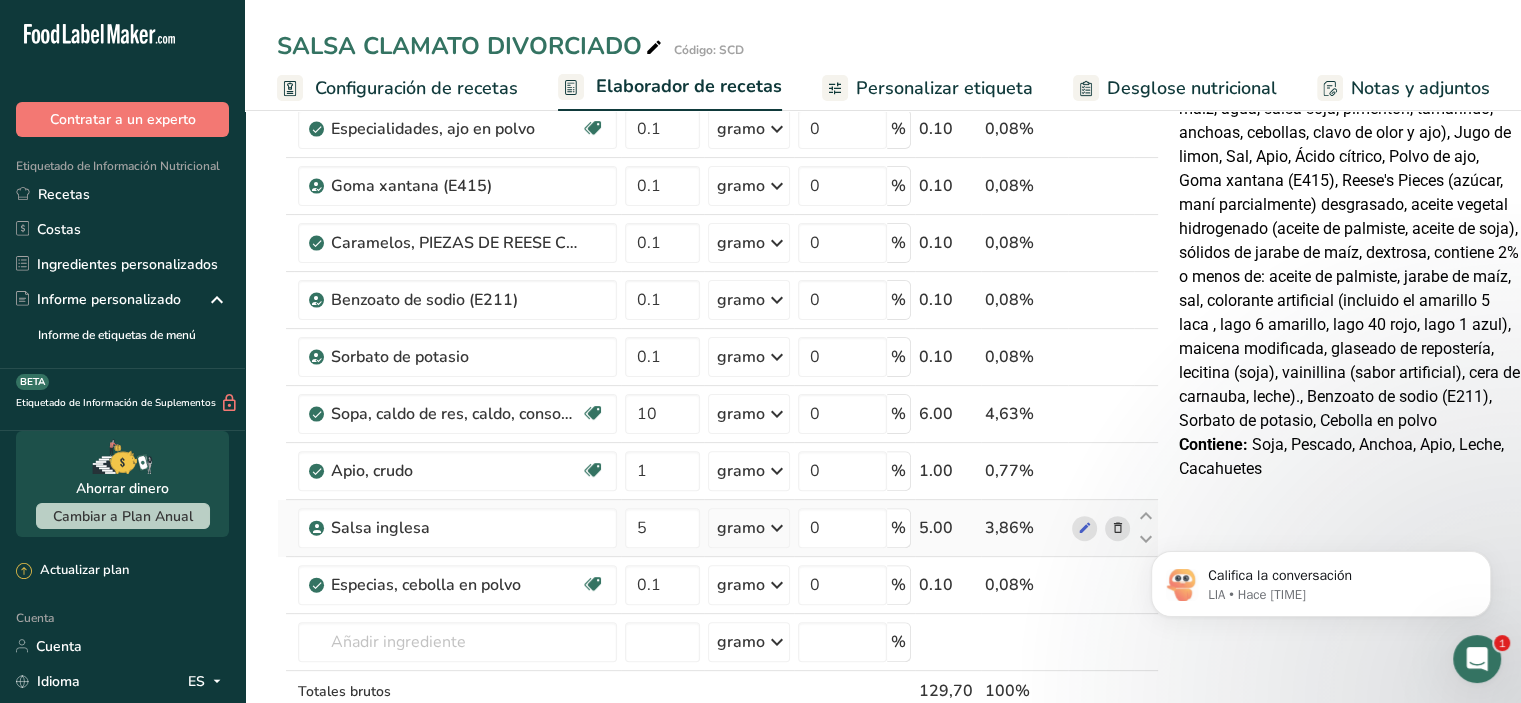 scroll, scrollTop: 0, scrollLeft: 0, axis: both 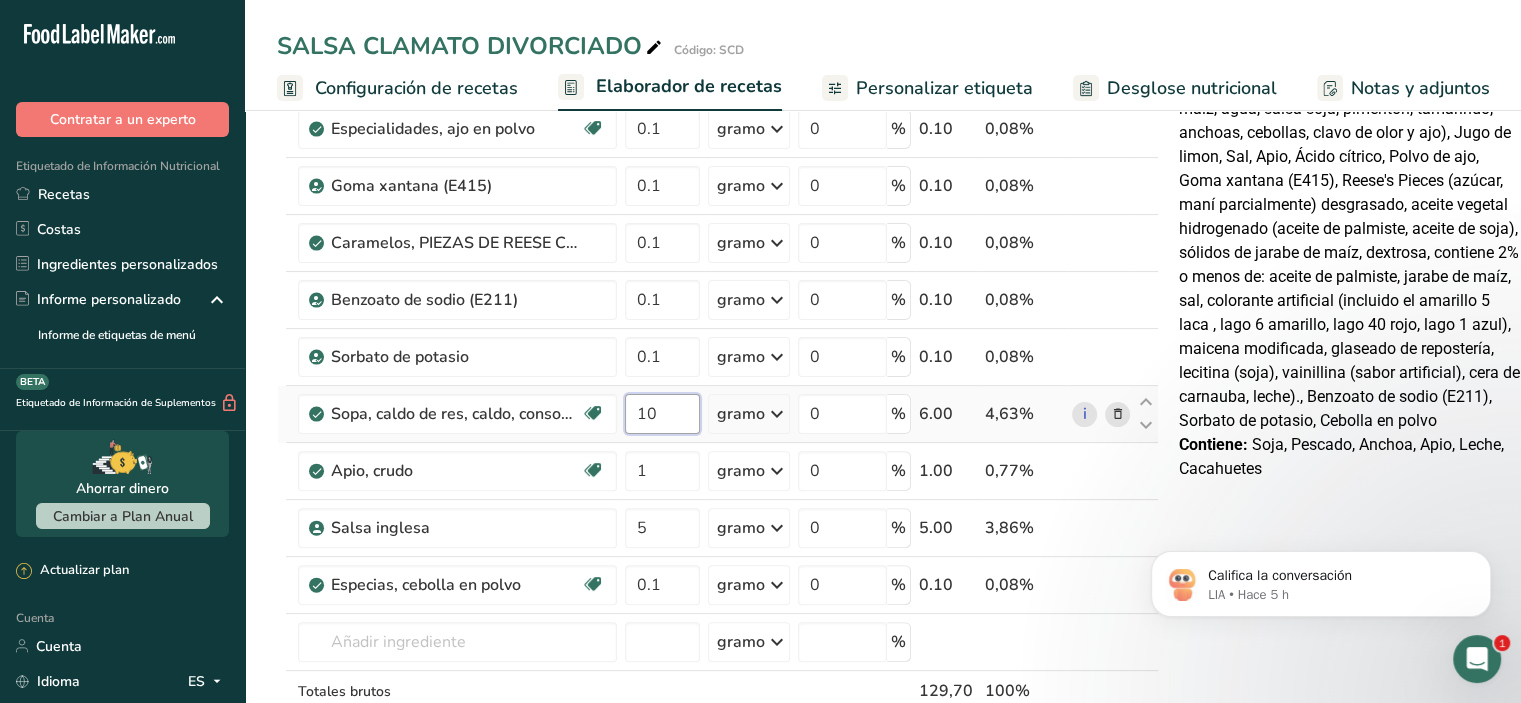 click on "10" at bounding box center [662, 414] 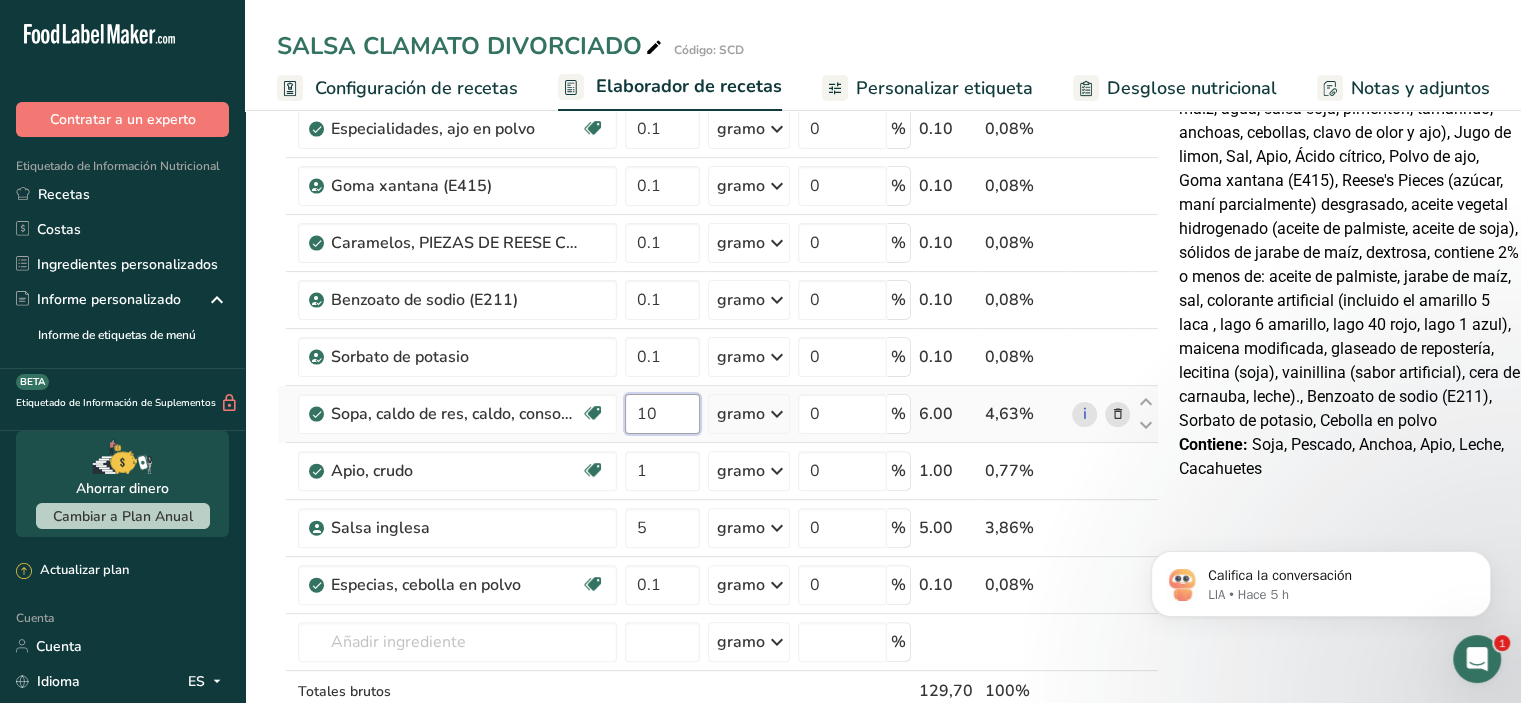 type on "1" 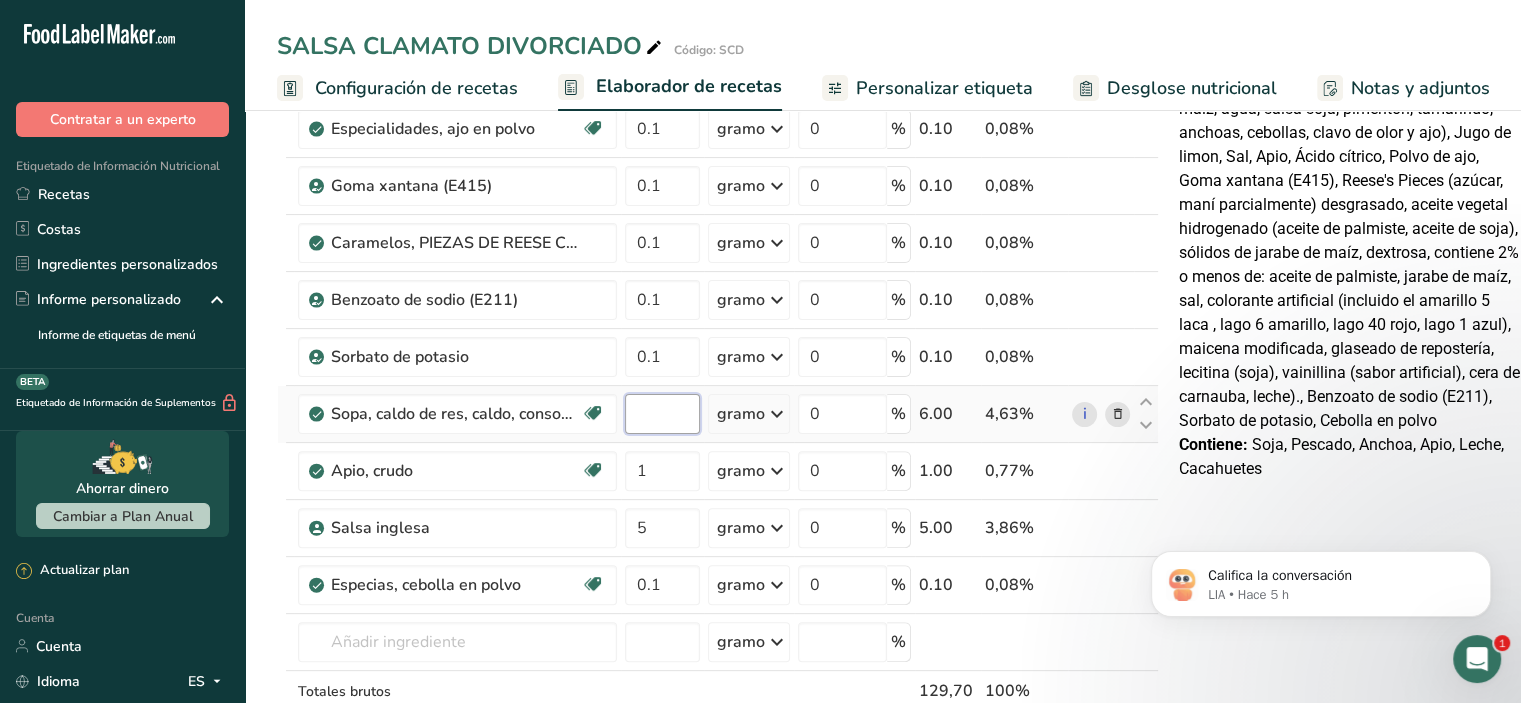 type on "5" 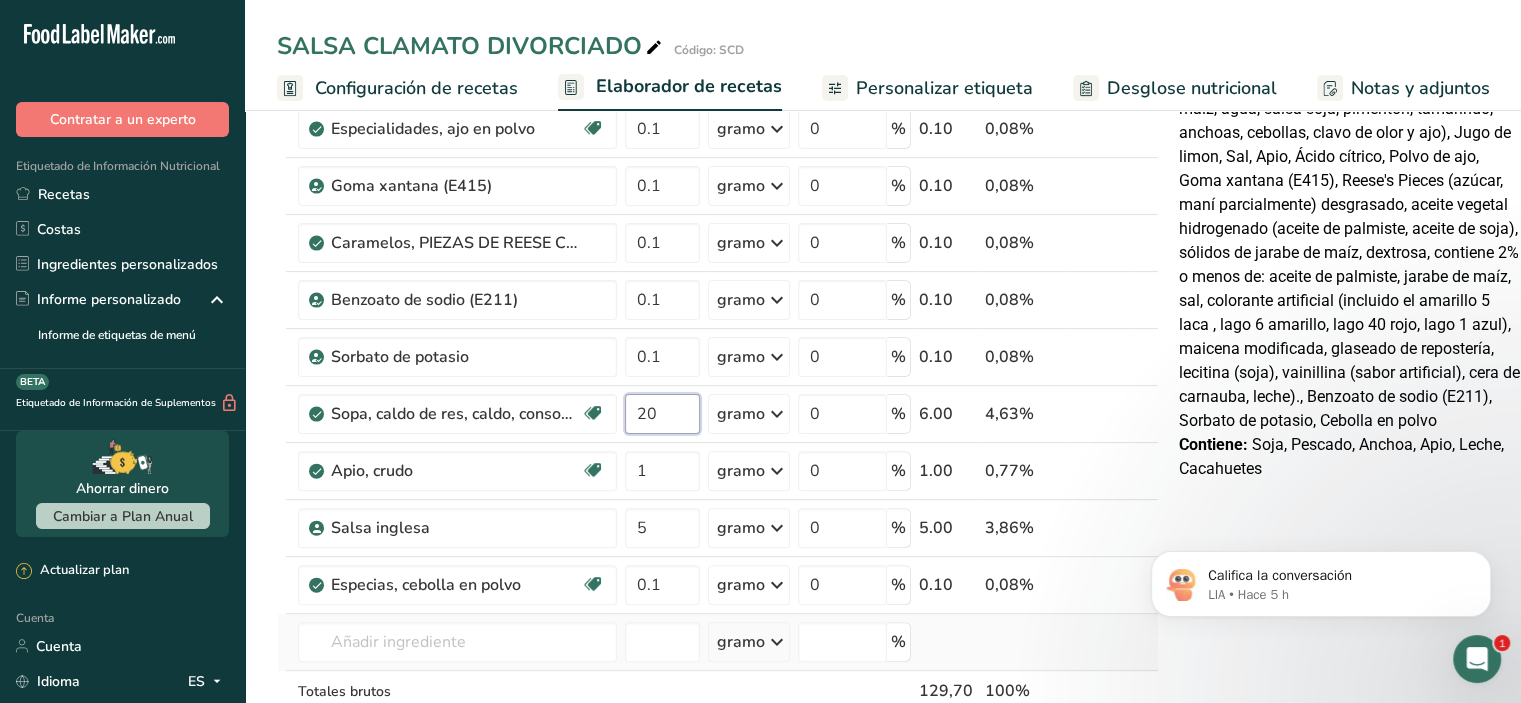 type on "20" 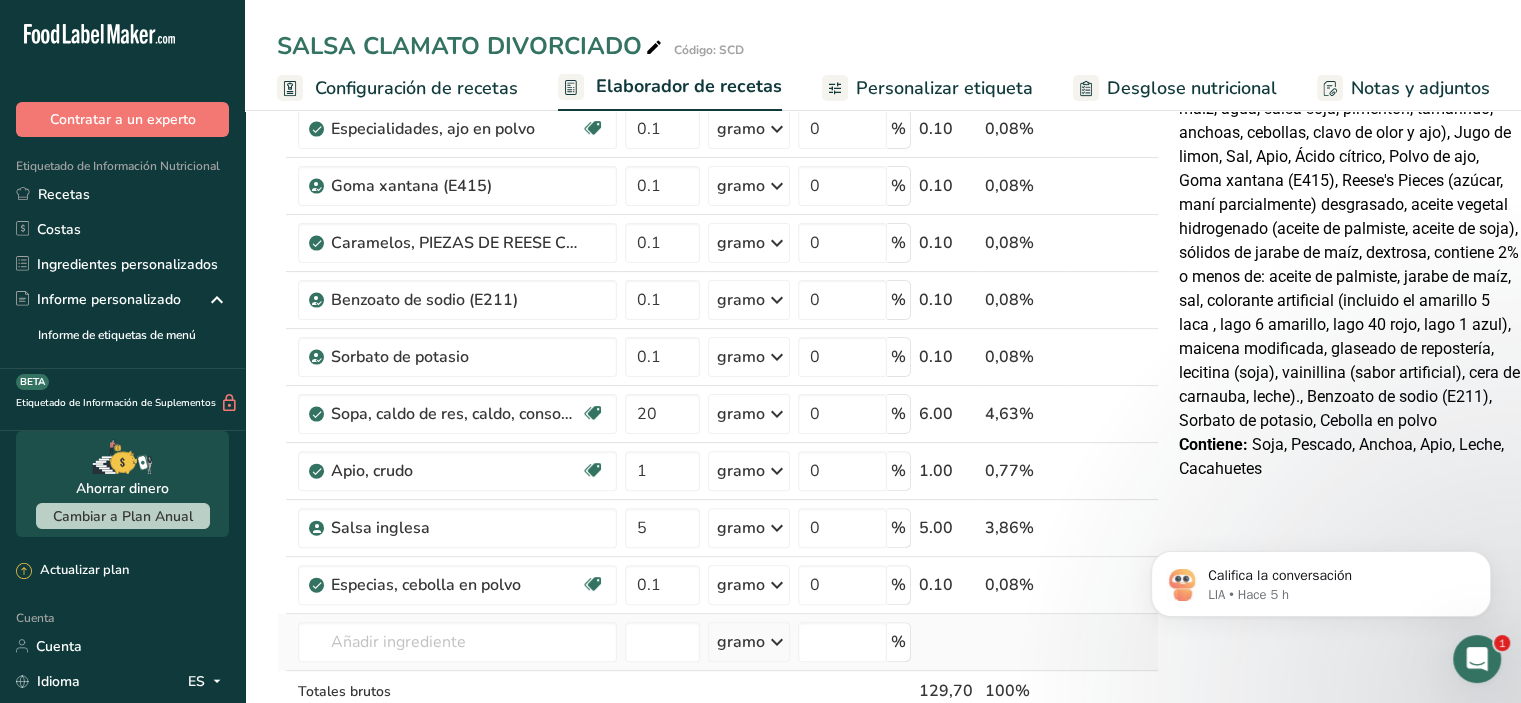click on "Ingrediente  *
Cantidad  *
Unidad  *
Desperdicio *   .a-a{fill:#347362;}.b-a{fill:#fff;}         Gramos
Porcentaje
Agua embotellada genérica.
Libre de lácteos
Libre de gluten
Vegano
Vegetariano
Libre de soja
100
gramo
Porciones
1 onza líquida
1 taza
1 ml
Unidades de peso
gramo
kilogramo
mg
Ver más
Unidades de volumen
litro
Las unidades de volumen requieren una conversión de densidad. Si conoce la densidad de su ingrediente, introdúzcala a continuación. De lo contrario, haga clic en "RIA", nuestra asistente regulatoria de IA, quien podrá ayudarle.
lb/pie³" at bounding box center (718, 256) 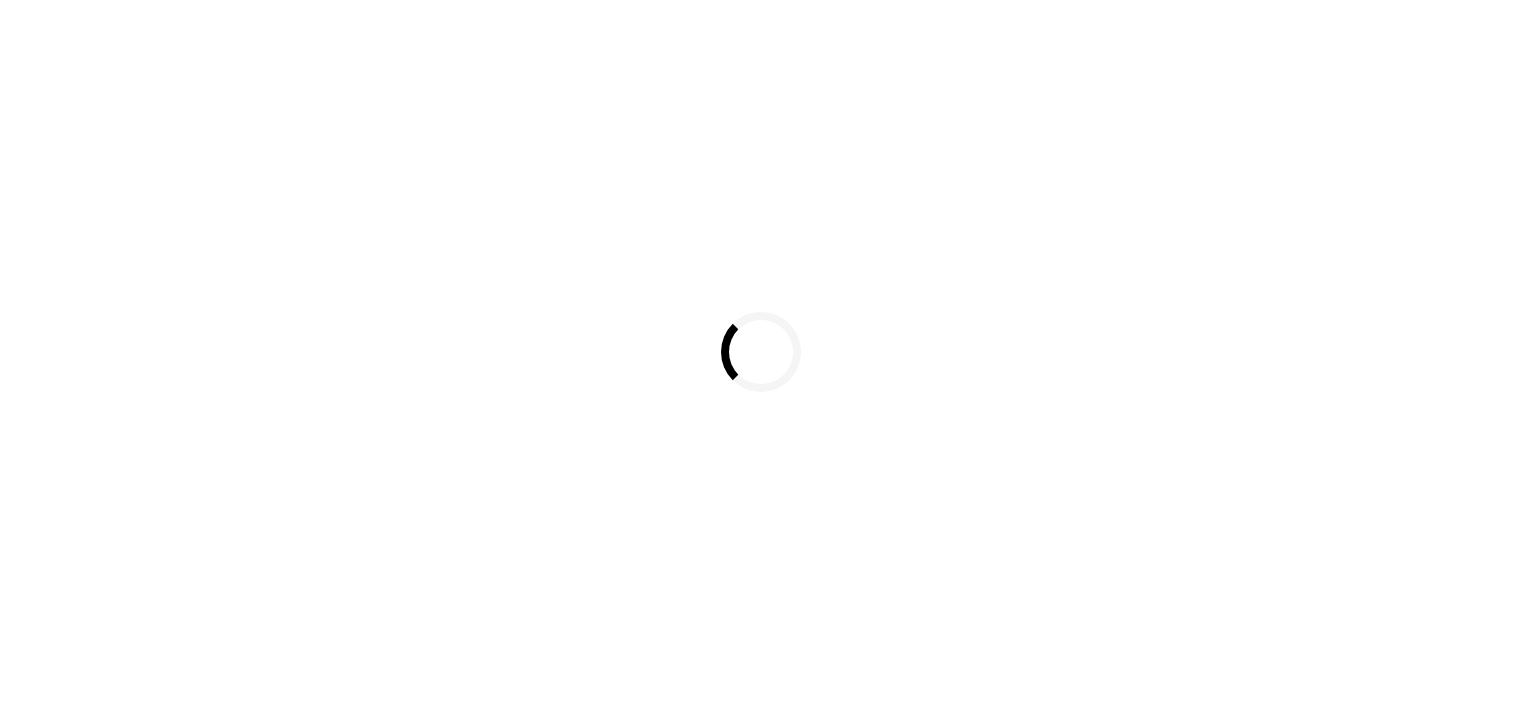 scroll, scrollTop: 0, scrollLeft: 0, axis: both 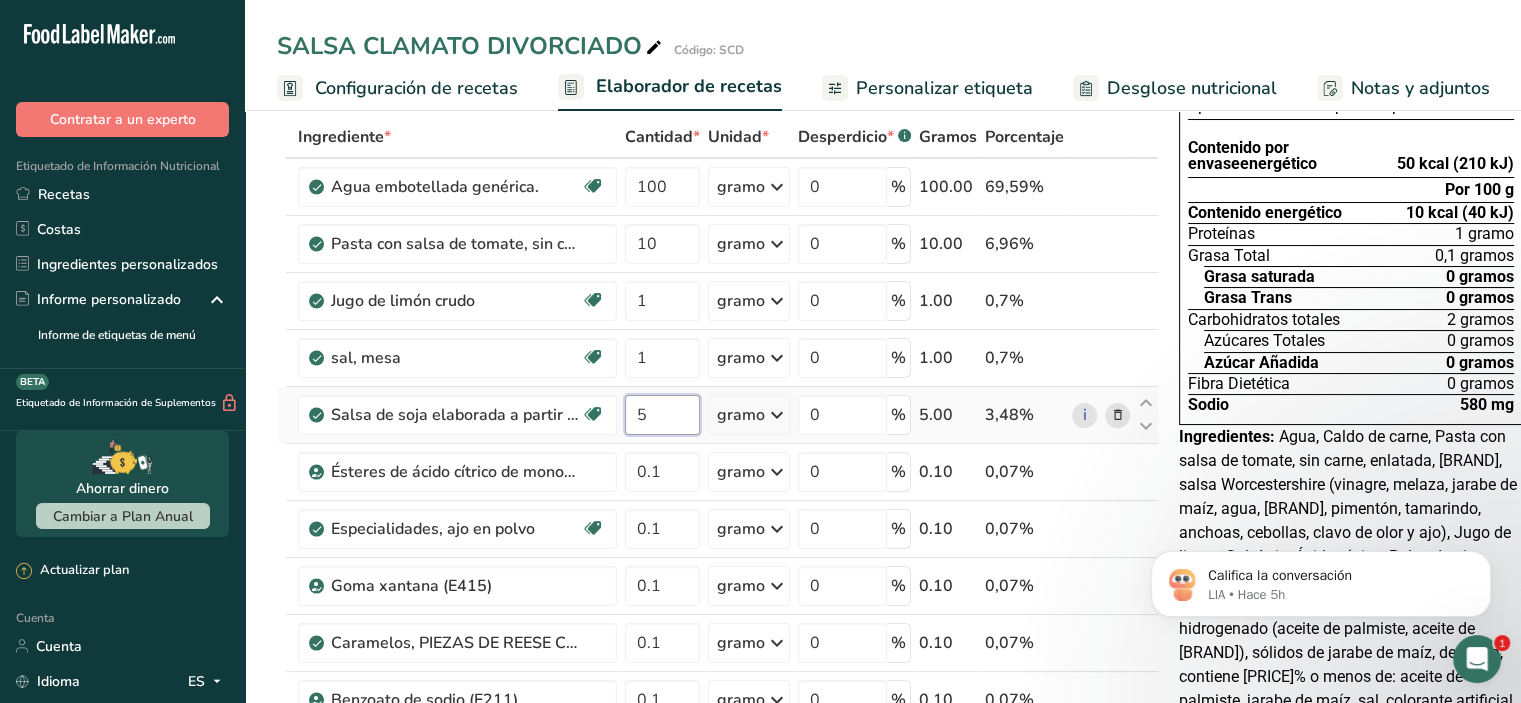 click on "5" at bounding box center [662, 415] 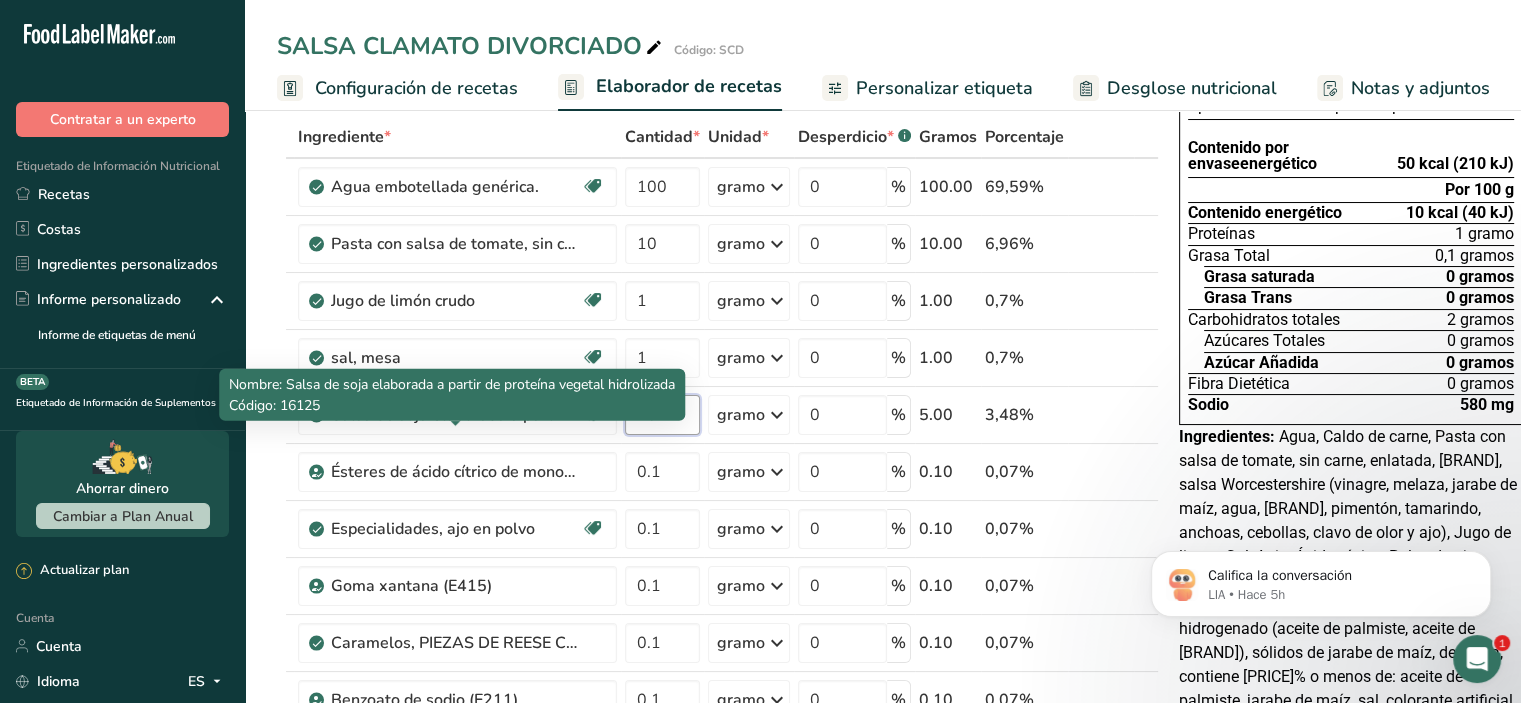 scroll, scrollTop: 0, scrollLeft: 0, axis: both 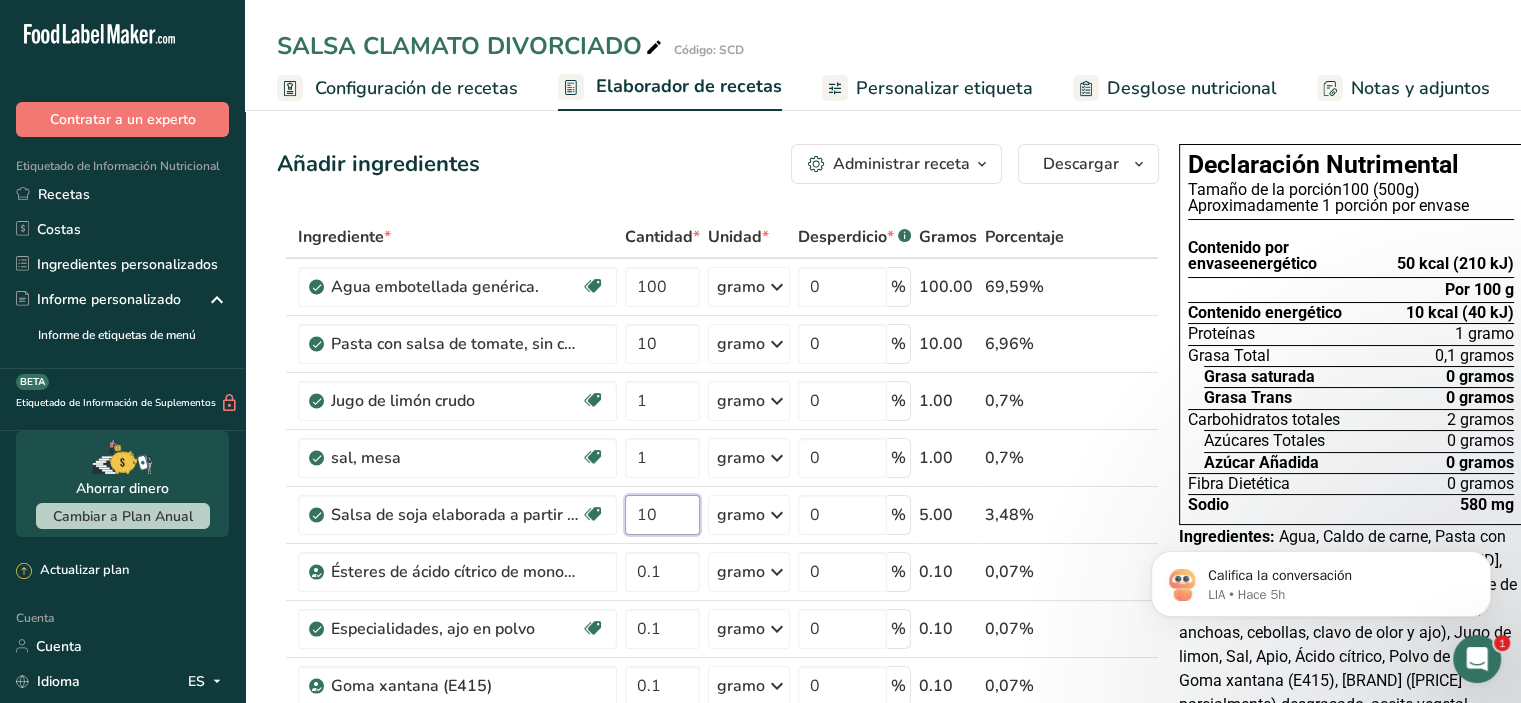 type on "10" 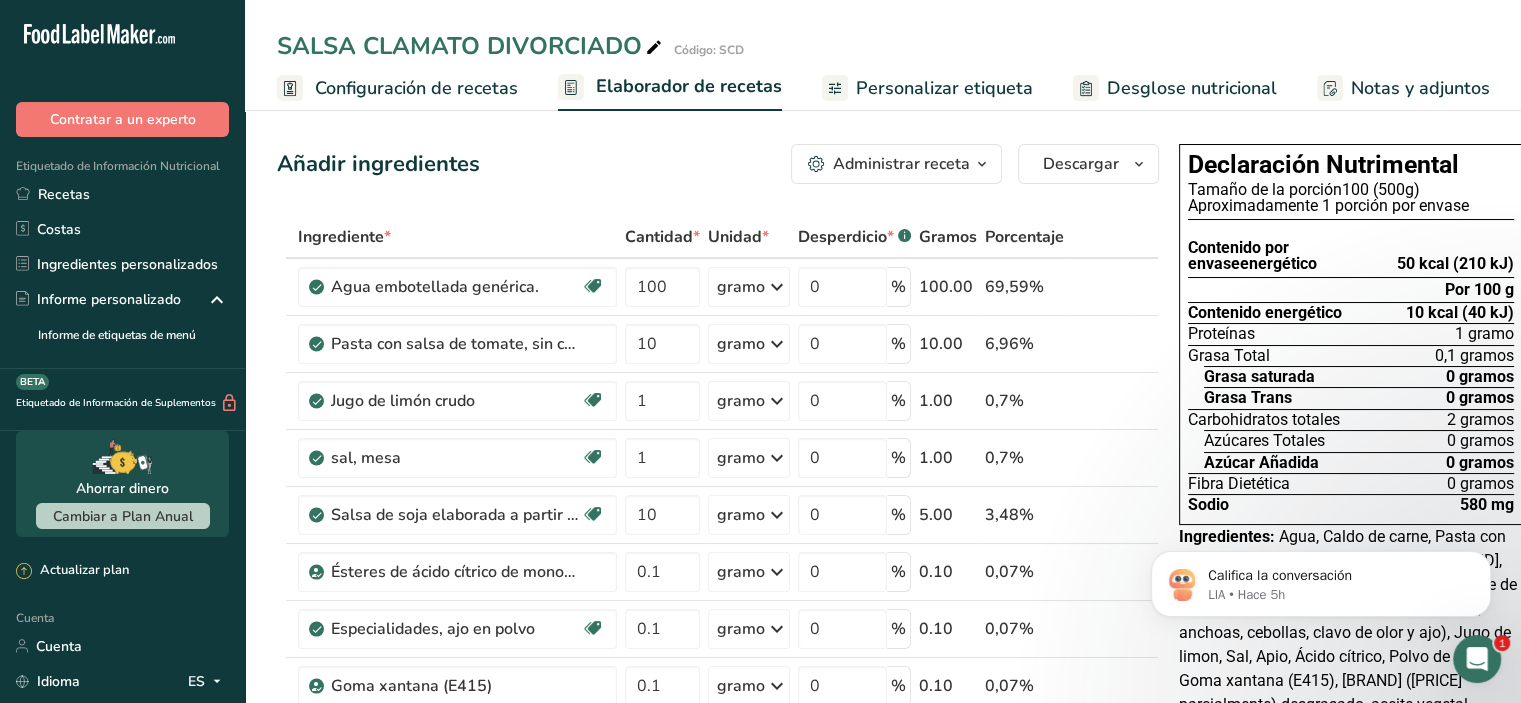 click on "Ingrediente  *
Cantidad  *
Unidad  *
Desperdicio *   .a-a{fill:#347362;}.b-a{fill:#fff;}         Gramos
Porcentaje
Agua embotellada genérica.
Libre de lácteos
Libre de gluten
Vegano
Vegetariano
Libre de soja
100
gramo
Porciones
1 onza líquida
1 taza
1 ml
Unidades de peso
gramo
kilogramo
mg
Ver más
Unidades de volumen
litro
Las unidades de volumen requieren una conversión de densidad. Si conoce la densidad de su ingrediente, introdúzcala a continuación. De lo contrario, haga clic en "RIA", nuestra asistente regulatoria de IA, quien podrá ayudarle.
lb/pie³" at bounding box center [718, 756] 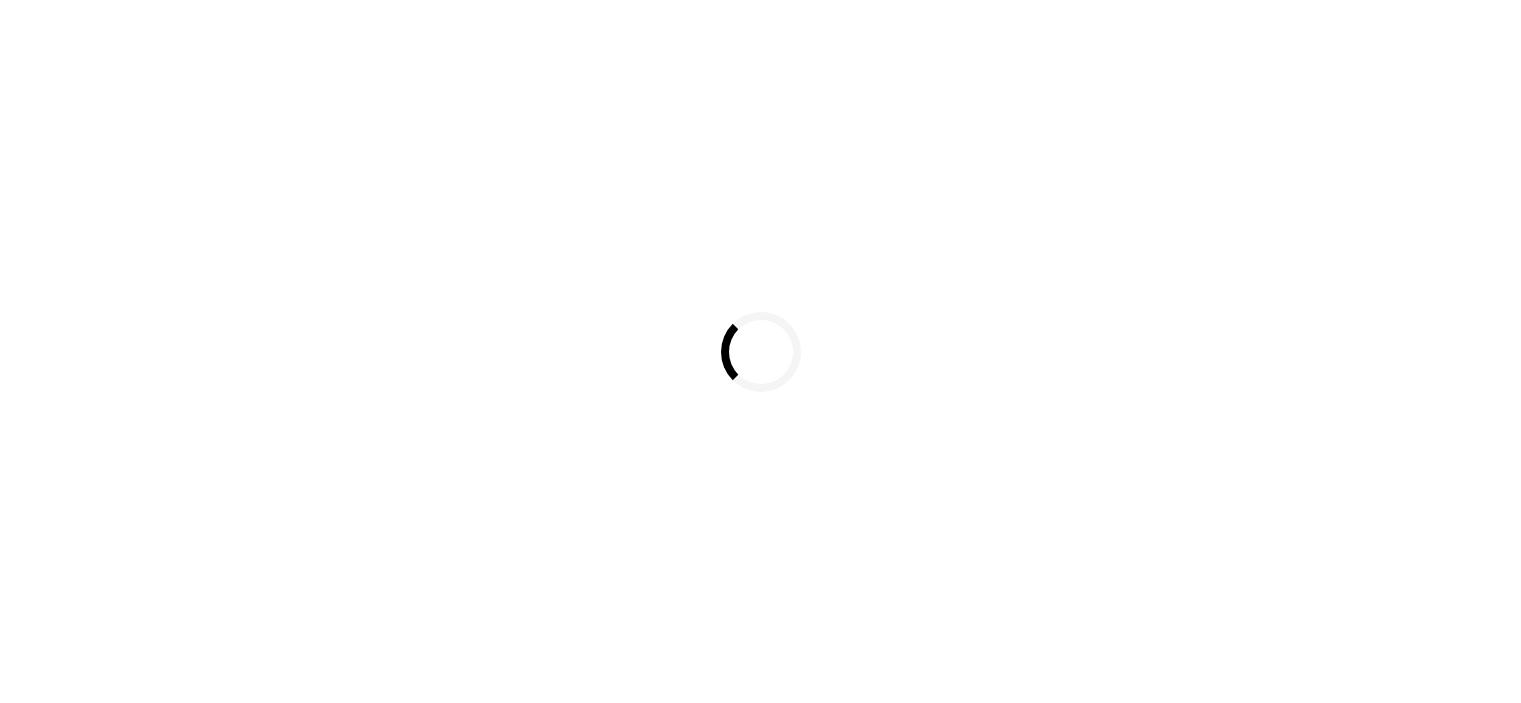 scroll, scrollTop: 0, scrollLeft: 0, axis: both 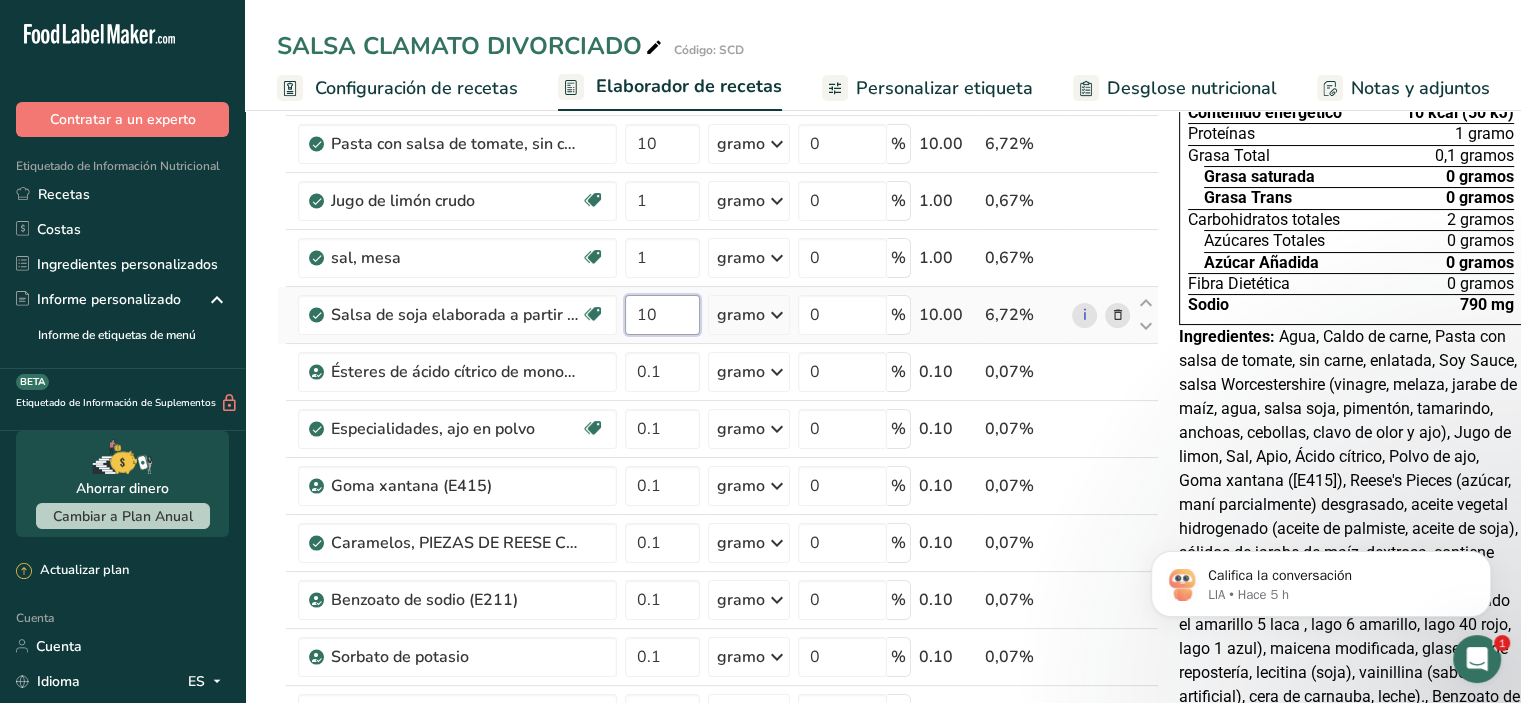 click on "10" at bounding box center (662, 315) 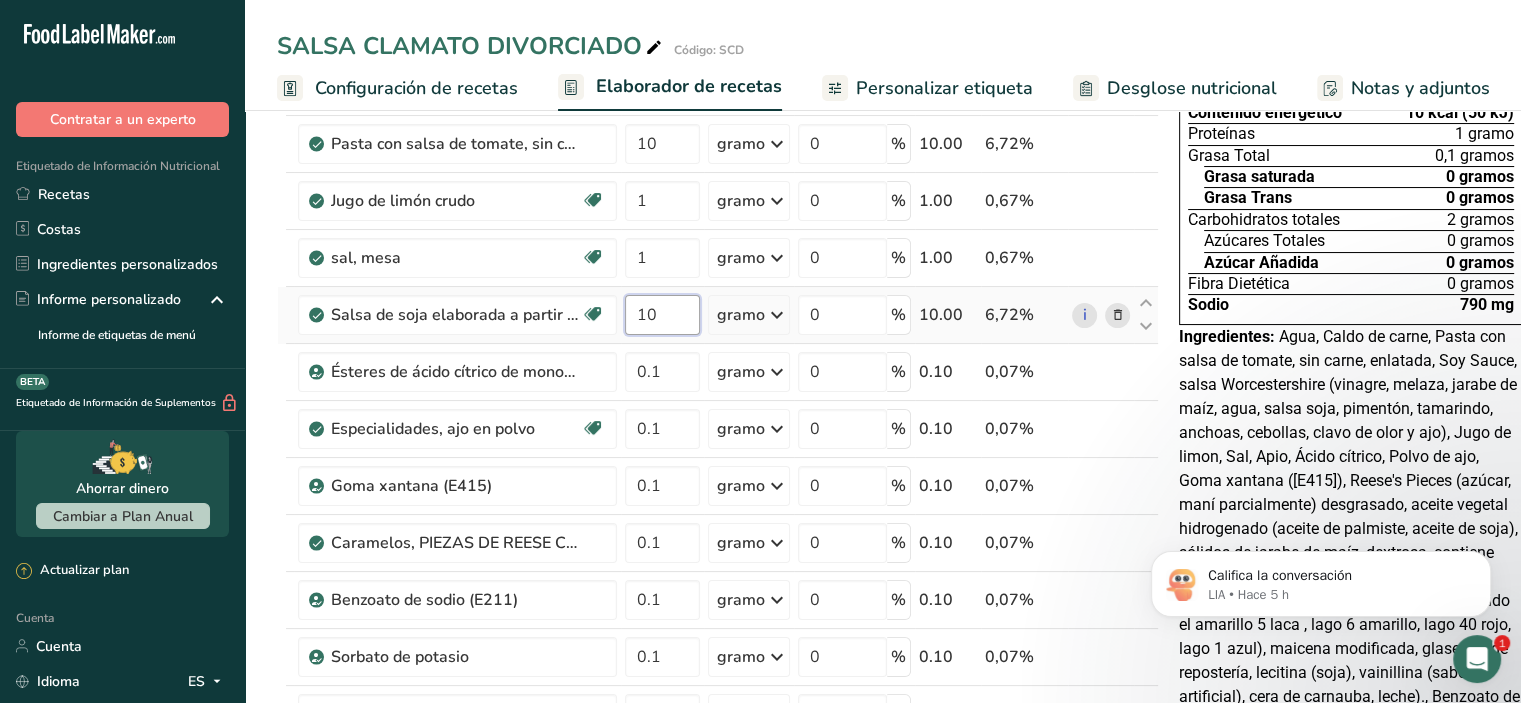 type on "1" 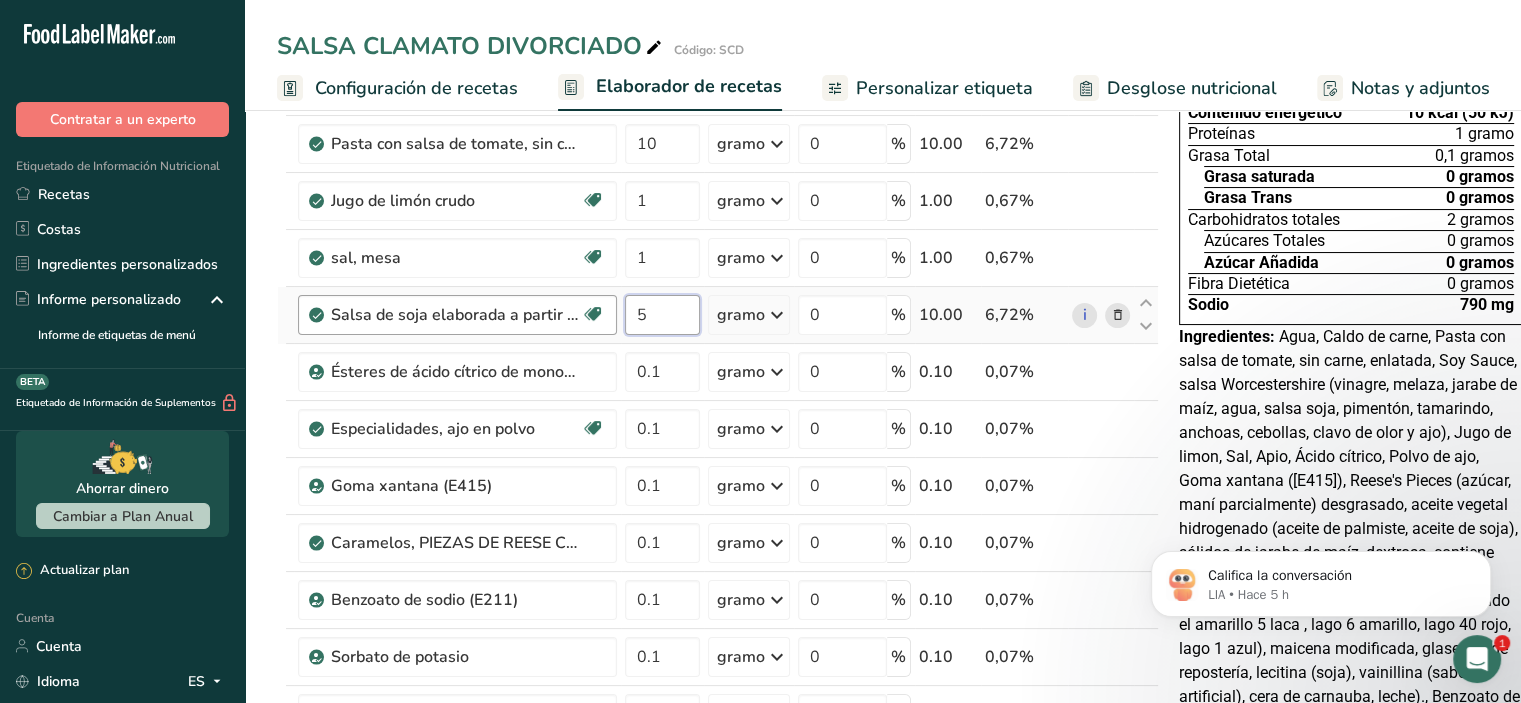 scroll, scrollTop: 0, scrollLeft: 0, axis: both 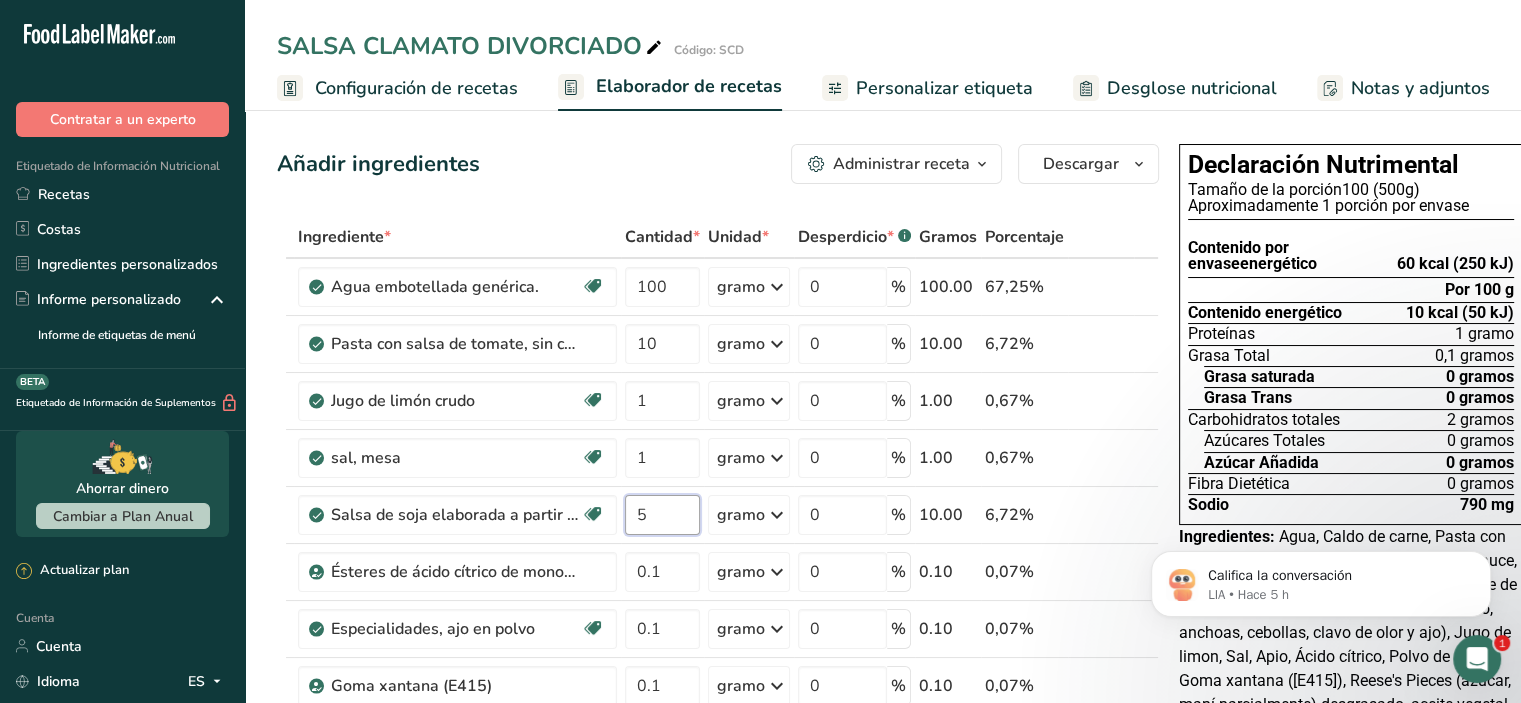 type on "5" 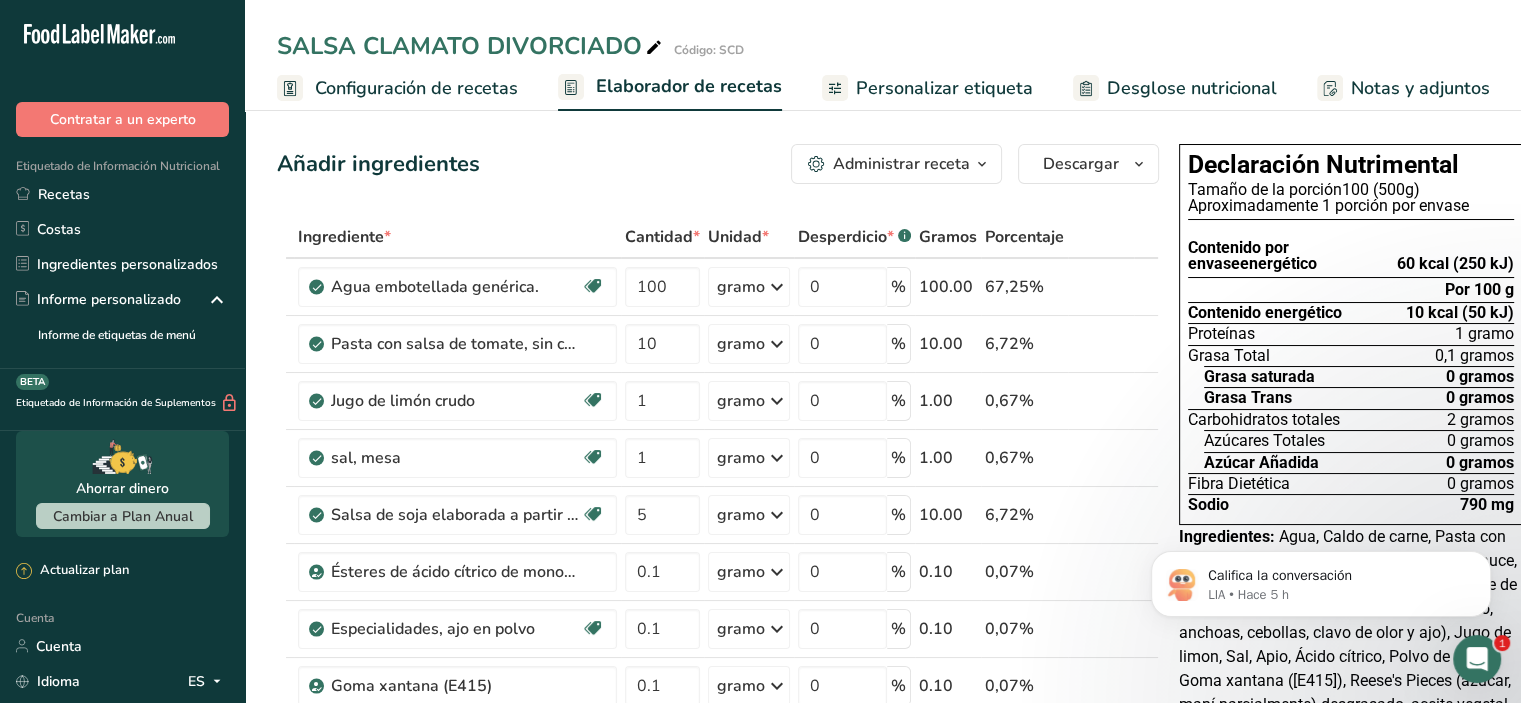 click on "Añadir ingredientes
Administrar receta         Eliminar receta           Duplicar receta             Receta de escalar             Guardar como subreceta   .a-a{fill:#347362;}.b-a{fill:#fff;}                               Desglose nutricional                 Tarjeta de la receta
Novedad
Informe de patrón de aminoácidos           Historial de actividades
Descargar
Elija su estilo de etiqueta preferido
Etiqueta estándar FDA
Etiqueta estándar FDA
El formato más común para etiquetas de información nutricional en cumplimiento con el tipo de letra, estilo y requisitos de la FDA.
Etiqueta tabular FDA
Un formato de etiqueta conforme a las regulaciones de la FDA presentada en una disposición tabular (horizontal).
Etiqueta lineal FDA" at bounding box center [724, 1073] 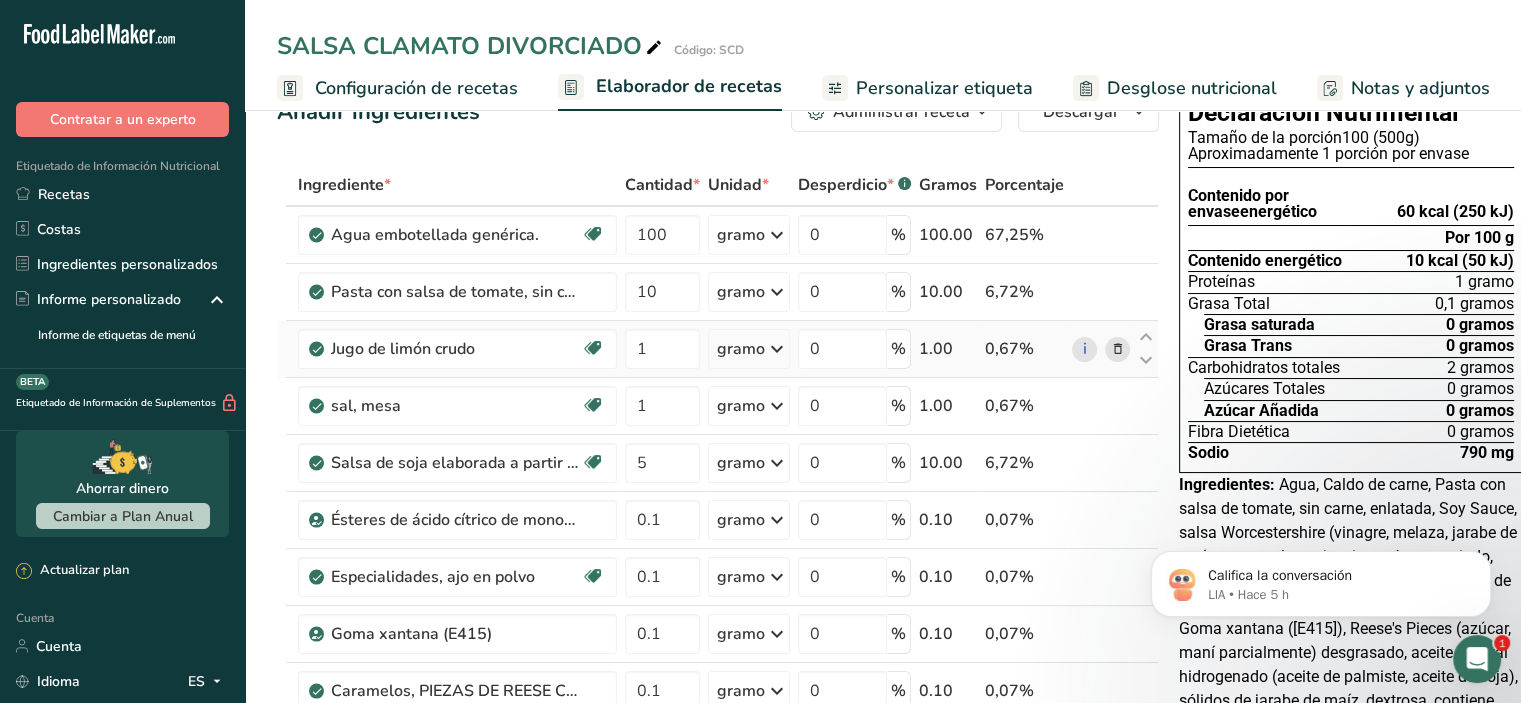 scroll, scrollTop: 0, scrollLeft: 0, axis: both 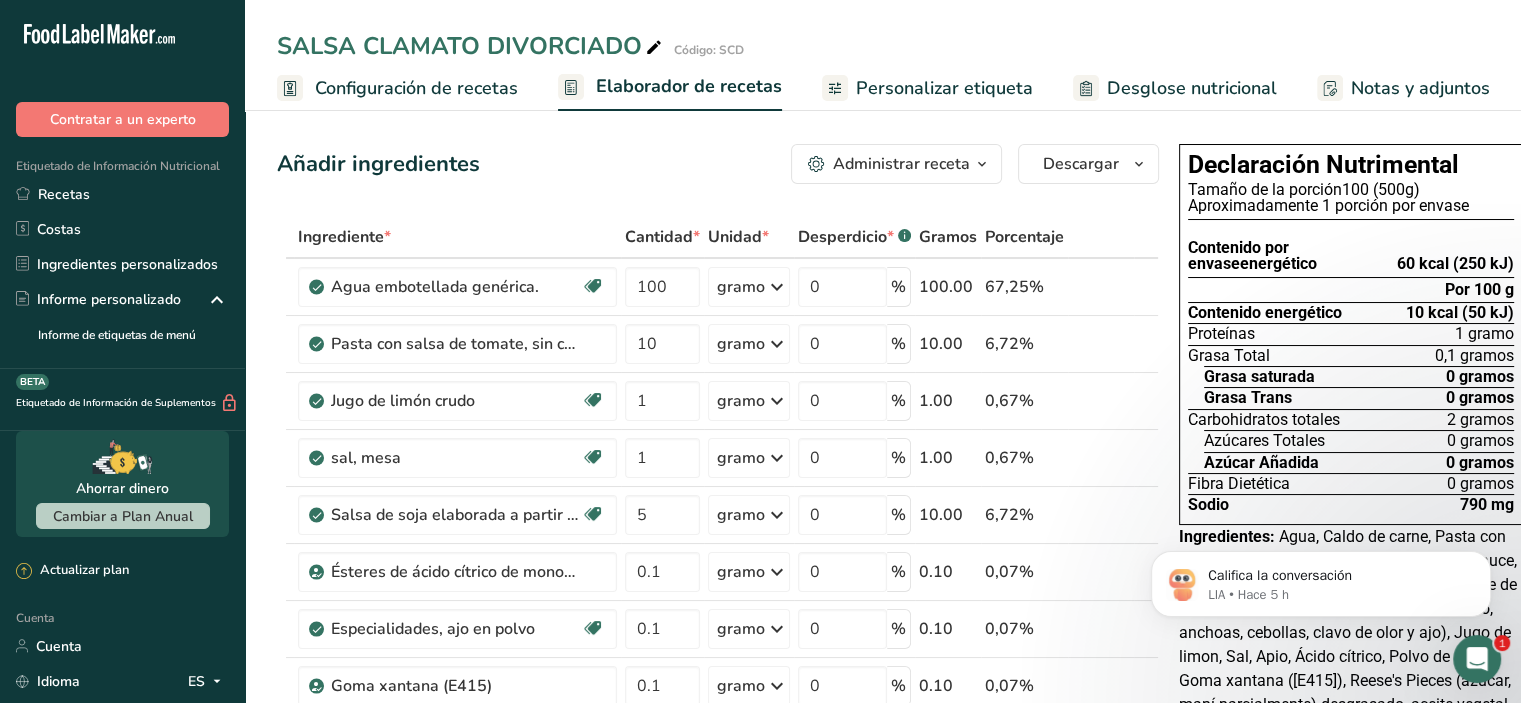 click on "Configuración de recetas" at bounding box center (416, 88) 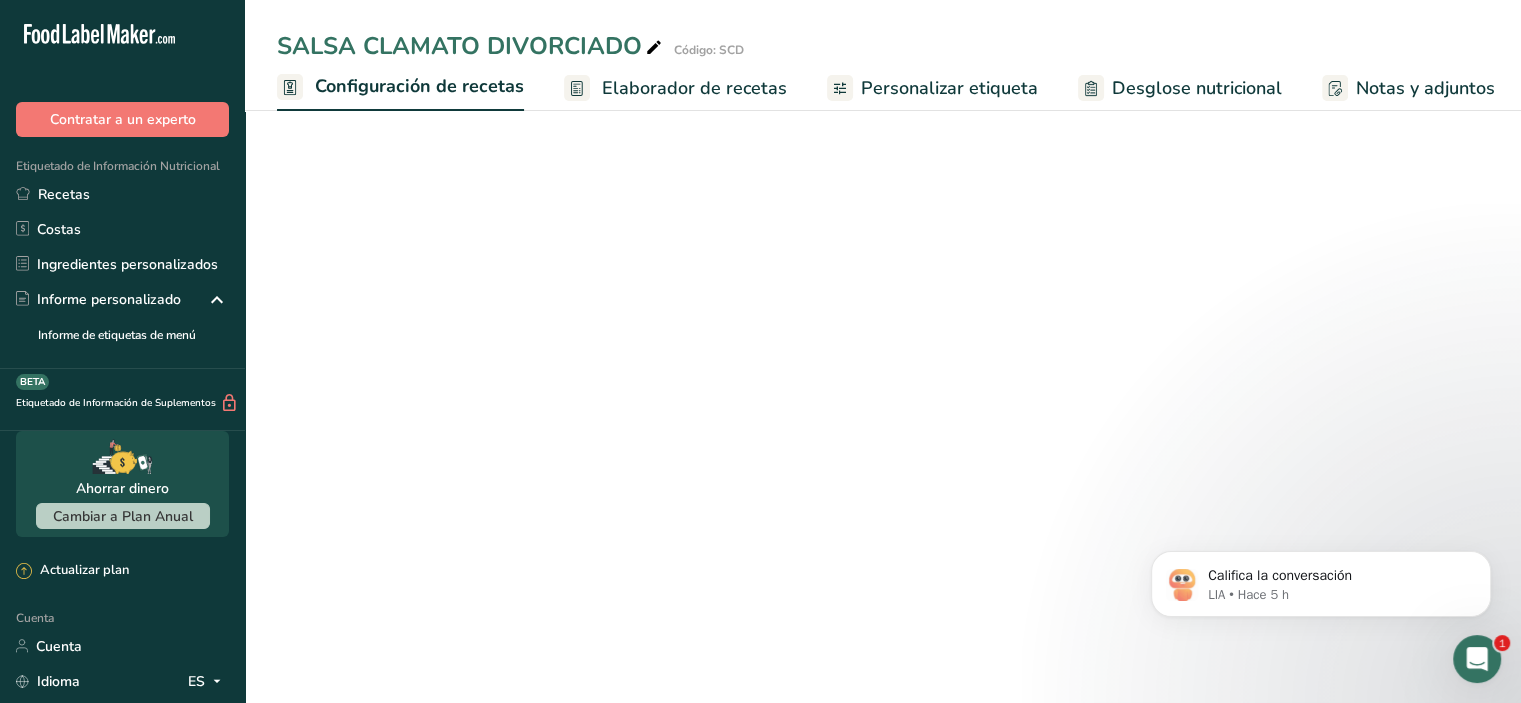 scroll, scrollTop: 0, scrollLeft: 7, axis: horizontal 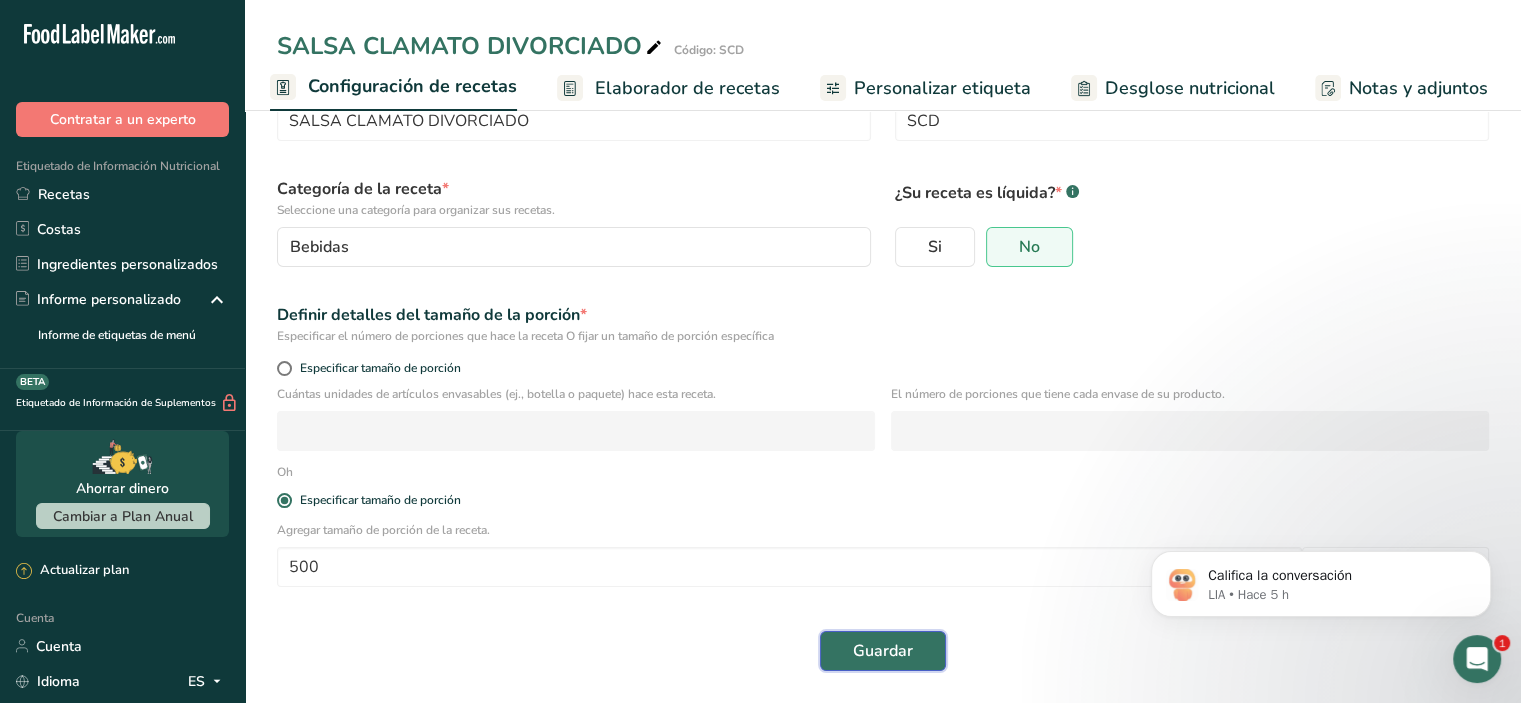 click on "Guardar" at bounding box center (883, 651) 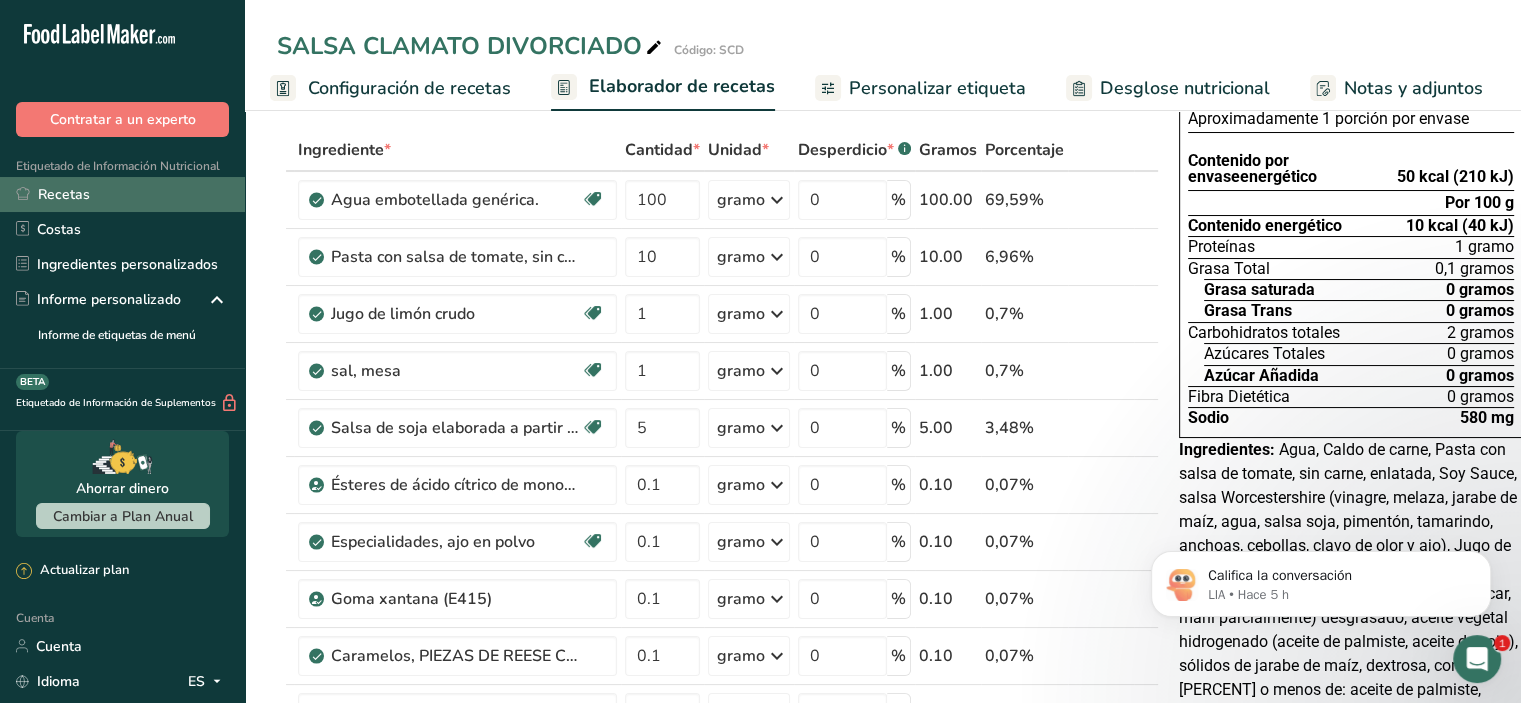 click on "Recetas" at bounding box center (64, 194) 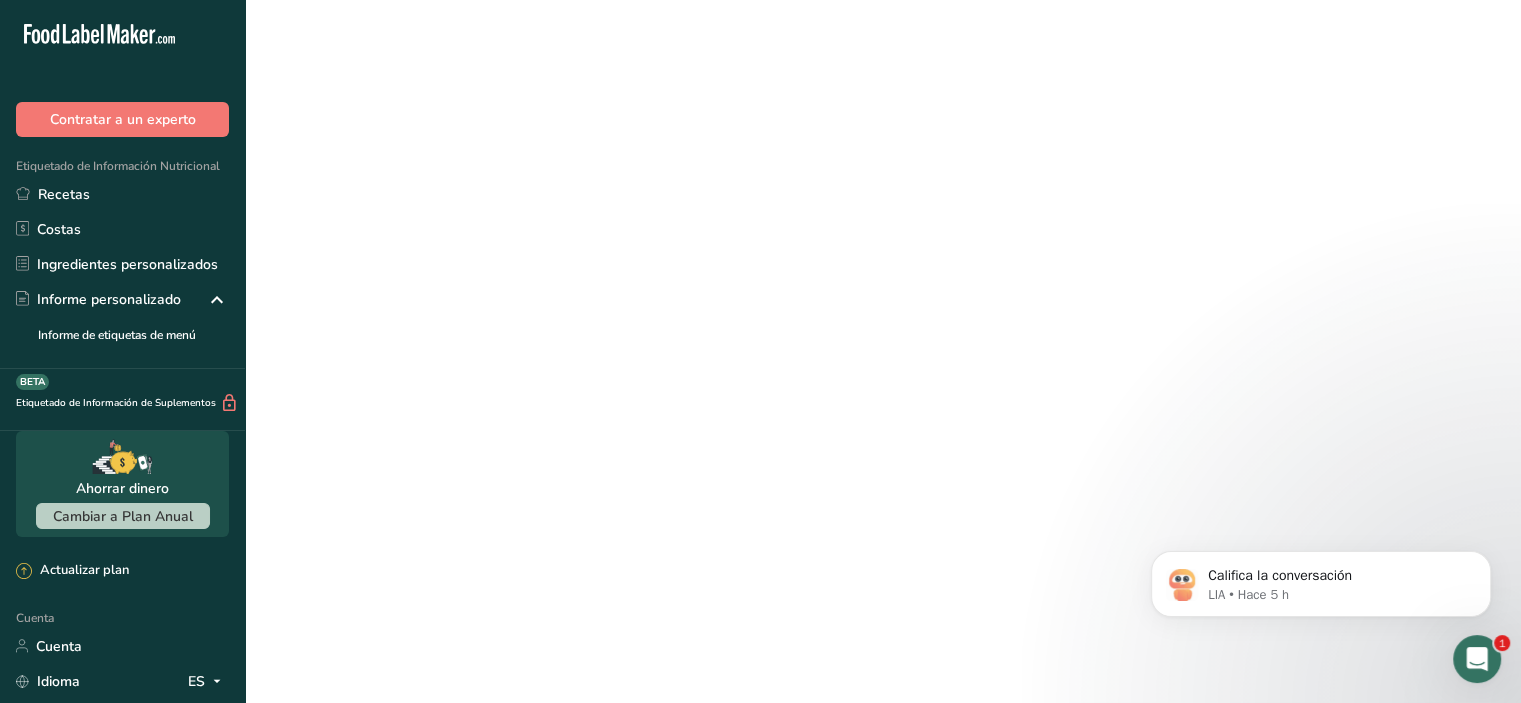 scroll, scrollTop: 0, scrollLeft: 0, axis: both 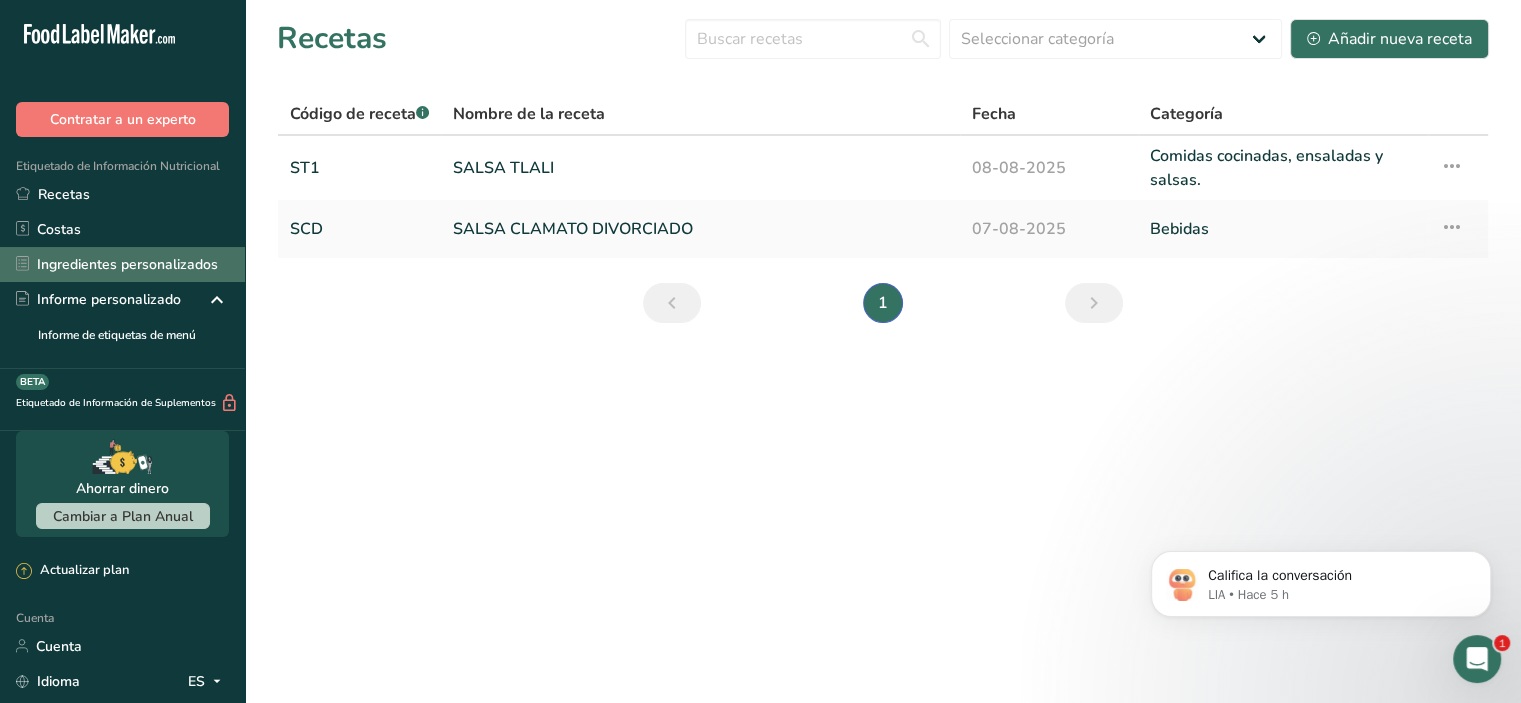 click on "Ingredientes personalizados" at bounding box center (127, 264) 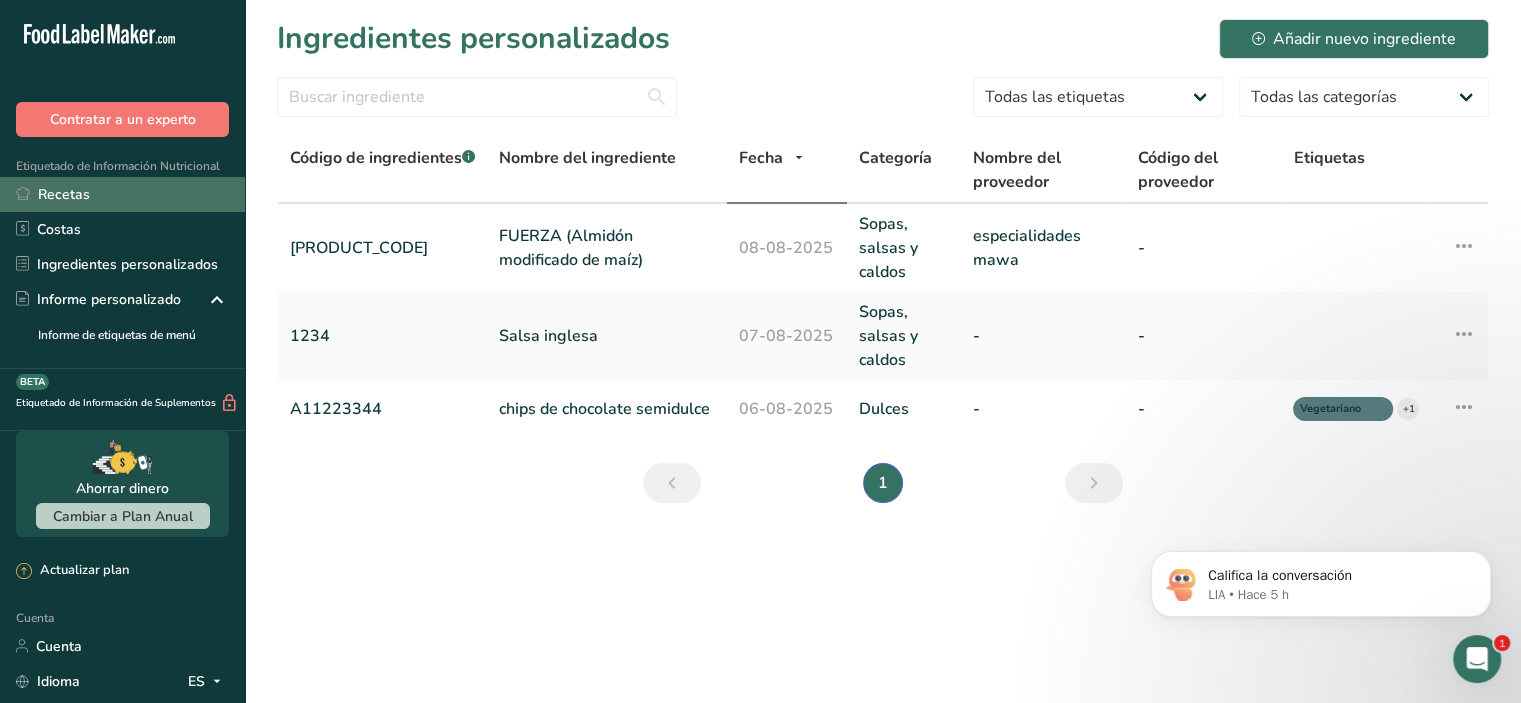 click on "Recetas" at bounding box center (122, 194) 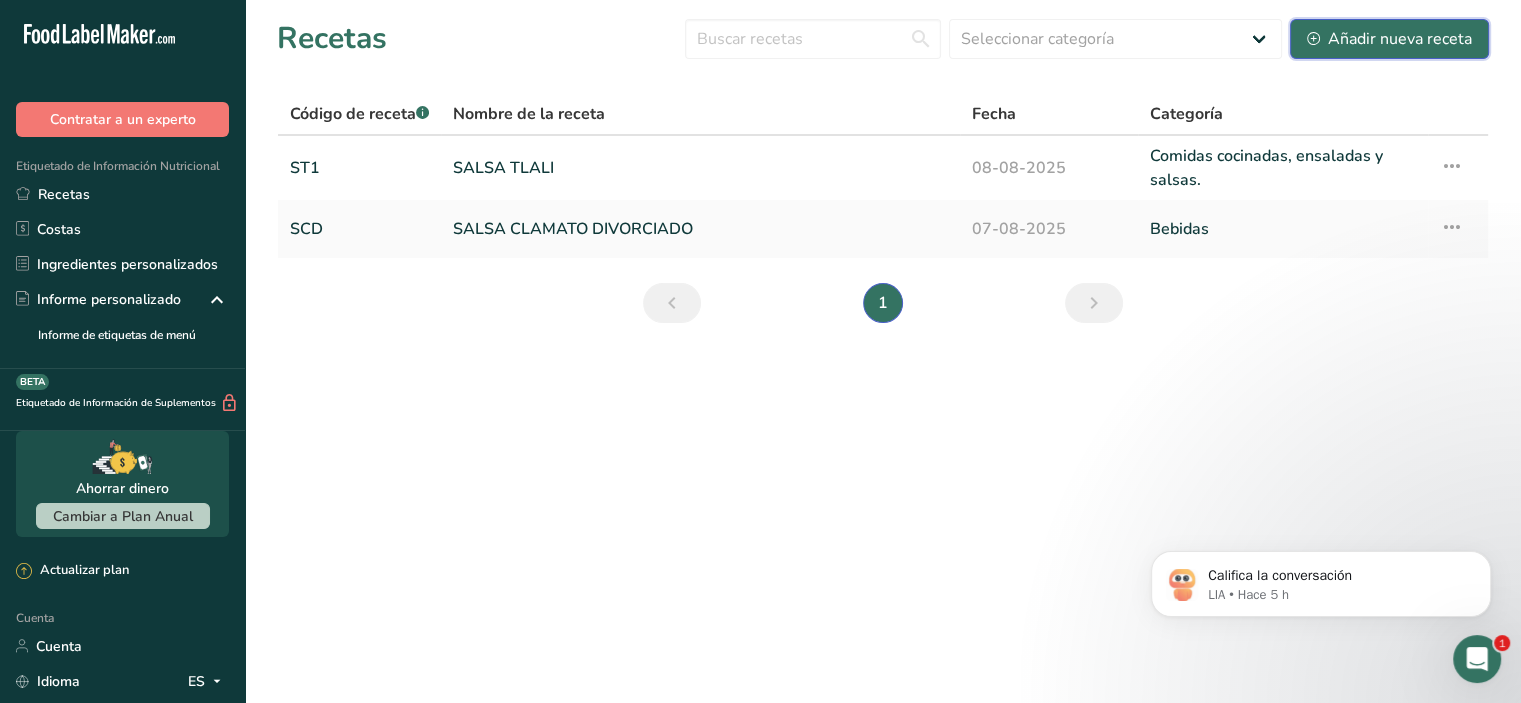 click on "Añadir nueva receta" at bounding box center (1400, 39) 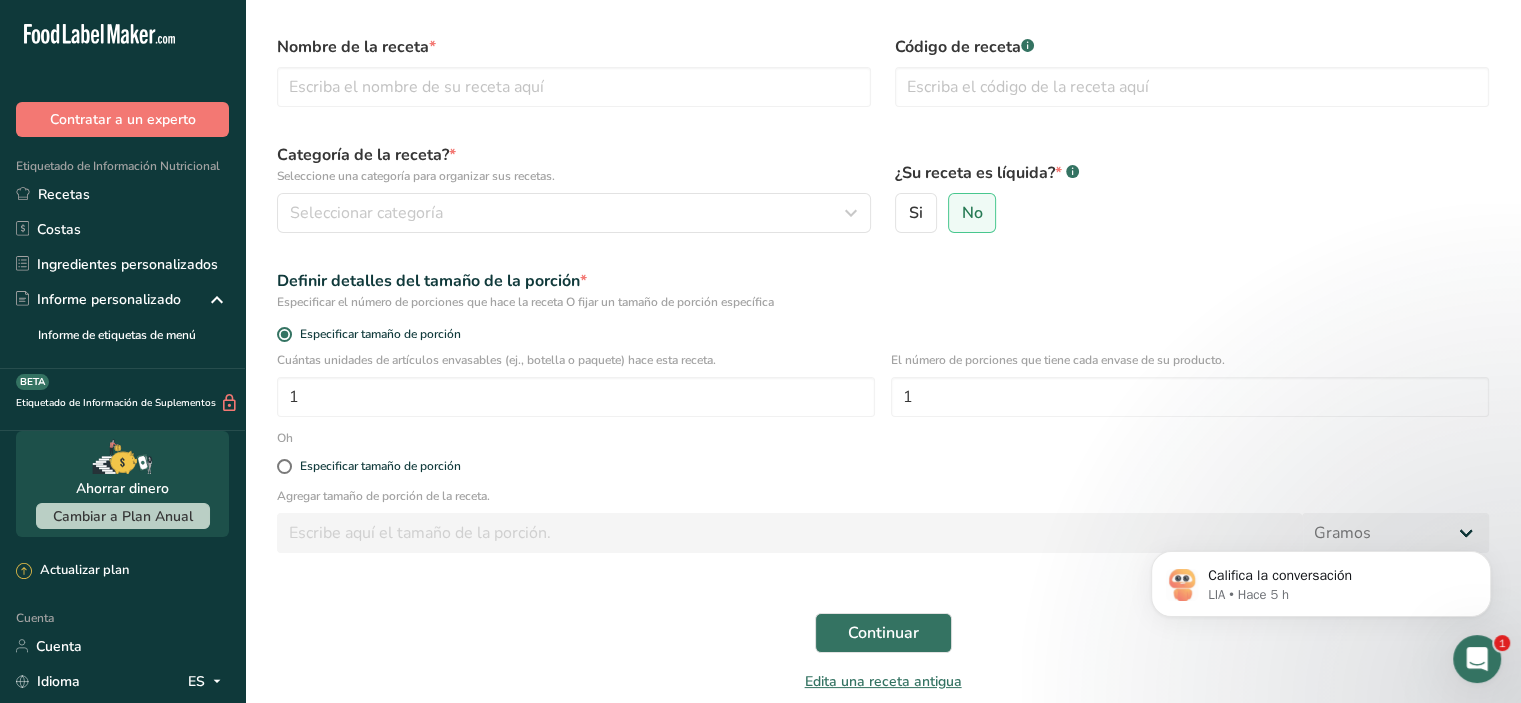 scroll, scrollTop: 0, scrollLeft: 0, axis: both 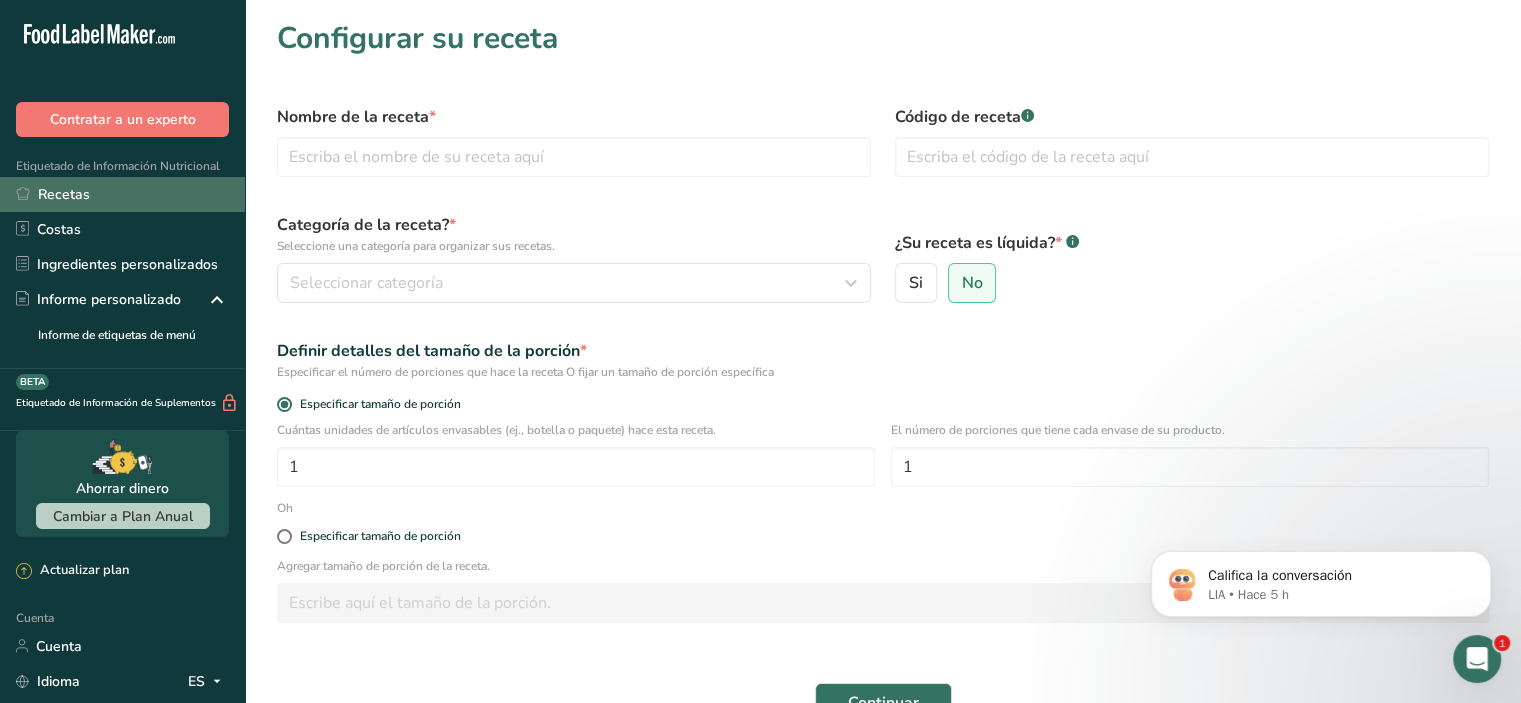click on "Recetas" at bounding box center (122, 194) 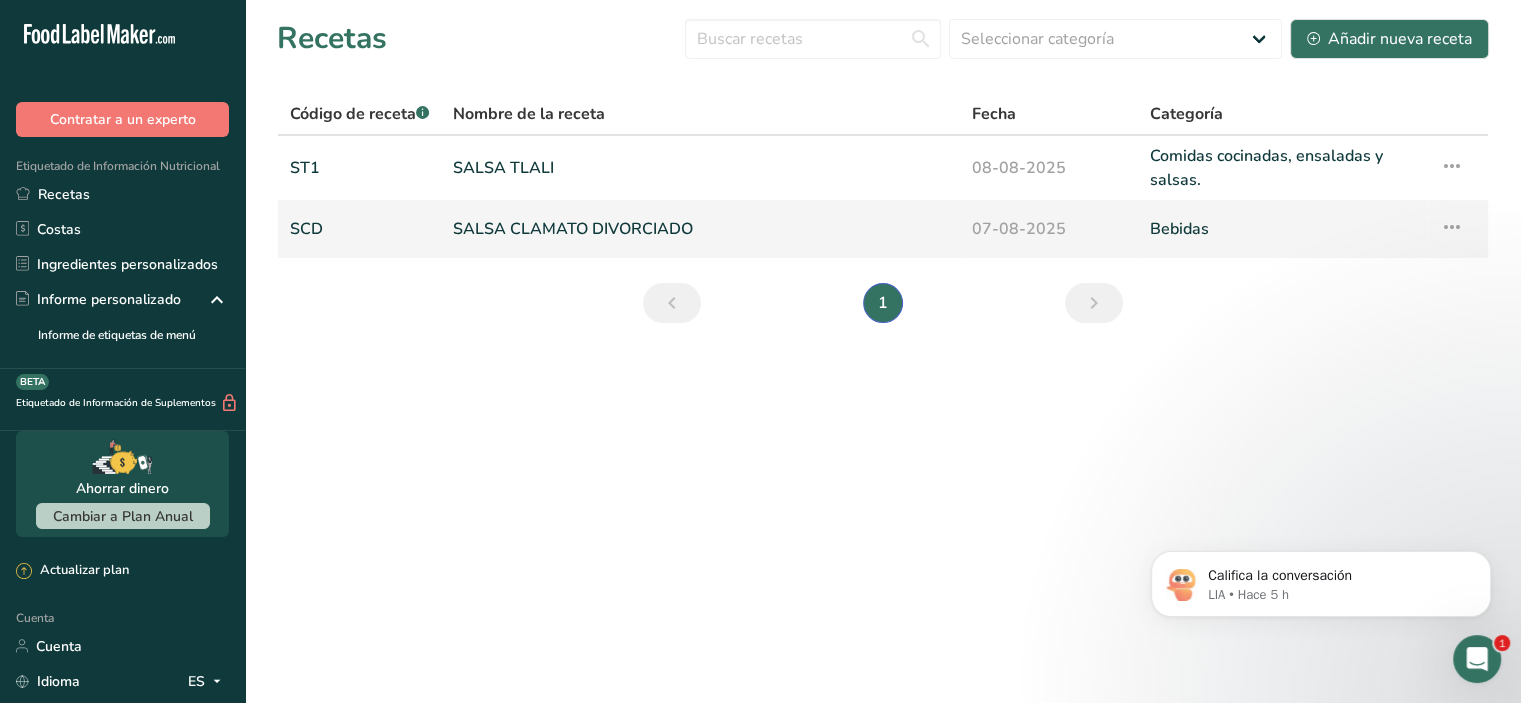 click on "SALSA CLAMATO DIVORCIADO" at bounding box center [573, 229] 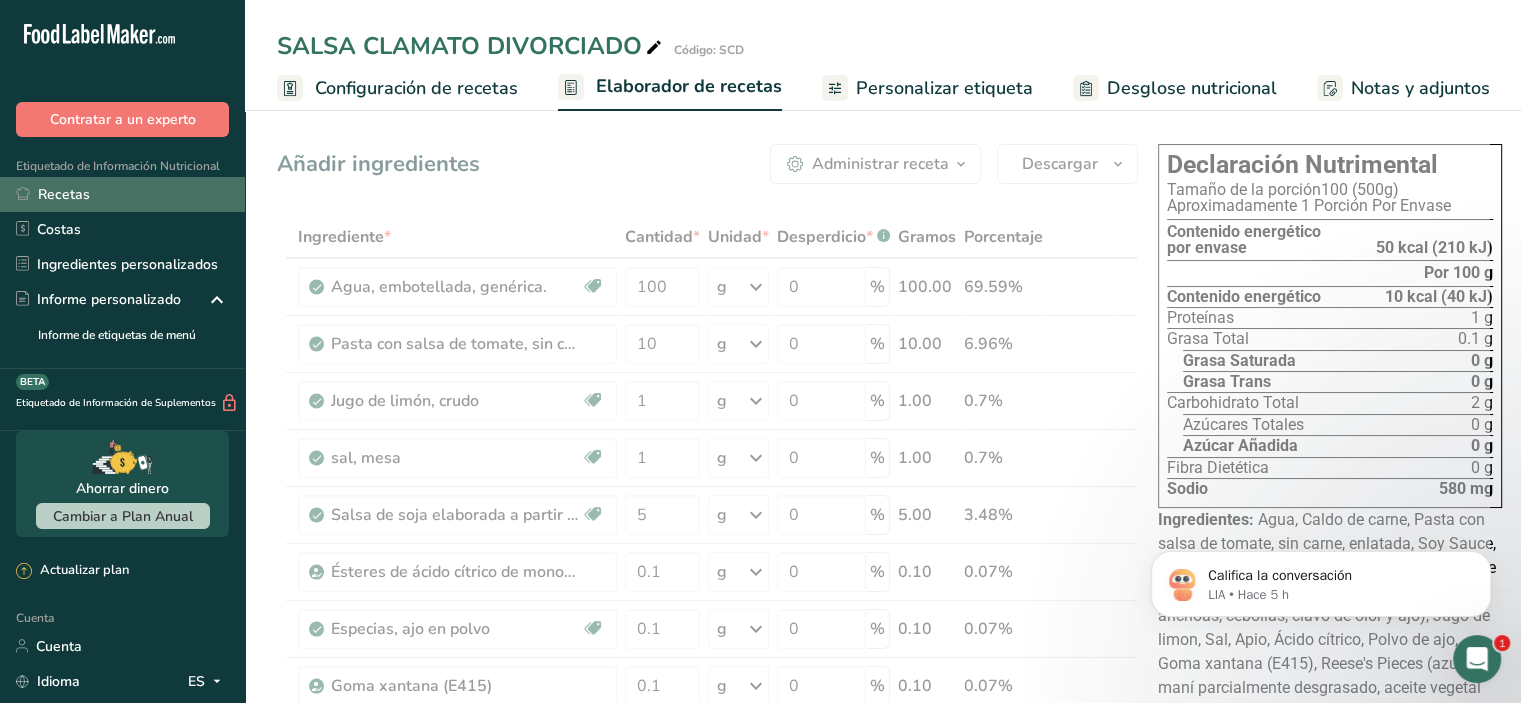 drag, startPoint x: 107, startPoint y: 189, endPoint x: 63, endPoint y: 207, distance: 47.539455 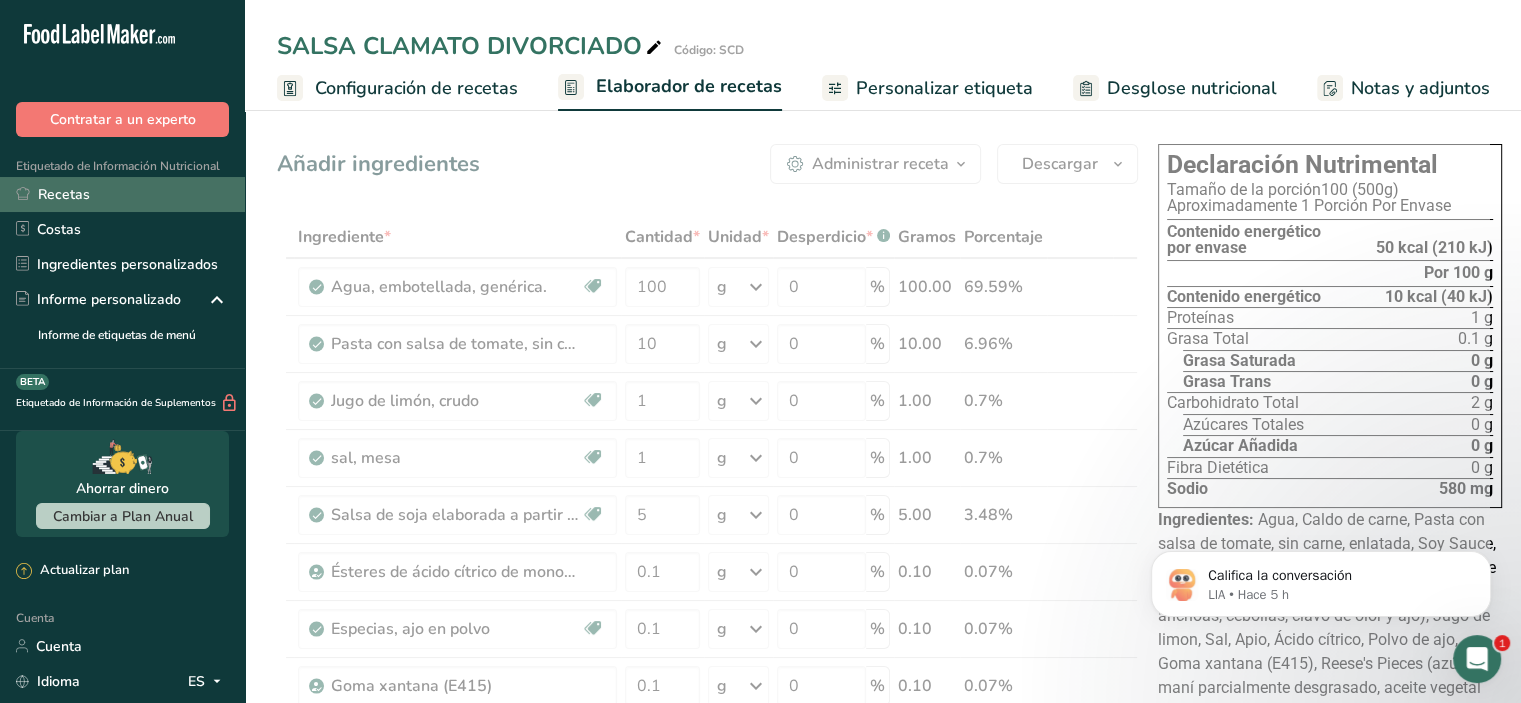 click on "Recetas" at bounding box center [122, 194] 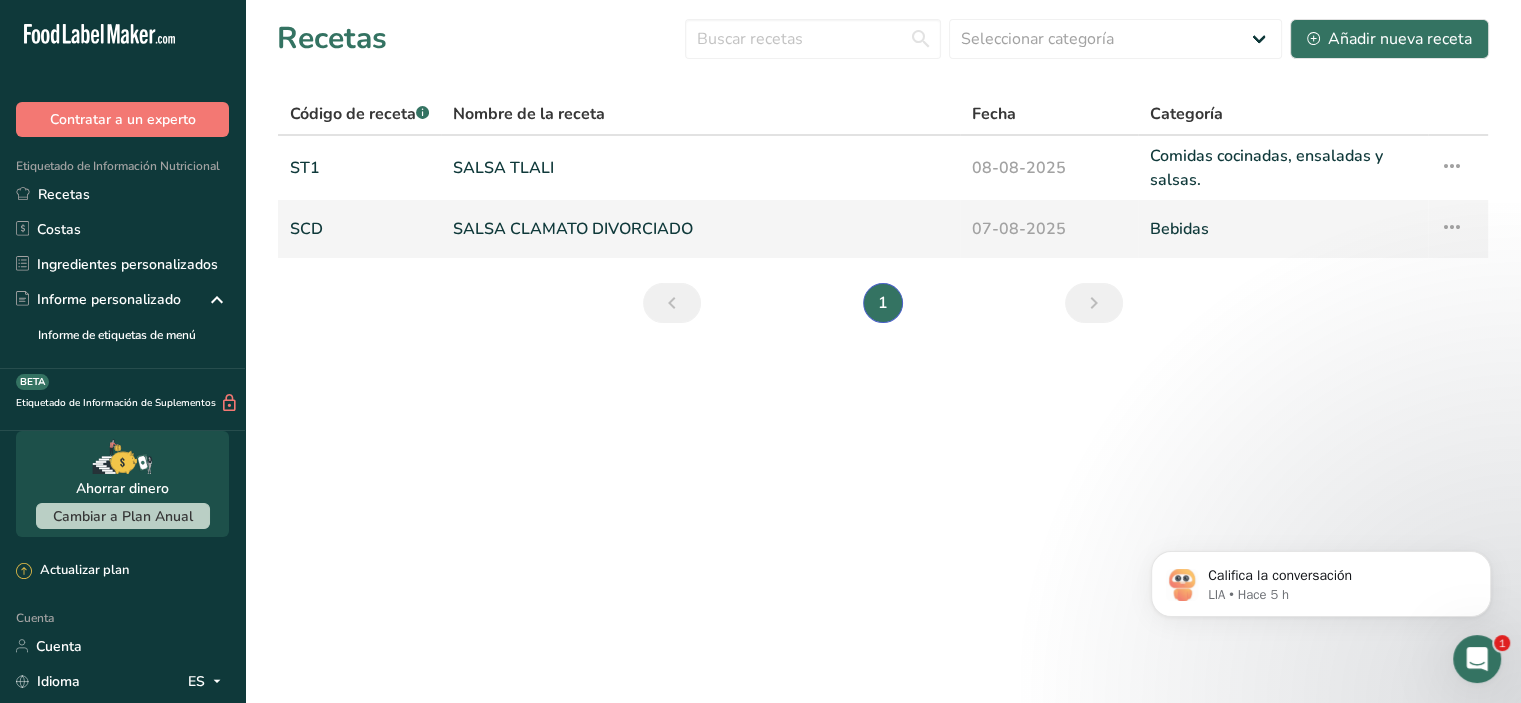 drag, startPoint x: 569, startPoint y: 229, endPoint x: 550, endPoint y: 233, distance: 19.416489 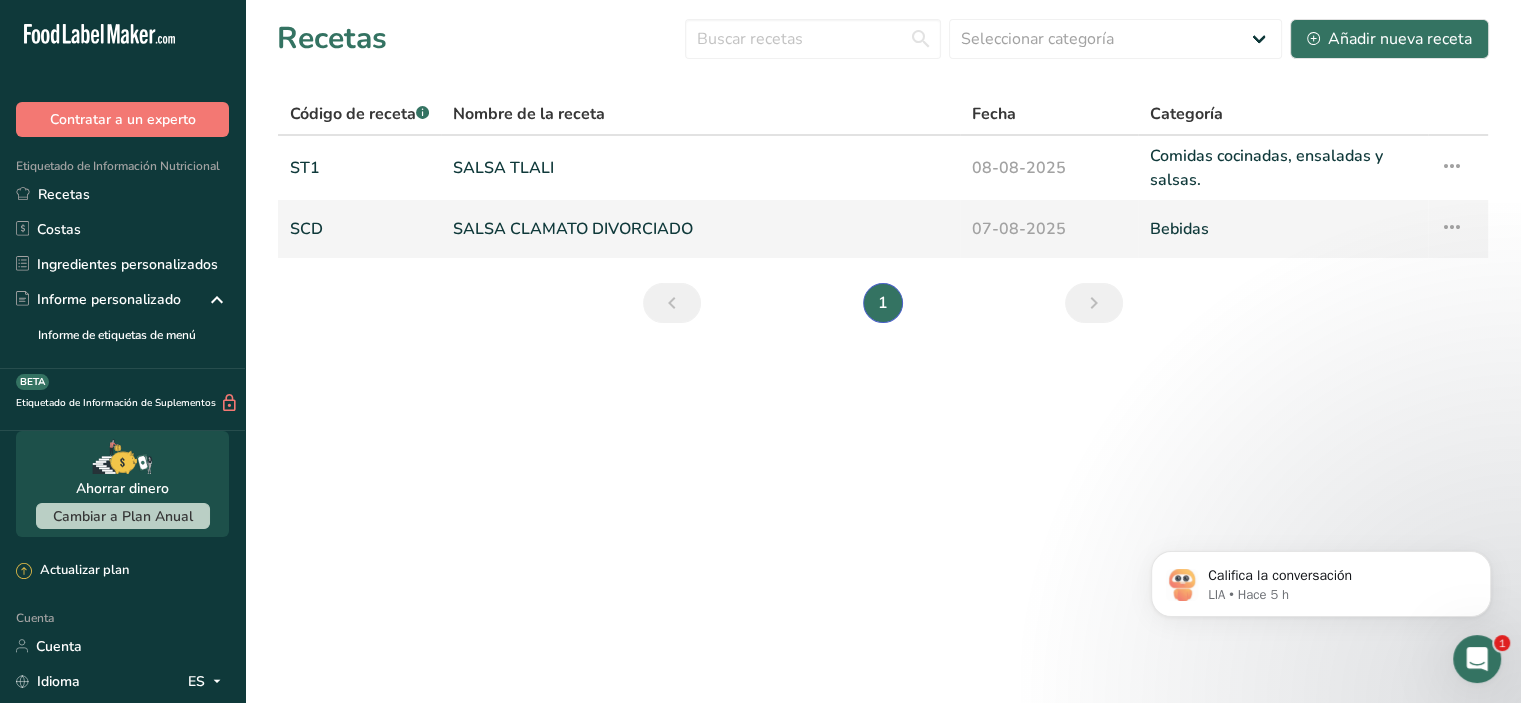 click on "SALSA CLAMATO DIVORCIADO" at bounding box center (573, 229) 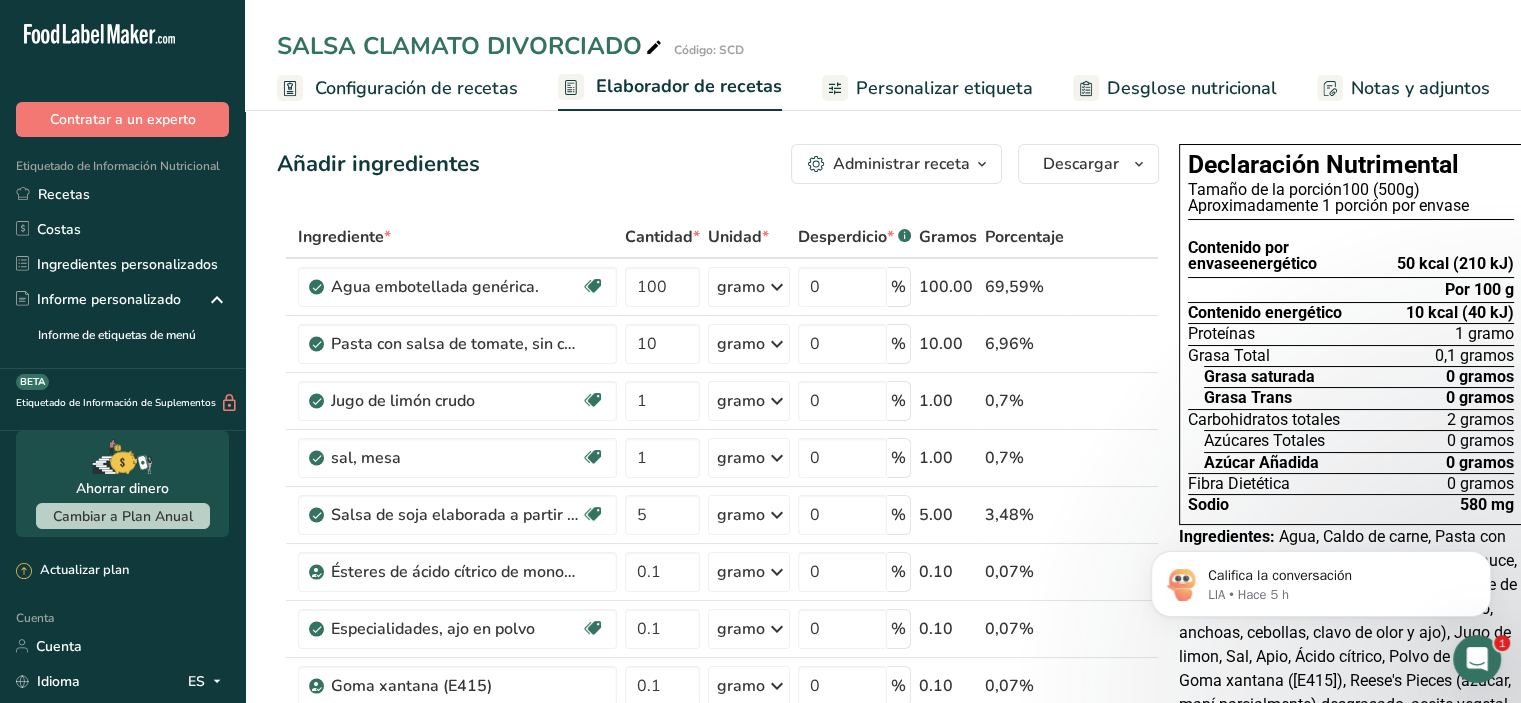 click on "Configuración de recetas" at bounding box center (416, 88) 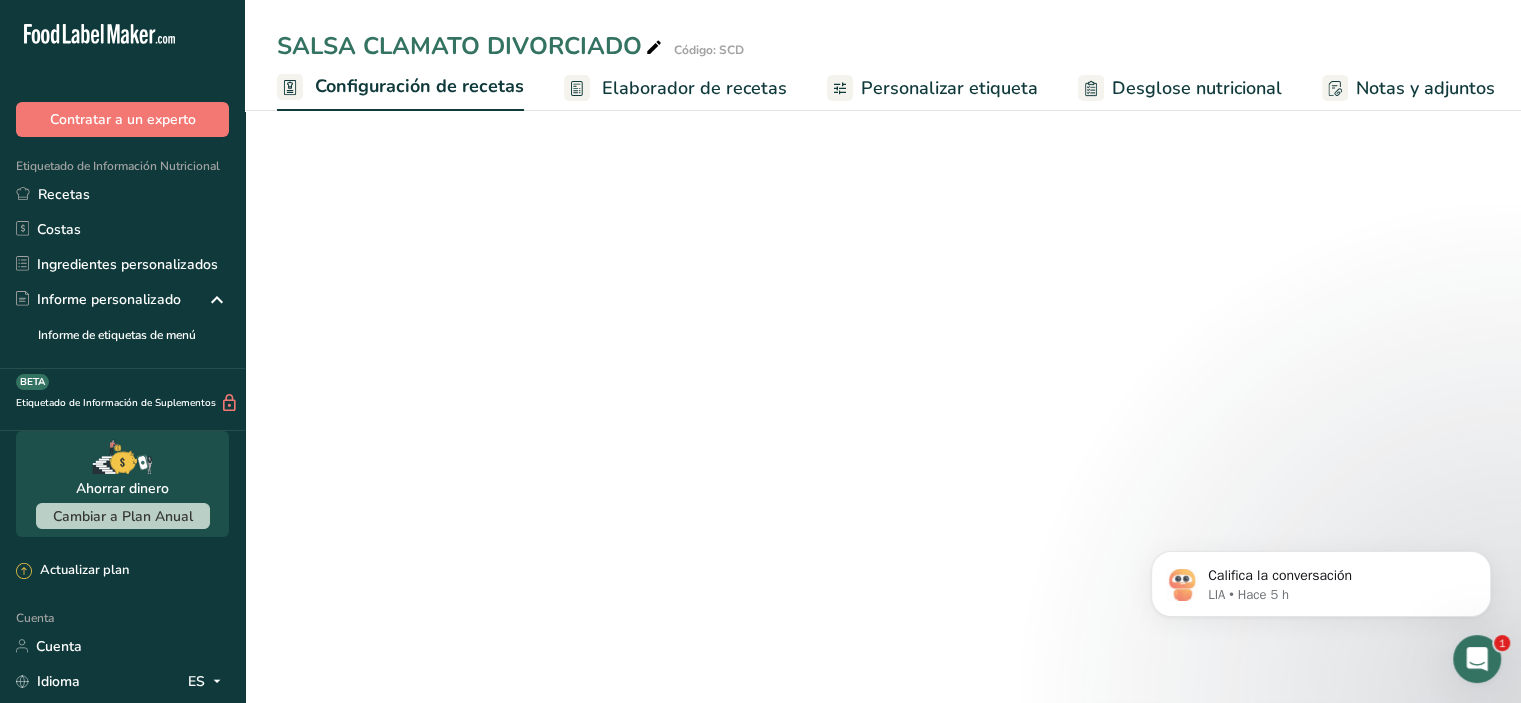scroll, scrollTop: 0, scrollLeft: 7, axis: horizontal 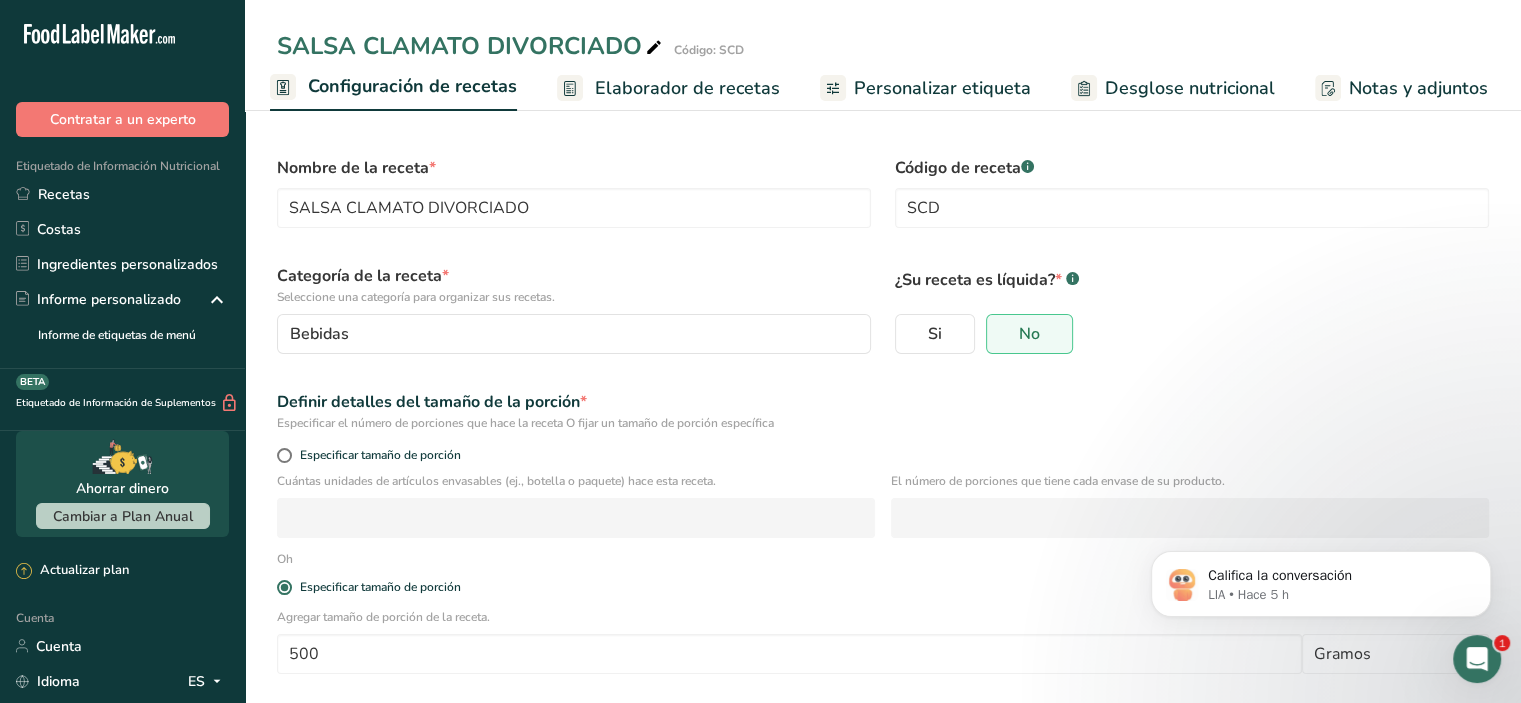 click on "Elaborador de recetas" at bounding box center [687, 88] 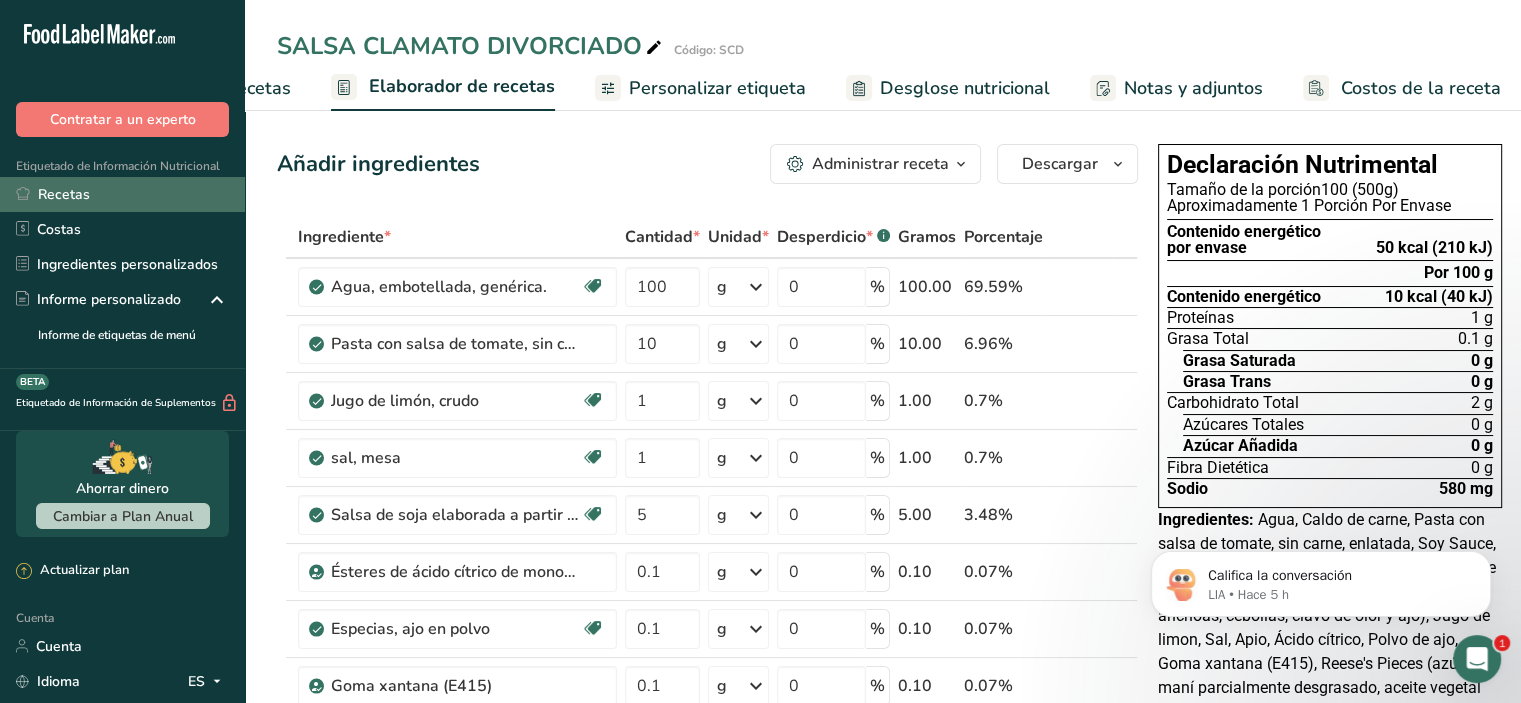 scroll, scrollTop: 0, scrollLeft: 232, axis: horizontal 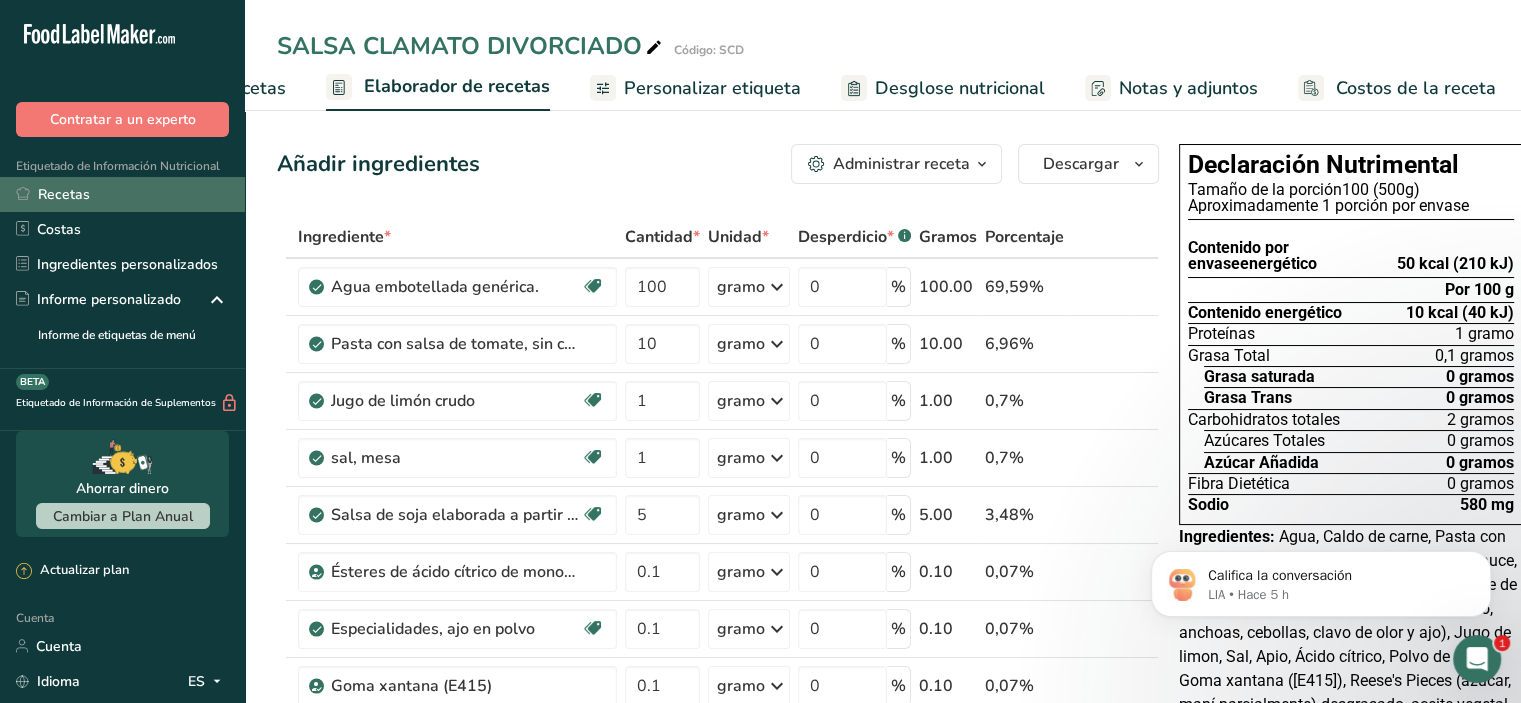 click on "Recetas" at bounding box center [122, 194] 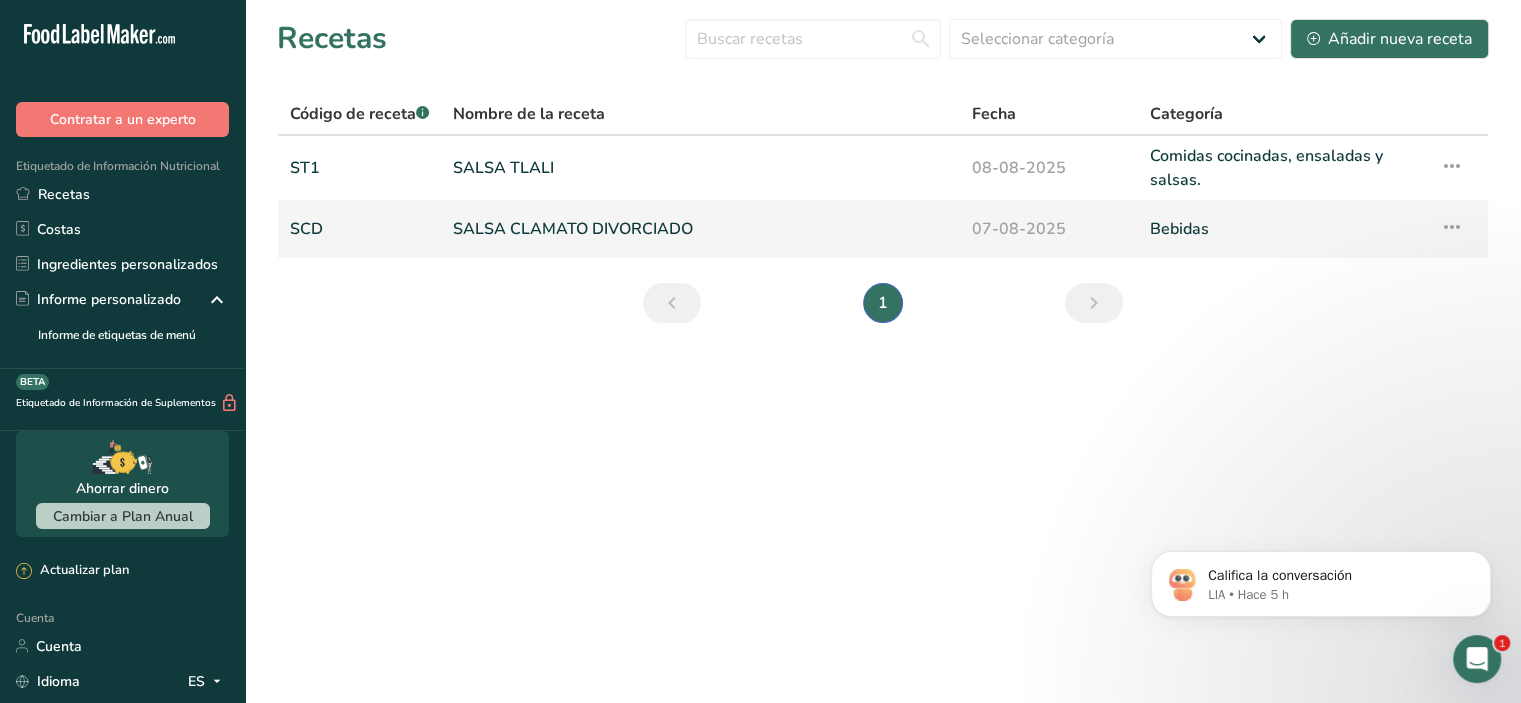 click at bounding box center (1452, 227) 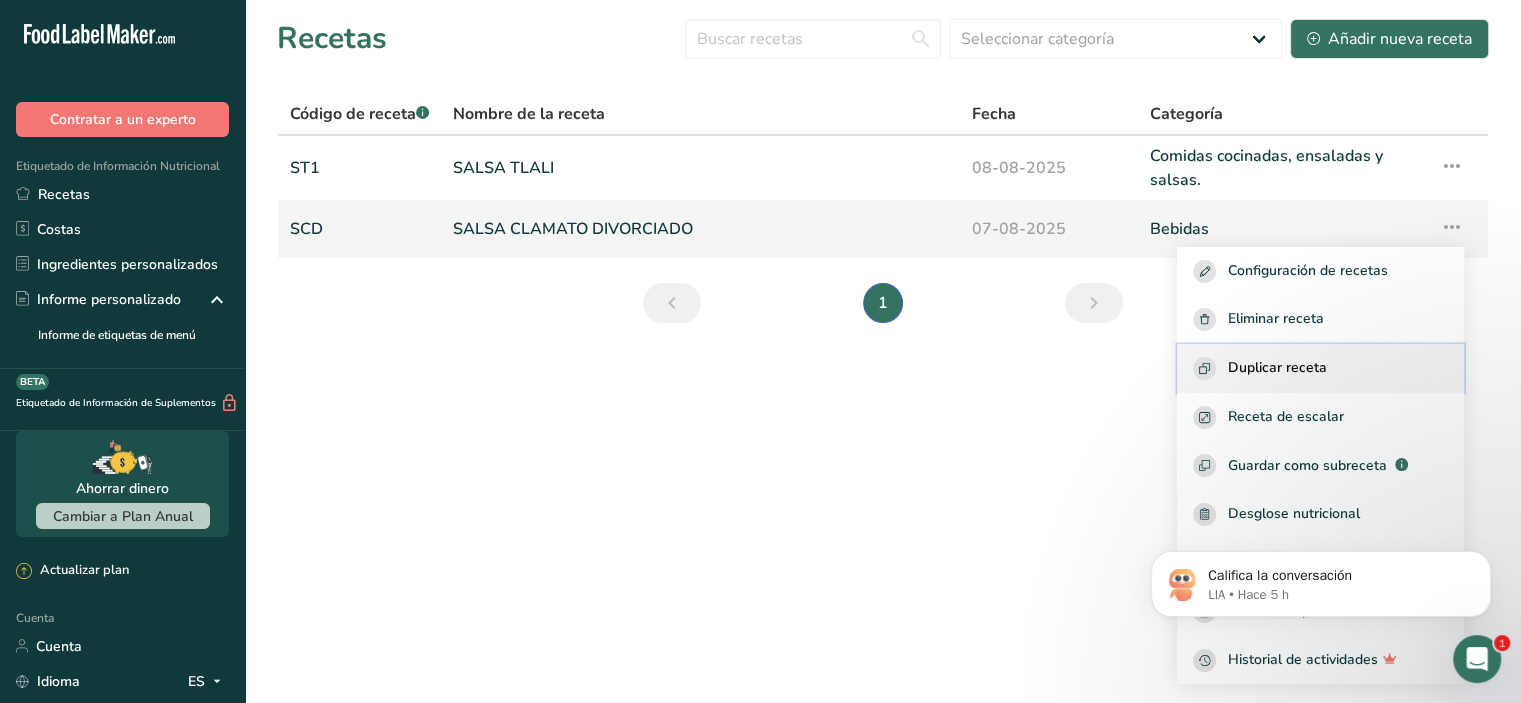 click on "Duplicar receta" at bounding box center [1320, 368] 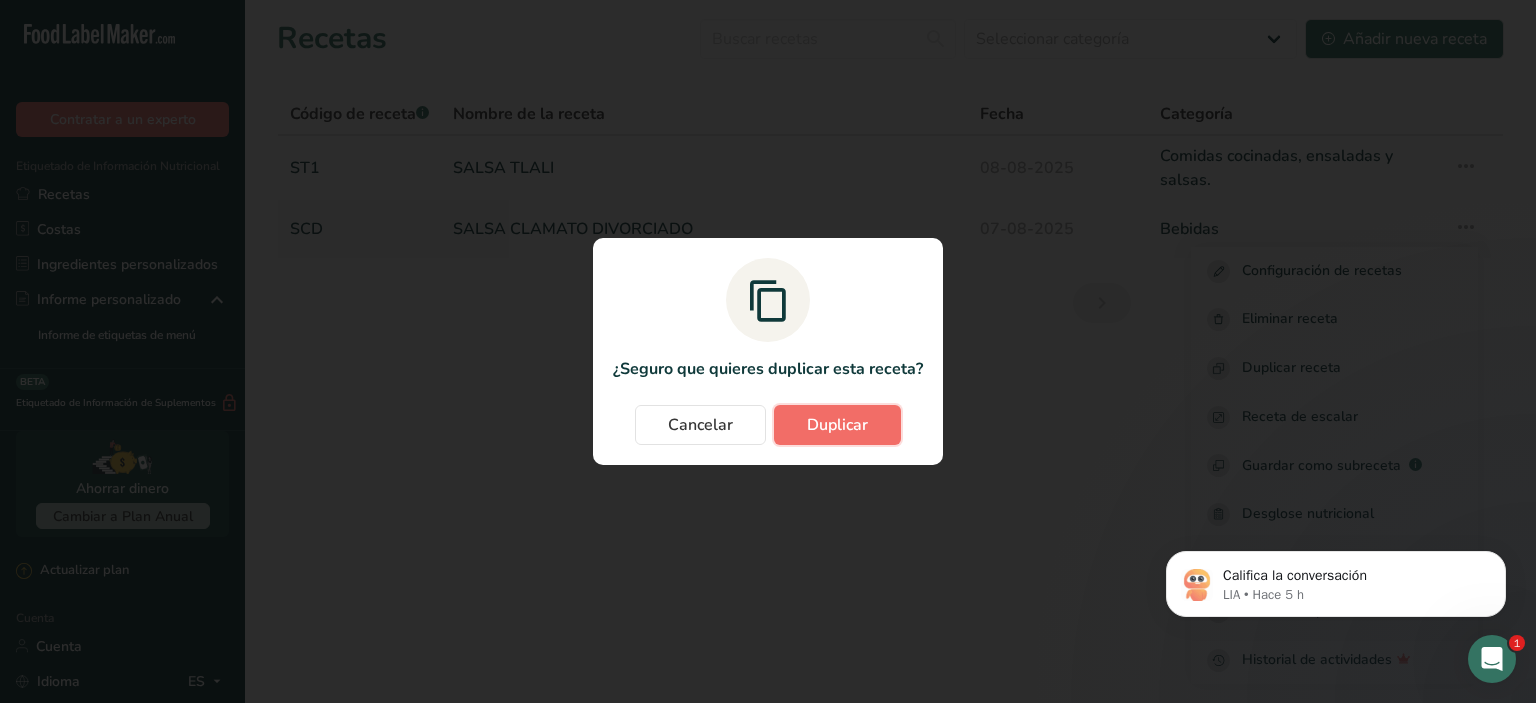 click on "Duplicar" at bounding box center (837, 425) 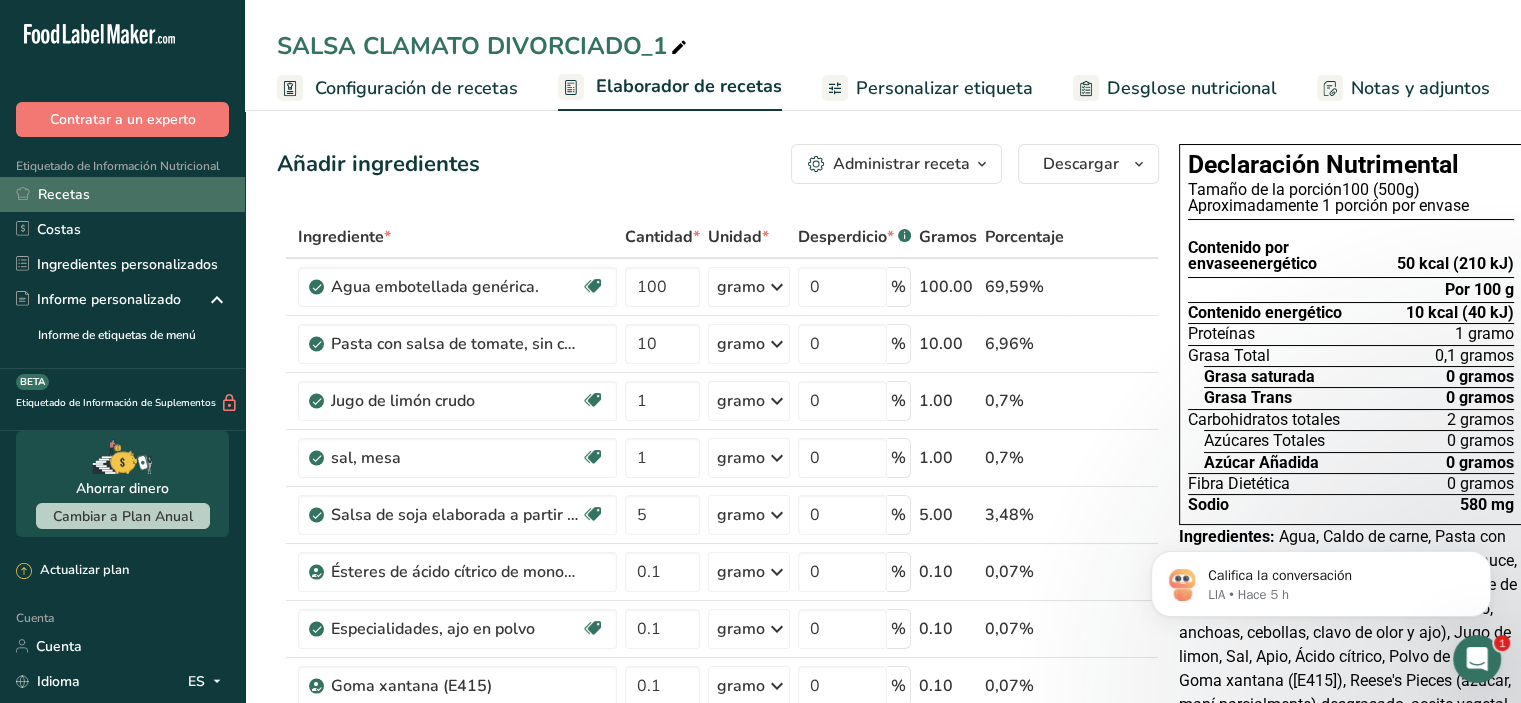 click on "Recetas" at bounding box center (64, 194) 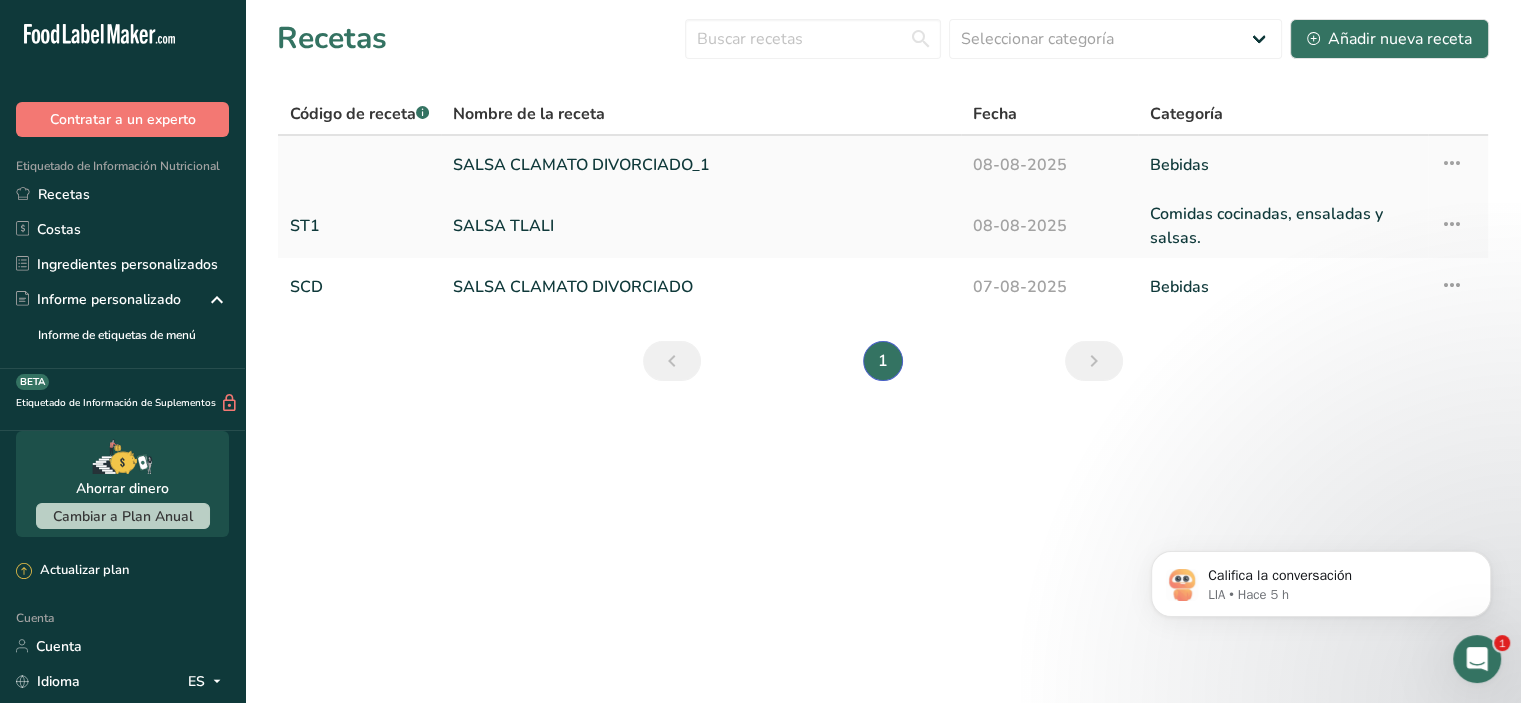 click on "SALSA CLAMATO DIVORCIADO_1" at bounding box center [581, 165] 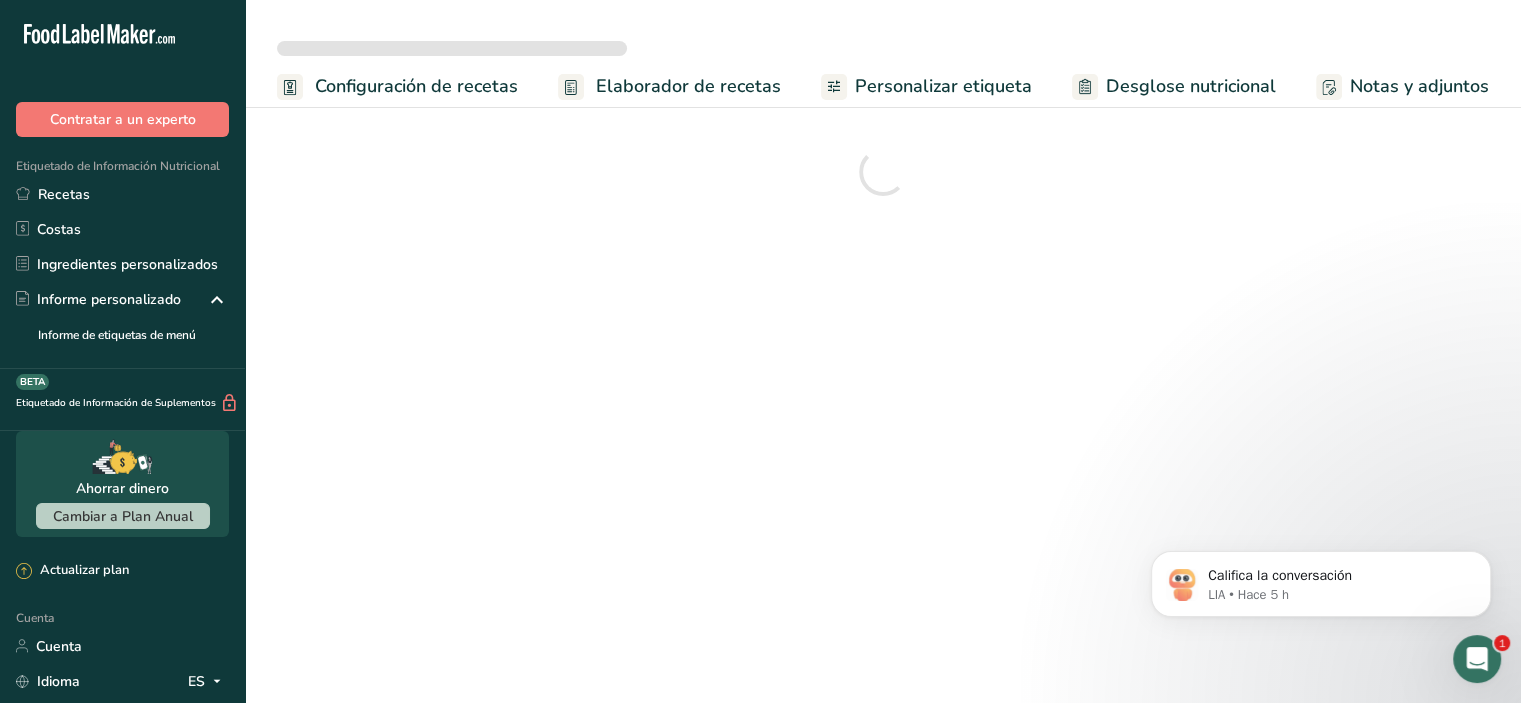 click on "Configuración de recetas" at bounding box center (416, 86) 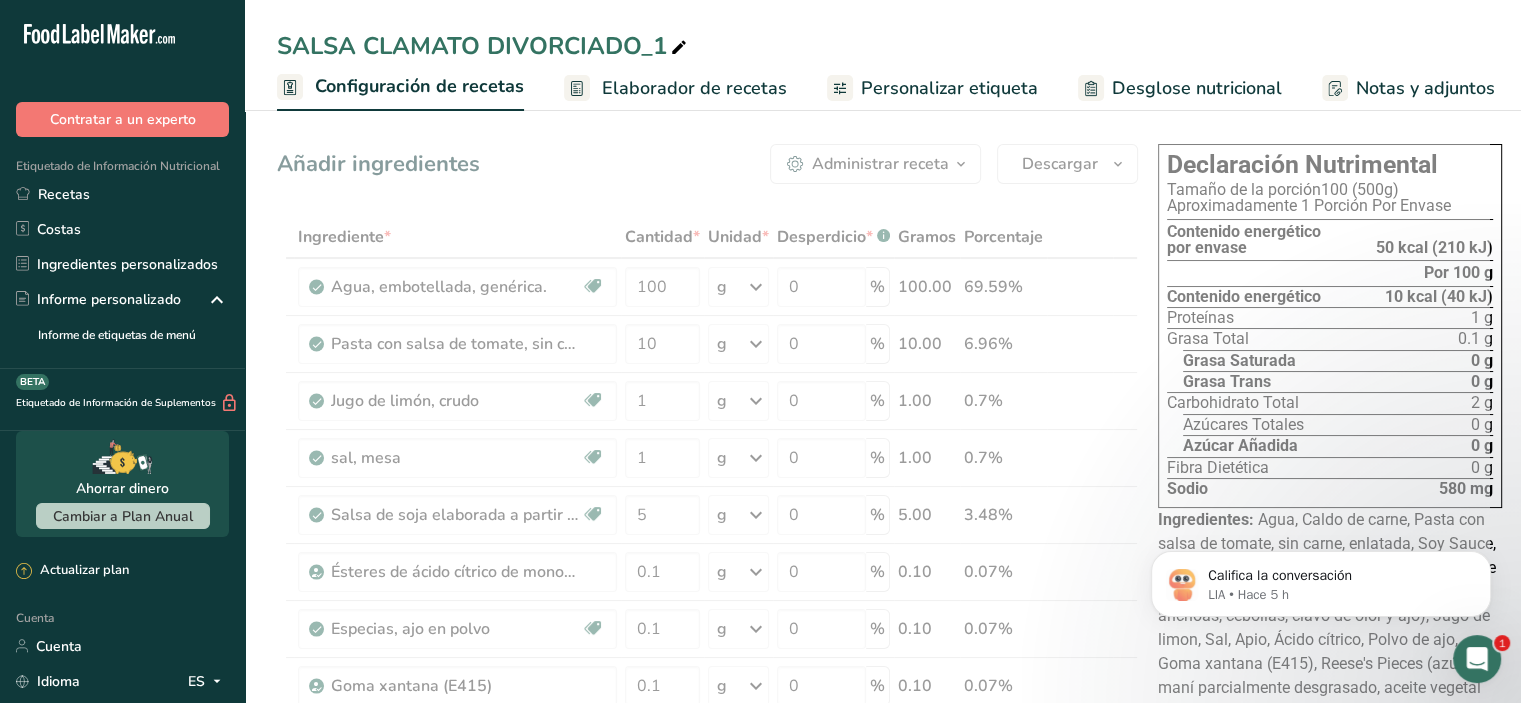 click on "Configuración de recetas" at bounding box center [419, 86] 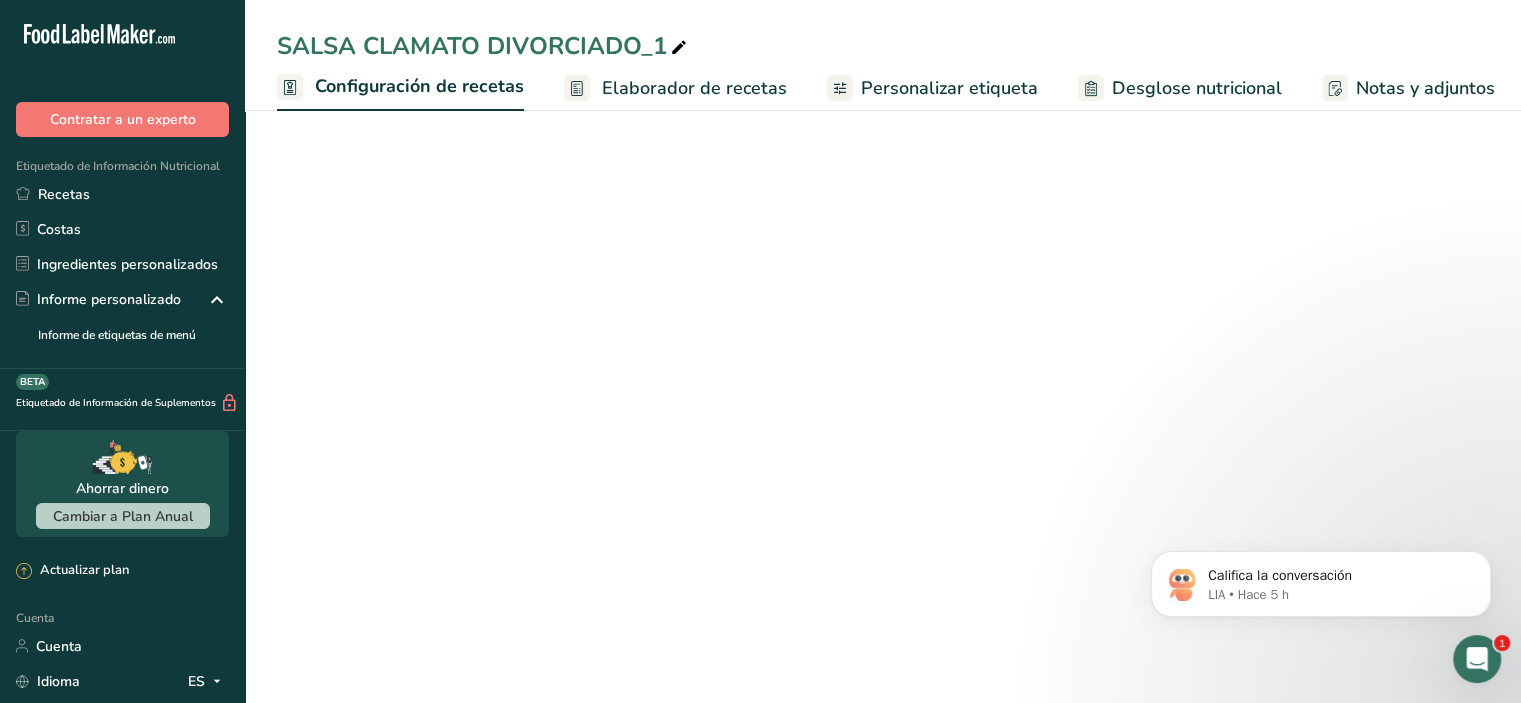 scroll, scrollTop: 0, scrollLeft: 7, axis: horizontal 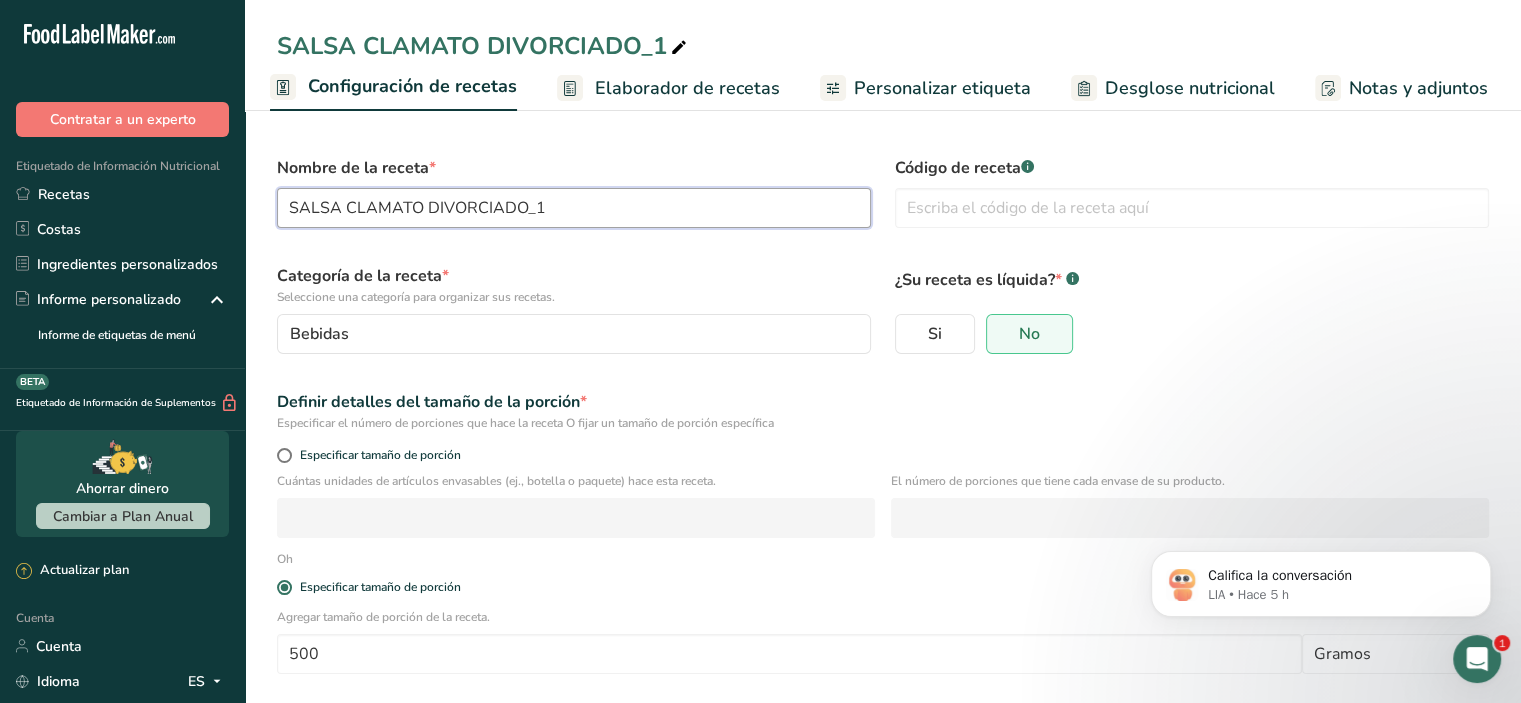 click on "SALSA CLAMATO DIVORCIADO_1" at bounding box center [574, 208] 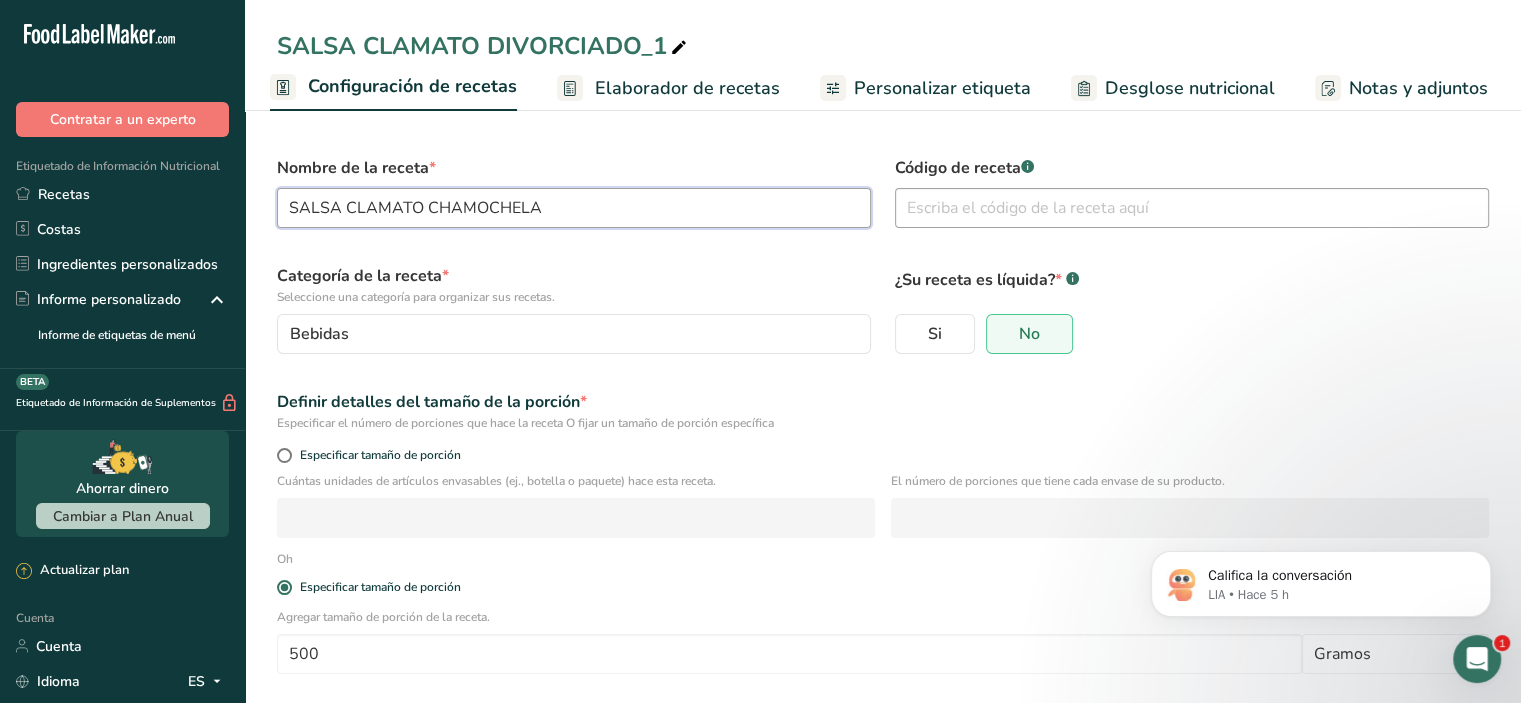 type on "SALSA CLAMATO CHAMOCHELA" 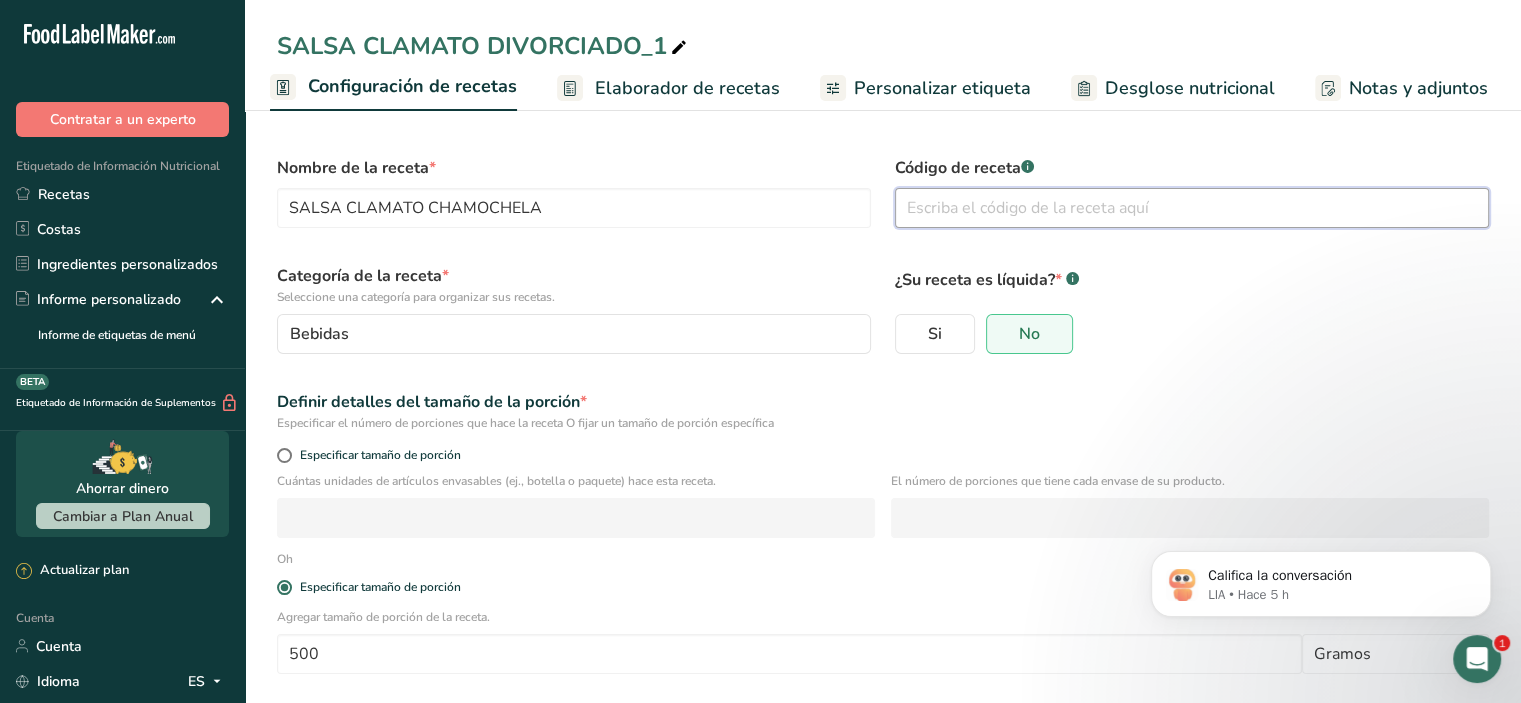 click at bounding box center (1192, 208) 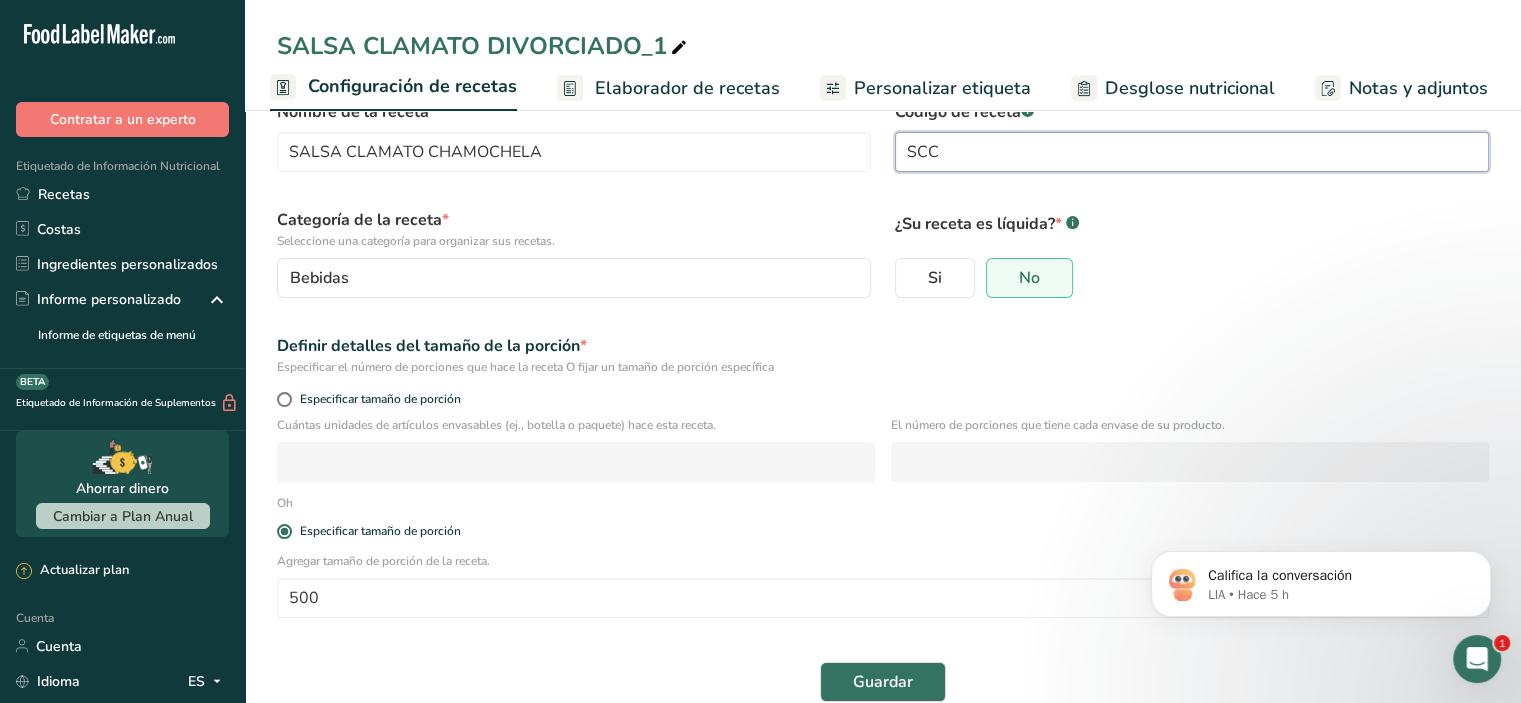 scroll, scrollTop: 87, scrollLeft: 0, axis: vertical 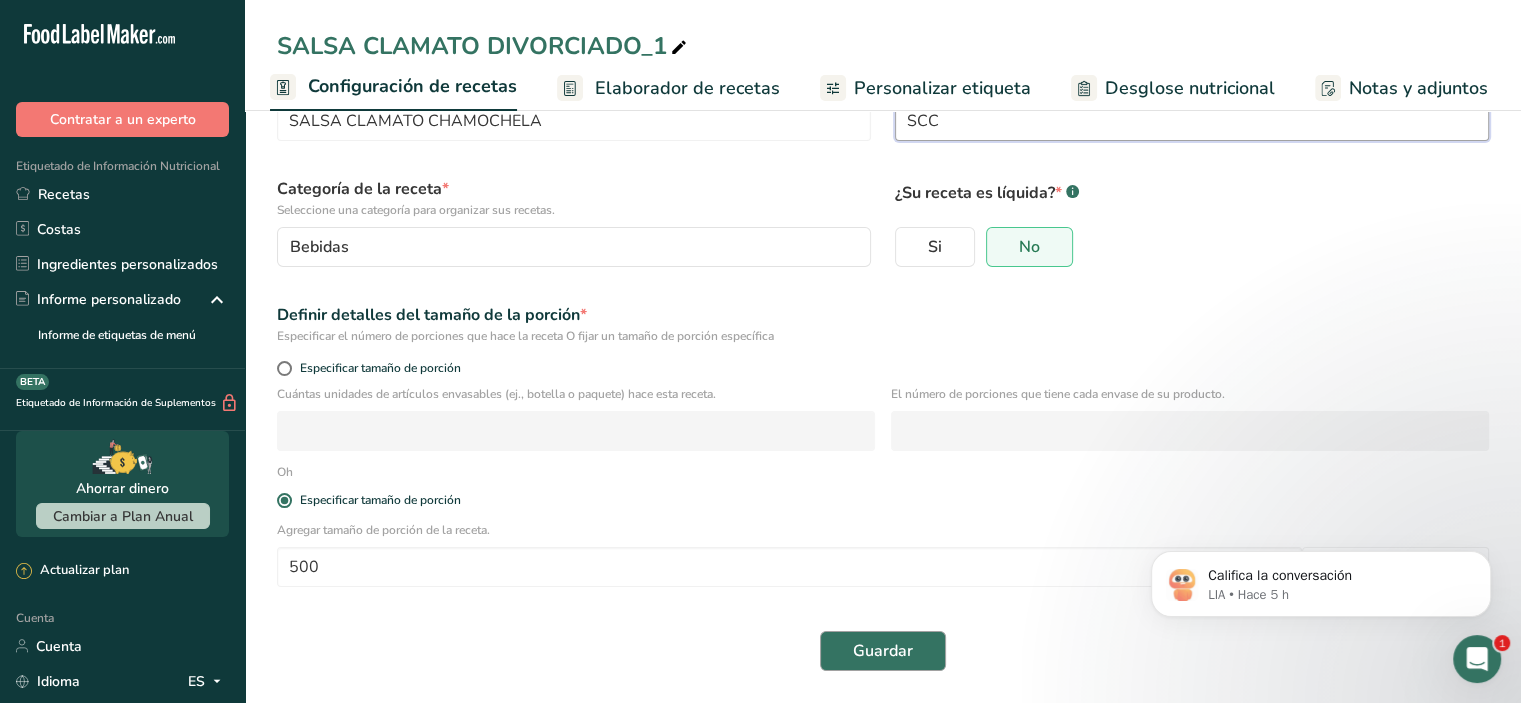 type on "SCC" 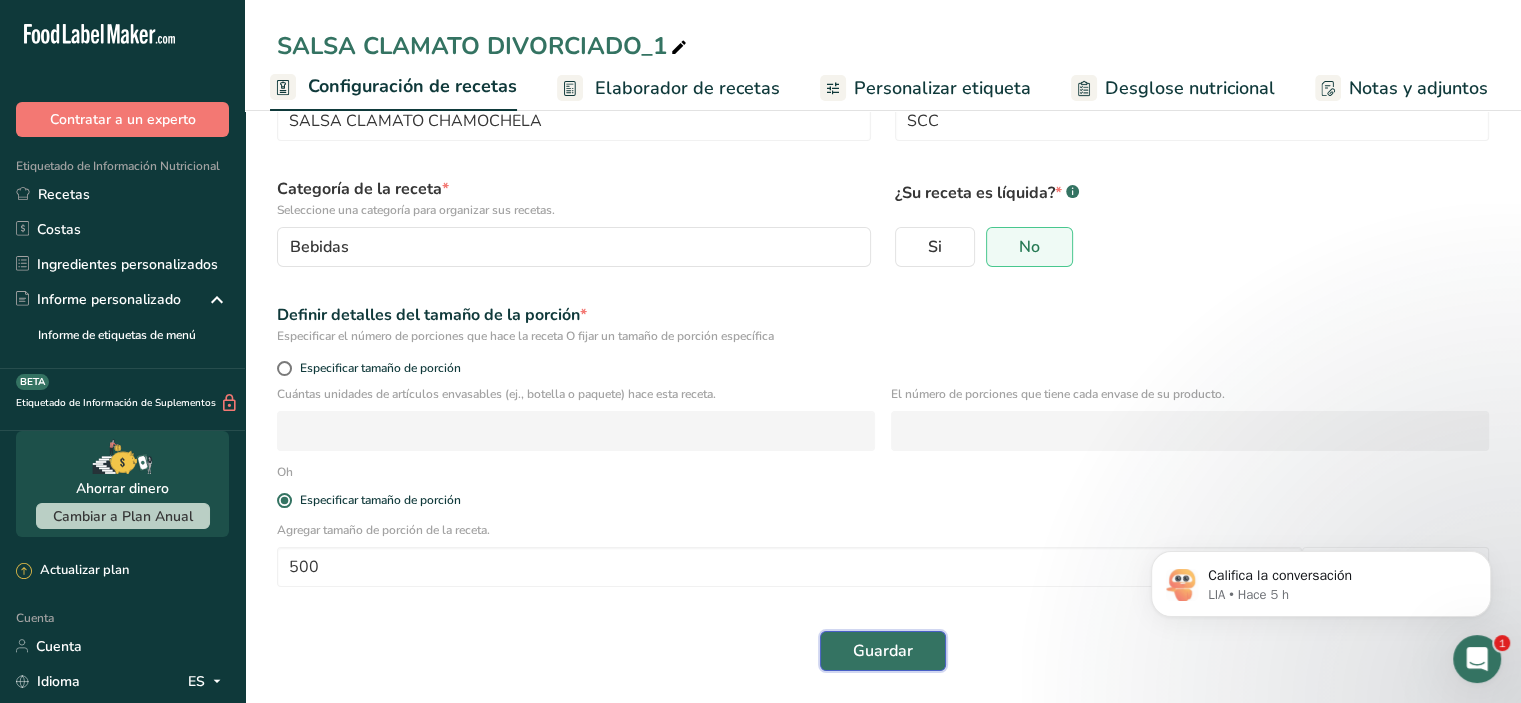 click on "Guardar" at bounding box center (883, 651) 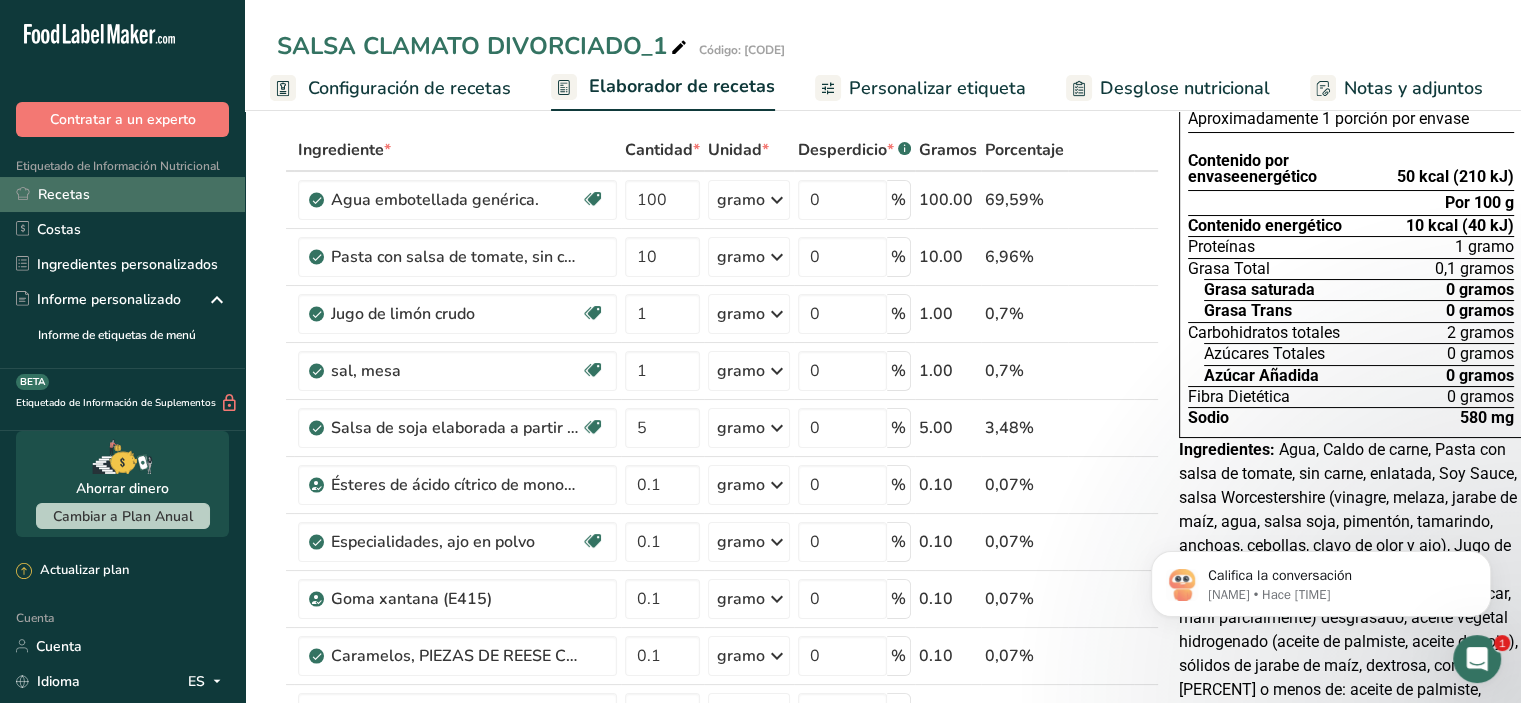 click on "Recetas" at bounding box center (64, 194) 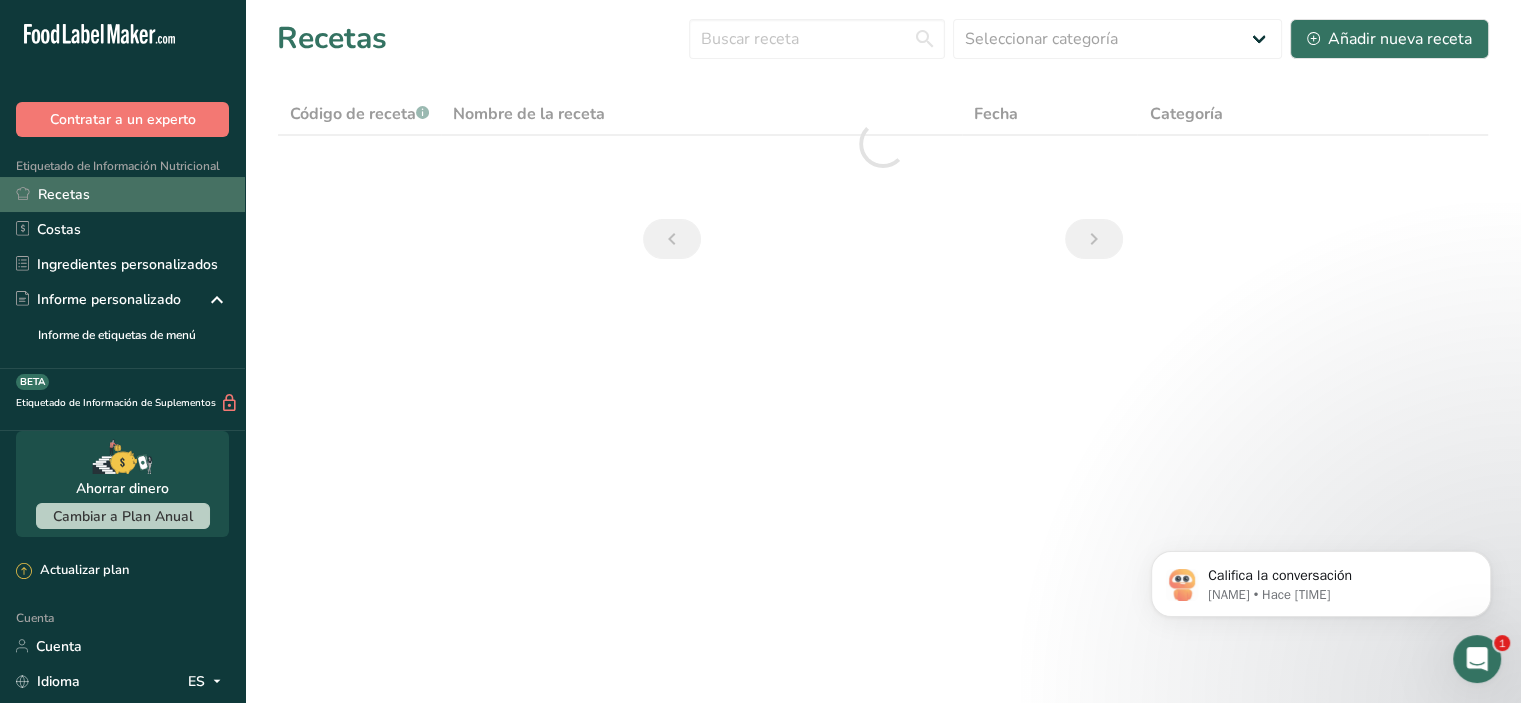scroll, scrollTop: 0, scrollLeft: 0, axis: both 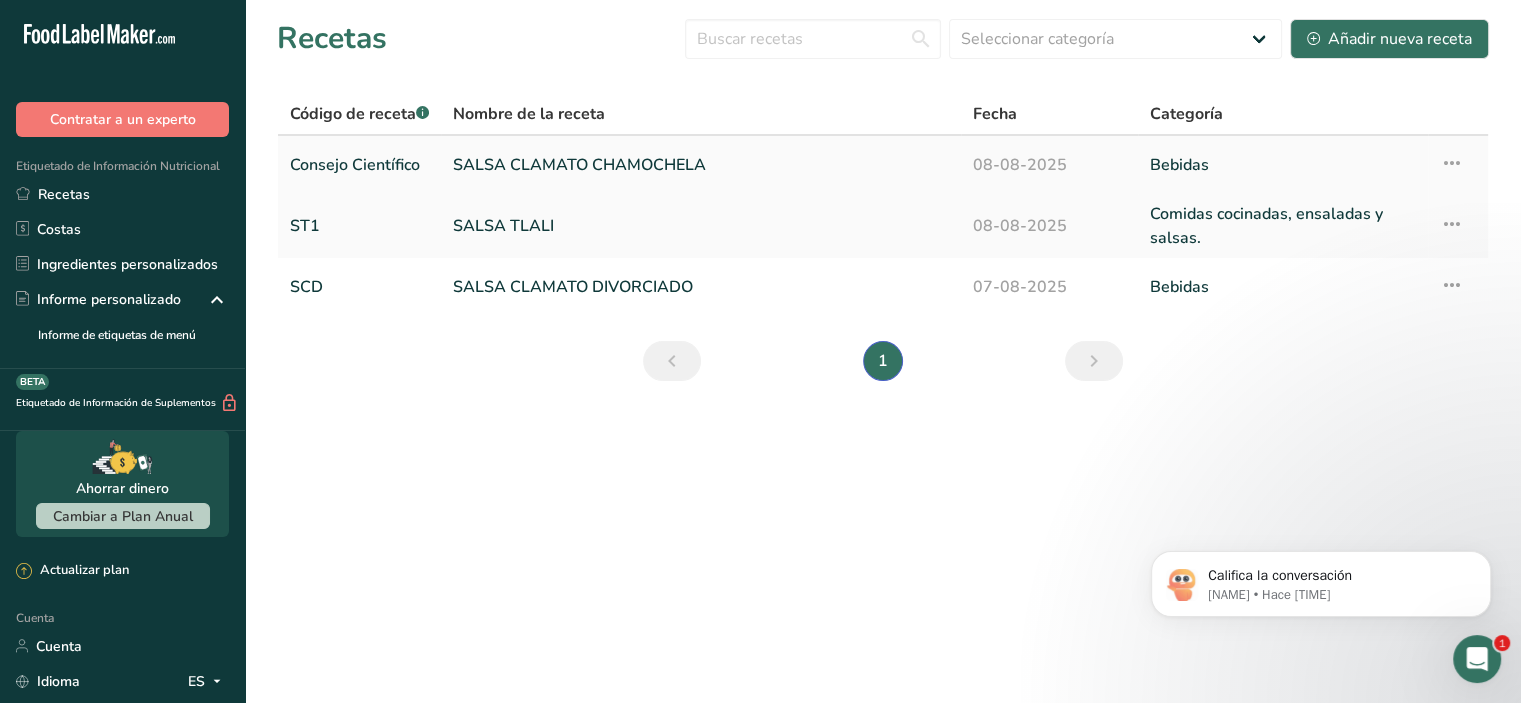 click on "SALSA CLAMATO CHAMOCHELA" at bounding box center [579, 165] 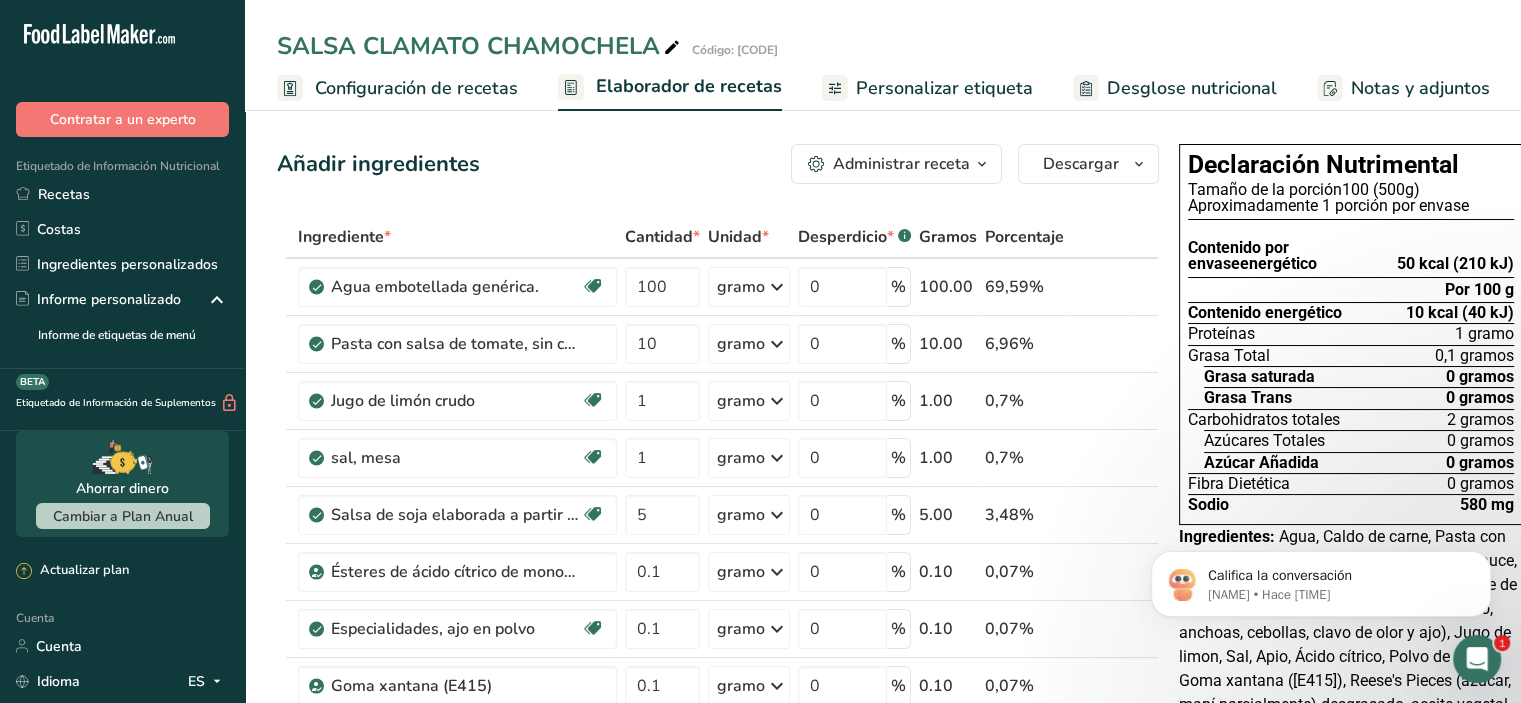 click on "Configuración de recetas" at bounding box center [416, 88] 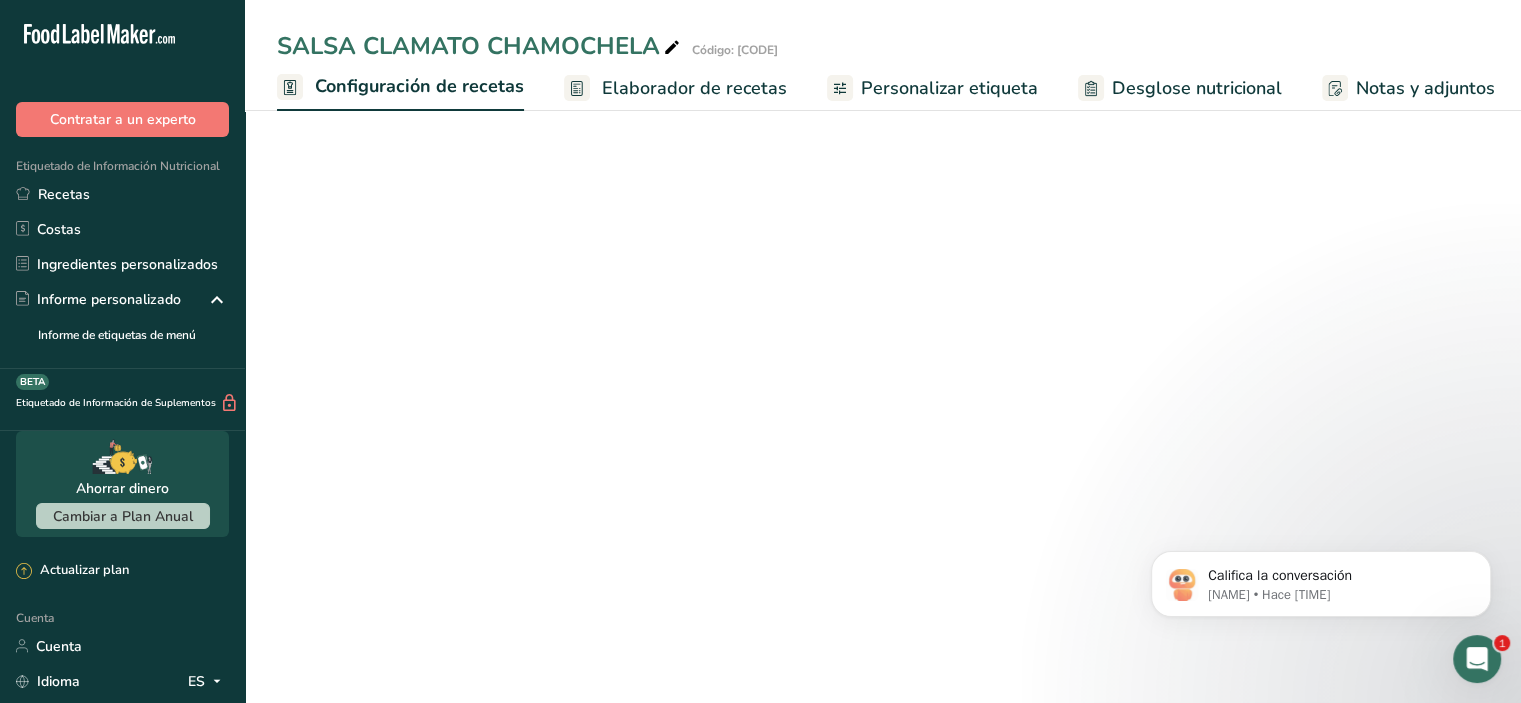 scroll, scrollTop: 0, scrollLeft: 7, axis: horizontal 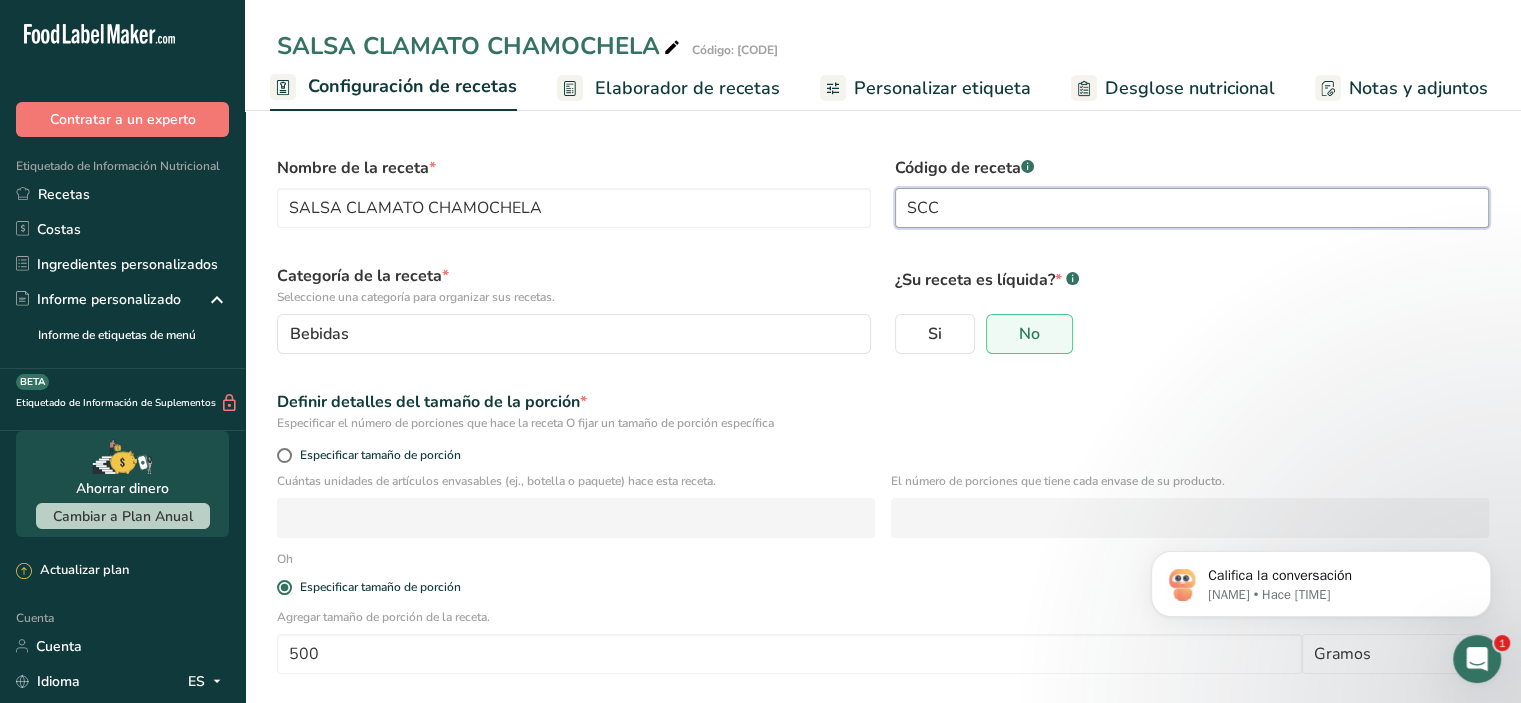 click on "SCC" at bounding box center (1192, 208) 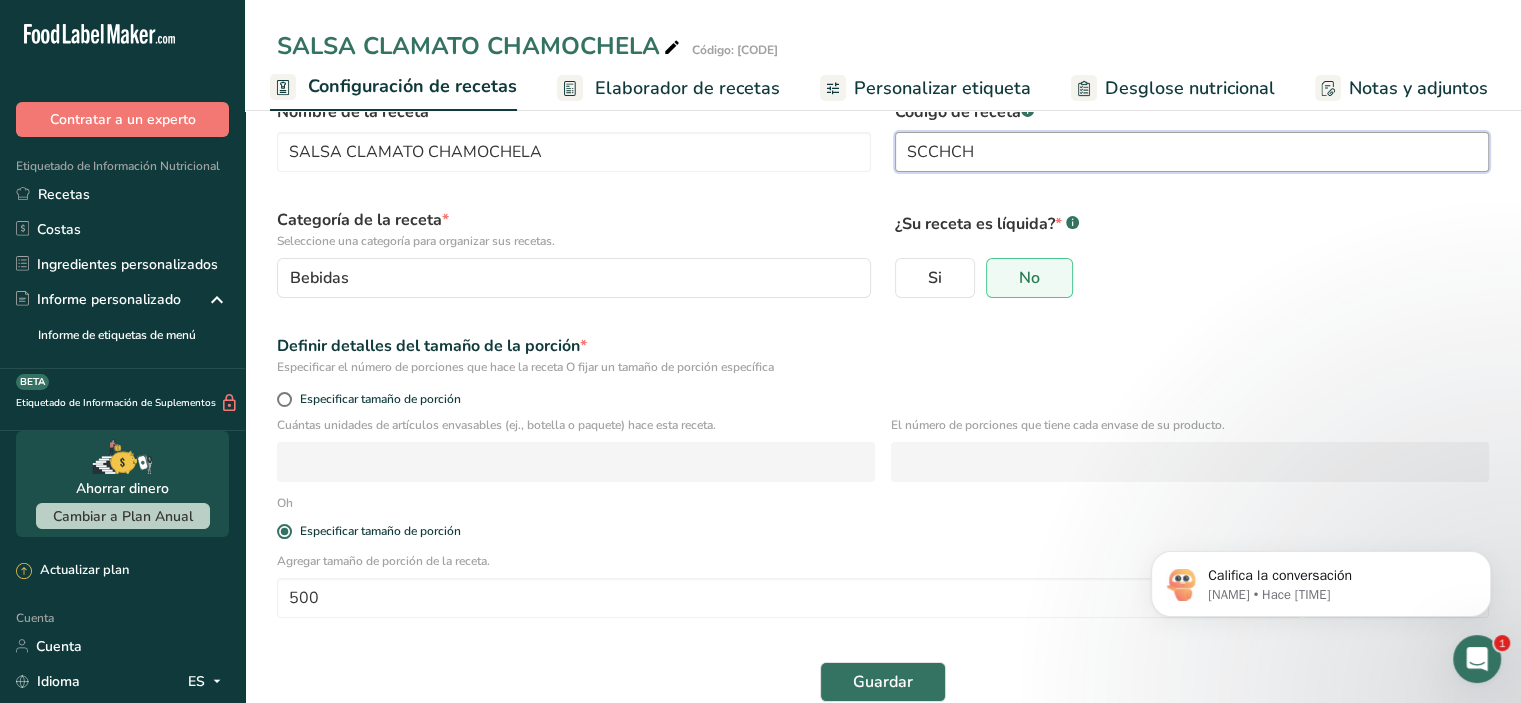 scroll, scrollTop: 87, scrollLeft: 0, axis: vertical 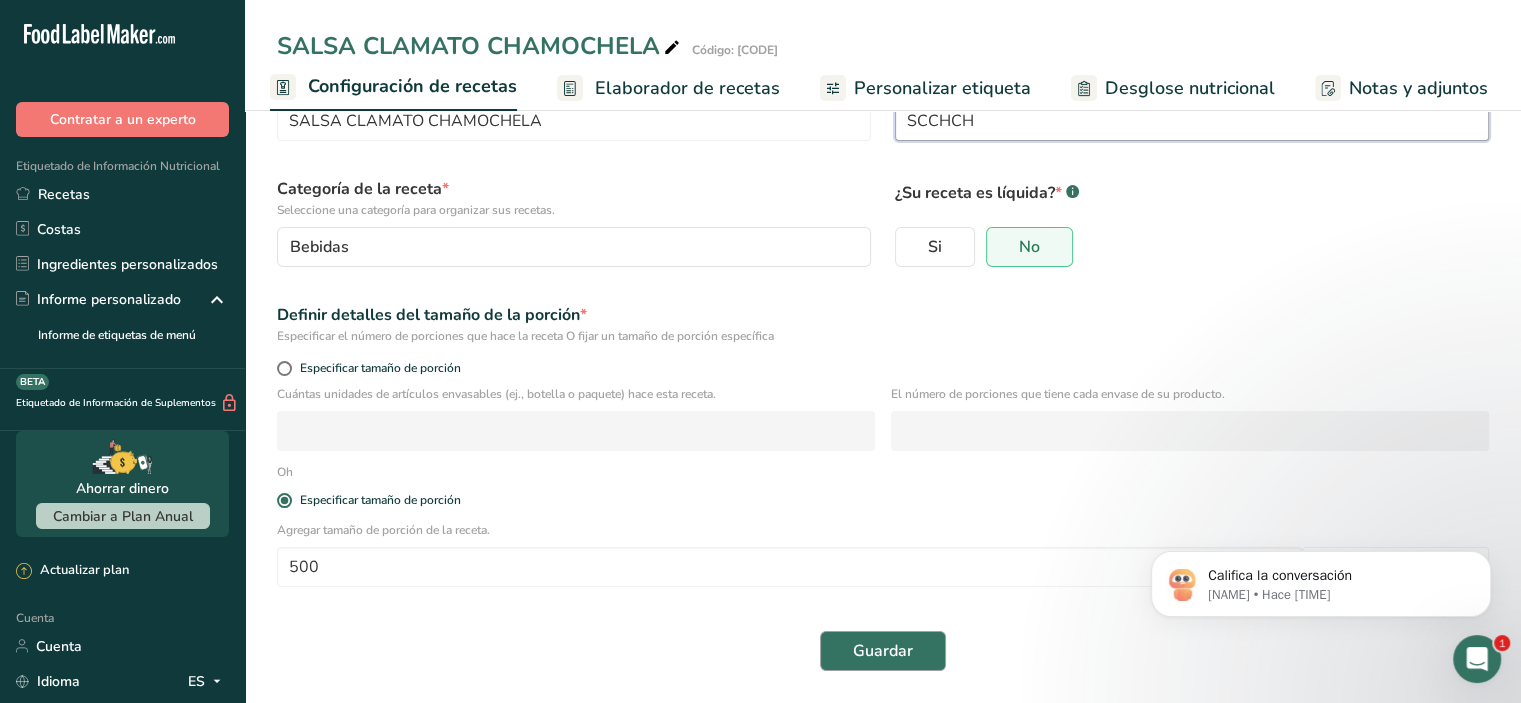 type on "SCCHCH" 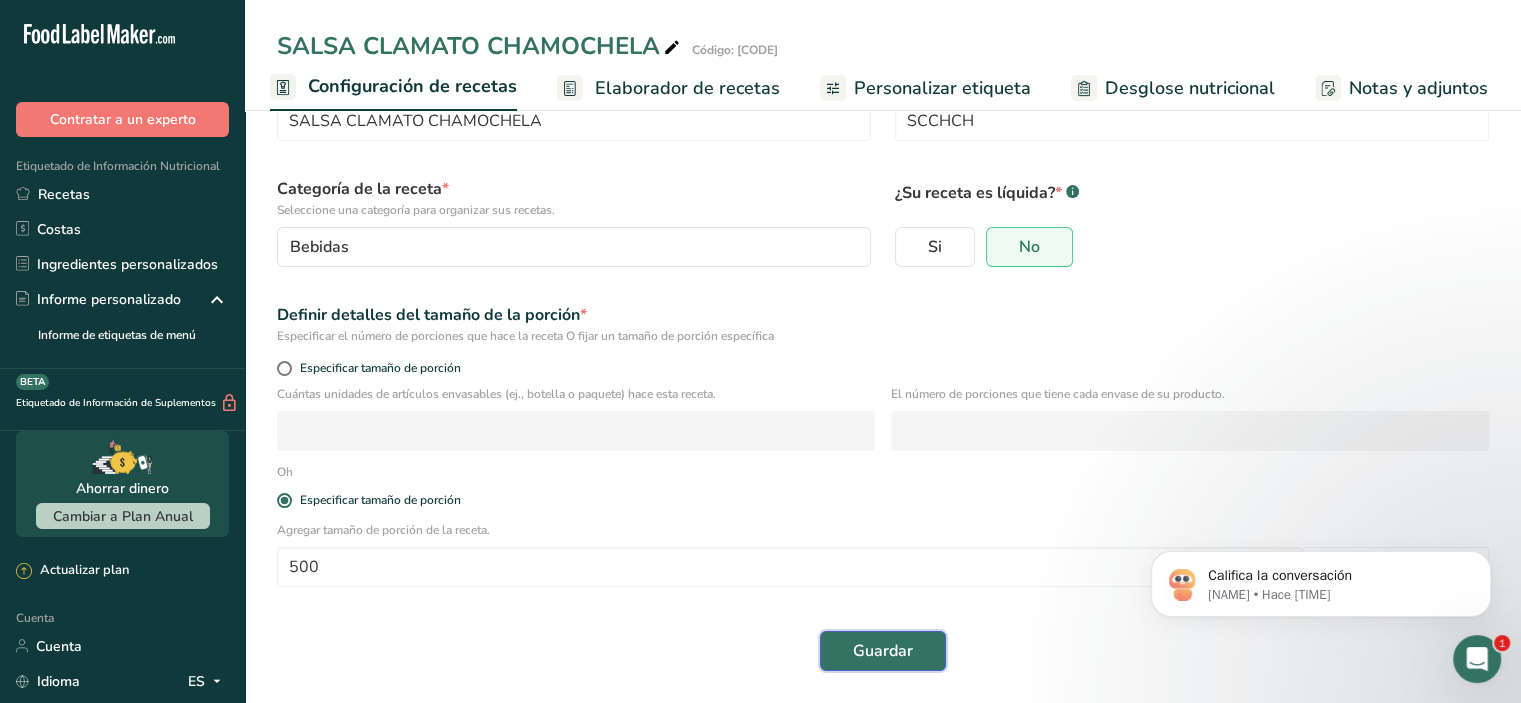 click on "Guardar" at bounding box center [883, 651] 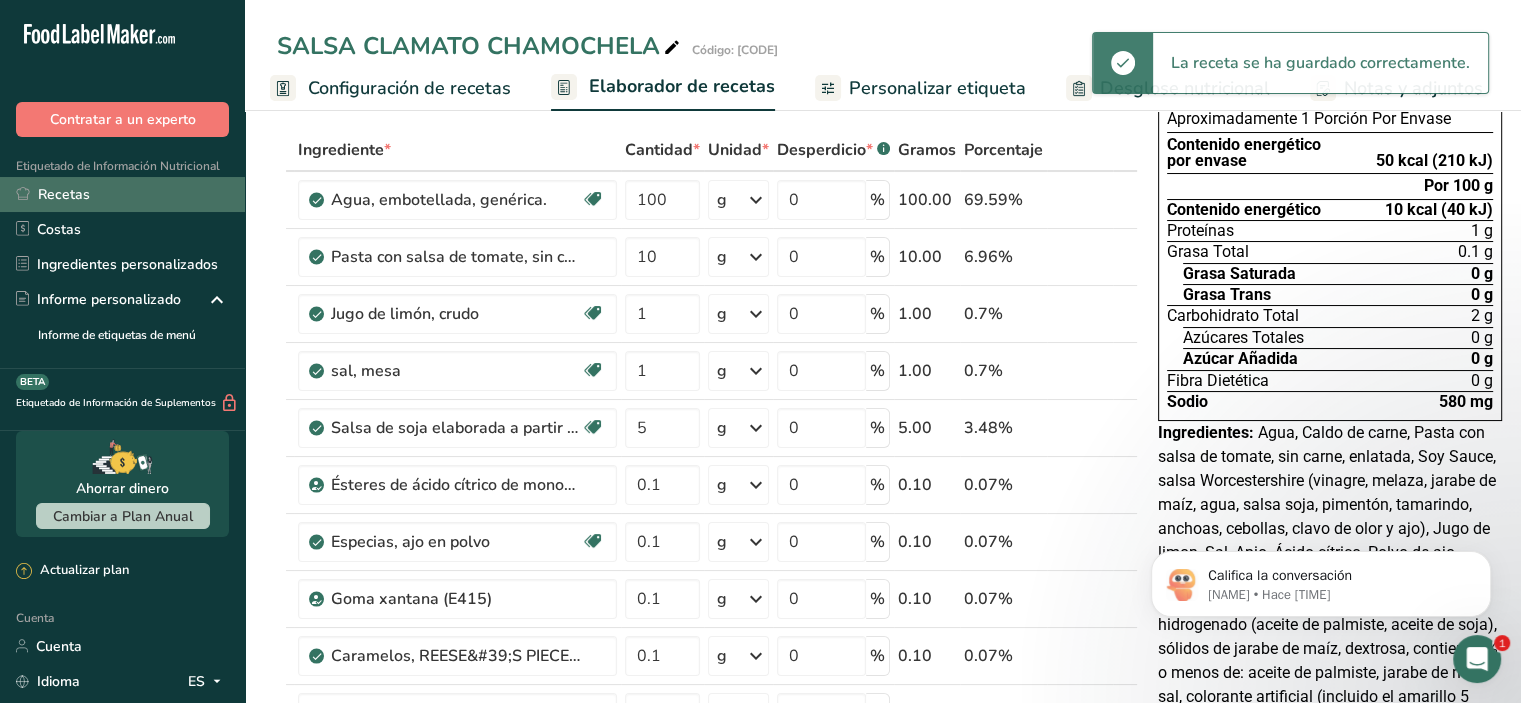 click on "Recetas" at bounding box center (64, 194) 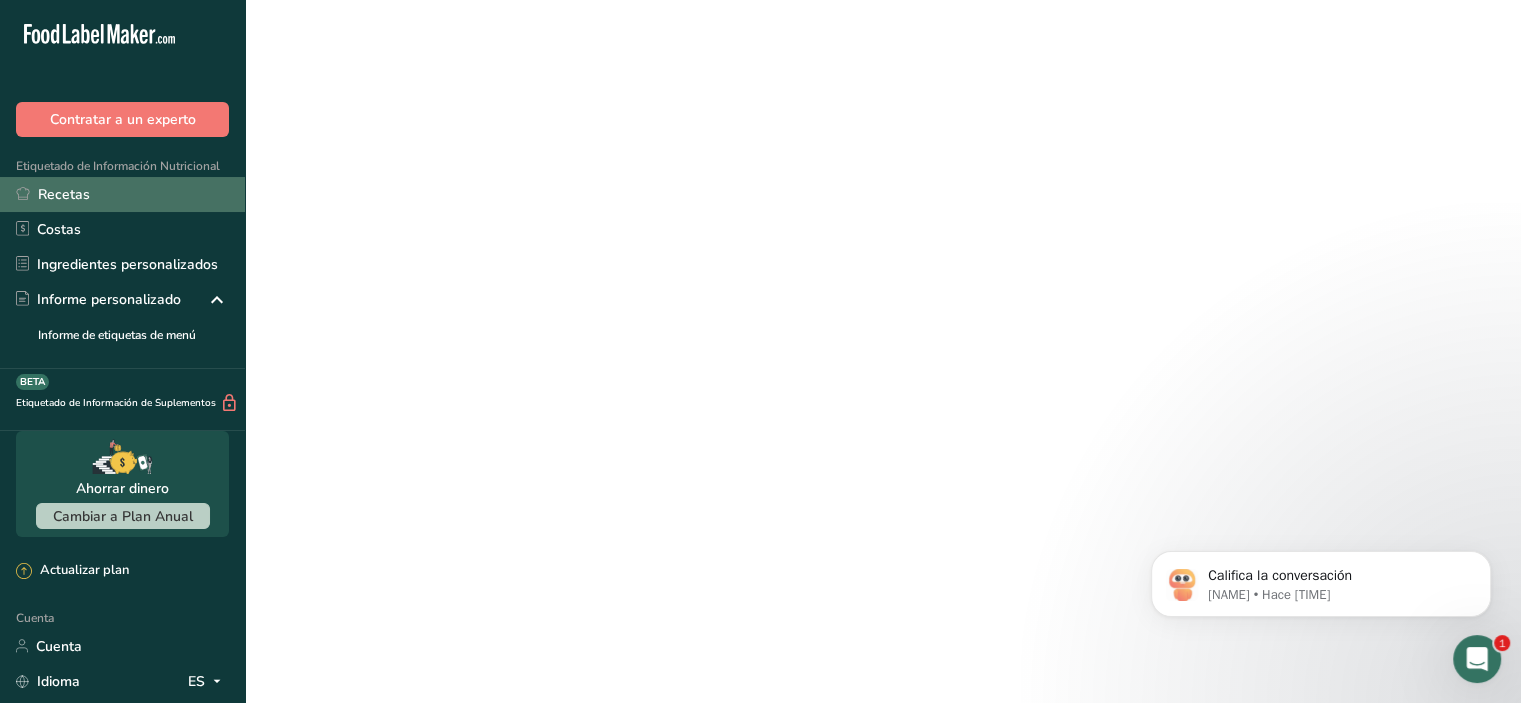 scroll, scrollTop: 0, scrollLeft: 0, axis: both 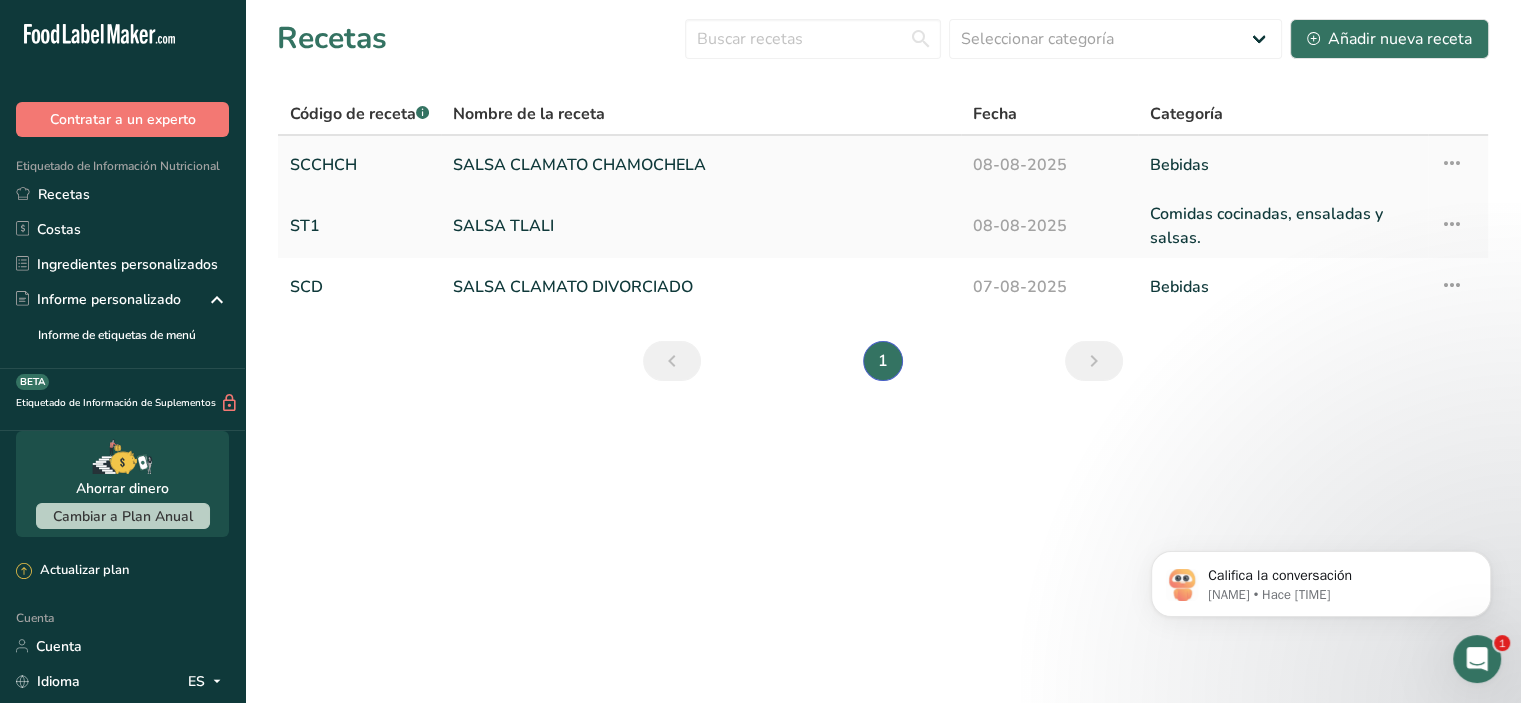 click on "SALSA CLAMATO CHAMOCHELA" at bounding box center (579, 165) 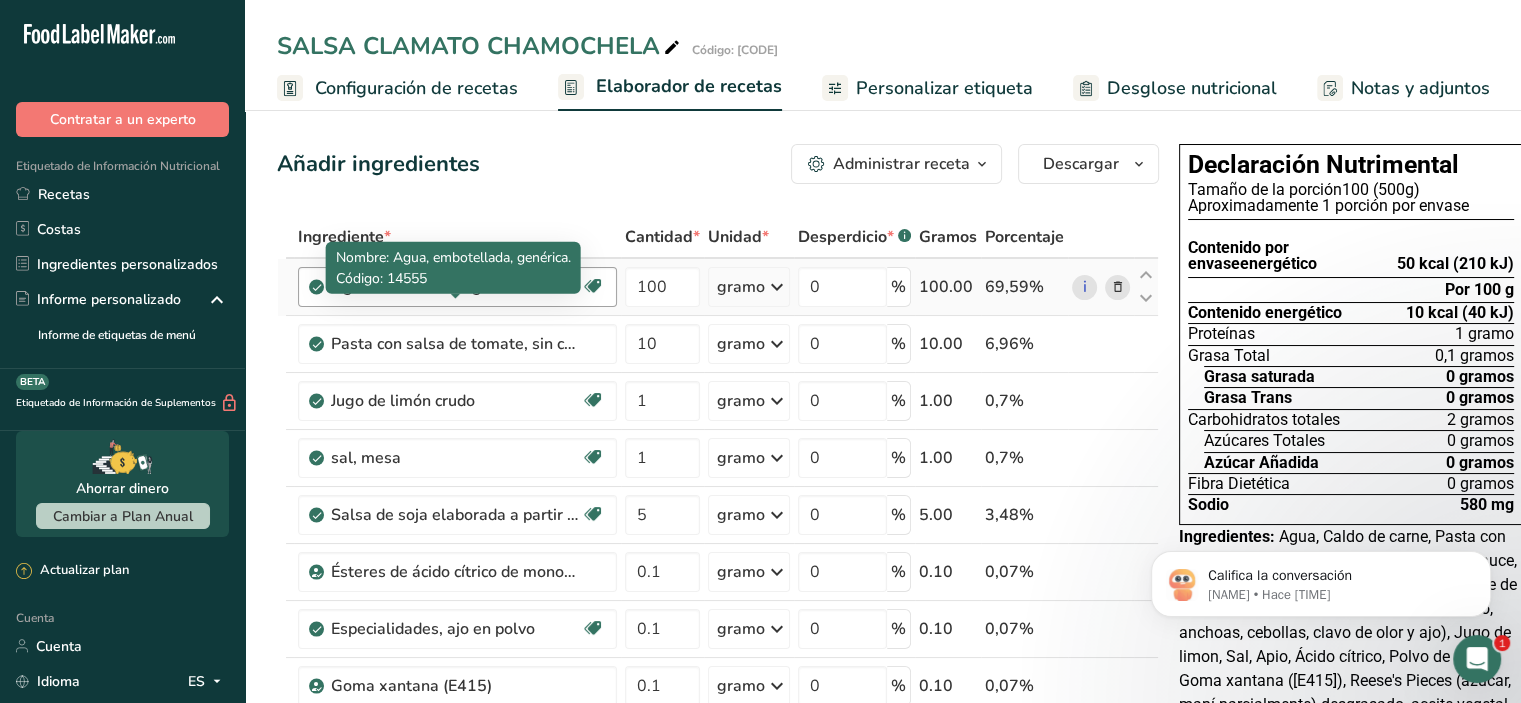 click on "Agua embotellada genérica." at bounding box center (435, 287) 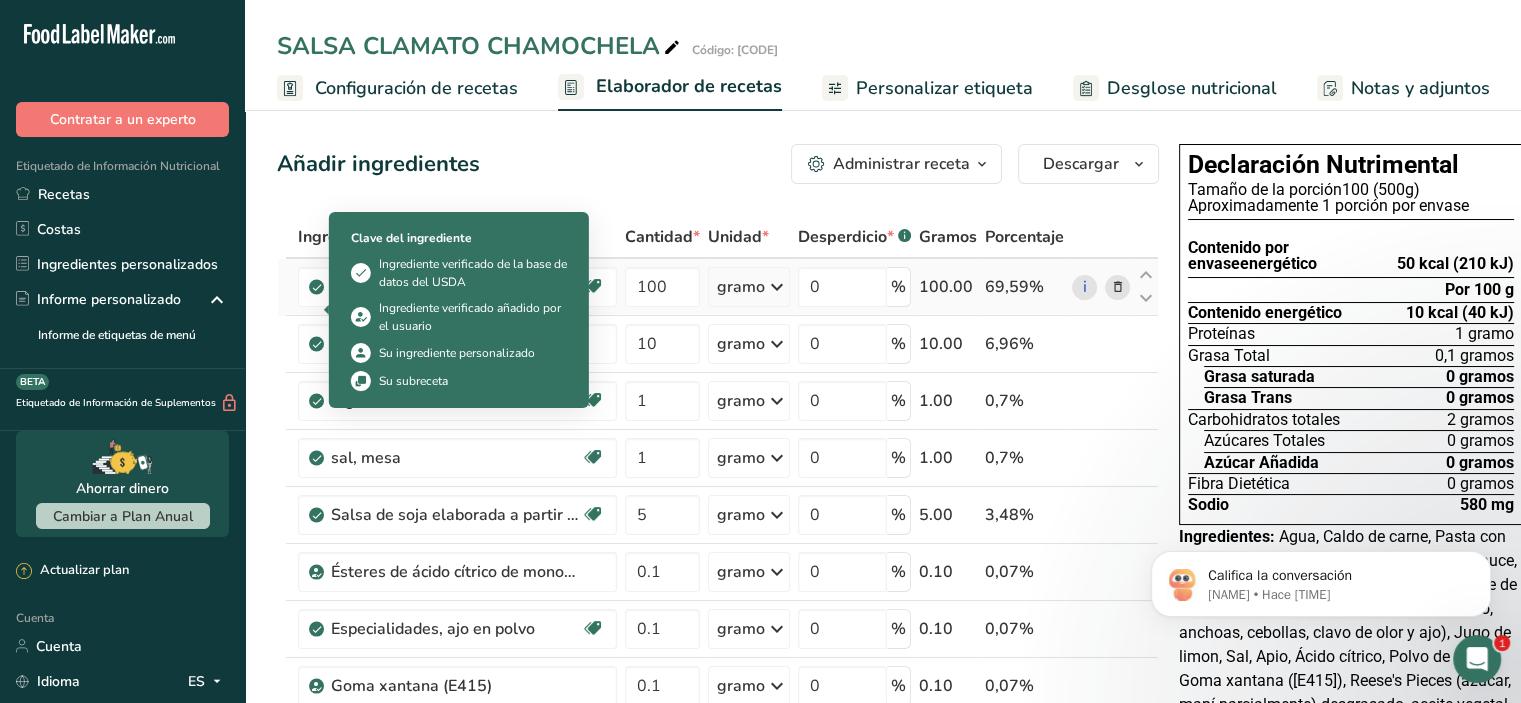 click at bounding box center (317, 287) 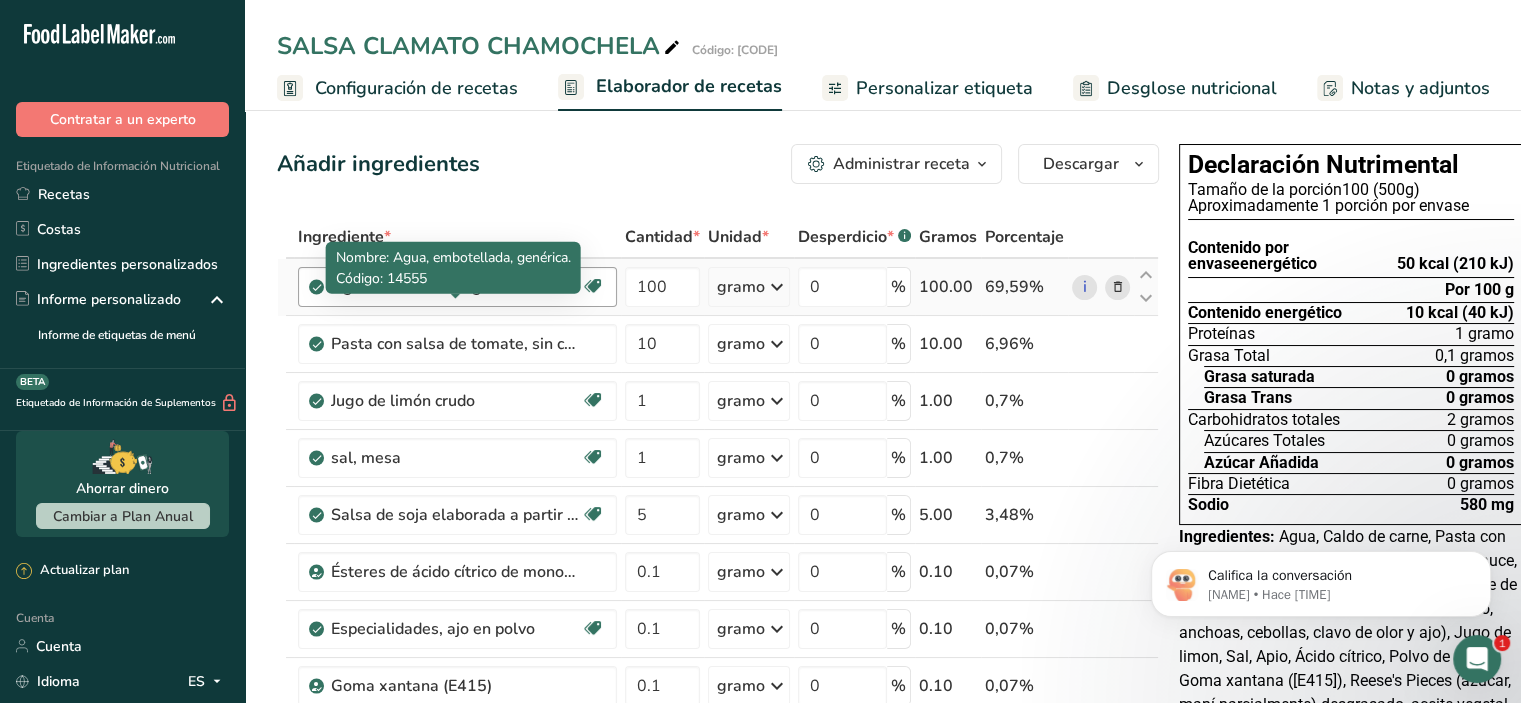 click on "Agua embotellada genérica." at bounding box center (456, 287) 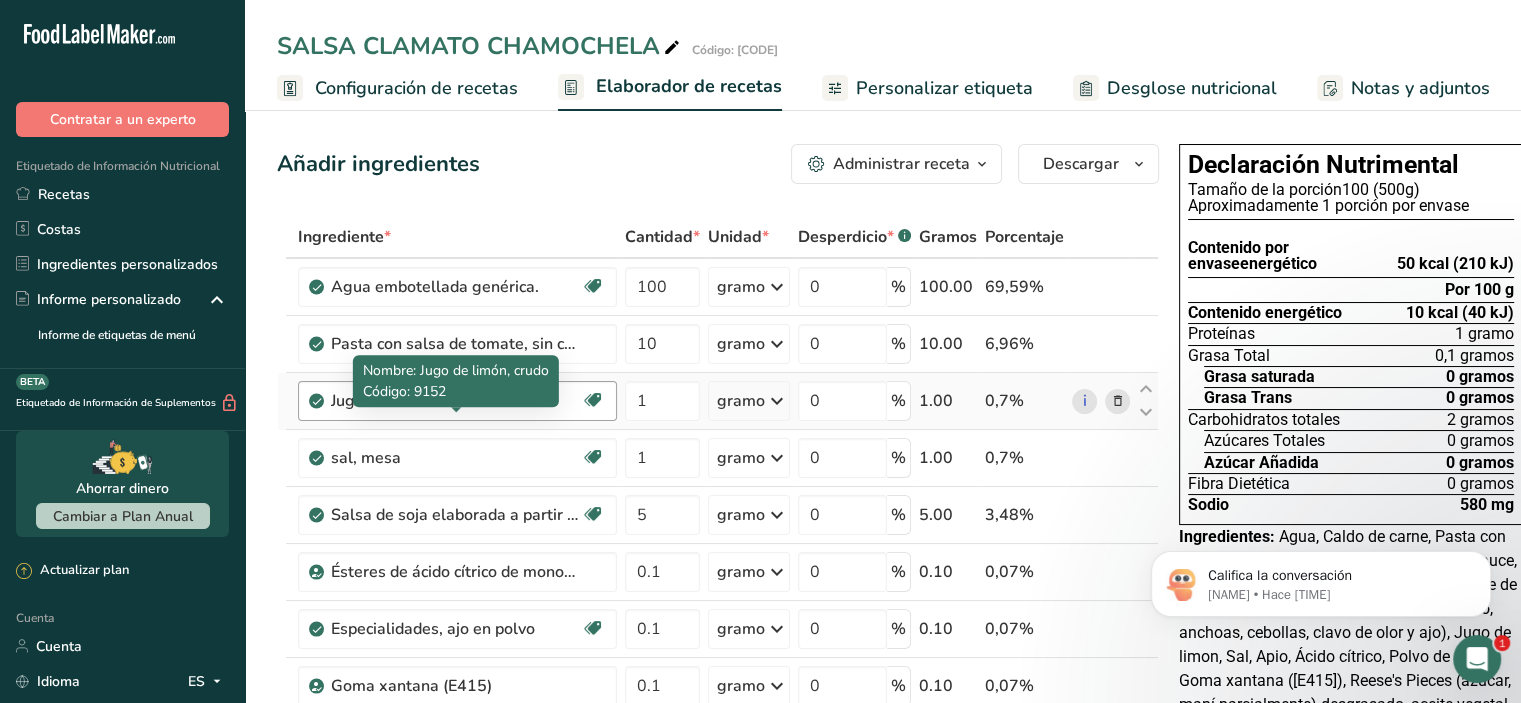 click on "Jugo de limón crudo" at bounding box center [456, 401] 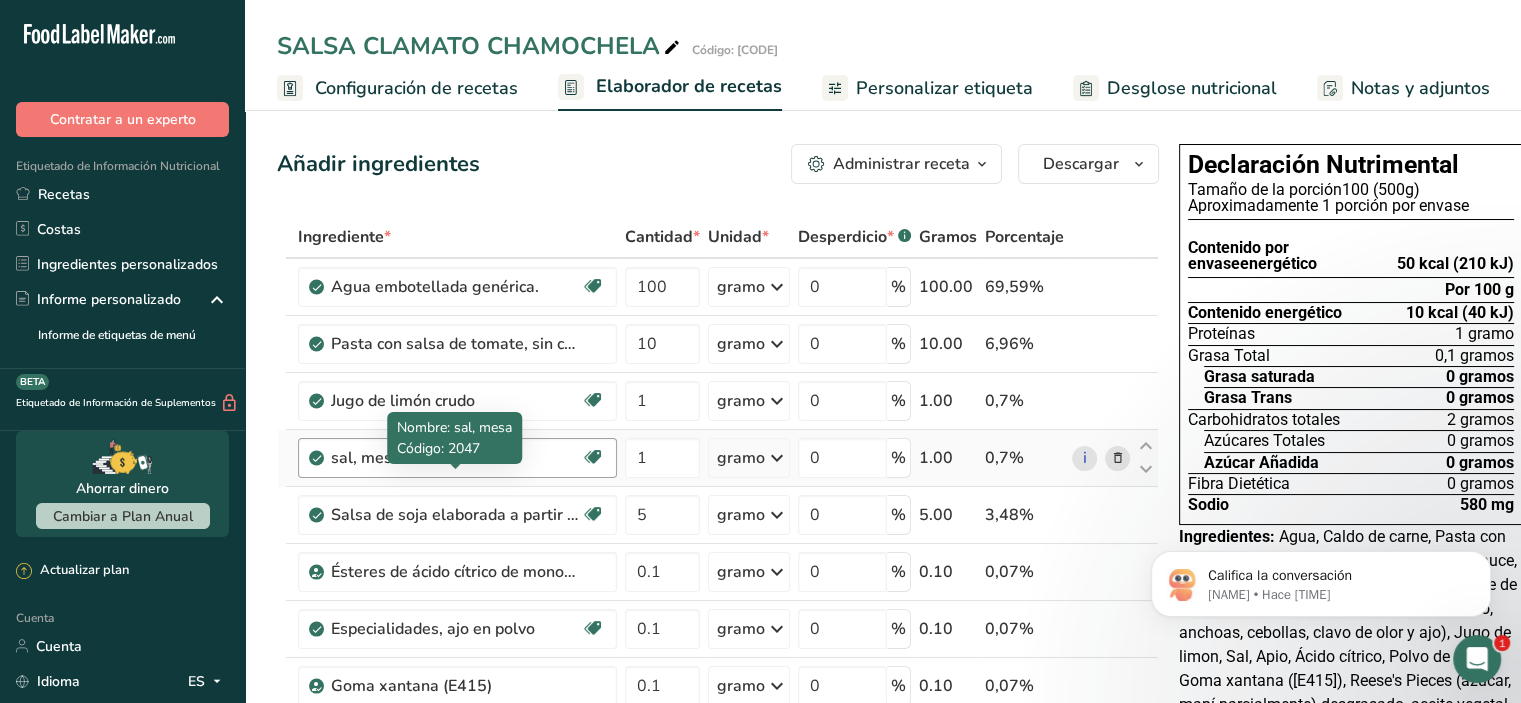 click on "sal, mesa" at bounding box center (456, 458) 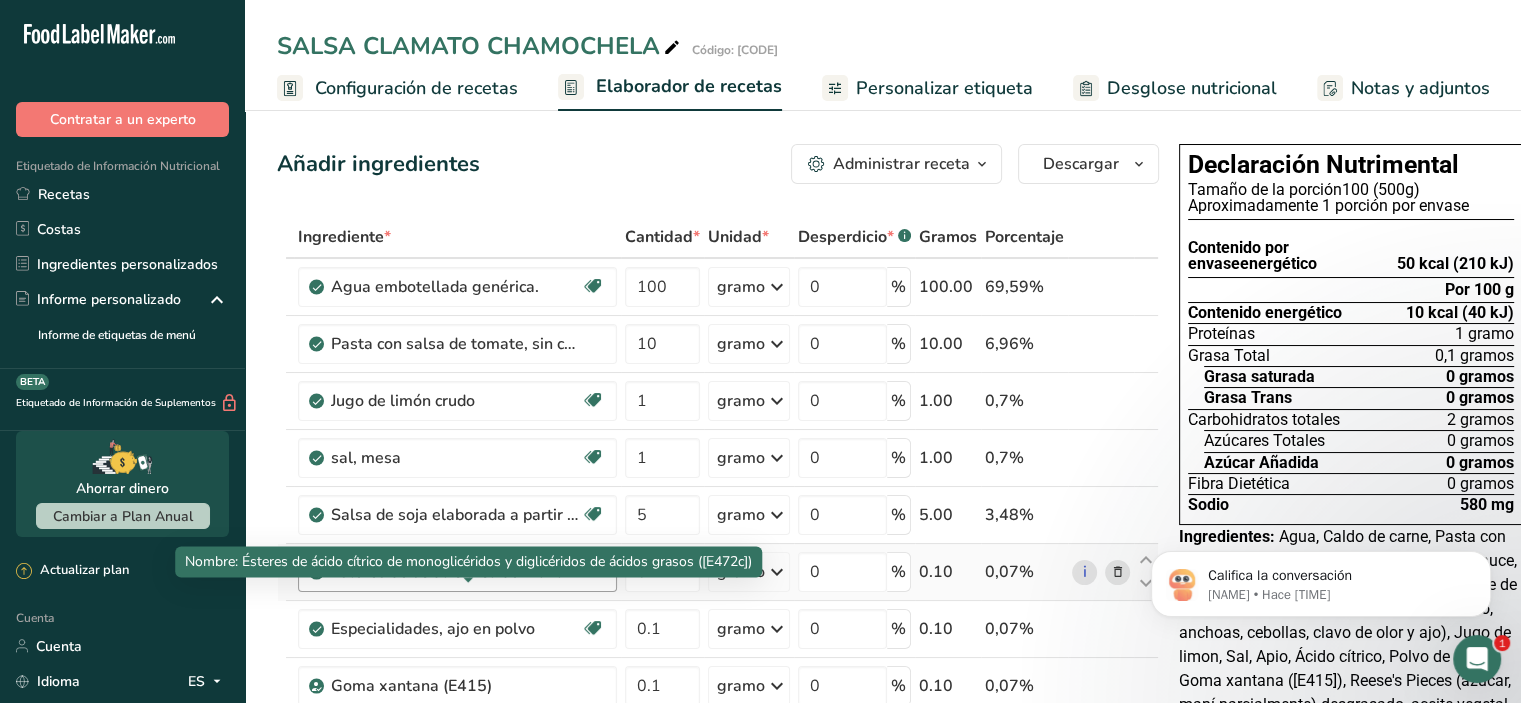 click on "Ésteres de ácido cítrico de monoglicéridos y diglicéridos de ácidos grasos (E472c)" at bounding box center (626, 572) 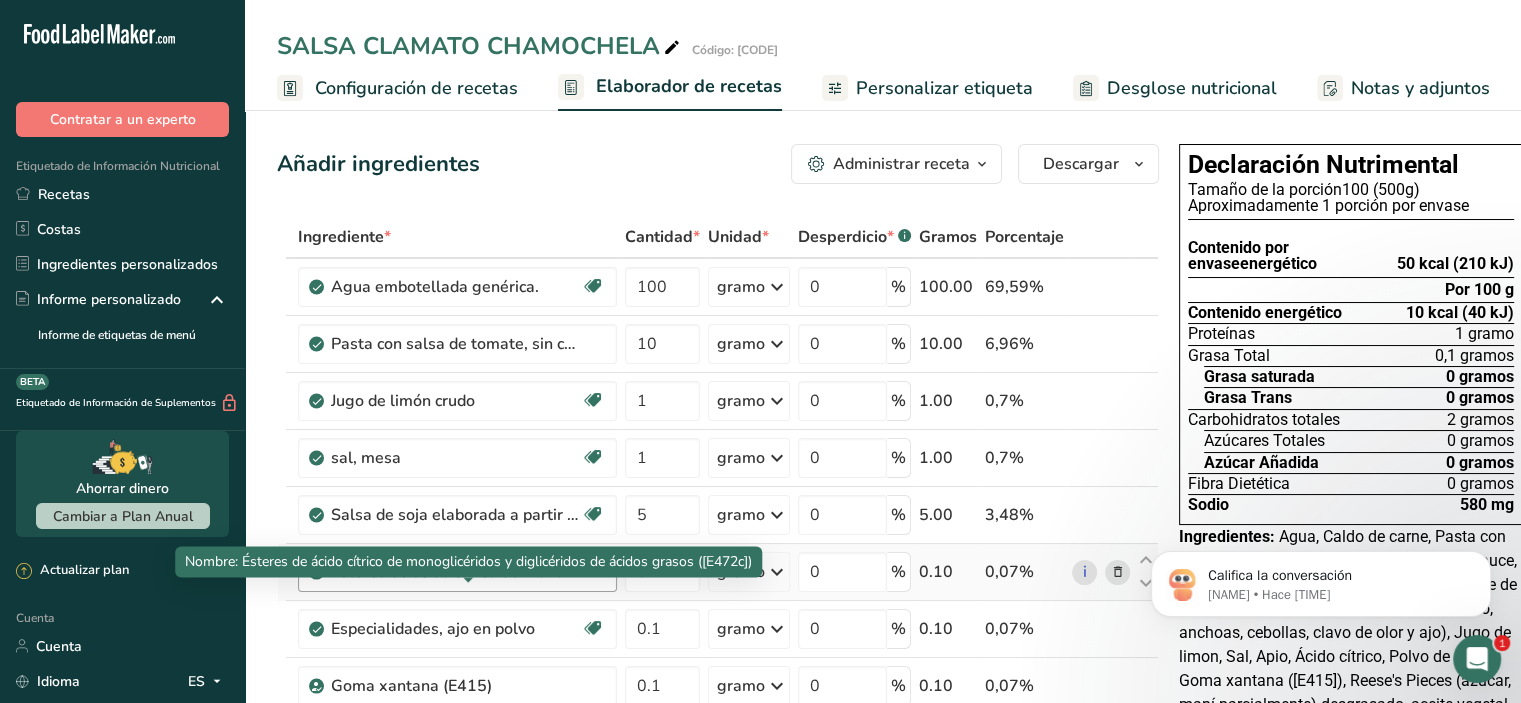 click on "Ésteres de ácido cítrico de monoglicéridos y diglicéridos de ácidos grasos (E472c)" at bounding box center [626, 572] 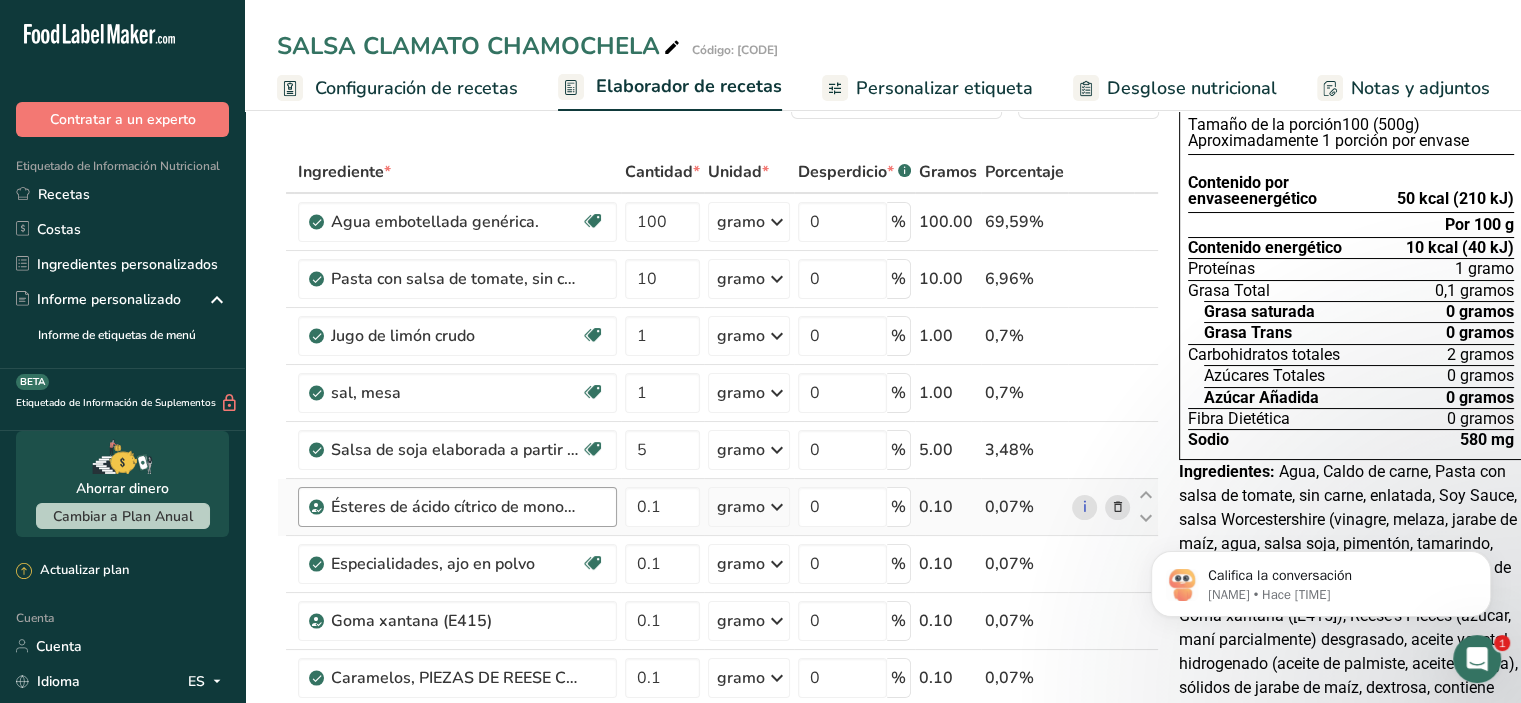 scroll, scrollTop: 100, scrollLeft: 0, axis: vertical 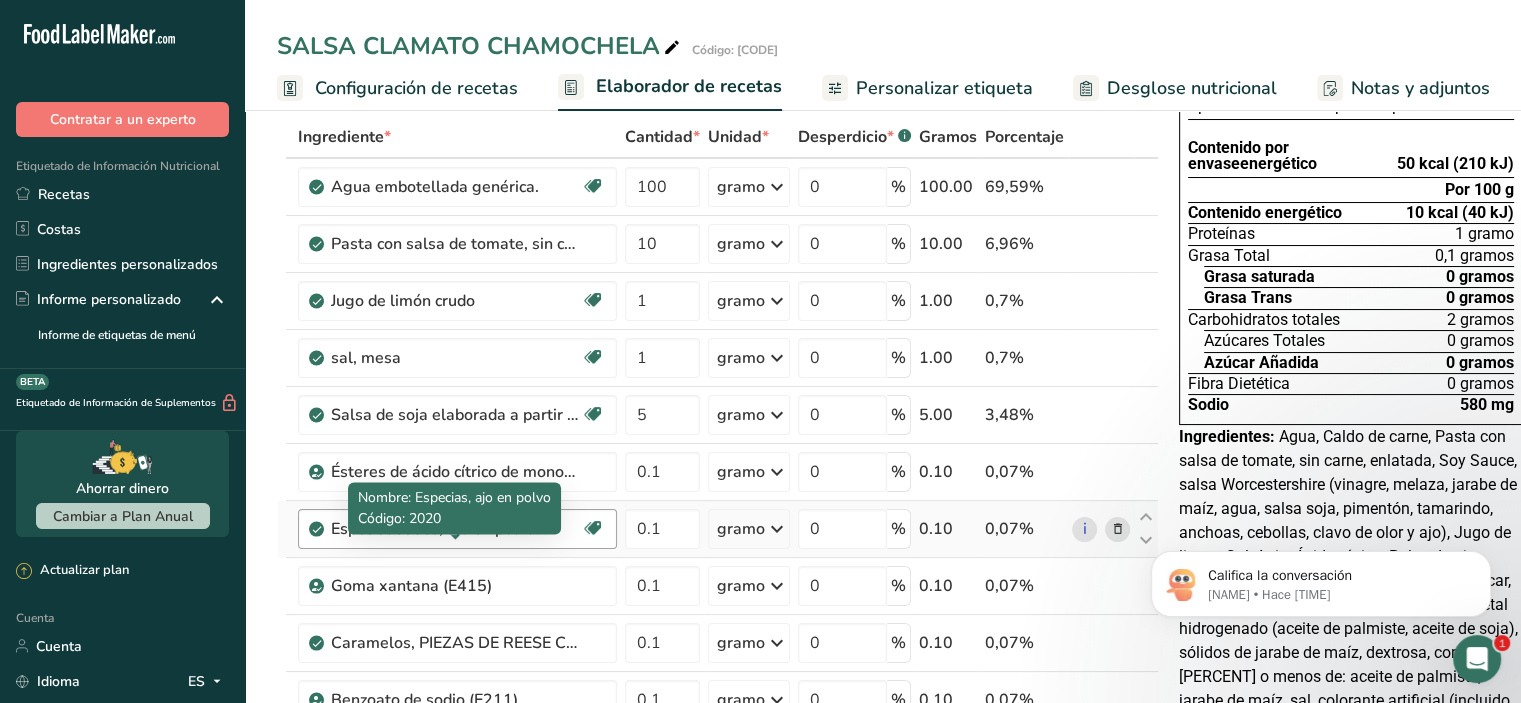 click on "Especialidades, ajo en polvo" at bounding box center [456, 529] 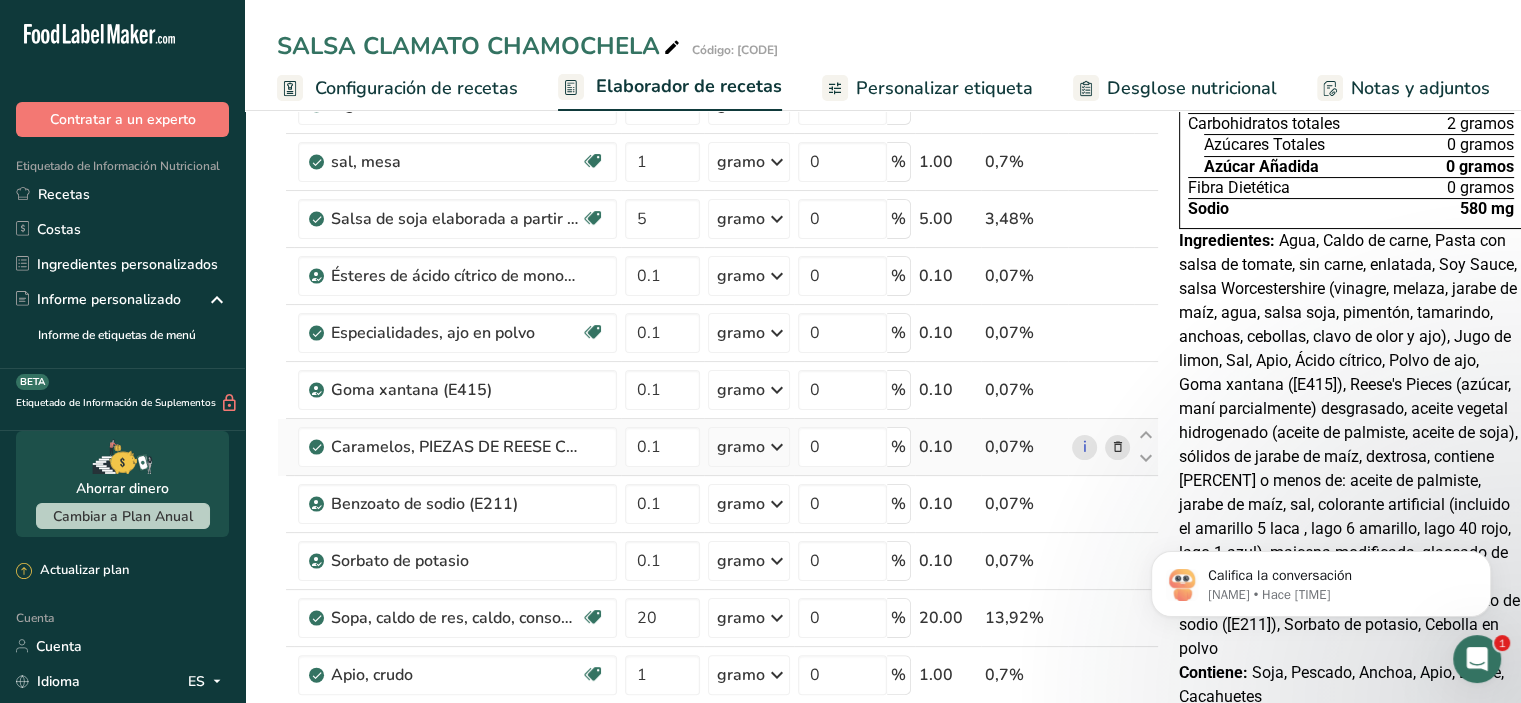 scroll, scrollTop: 300, scrollLeft: 0, axis: vertical 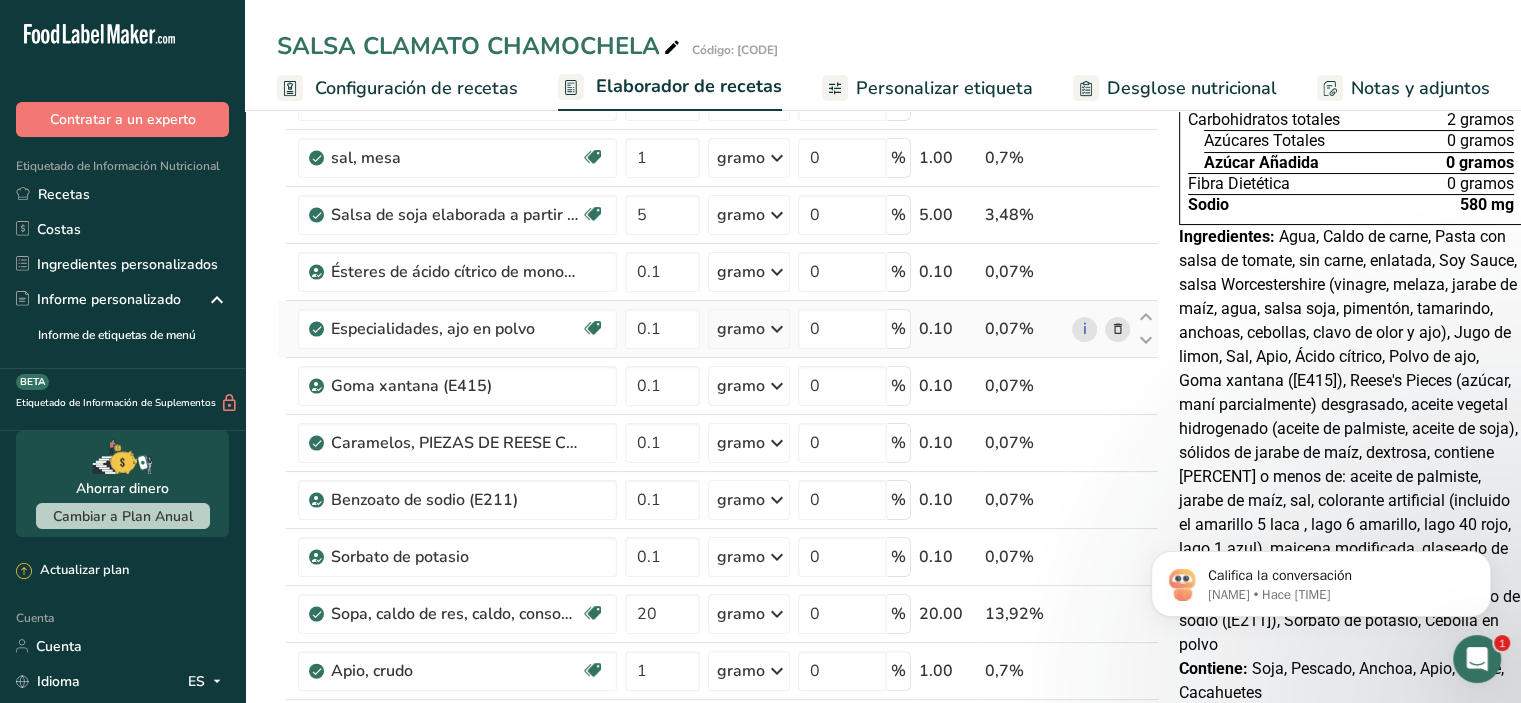 click at bounding box center (1118, 329) 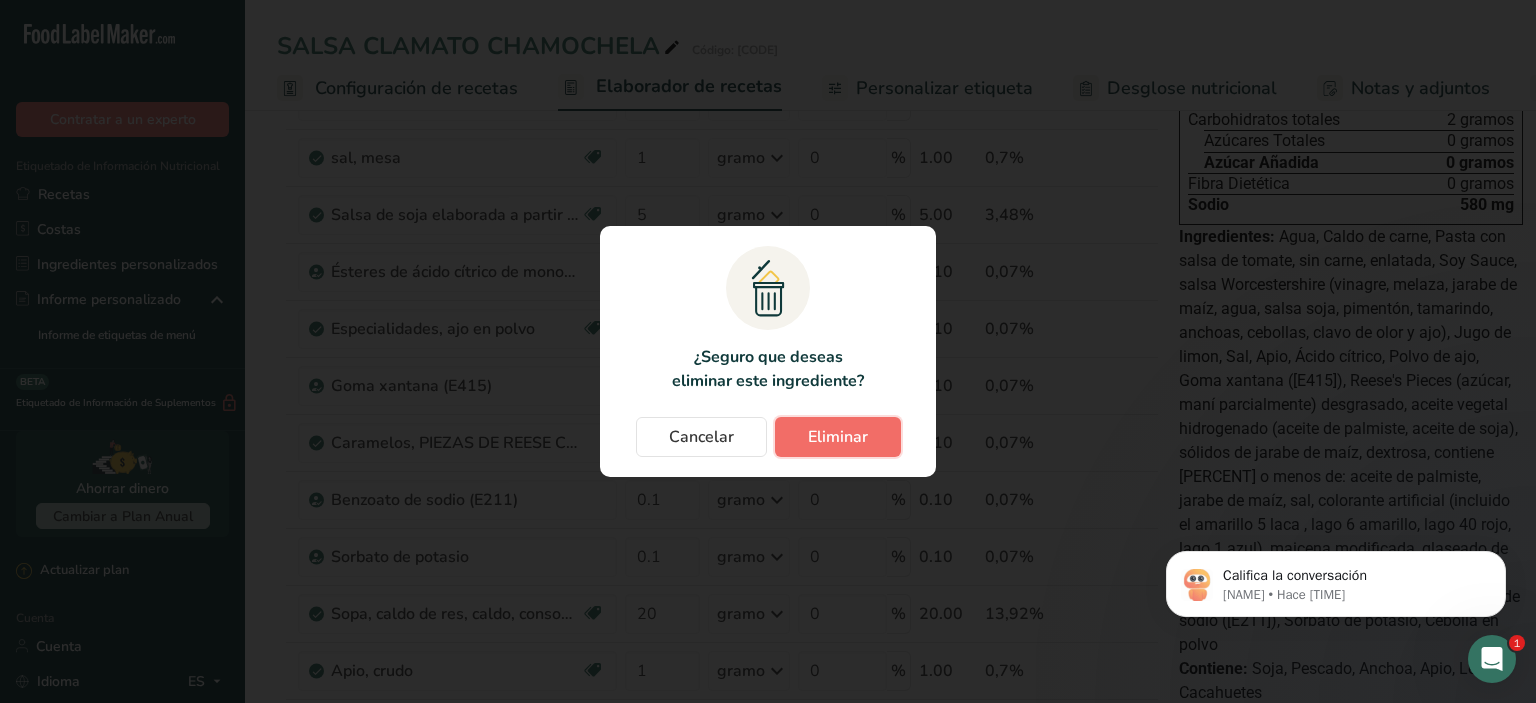 click on "Eliminar" at bounding box center [838, 437] 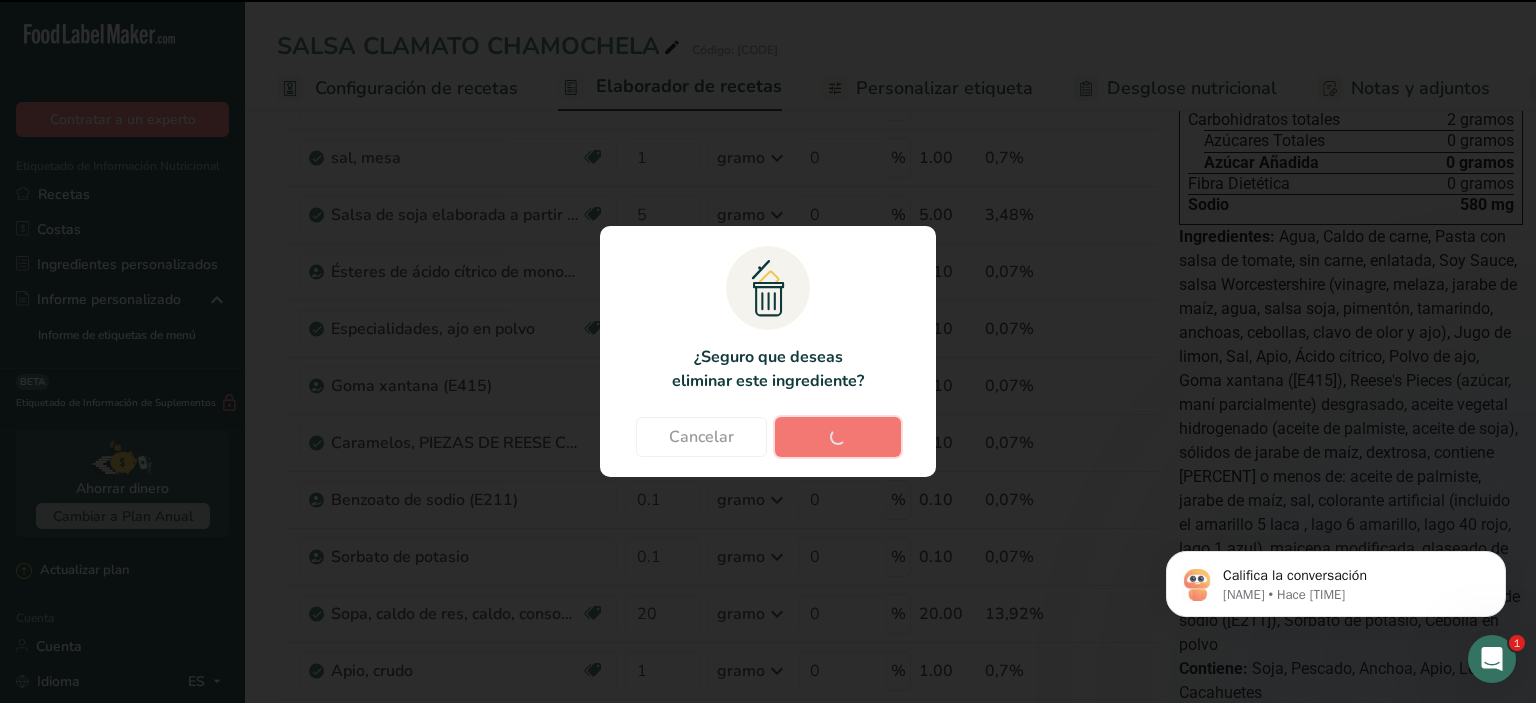 type on "20" 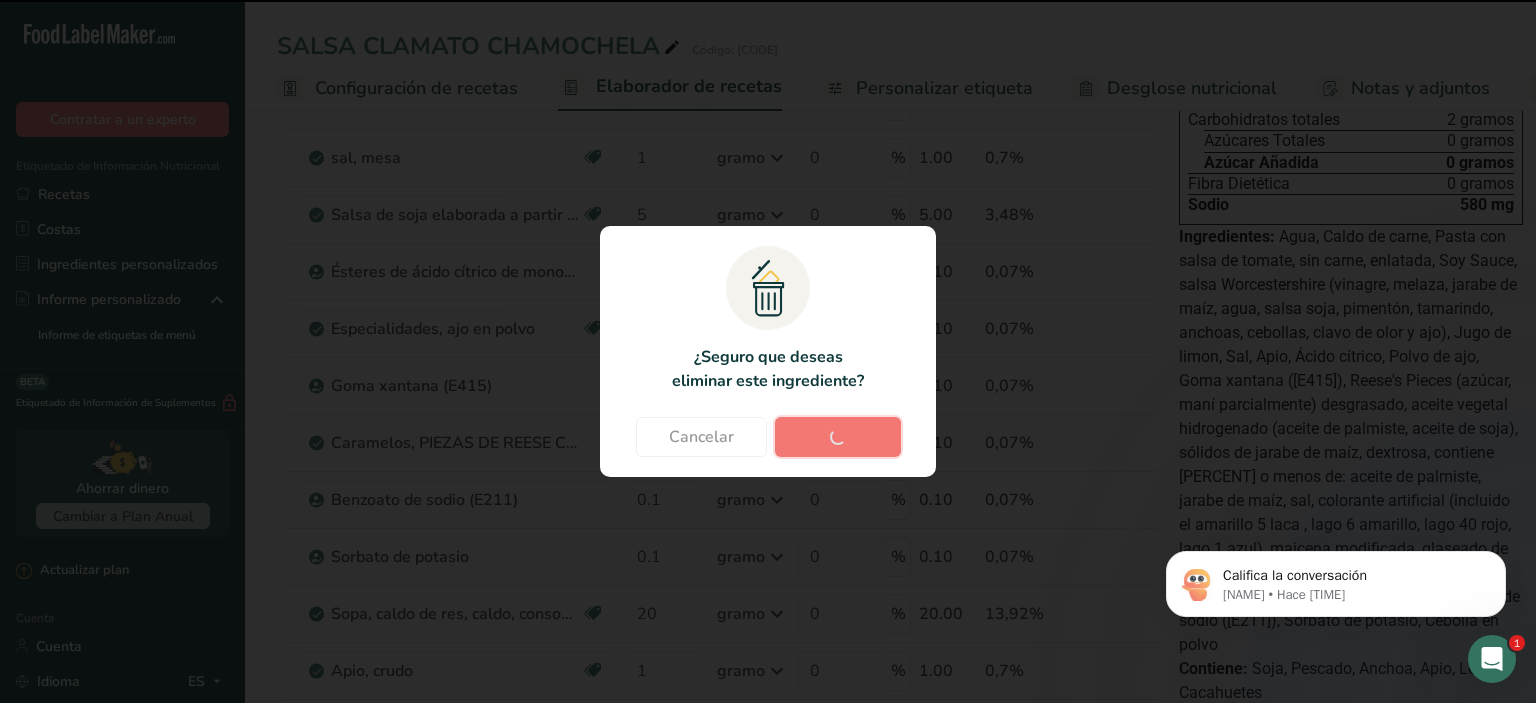 type on "1" 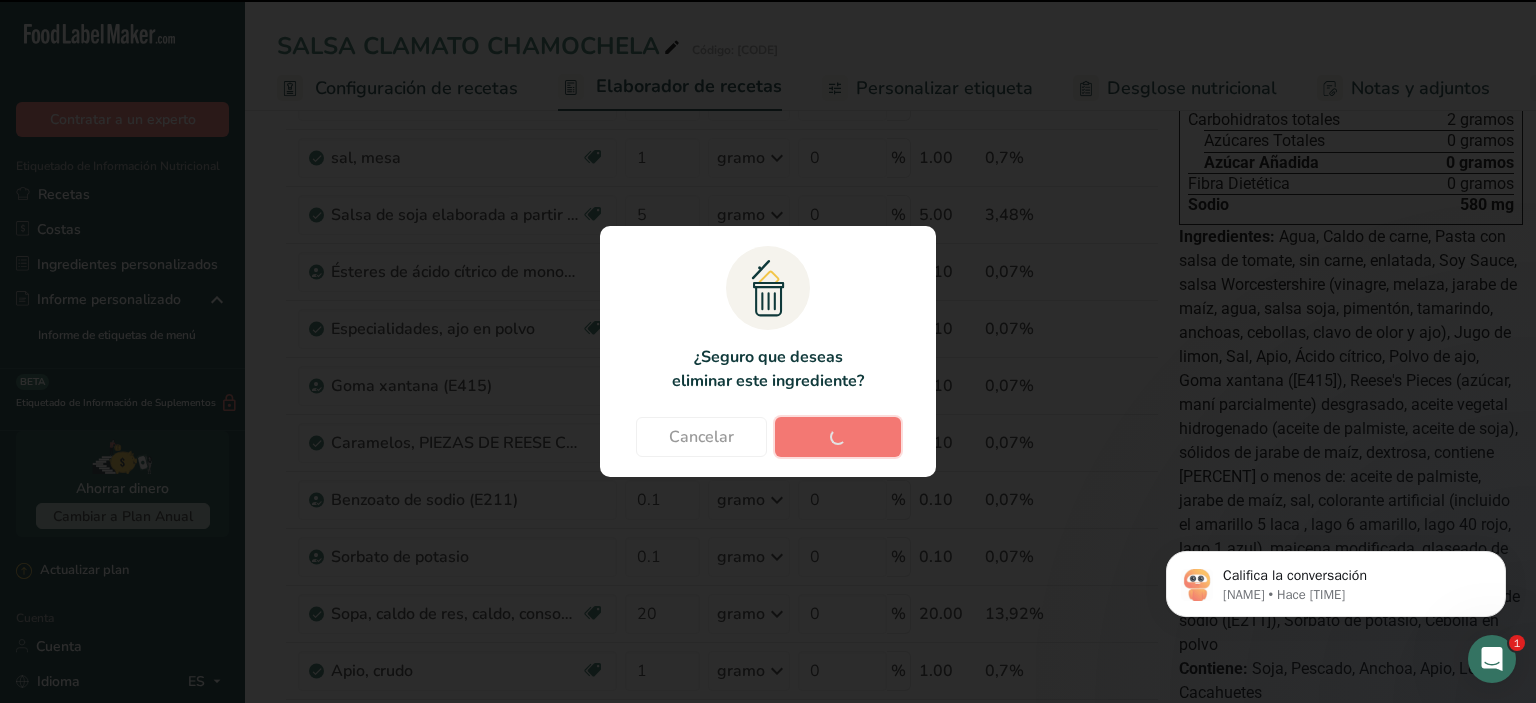 type on "5" 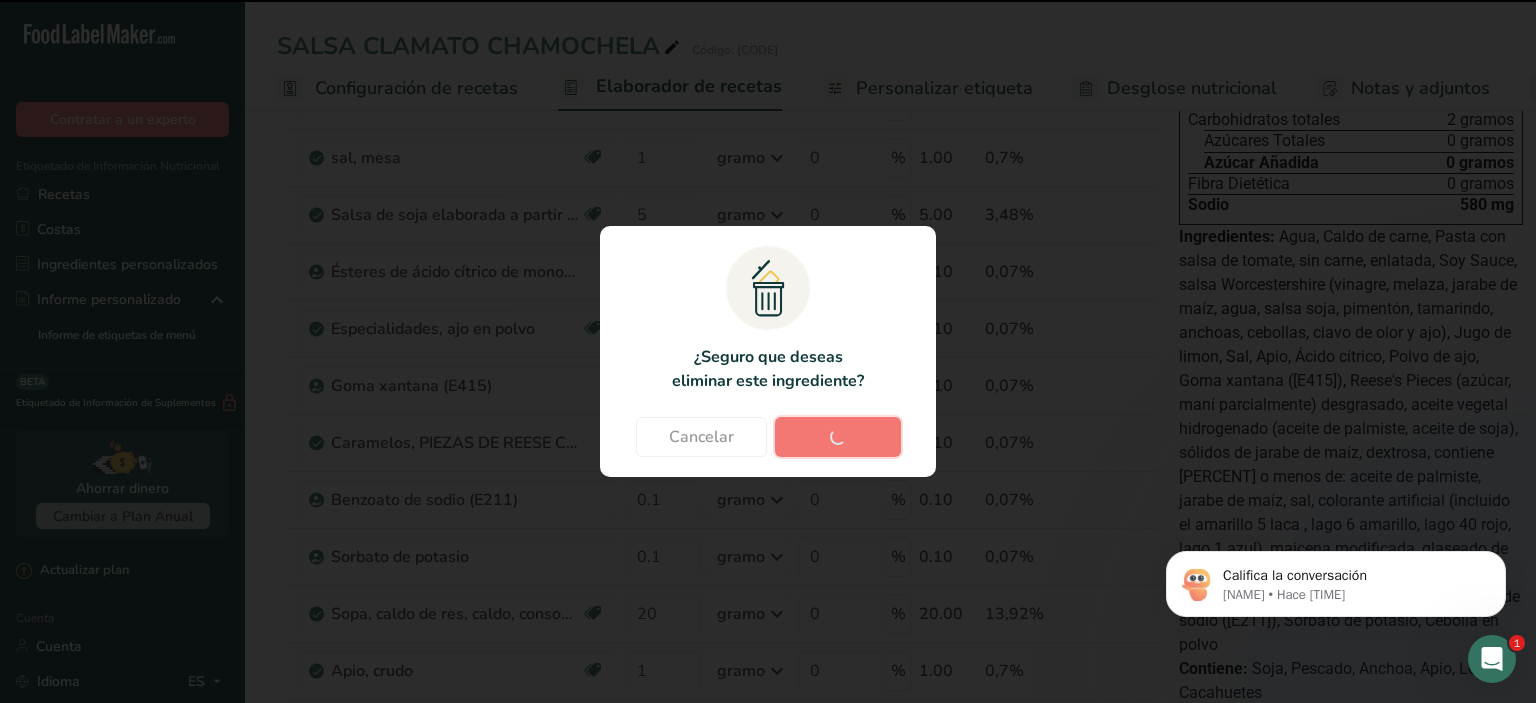 type on "0.1" 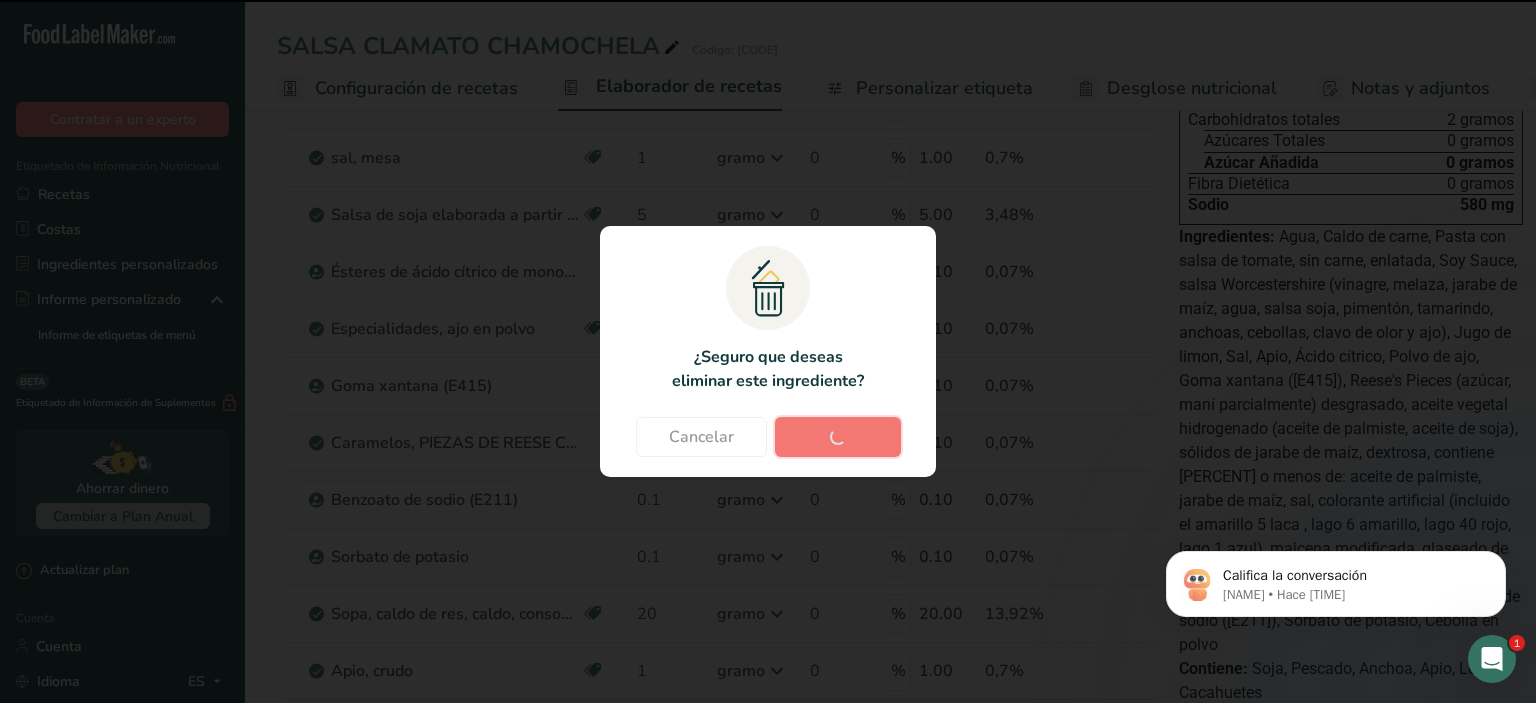 type 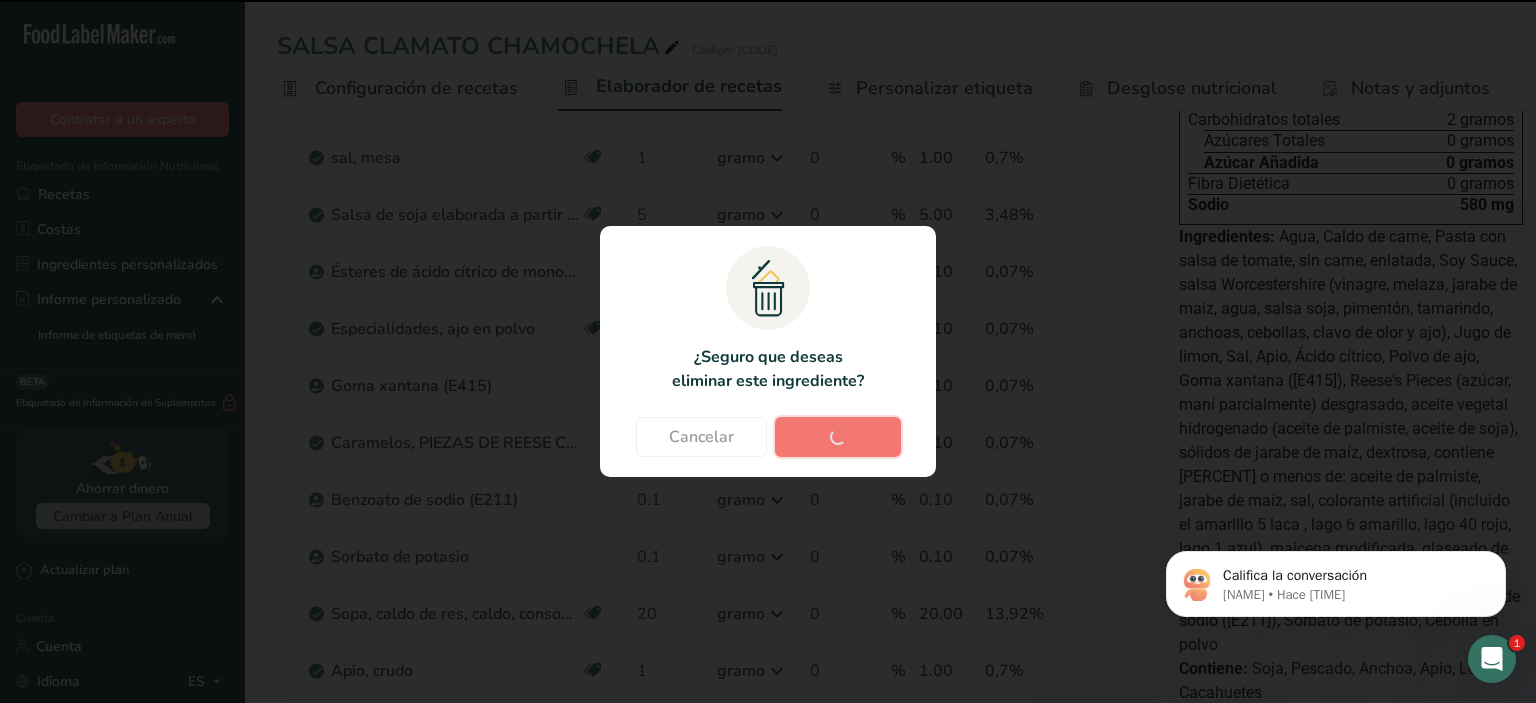type 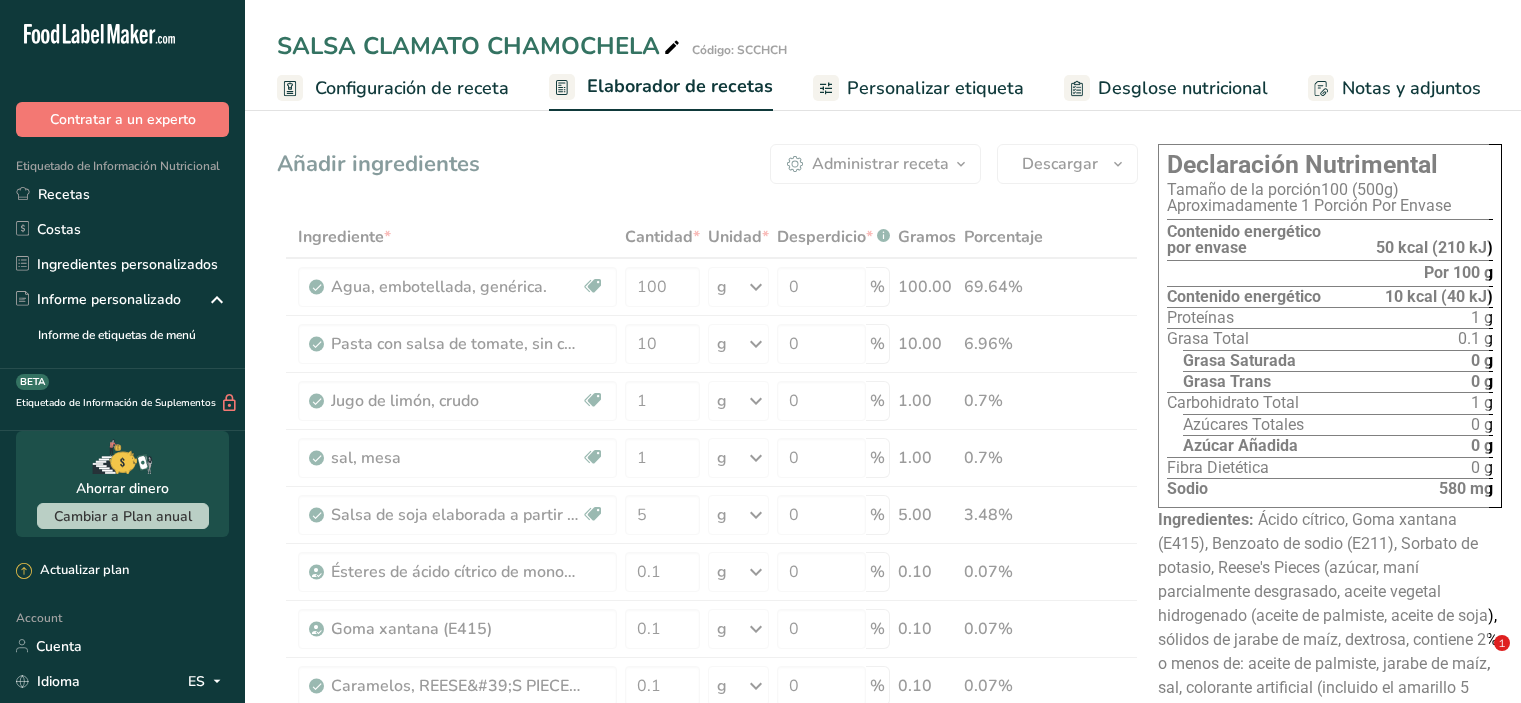 scroll, scrollTop: 0, scrollLeft: 0, axis: both 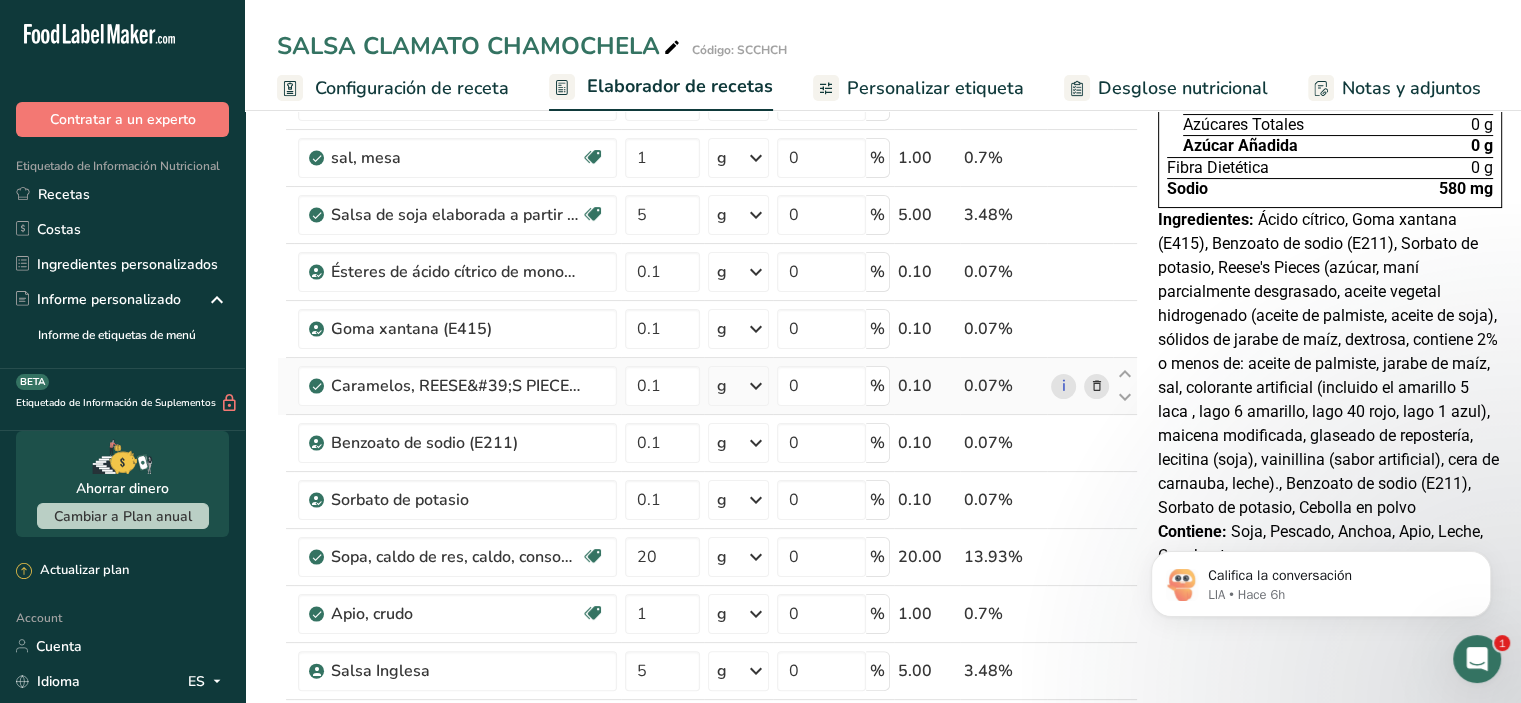 click at bounding box center (1097, 386) 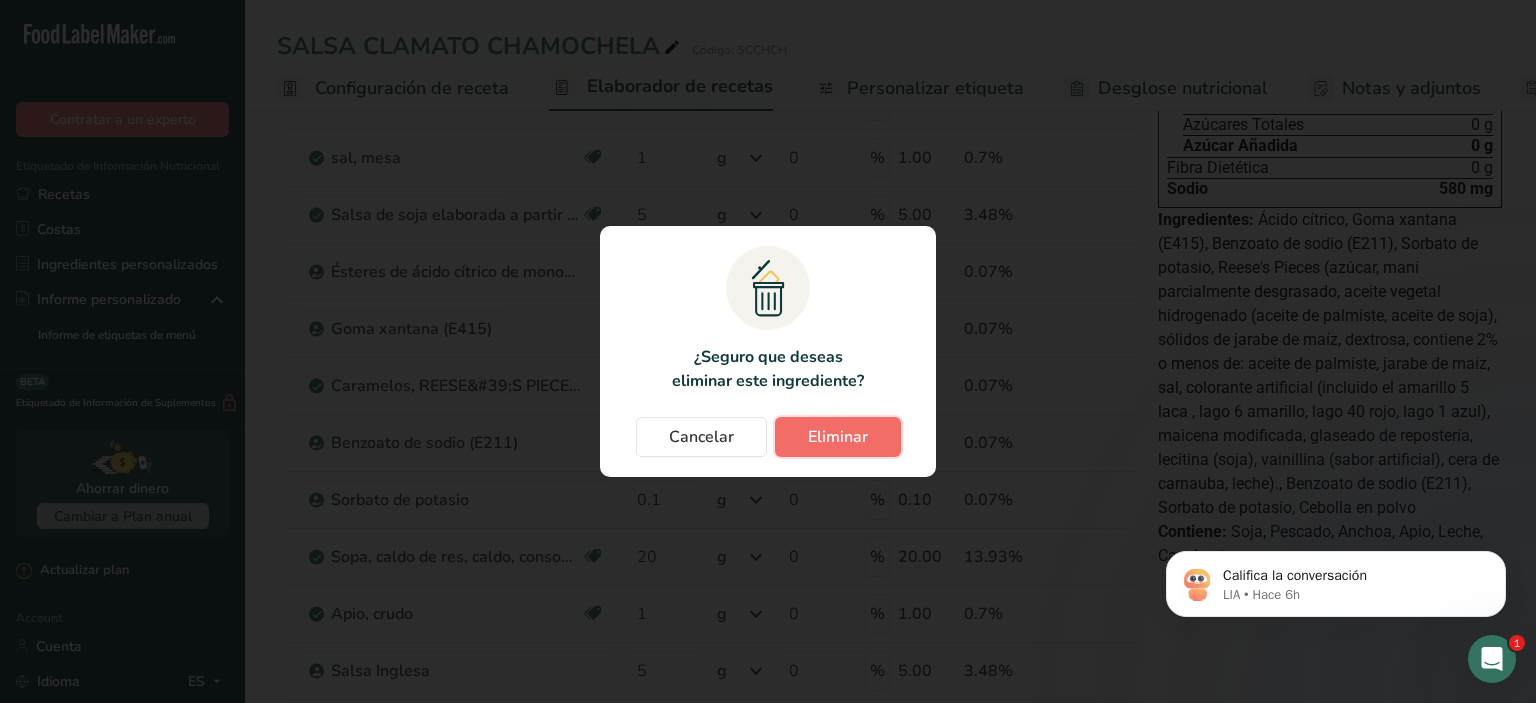 click on "Eliminar" at bounding box center [838, 437] 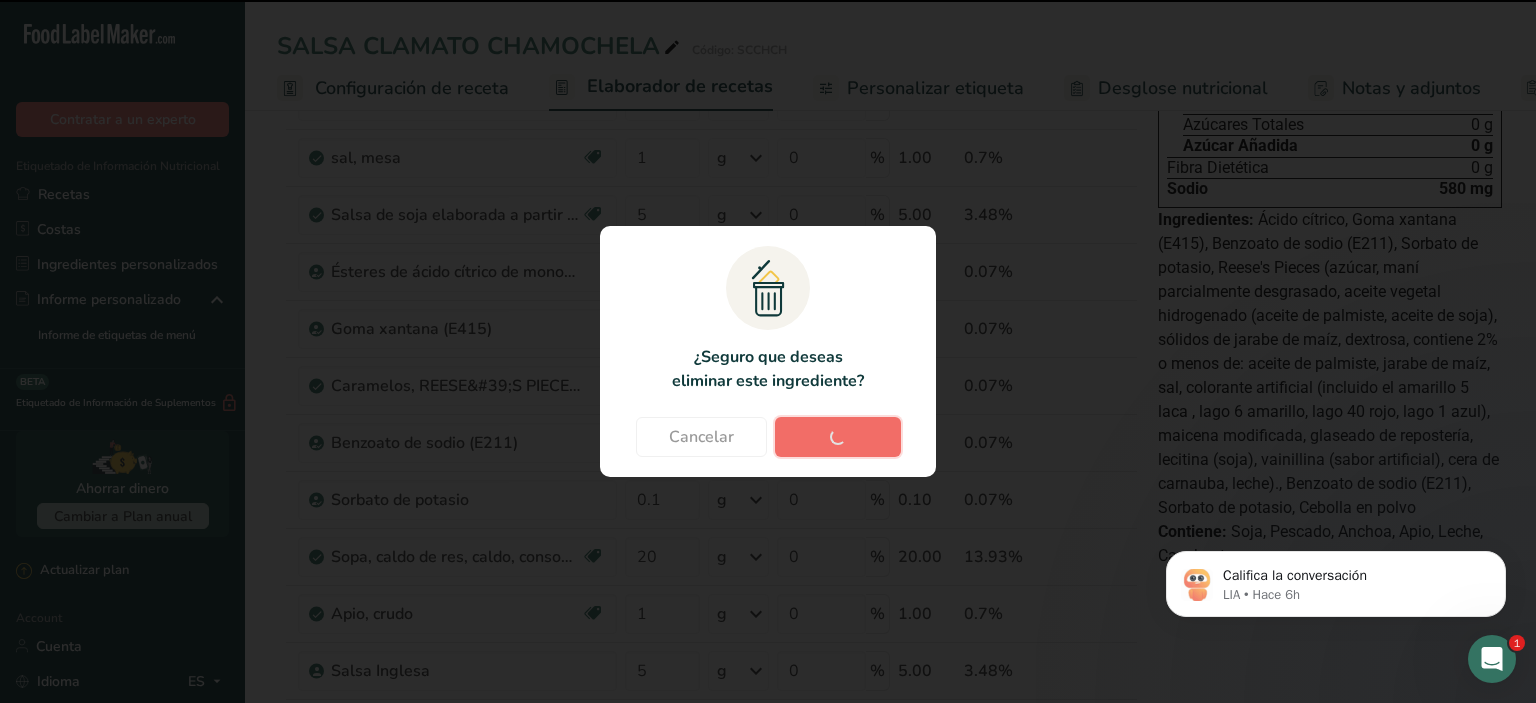 type on "20" 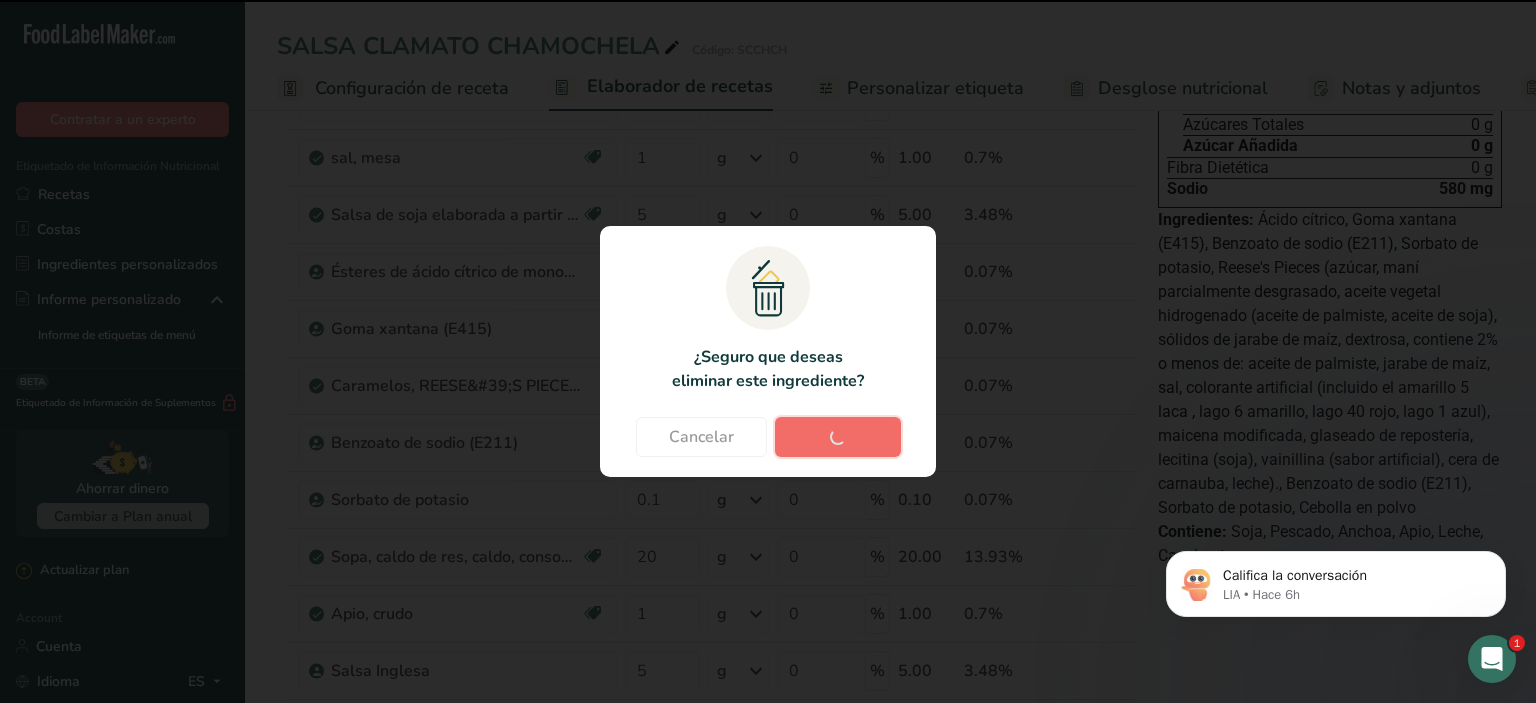 type on "1" 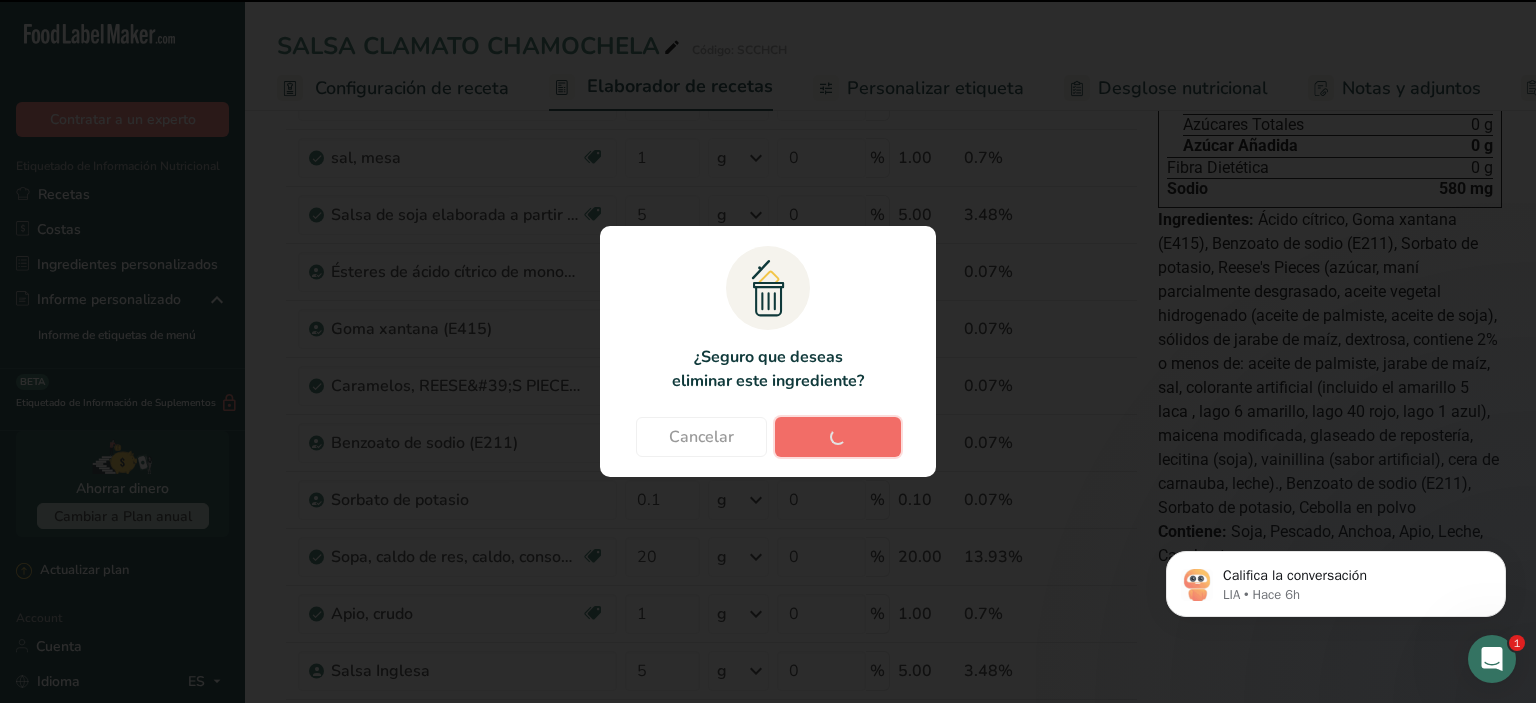type on "5" 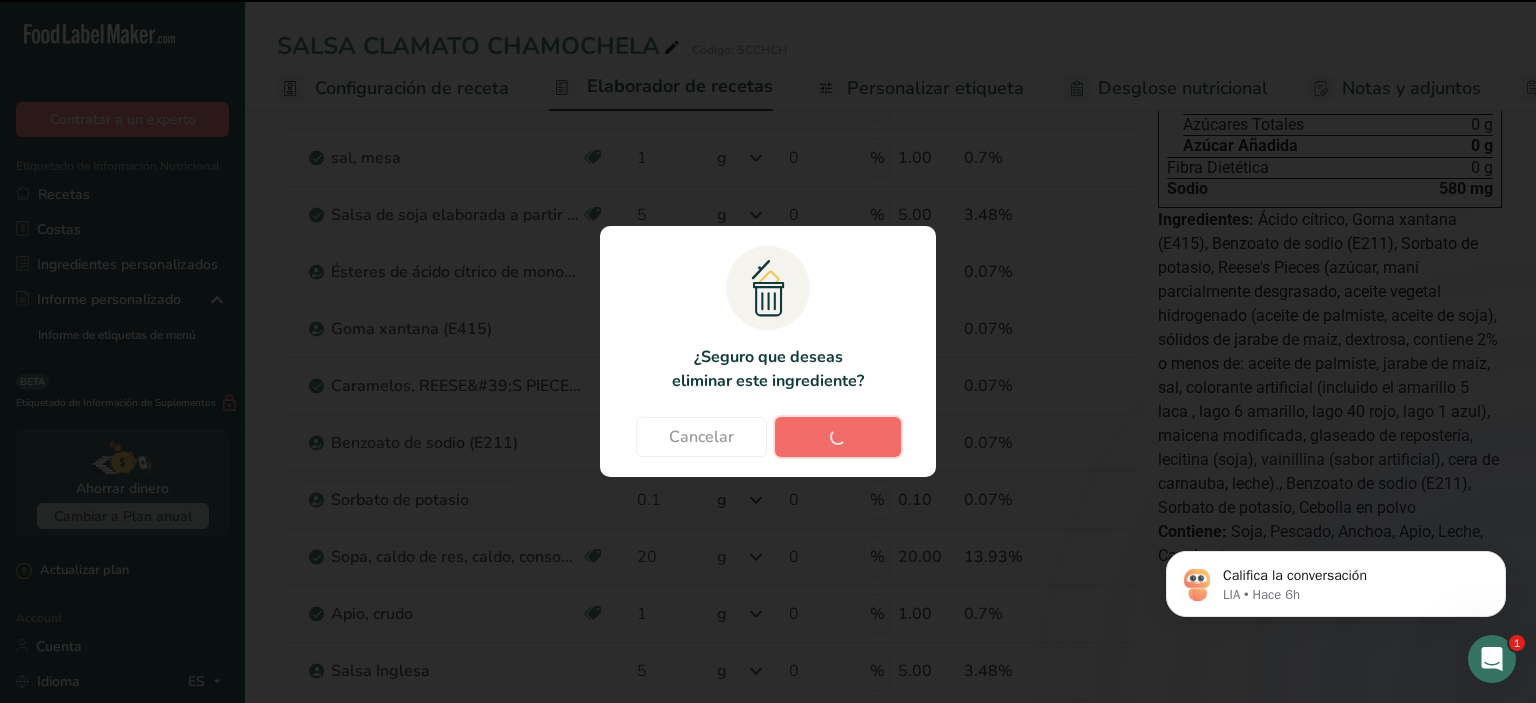 type on "0.1" 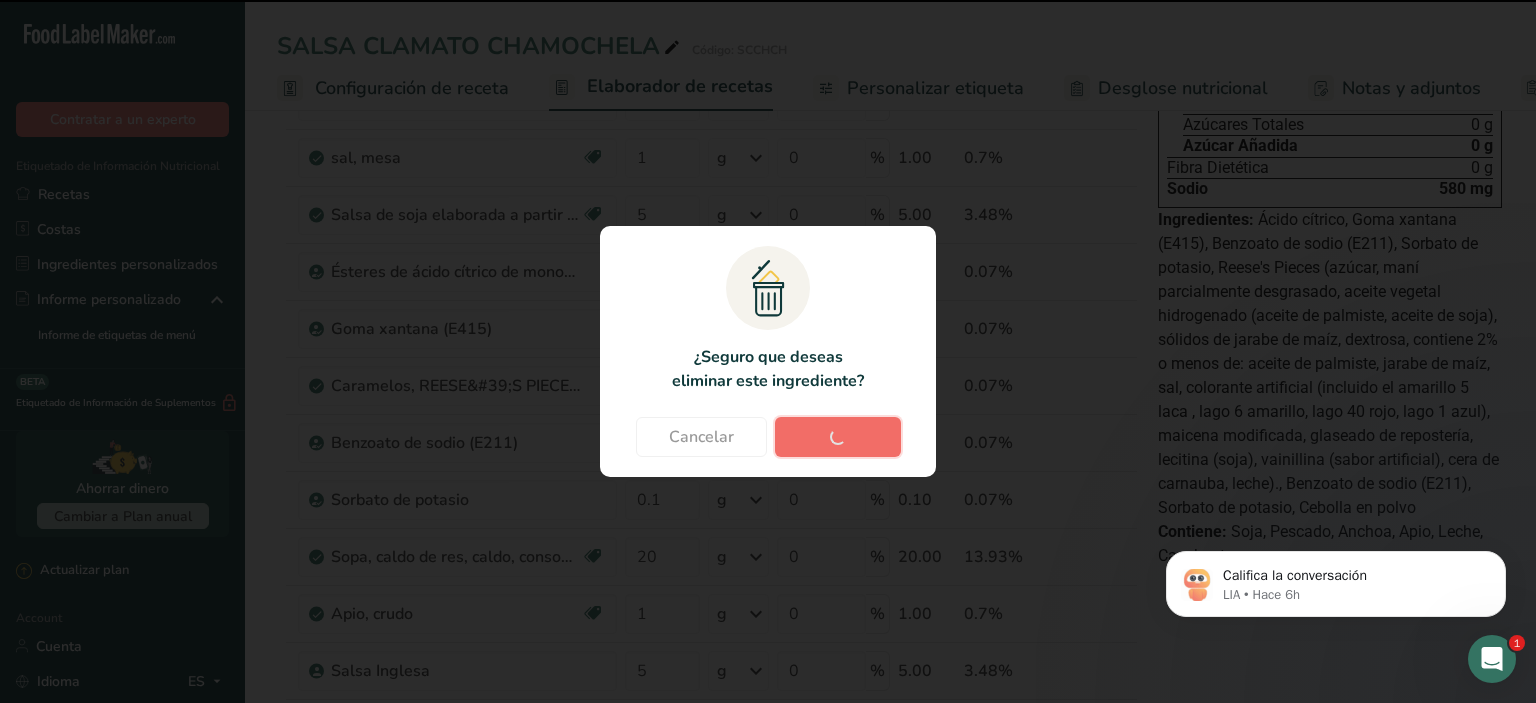 type 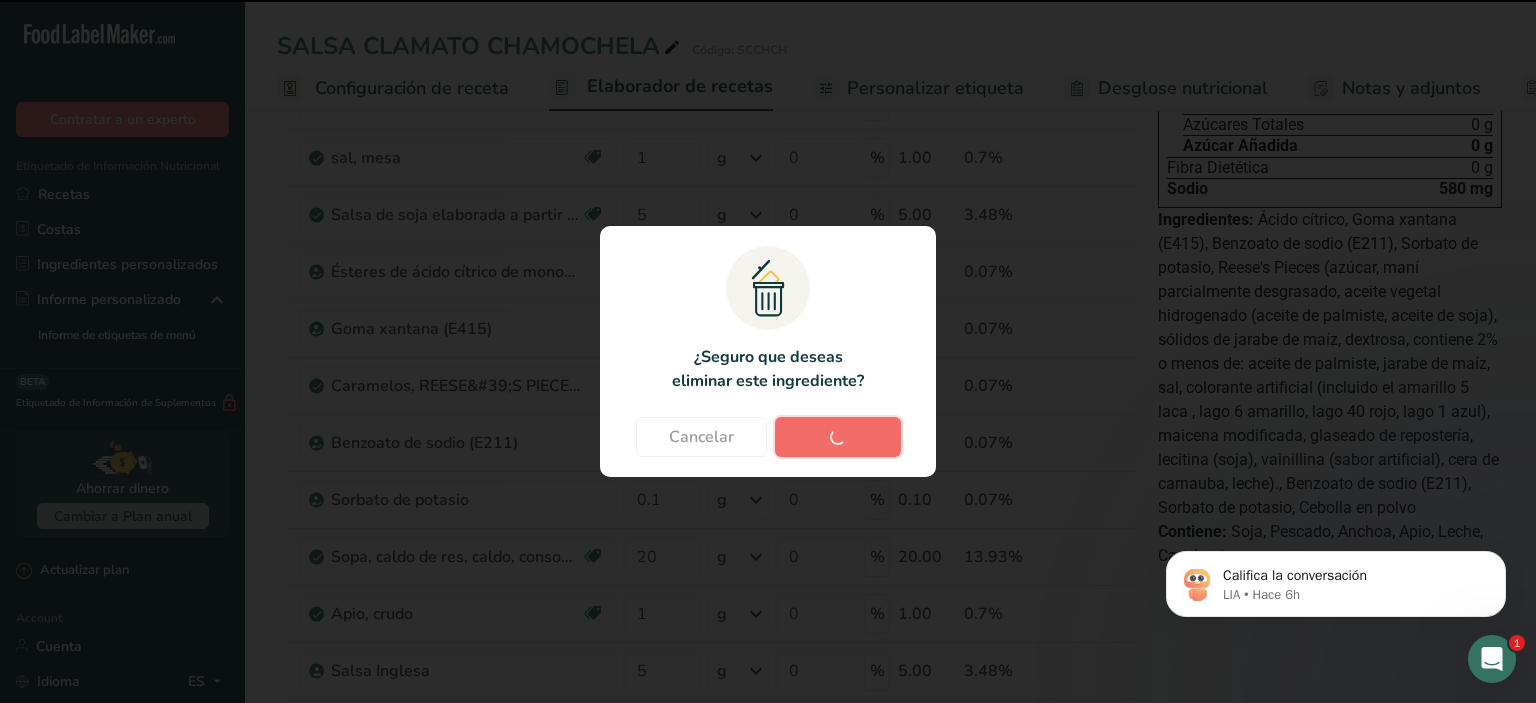 type 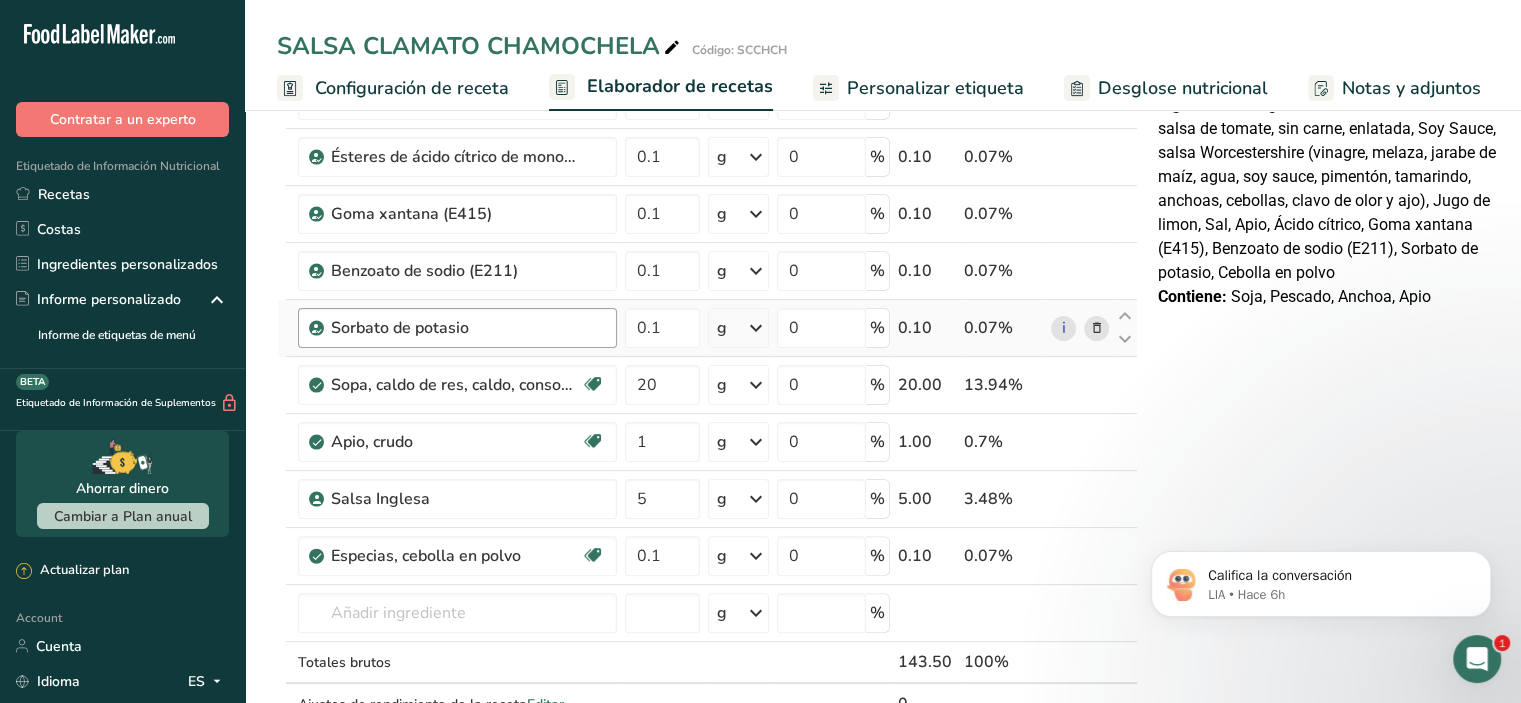 scroll, scrollTop: 500, scrollLeft: 0, axis: vertical 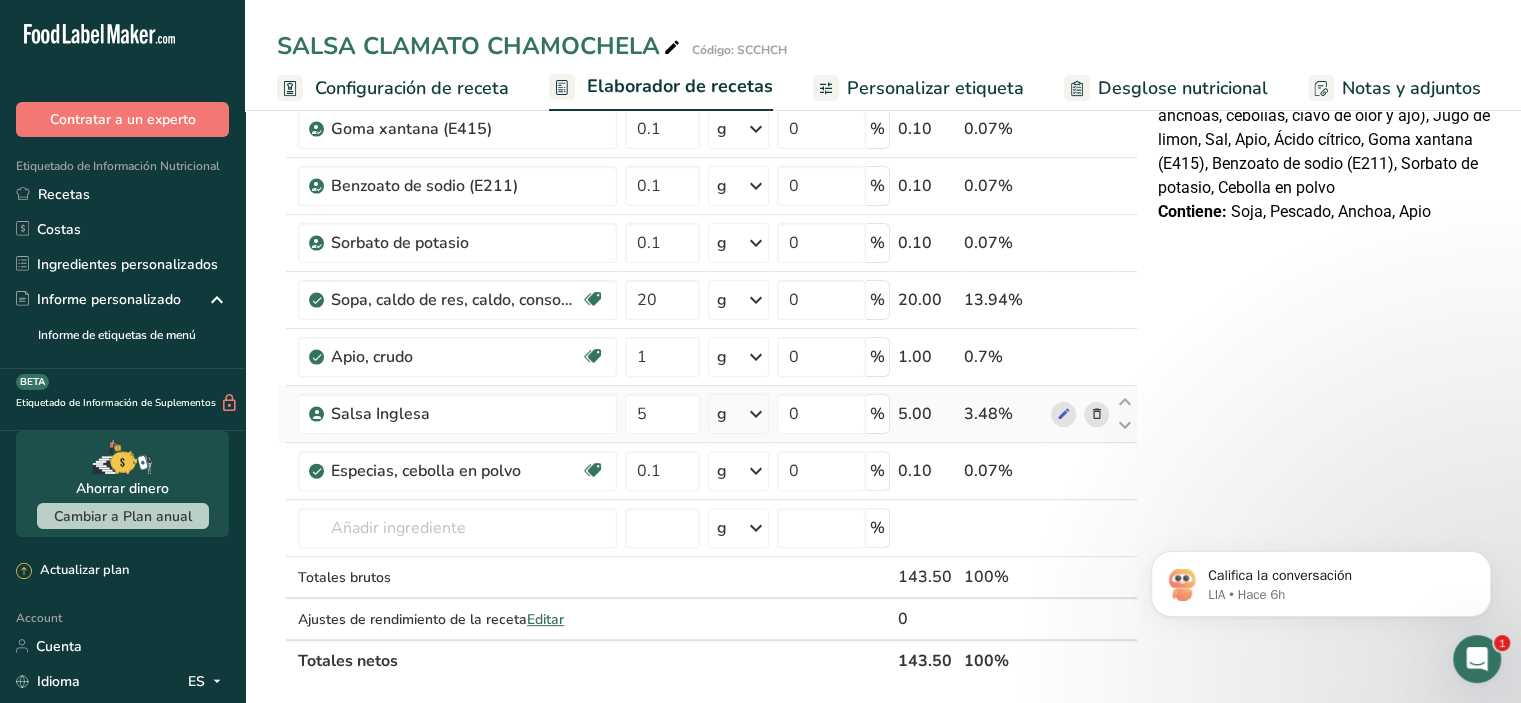 click at bounding box center (1097, 414) 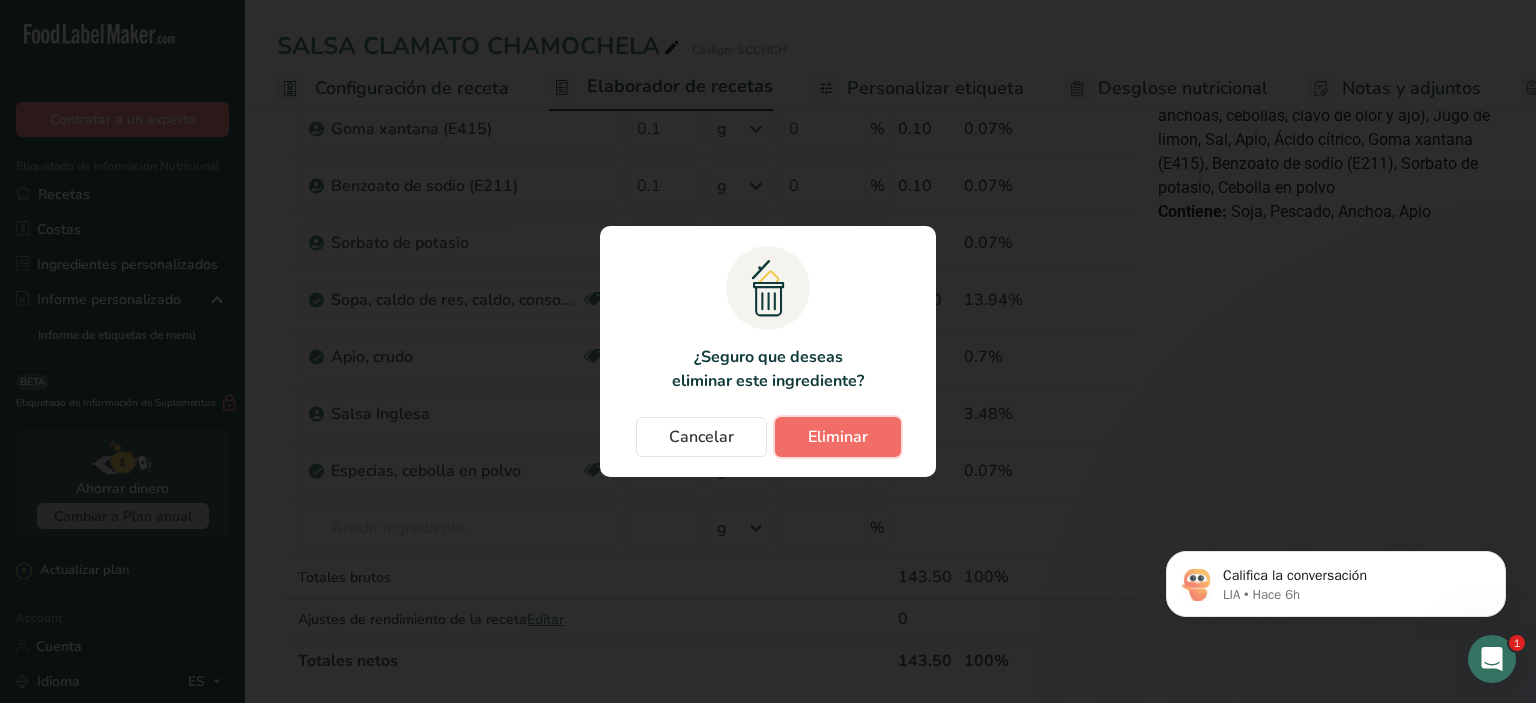 click on "Eliminar" at bounding box center [838, 437] 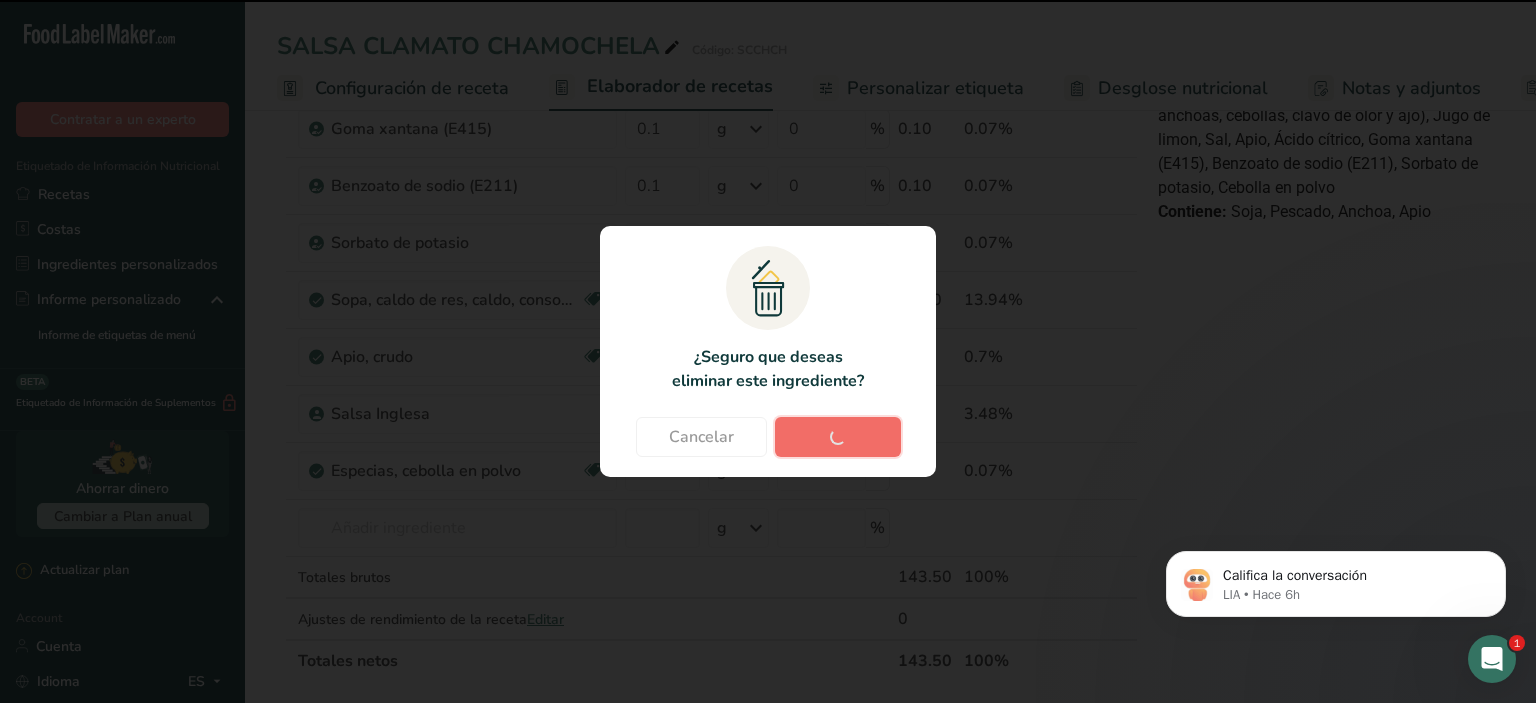 type on "0.1" 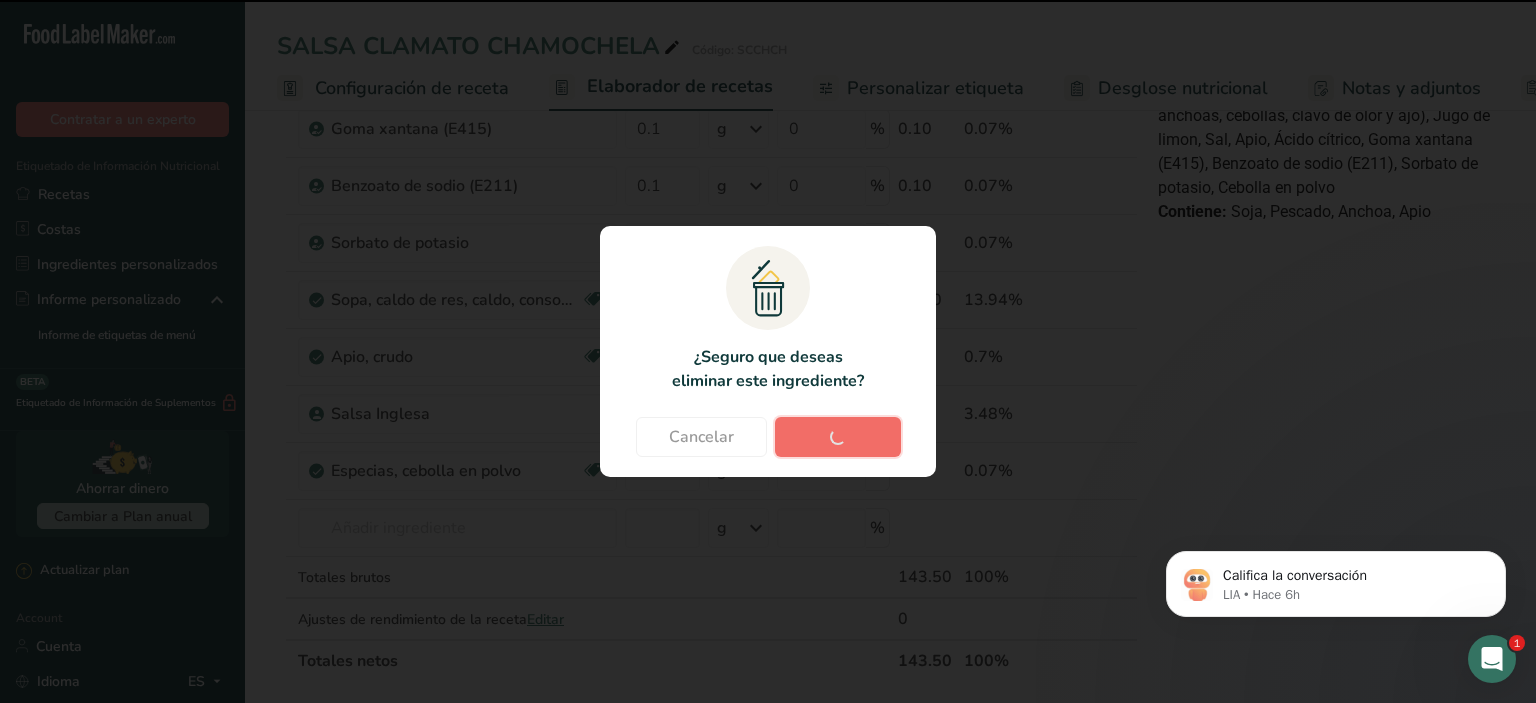 type 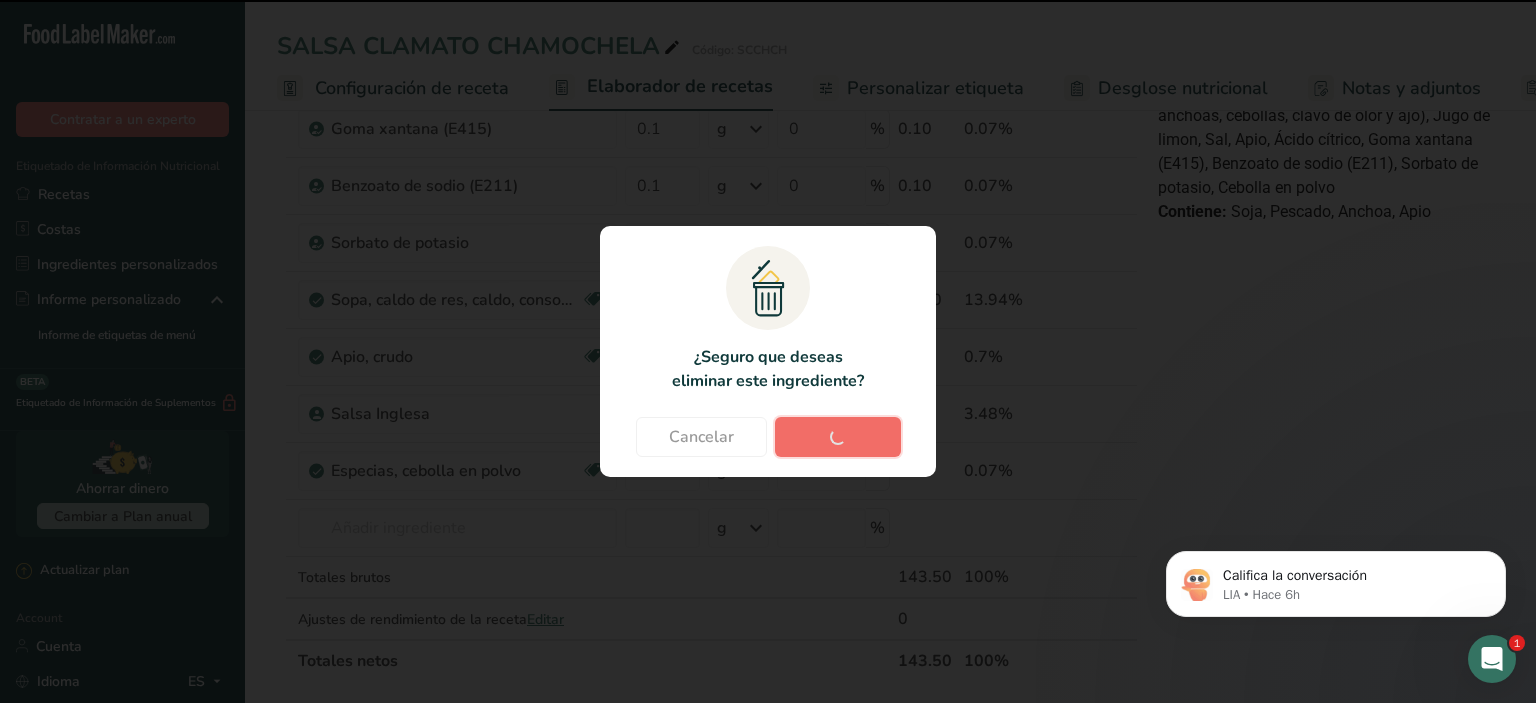 type 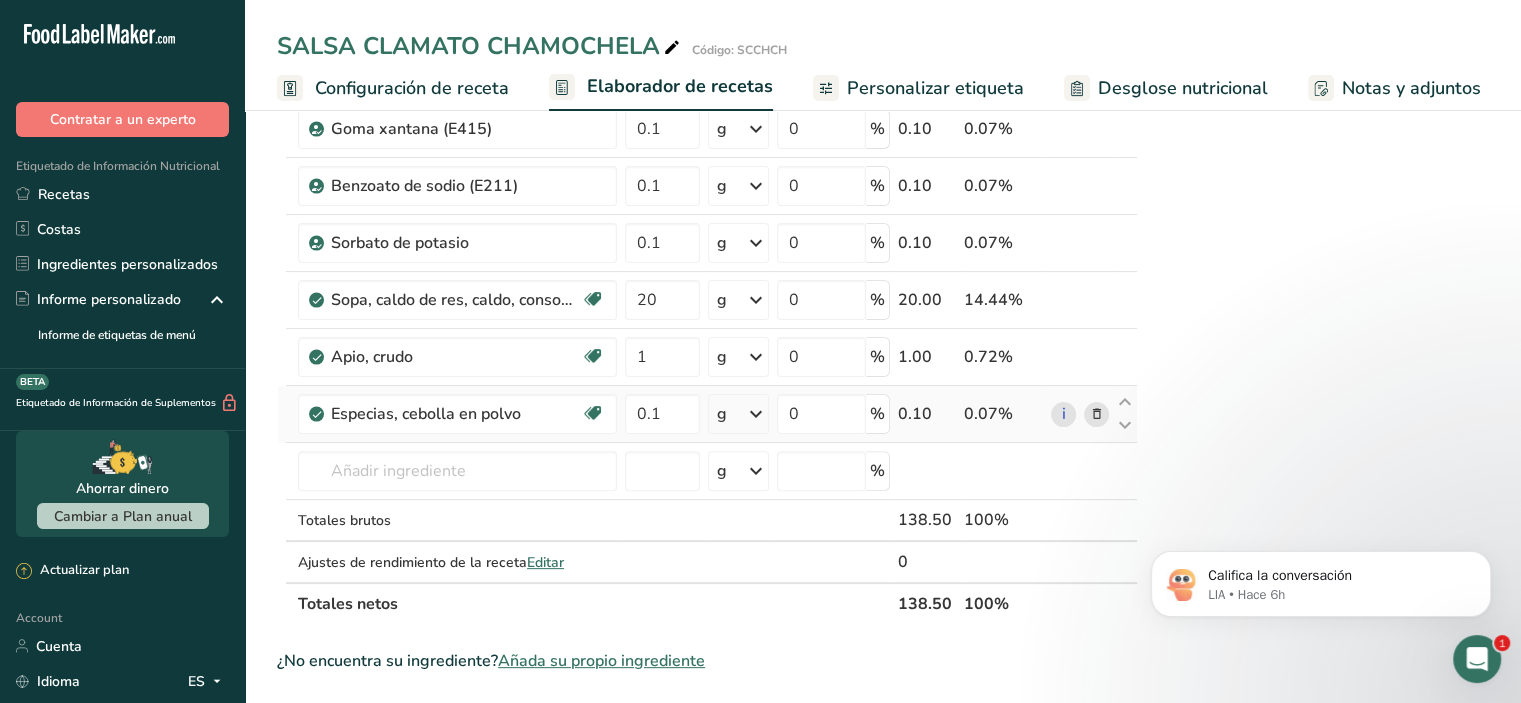 click at bounding box center [1097, 414] 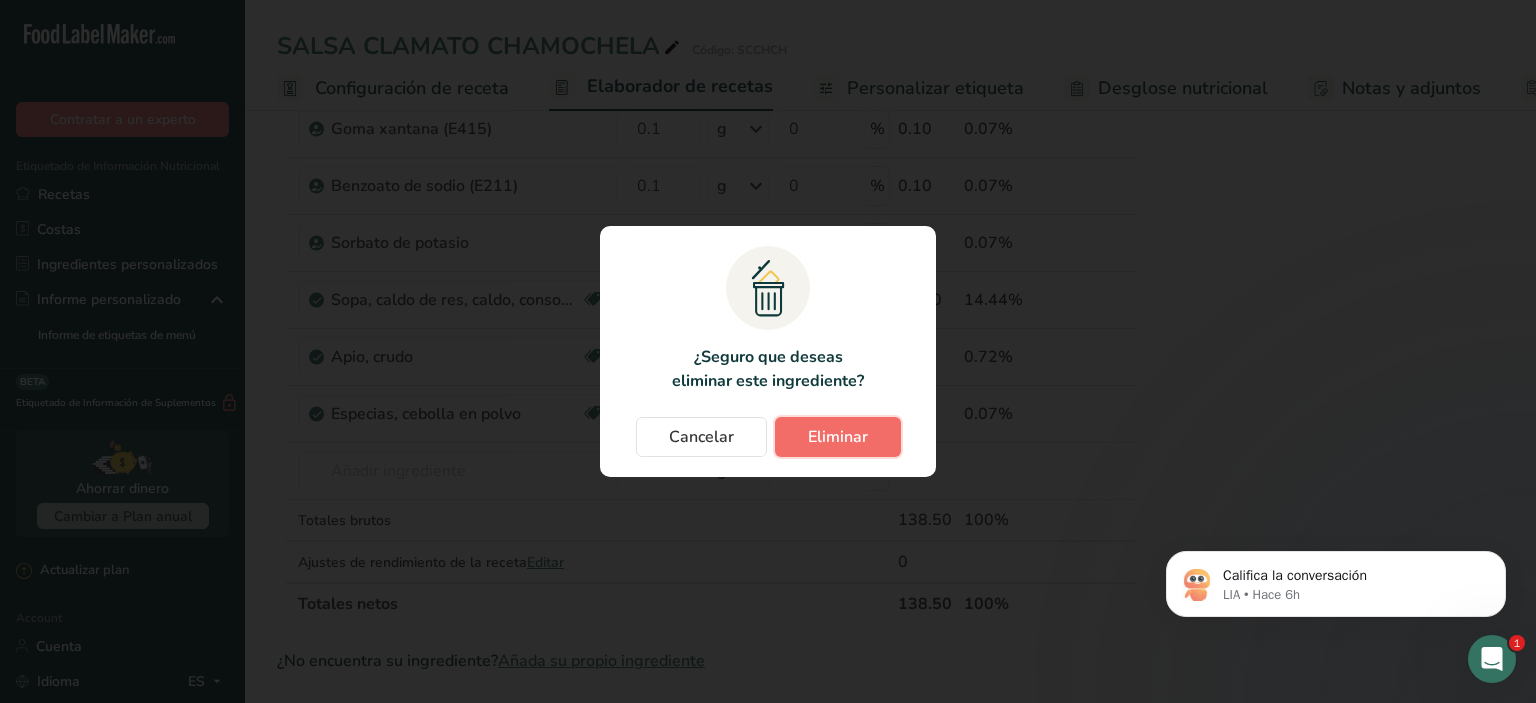 click on "Eliminar" at bounding box center [838, 437] 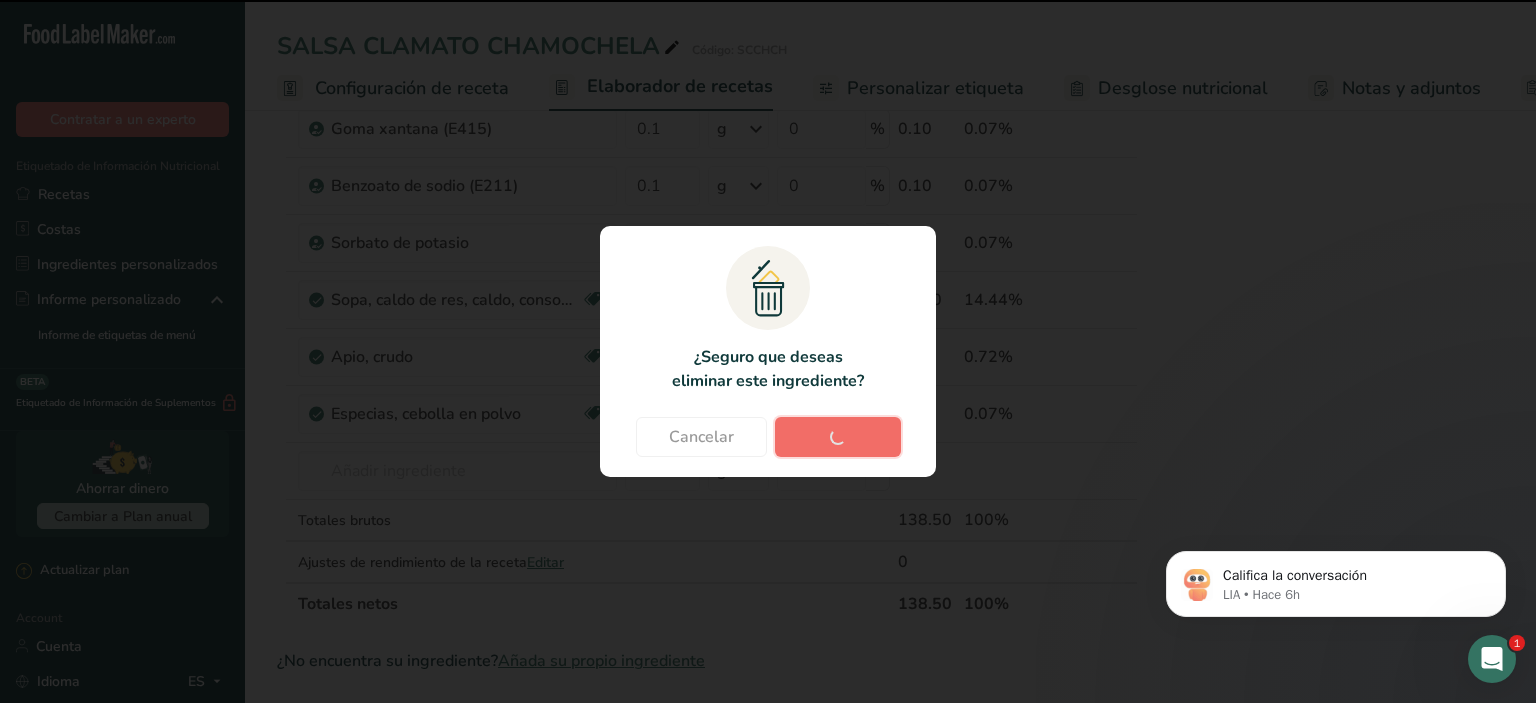 type 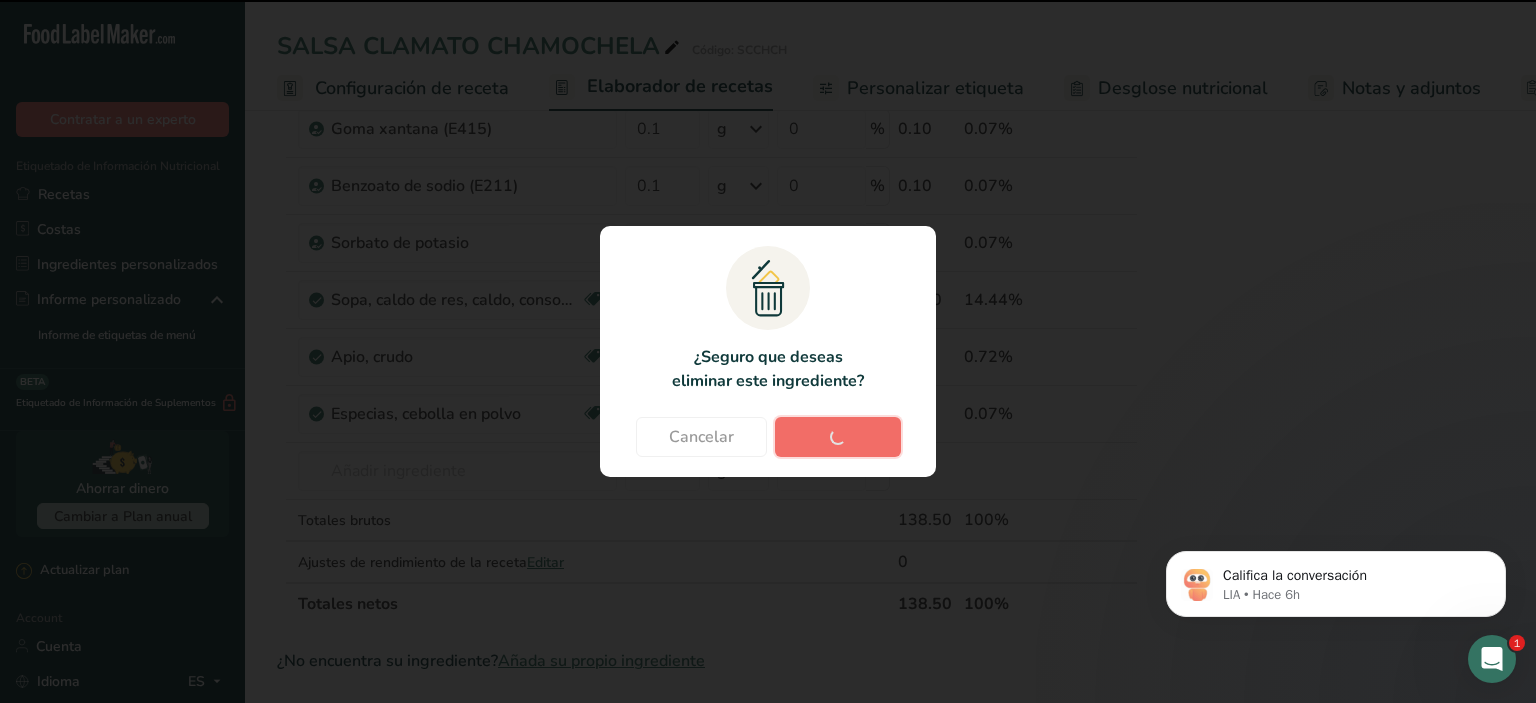 type 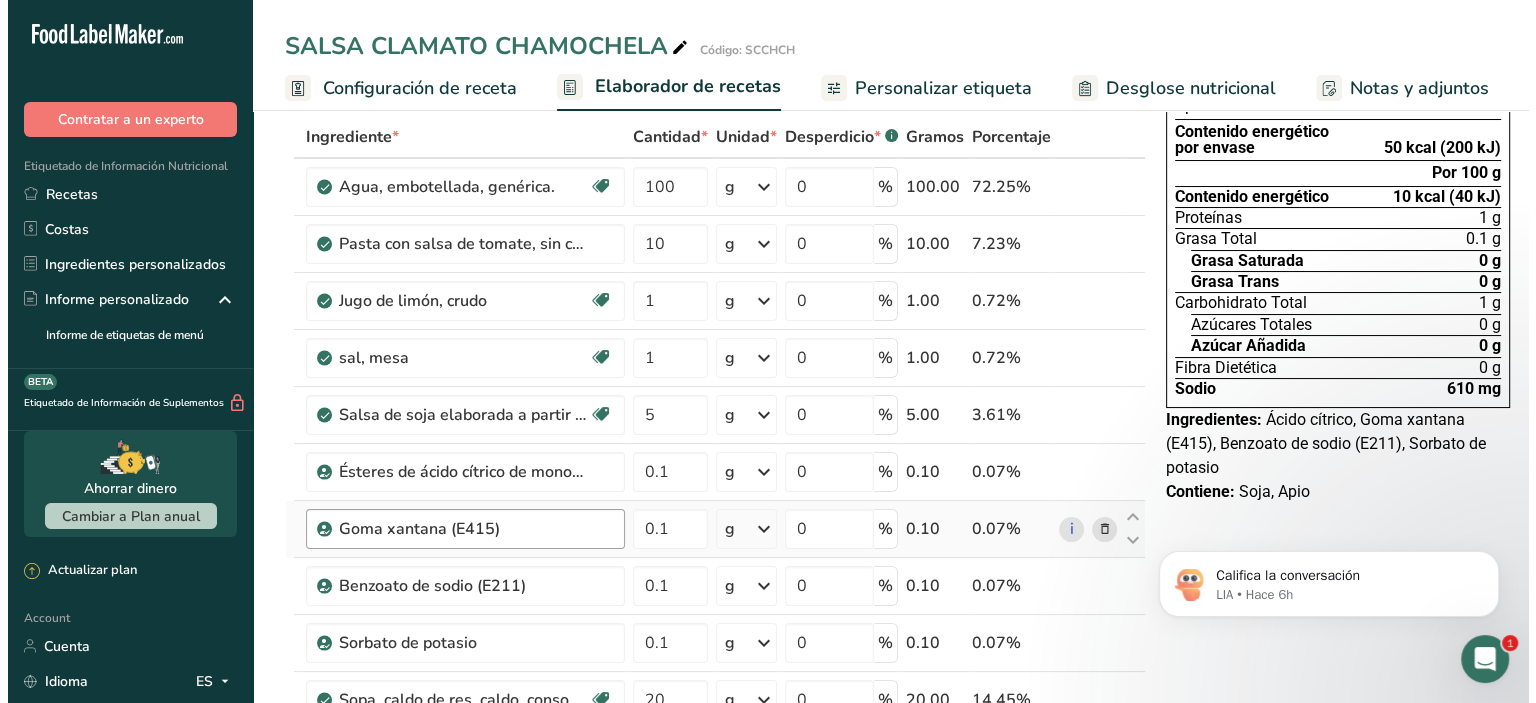 scroll, scrollTop: 300, scrollLeft: 0, axis: vertical 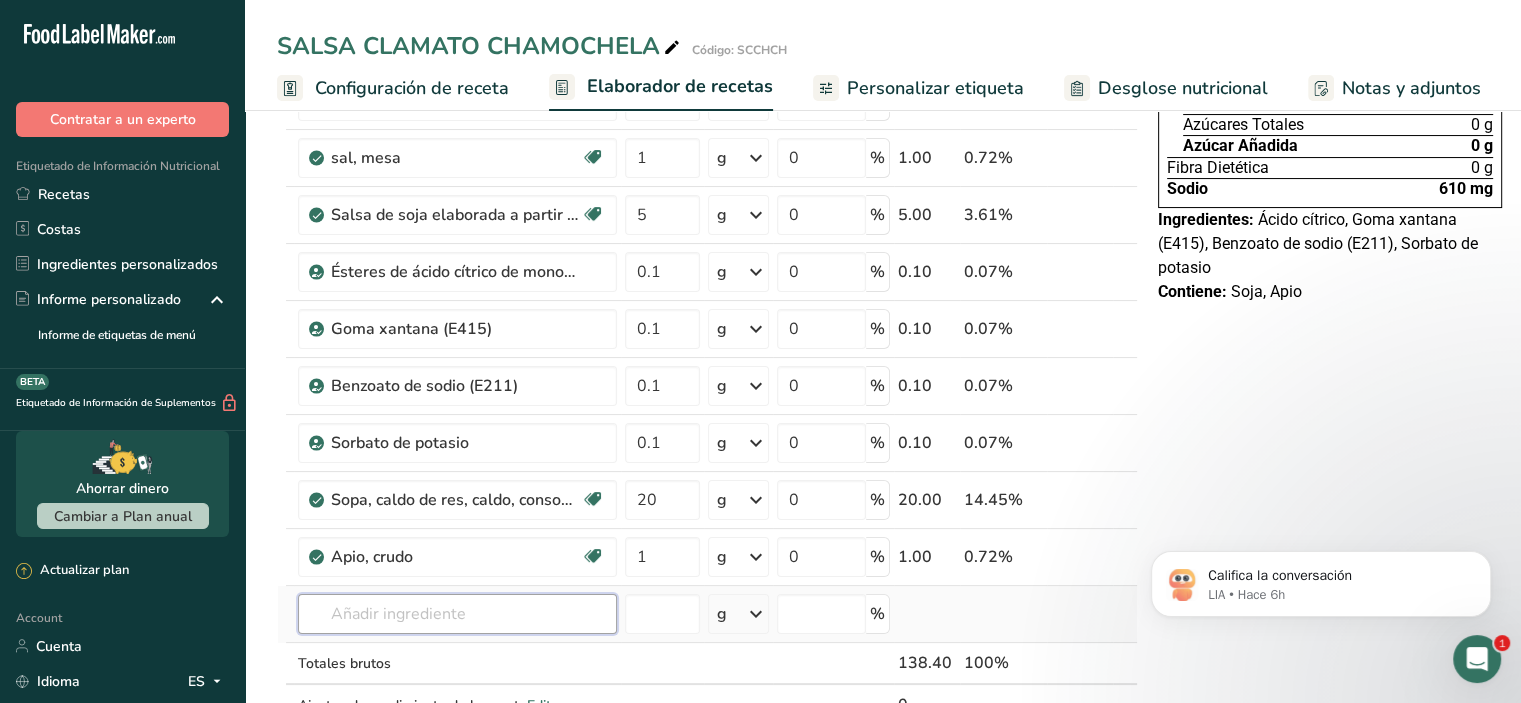 click at bounding box center (457, 614) 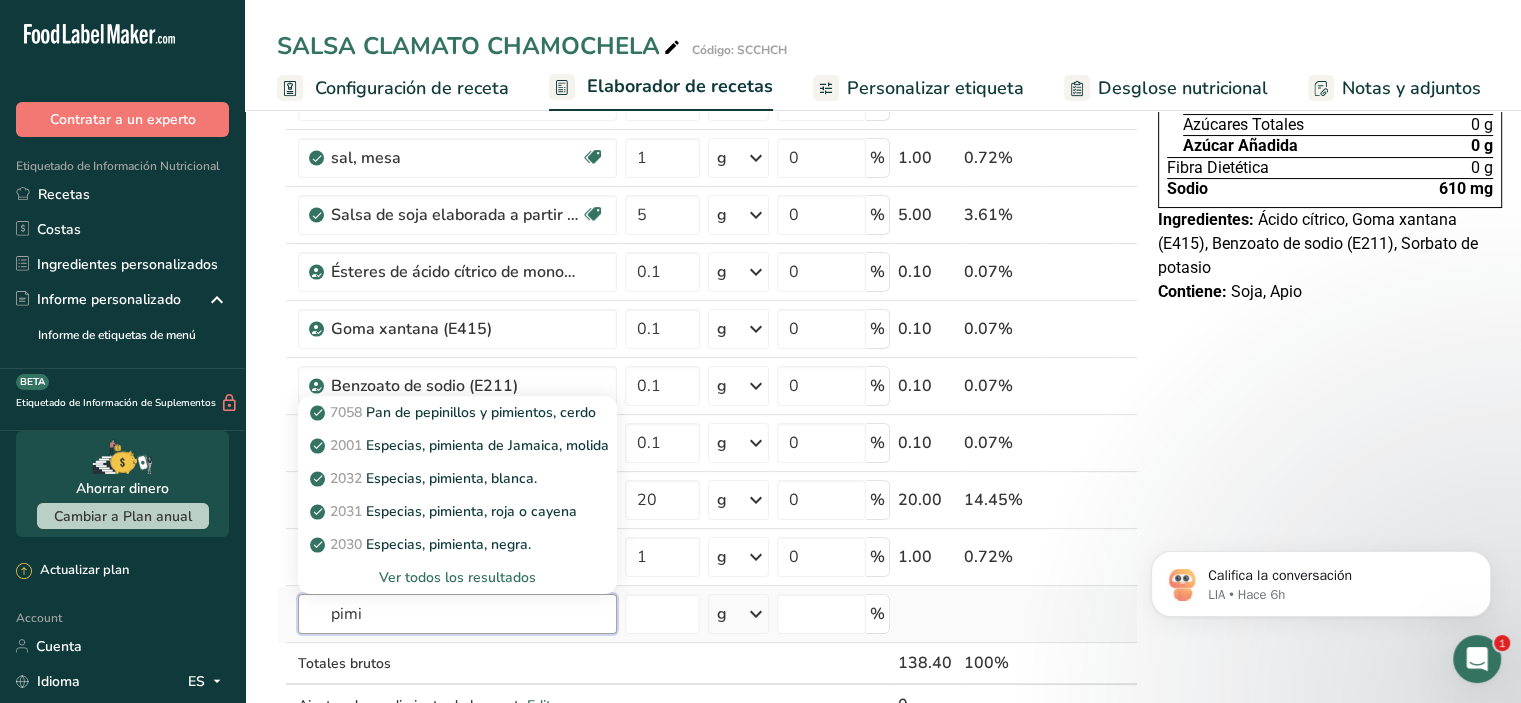 type on "pimi" 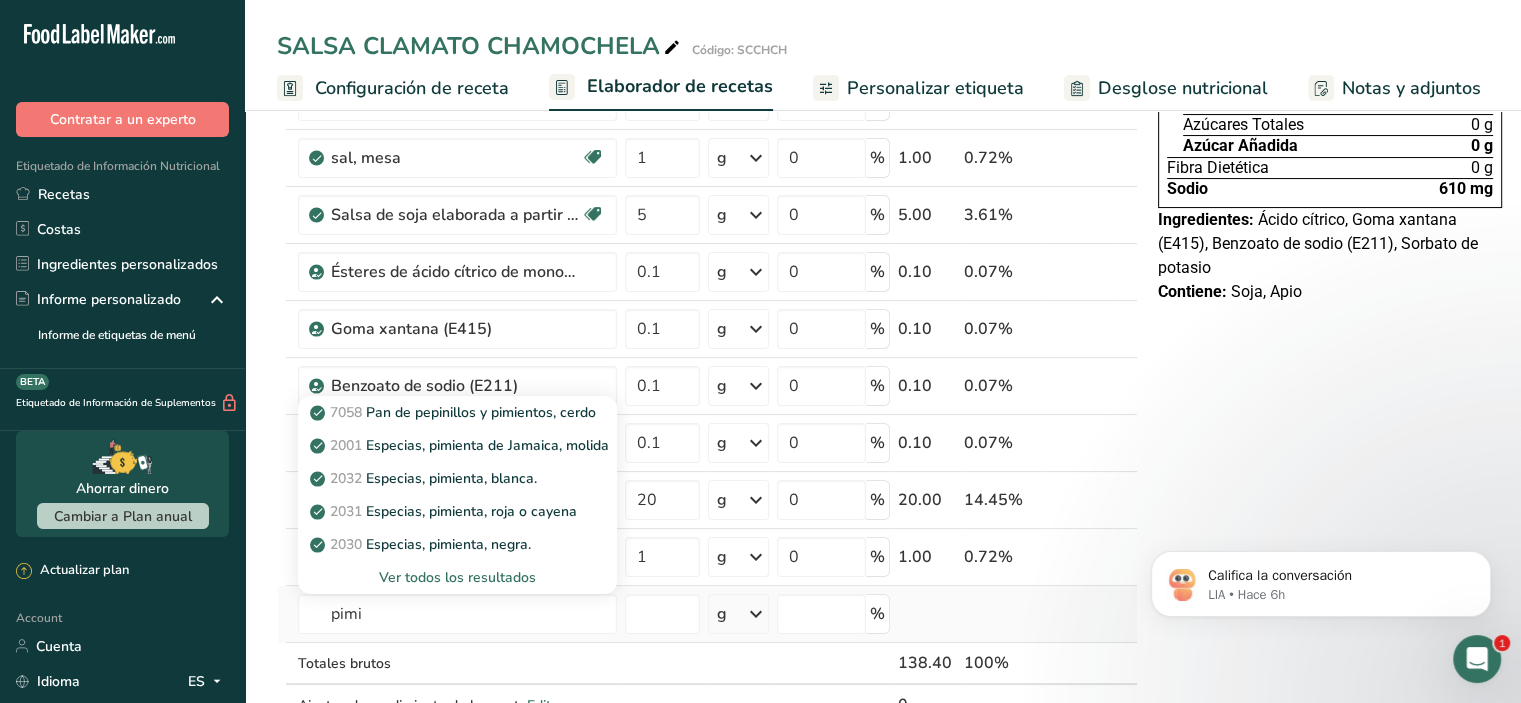 type 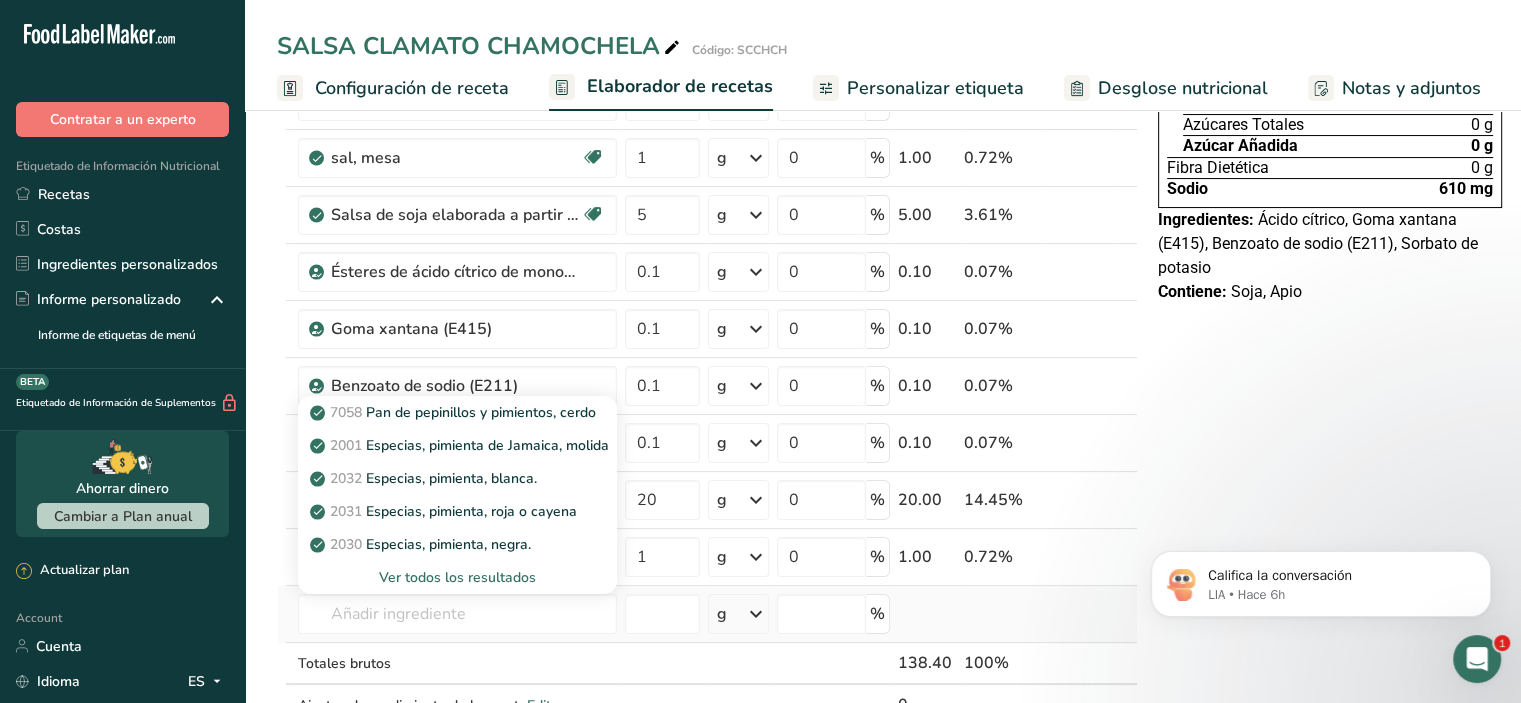 click on "Ver todos los resultados" at bounding box center (457, 577) 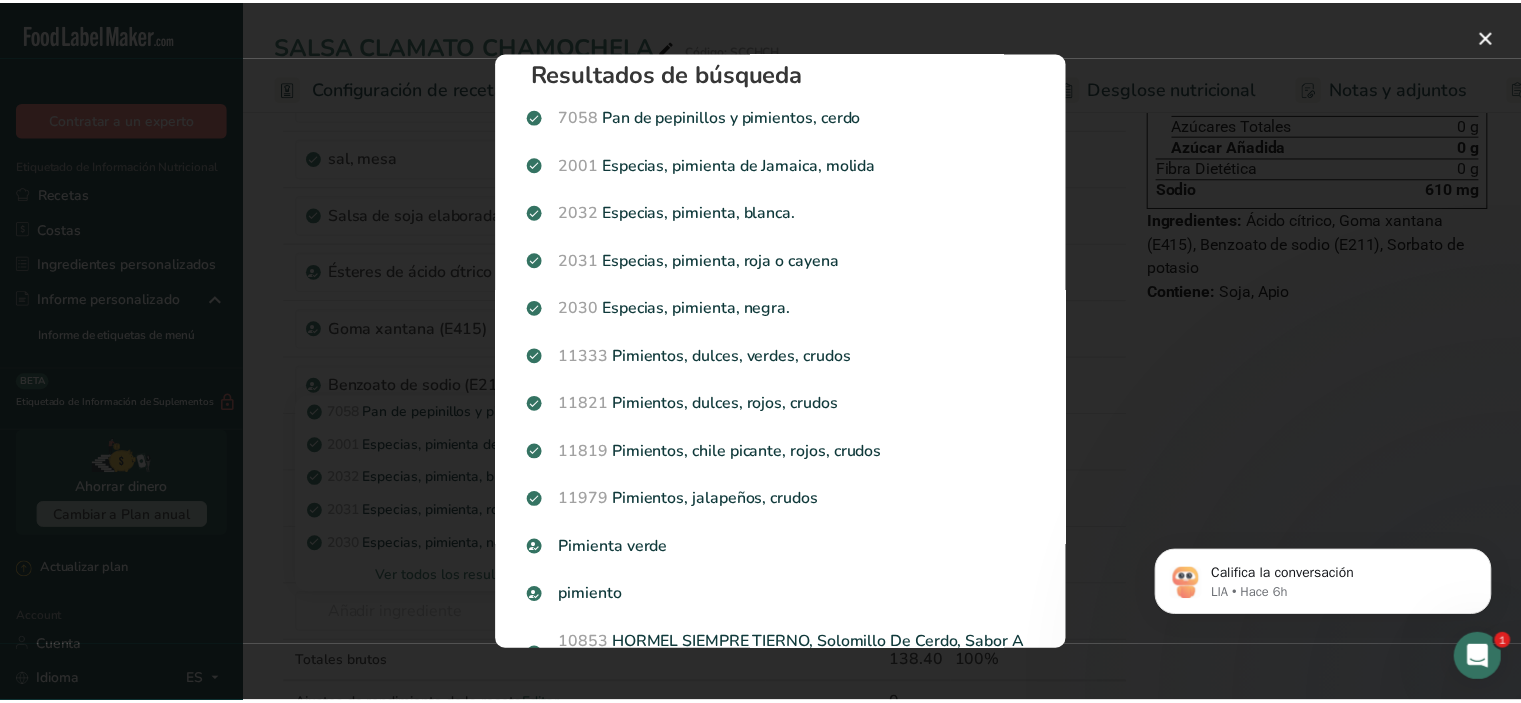 scroll, scrollTop: 0, scrollLeft: 0, axis: both 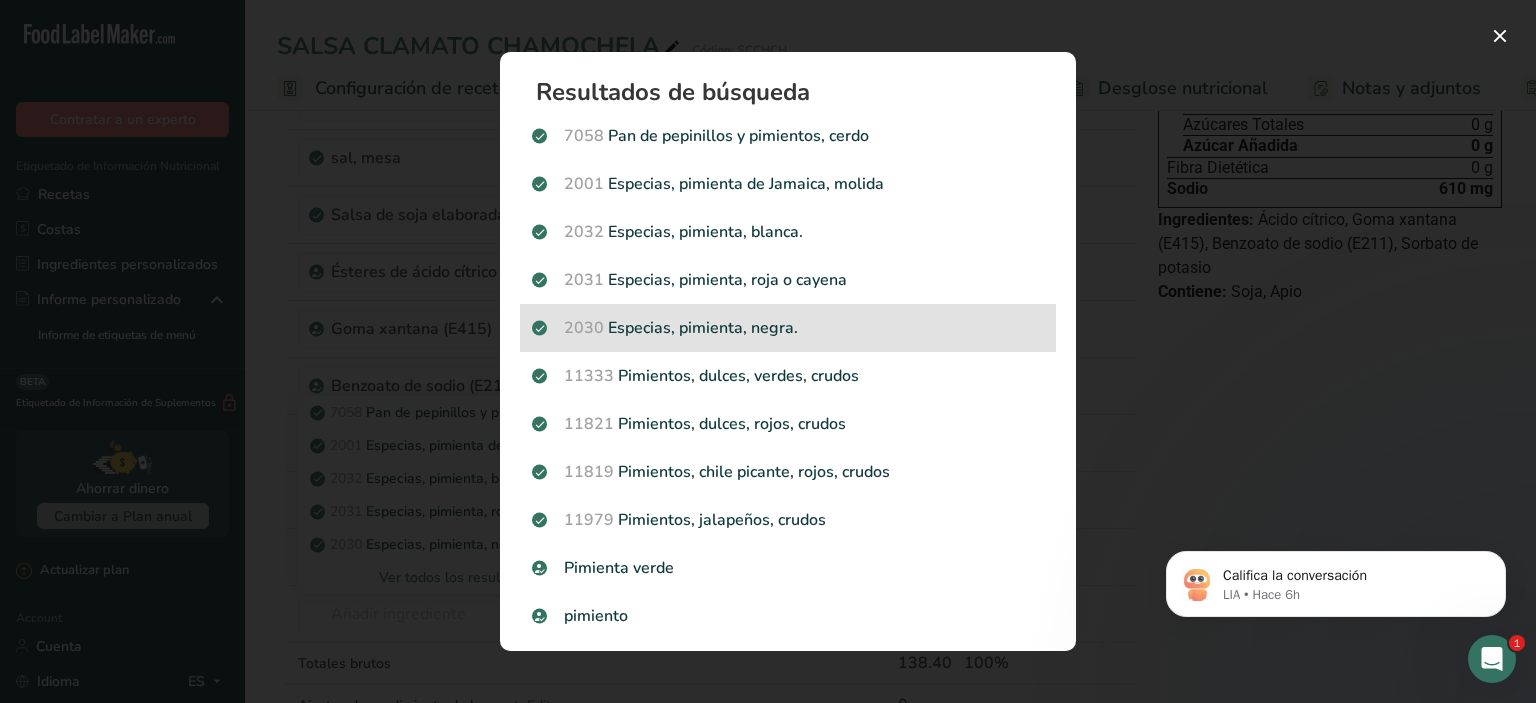 click on "2030
Especias, pimienta, negra." at bounding box center [788, 328] 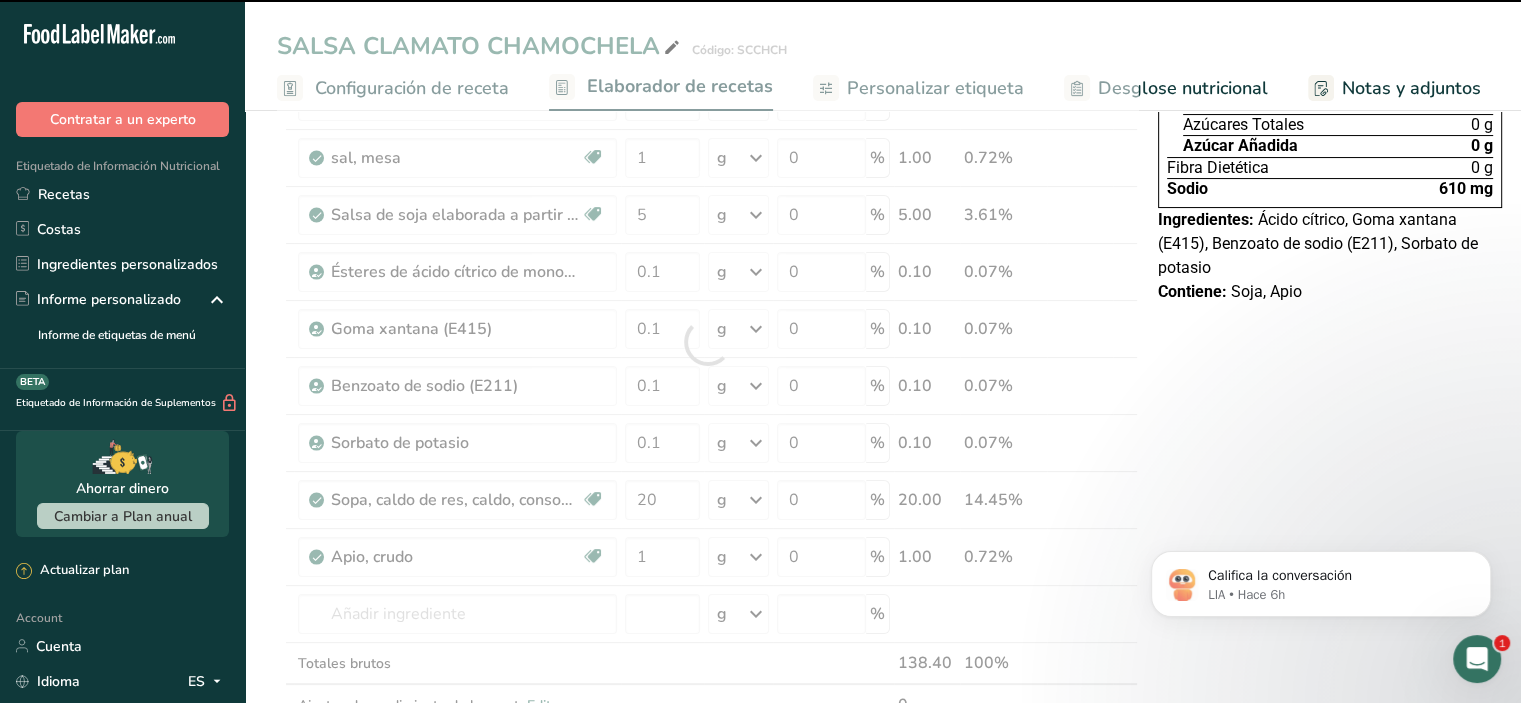 type on "0" 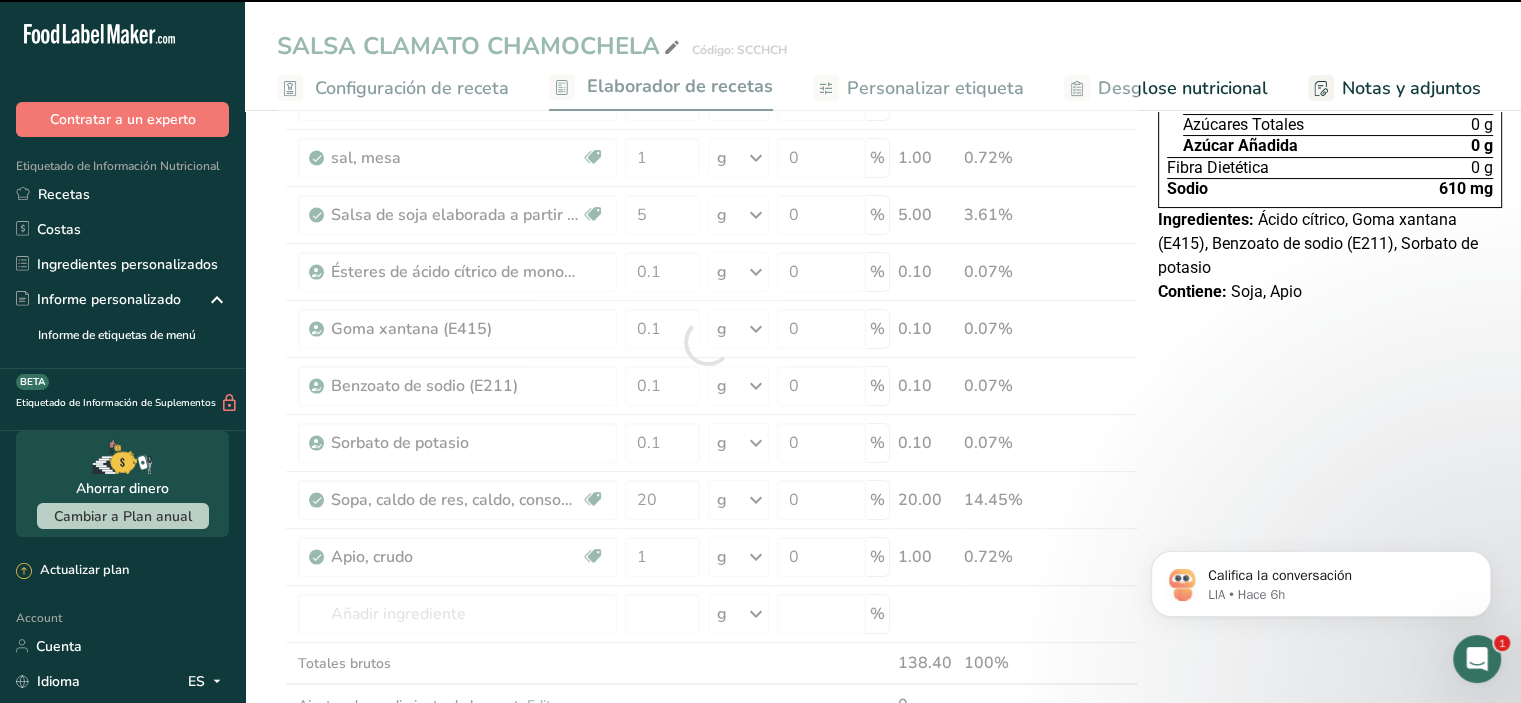 type on "0" 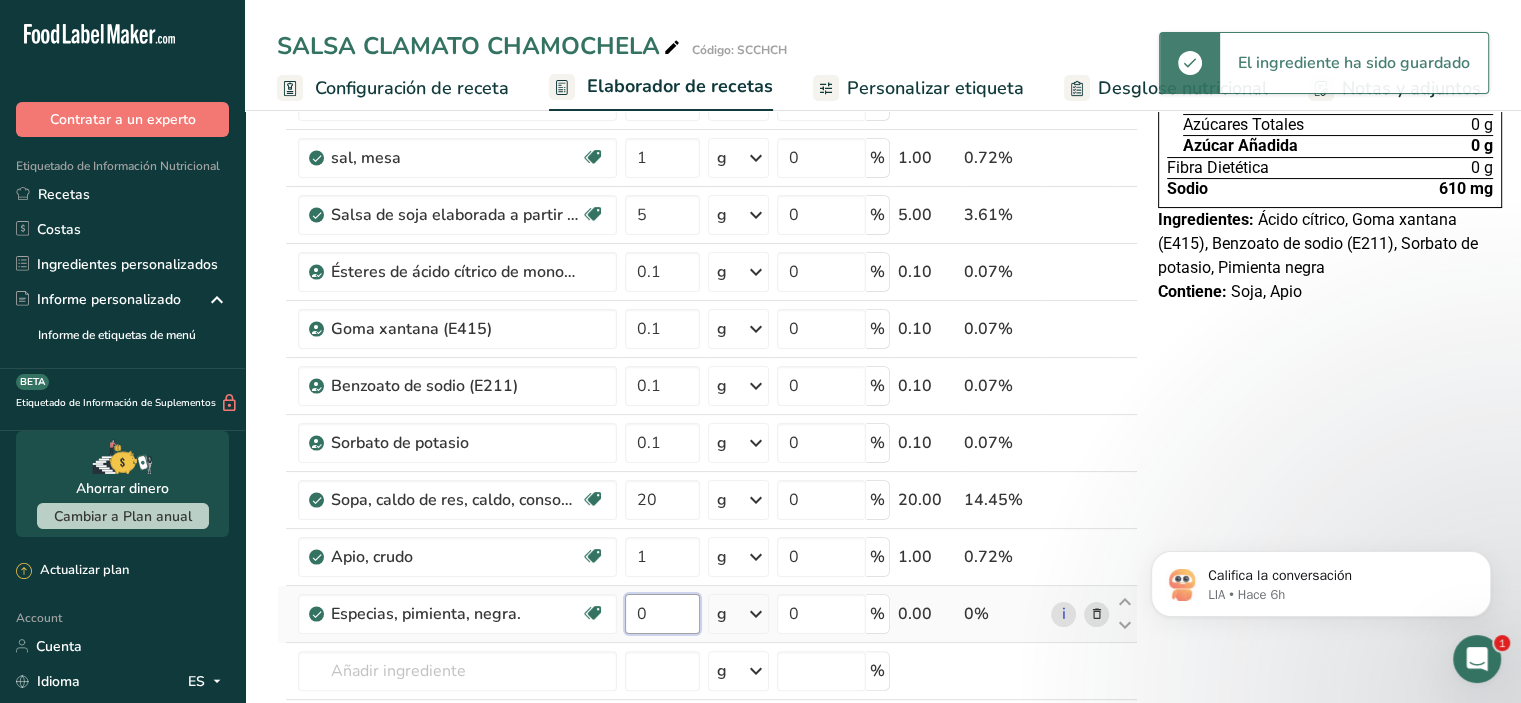 click on "0" at bounding box center [662, 614] 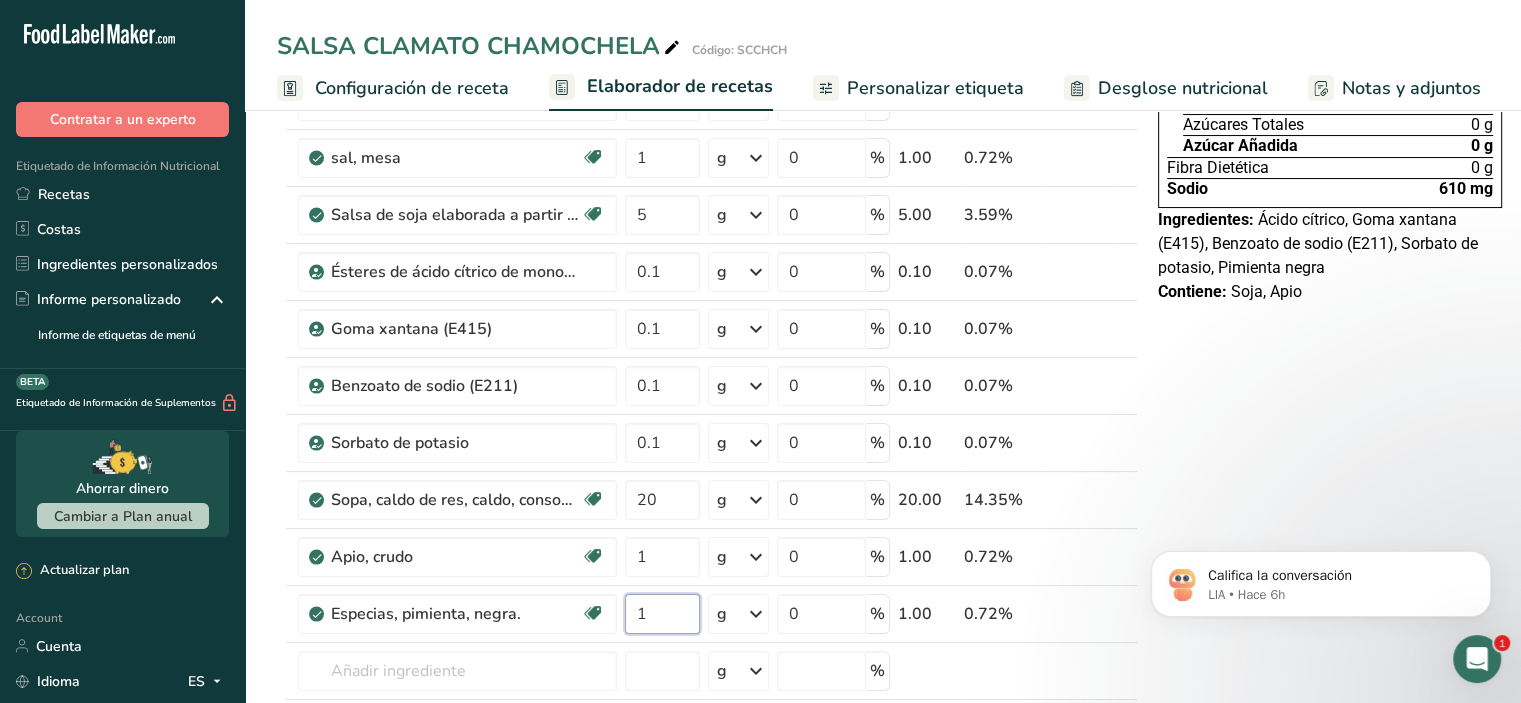 type on "1" 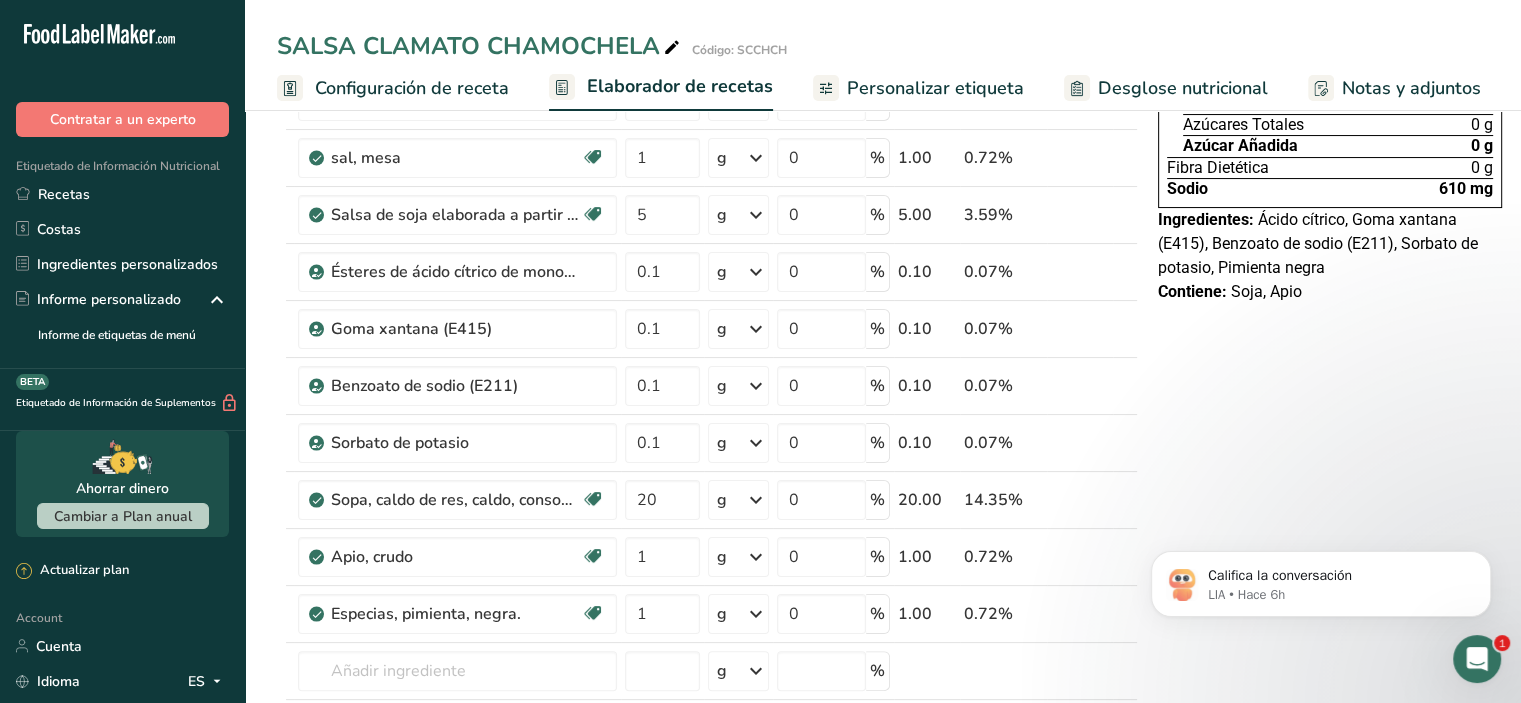click on "Declaración Nutrimental
Tamaño de la porción
100 (500g)
Aproximadamente 1 Porción Por Envase
Contenido energético   por envase
50 kcal (200 kJ)
Por 100 g
Contenido energético
10 kcal (40 kJ)
Proteínas
1 g
Grasa Total
0.1 g
Grasa Saturada
0 g
Grasa Trans
0 g
Carbohidrato Total
1 g
Azúcares Totales
0 g
Azúcar Añadida
0 g
Fibra Dietética
0 g
Sodio
610 mg
Ingredientes:" at bounding box center [1330, 687] 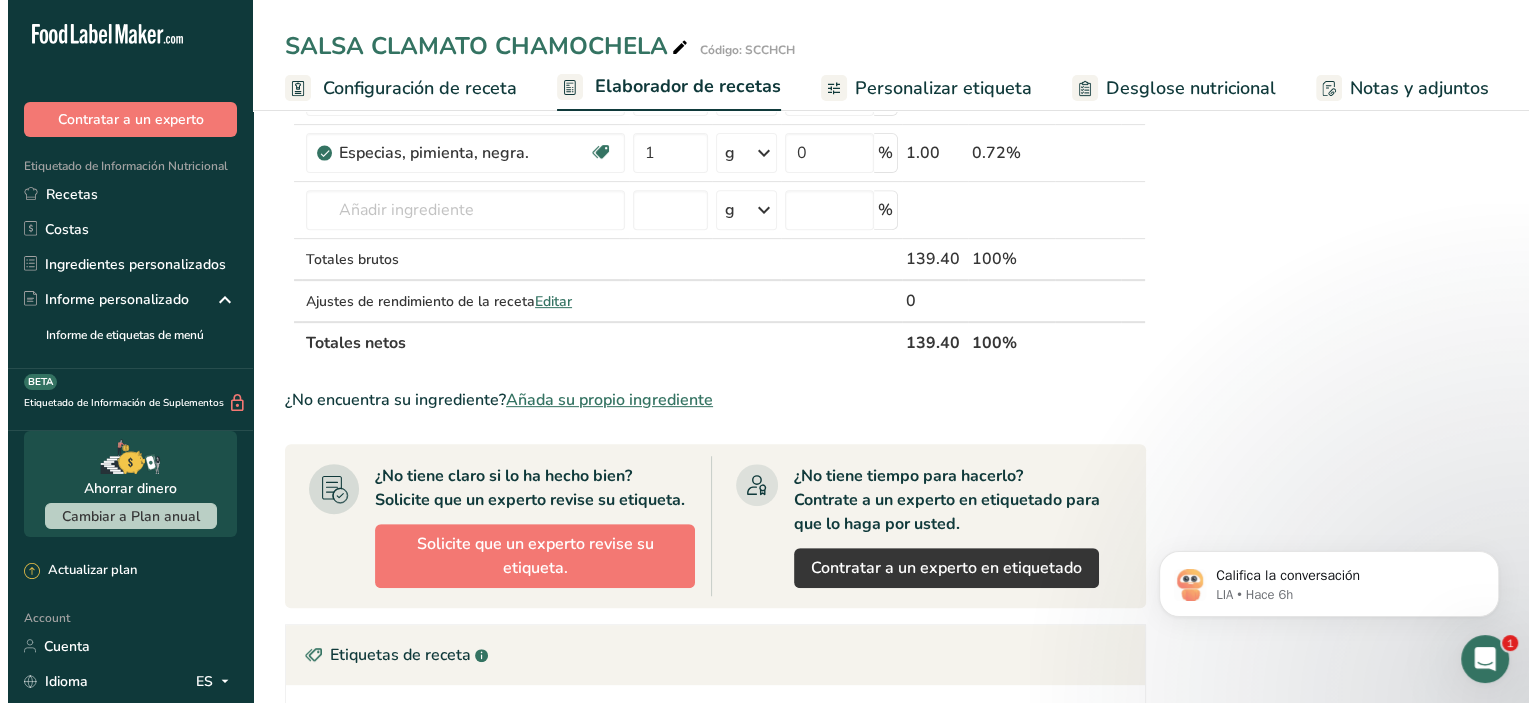 scroll, scrollTop: 661, scrollLeft: 0, axis: vertical 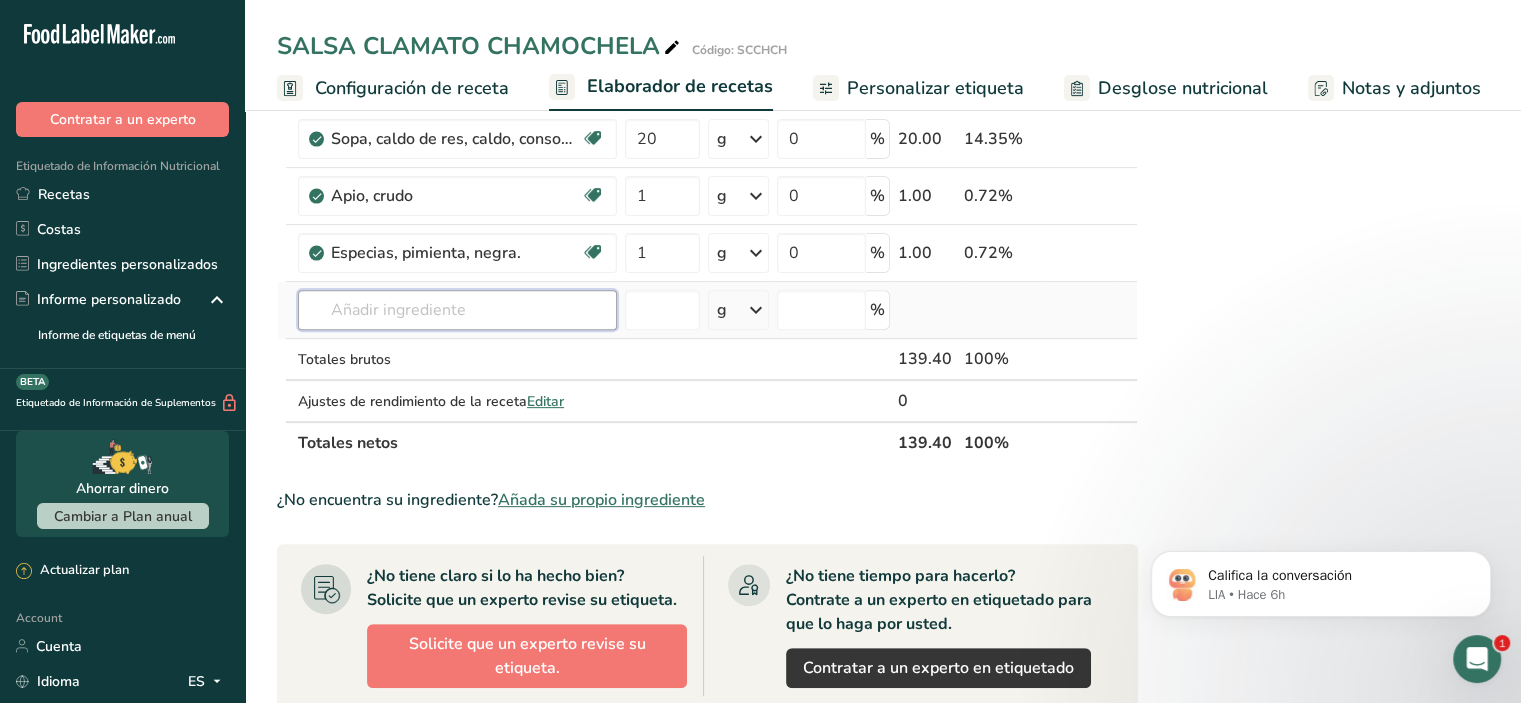 click at bounding box center [457, 310] 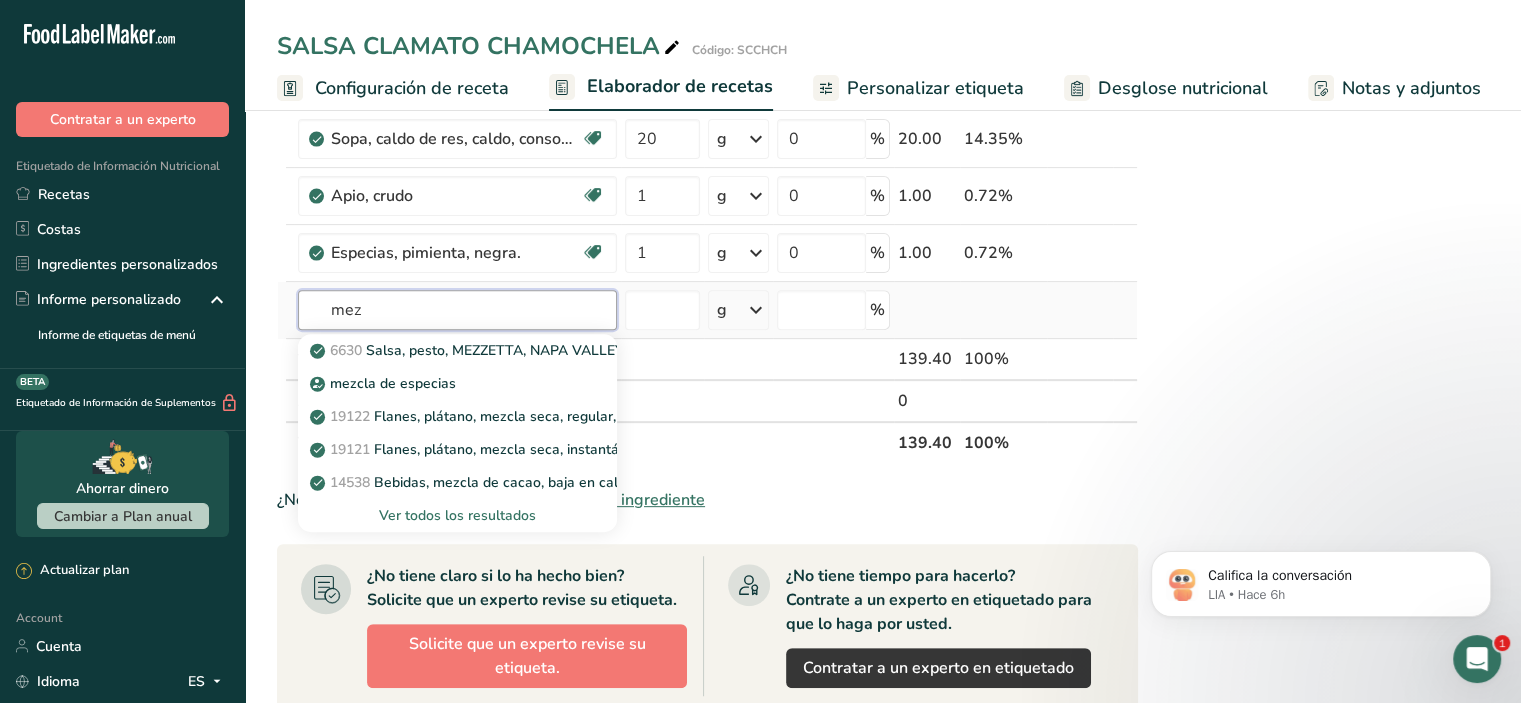 type on "mez" 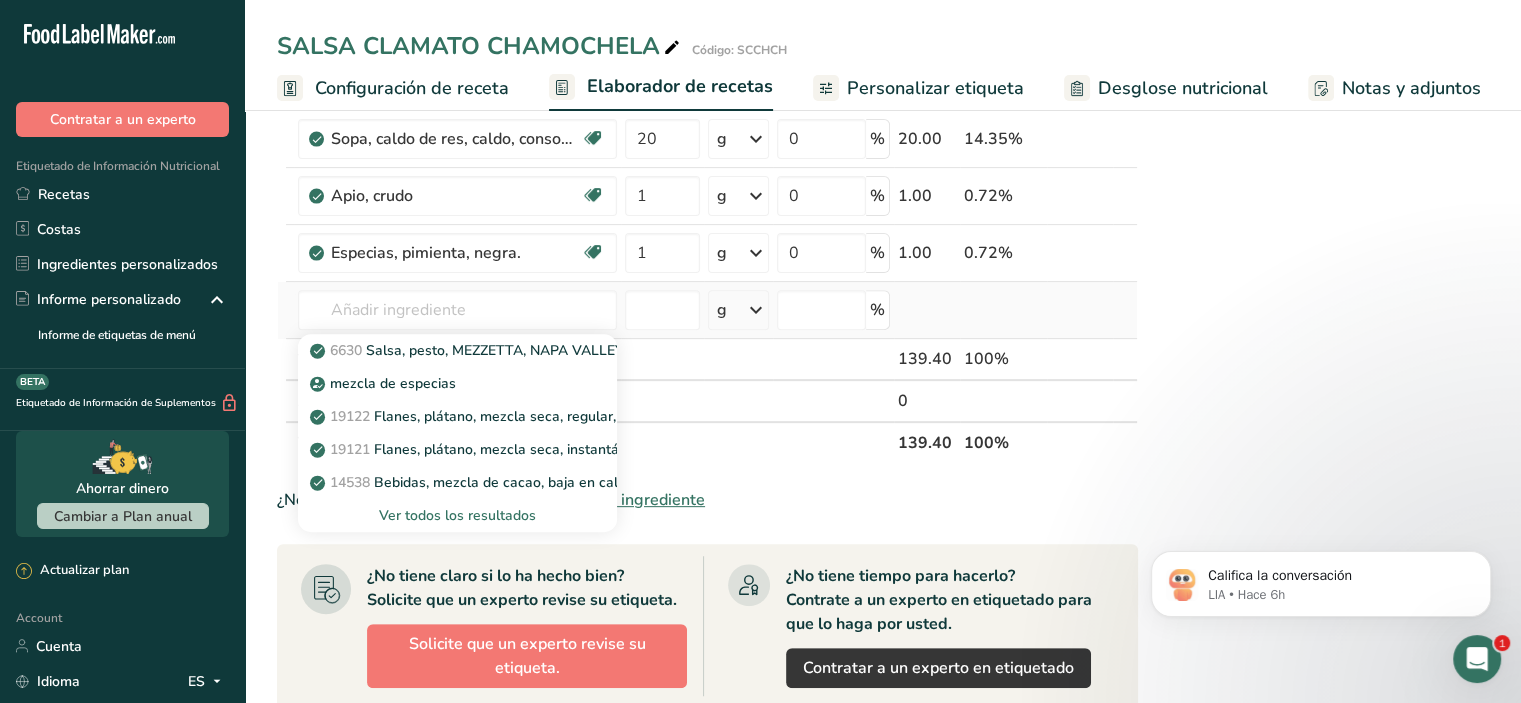 click on "Ver todos los resultados" at bounding box center (457, 515) 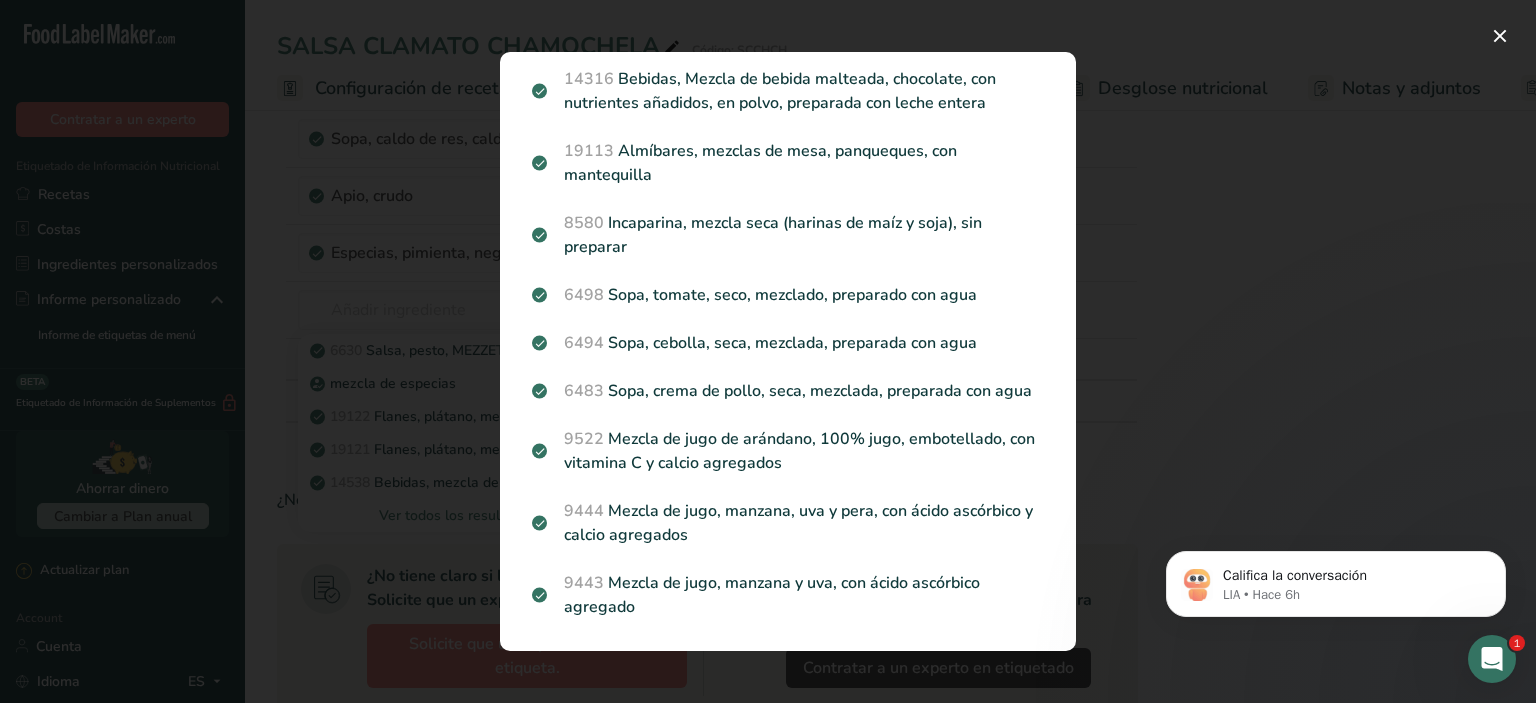 scroll, scrollTop: 2600, scrollLeft: 0, axis: vertical 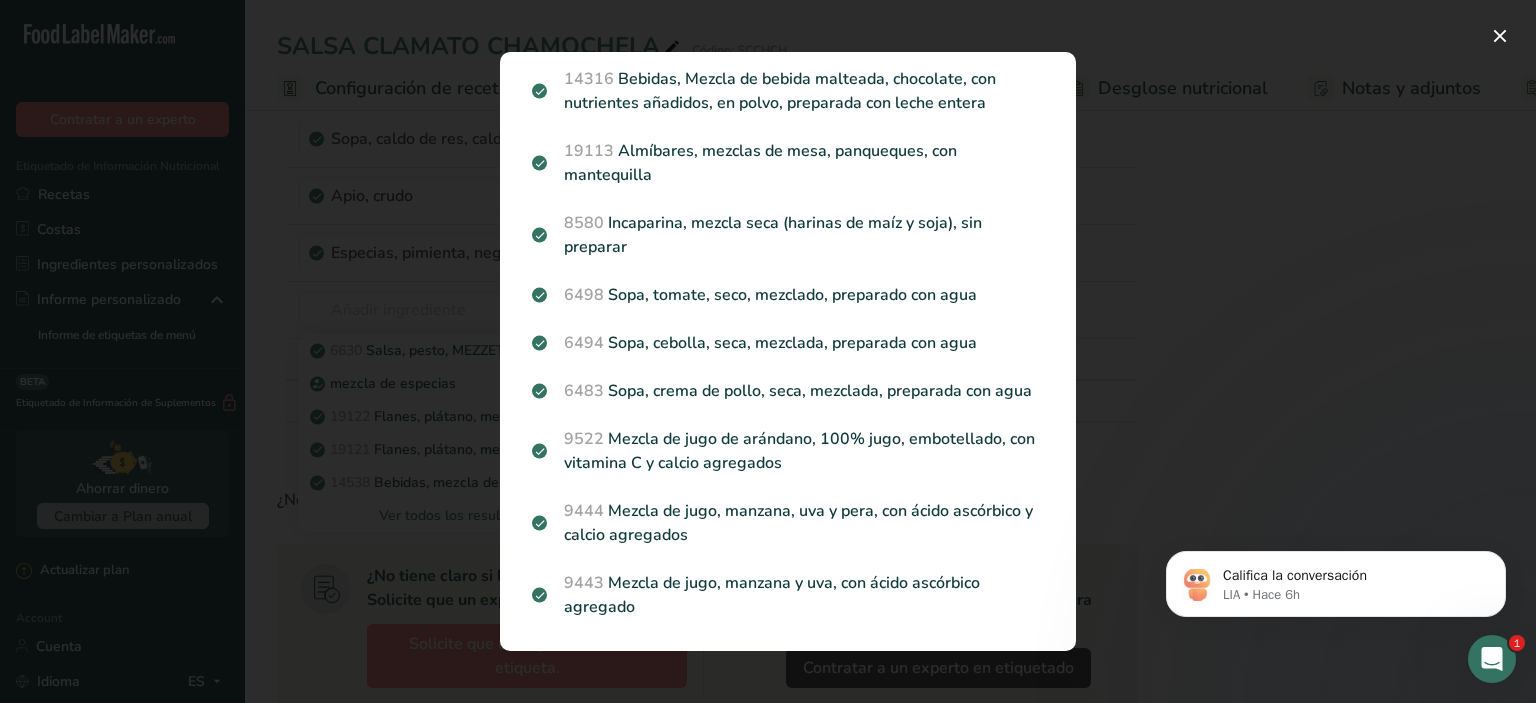 click at bounding box center [768, 351] 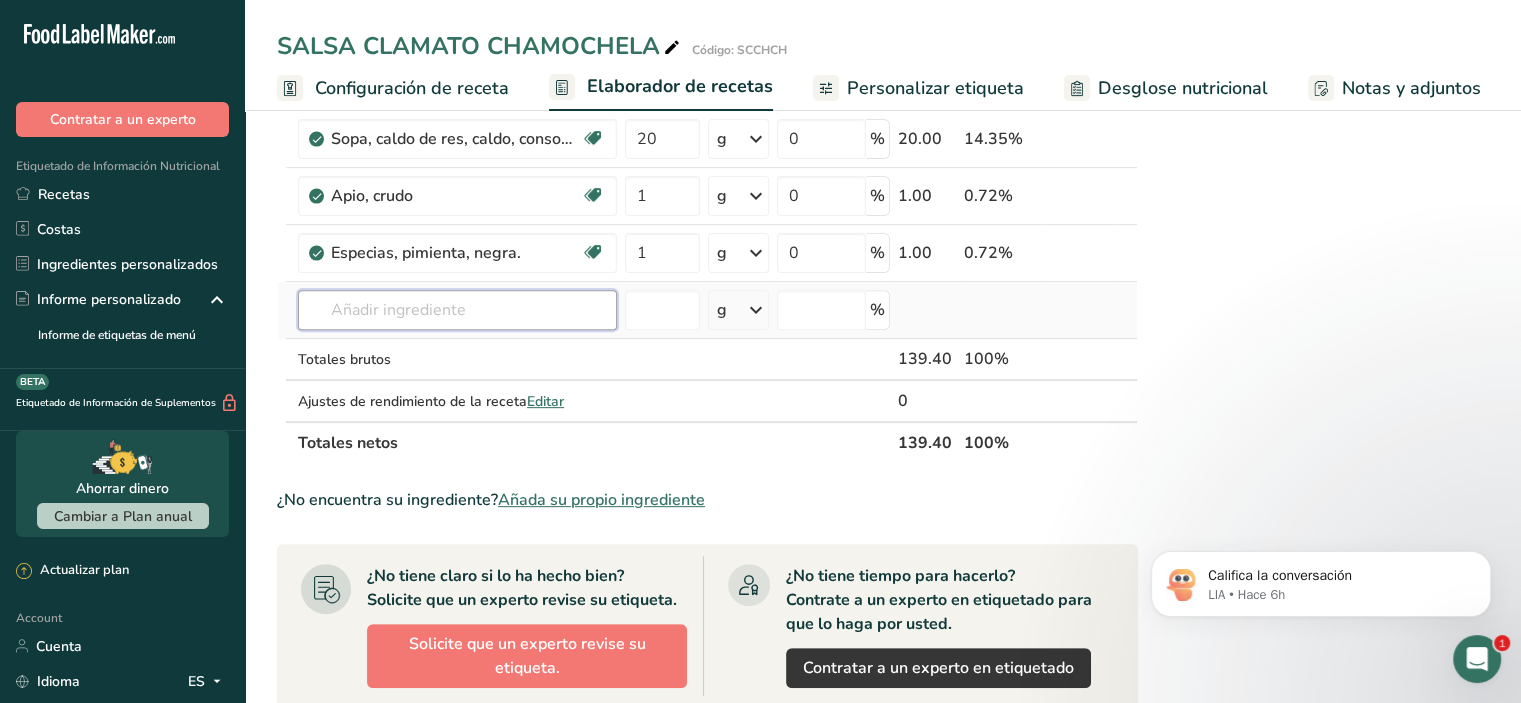 click at bounding box center (457, 310) 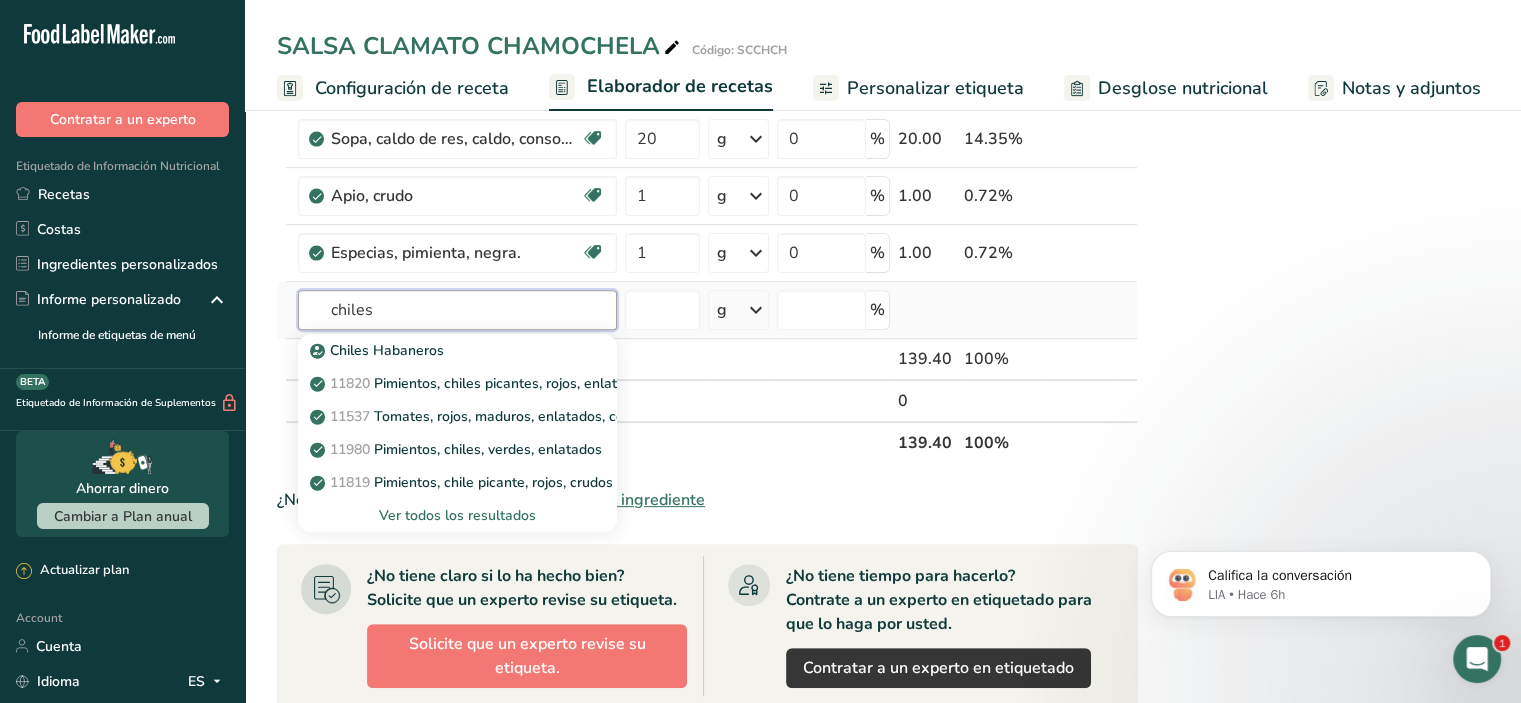 type on "chiles" 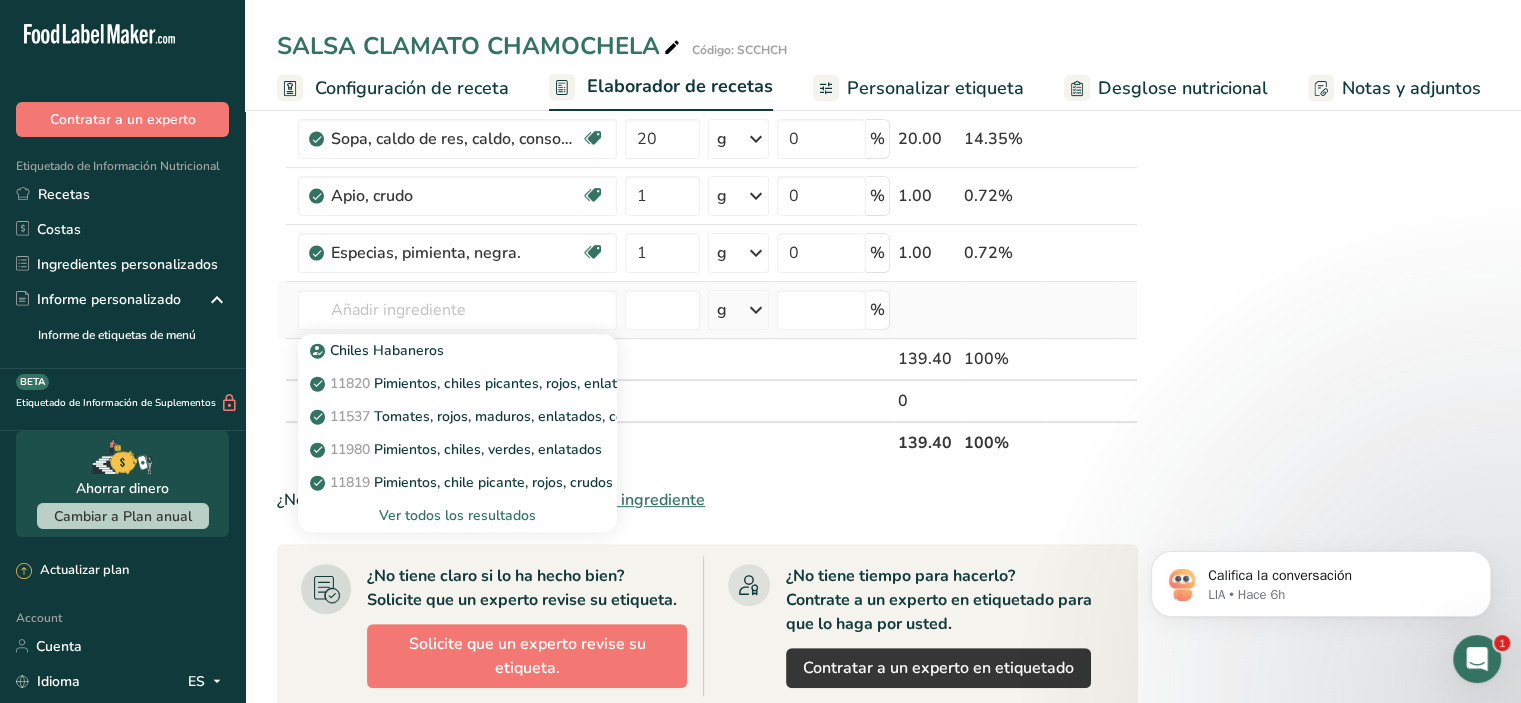 click on "Ver todos los resultados" at bounding box center (457, 515) 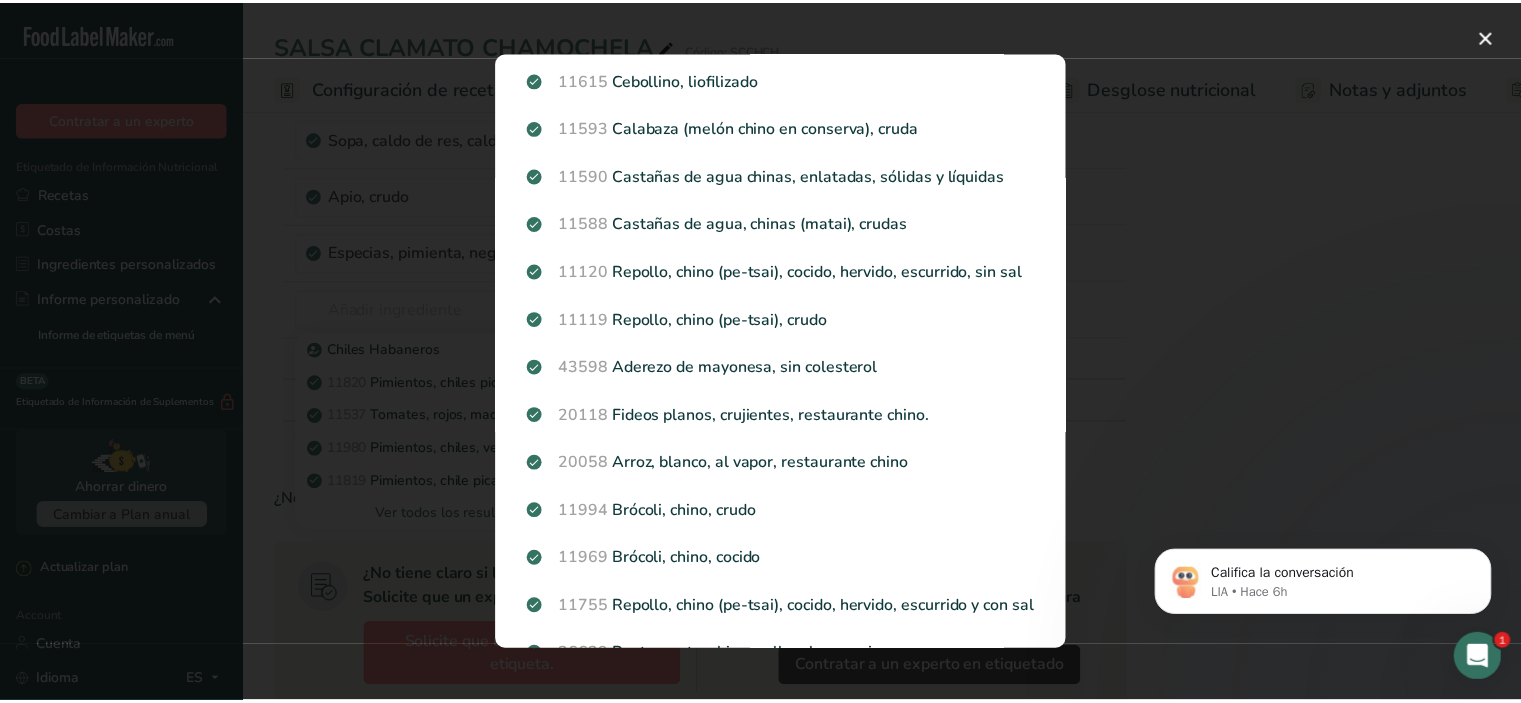 scroll, scrollTop: 1668, scrollLeft: 0, axis: vertical 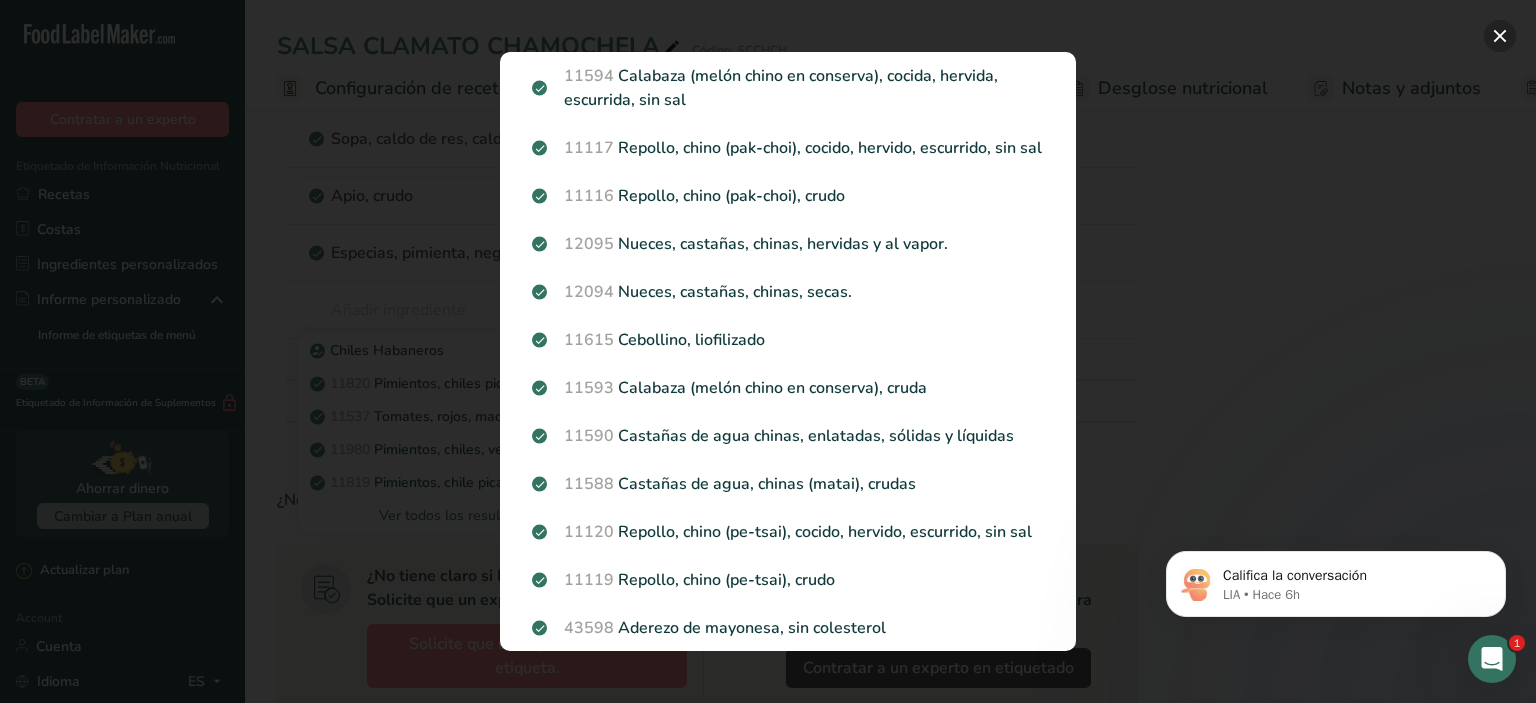 click at bounding box center [1500, 36] 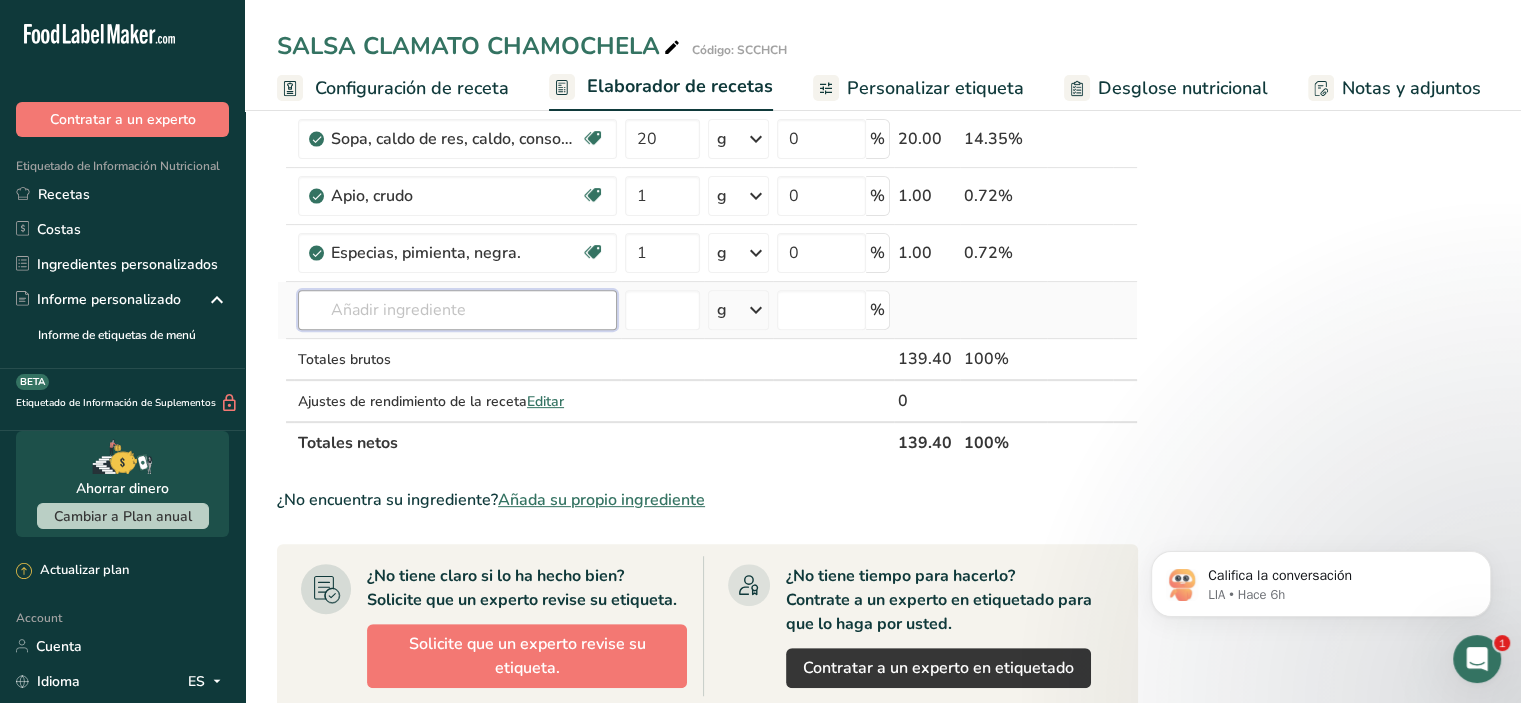 click at bounding box center [457, 310] 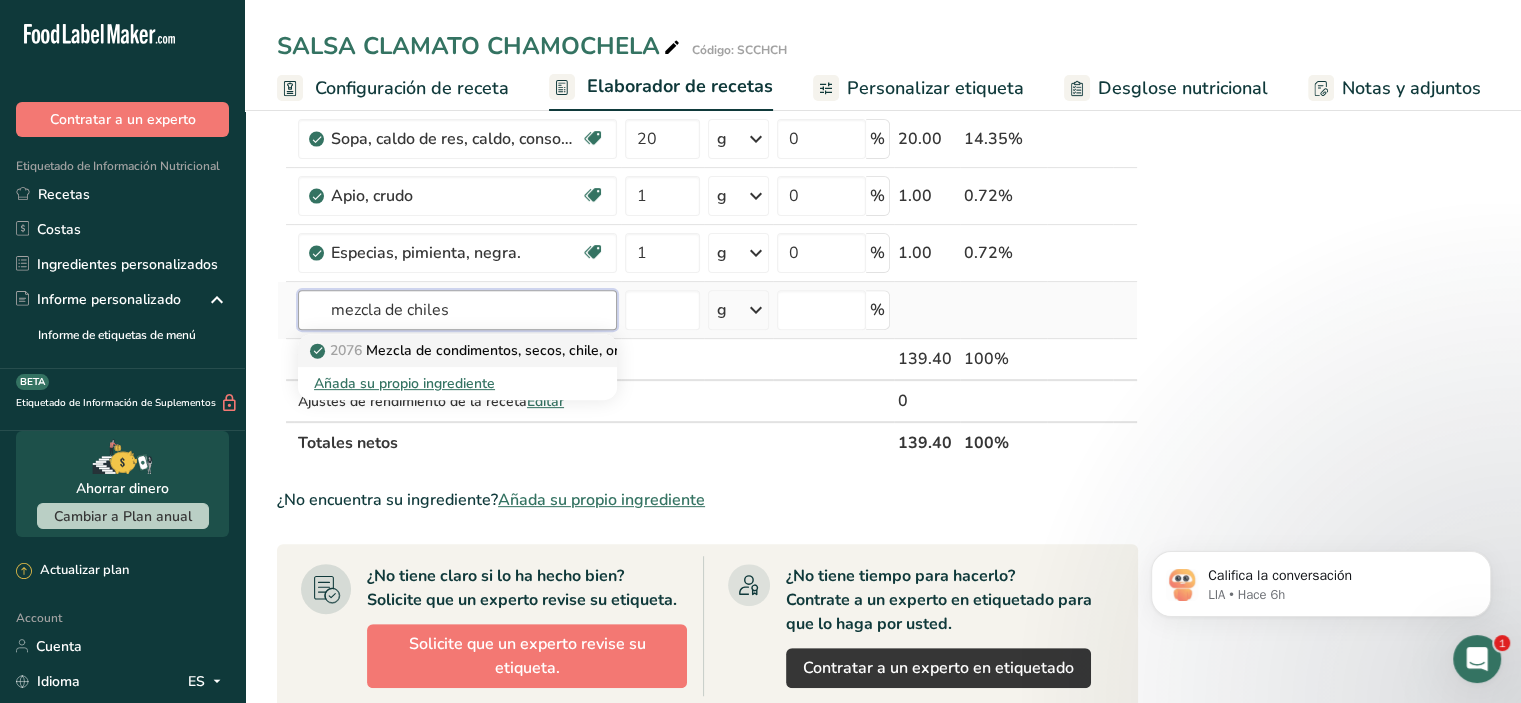 type on "mezcla de chiles" 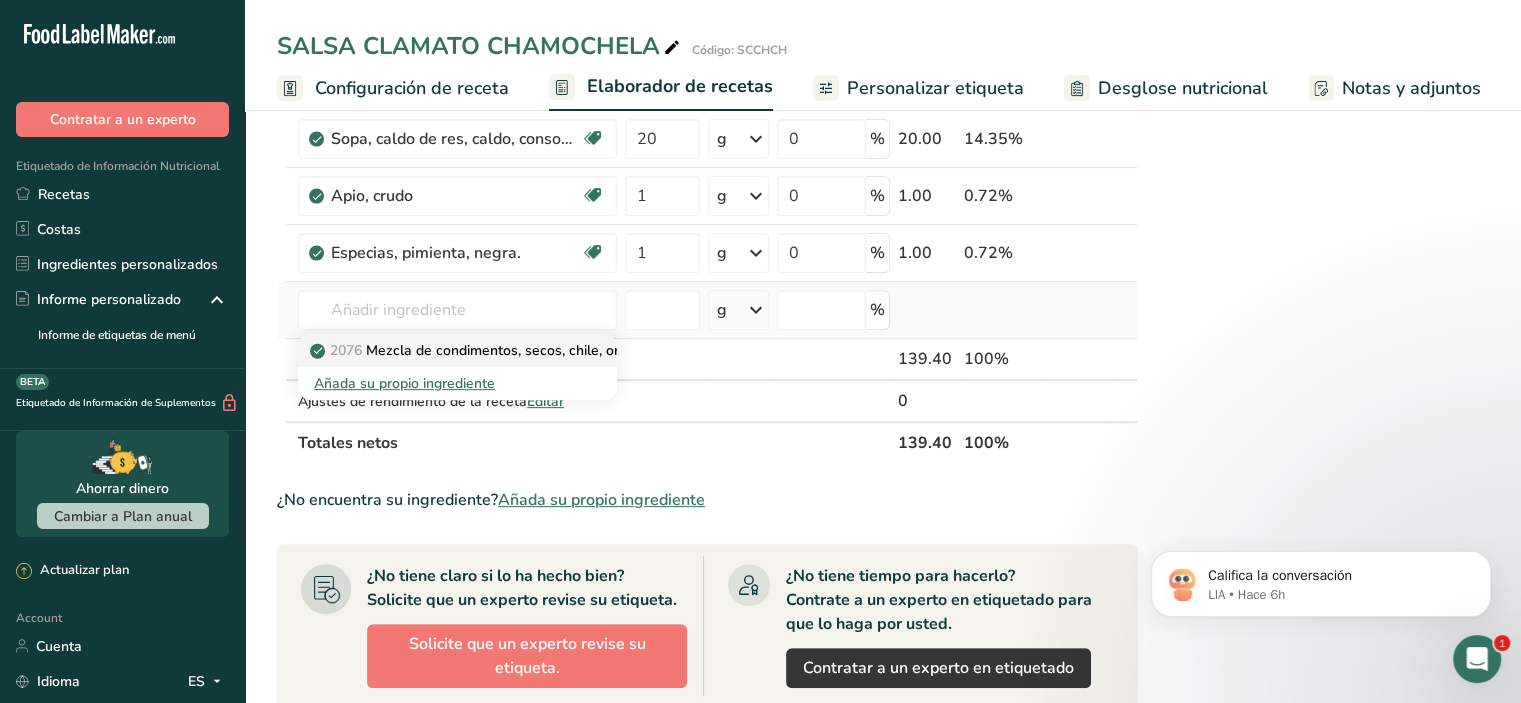 click on "Código: 2076
Mezcla de condimentos, secos, chile, original" at bounding box center [483, 350] 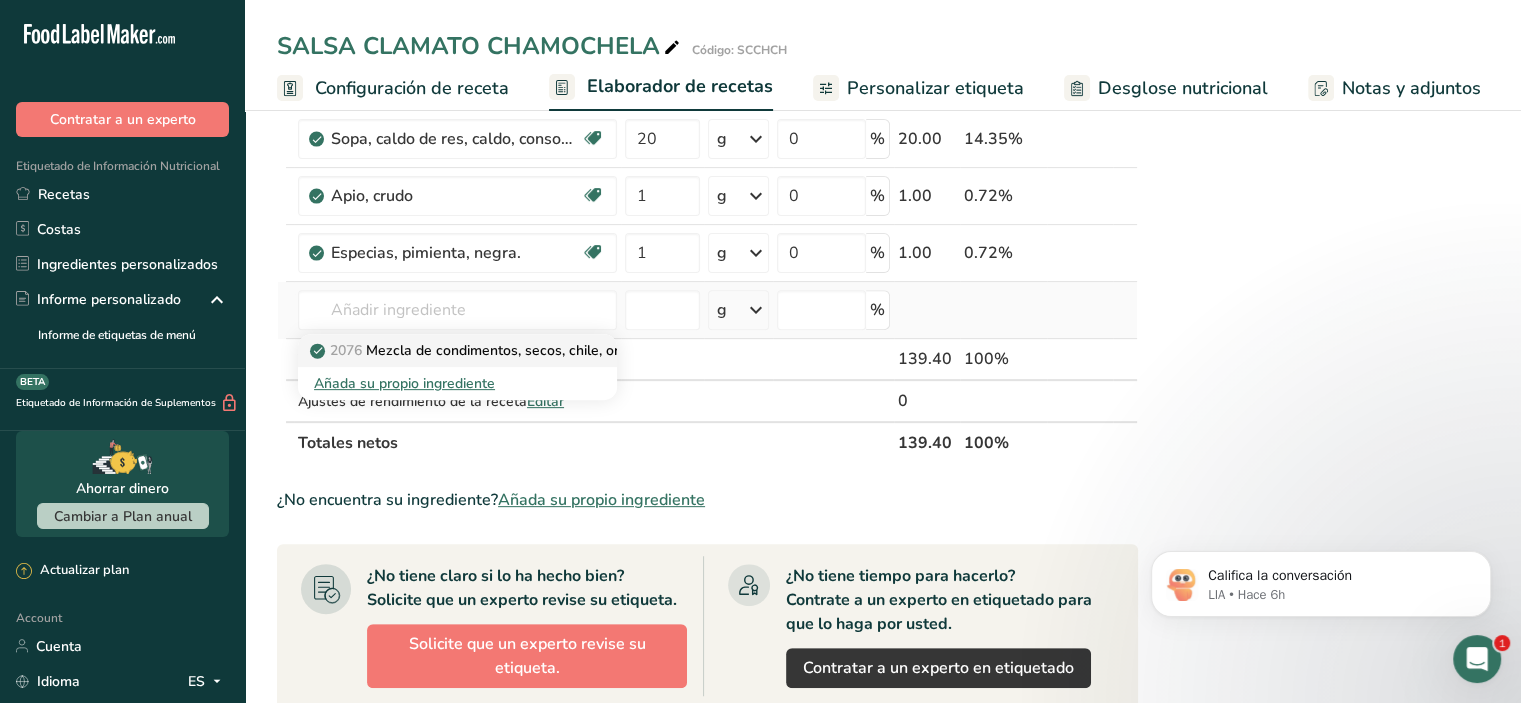 type on "Seasoning mix, dry, chili, original" 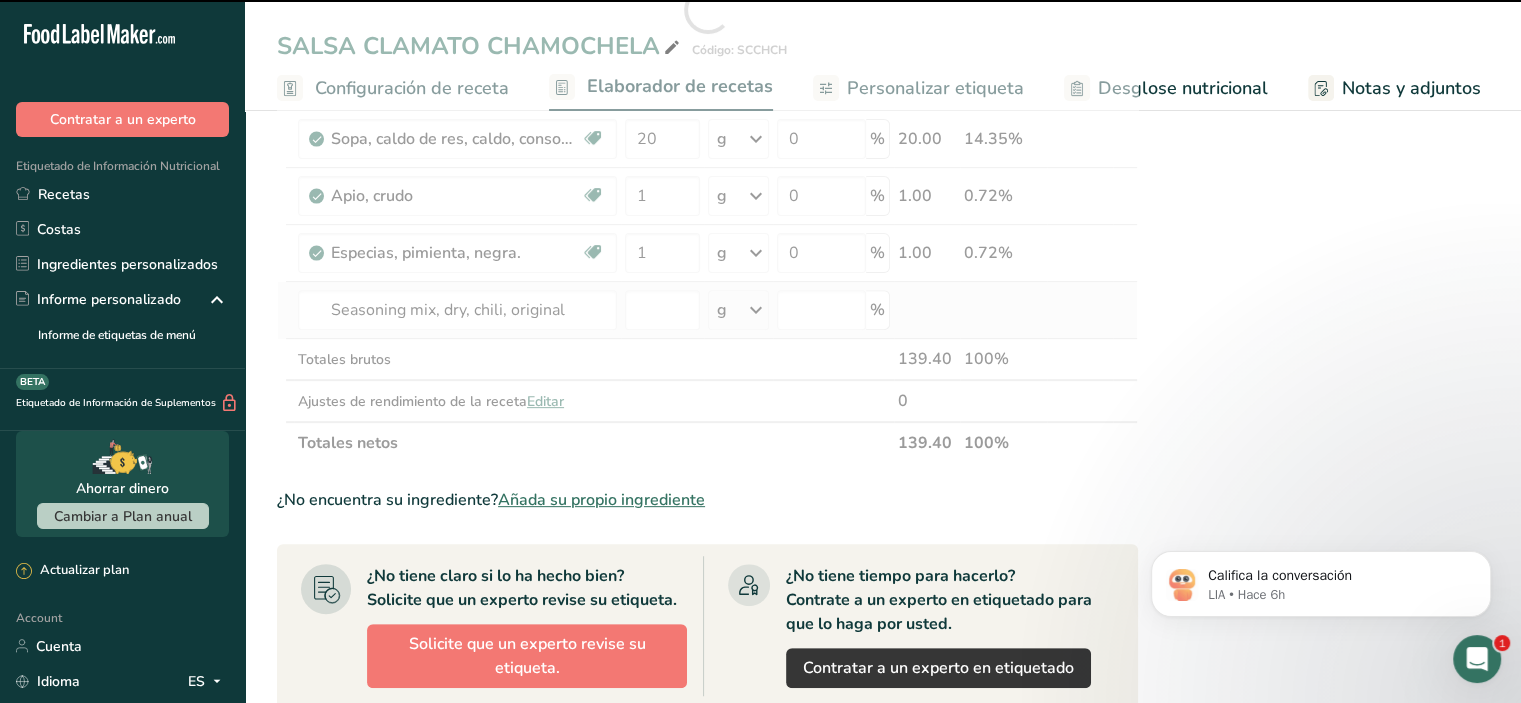 type on "0" 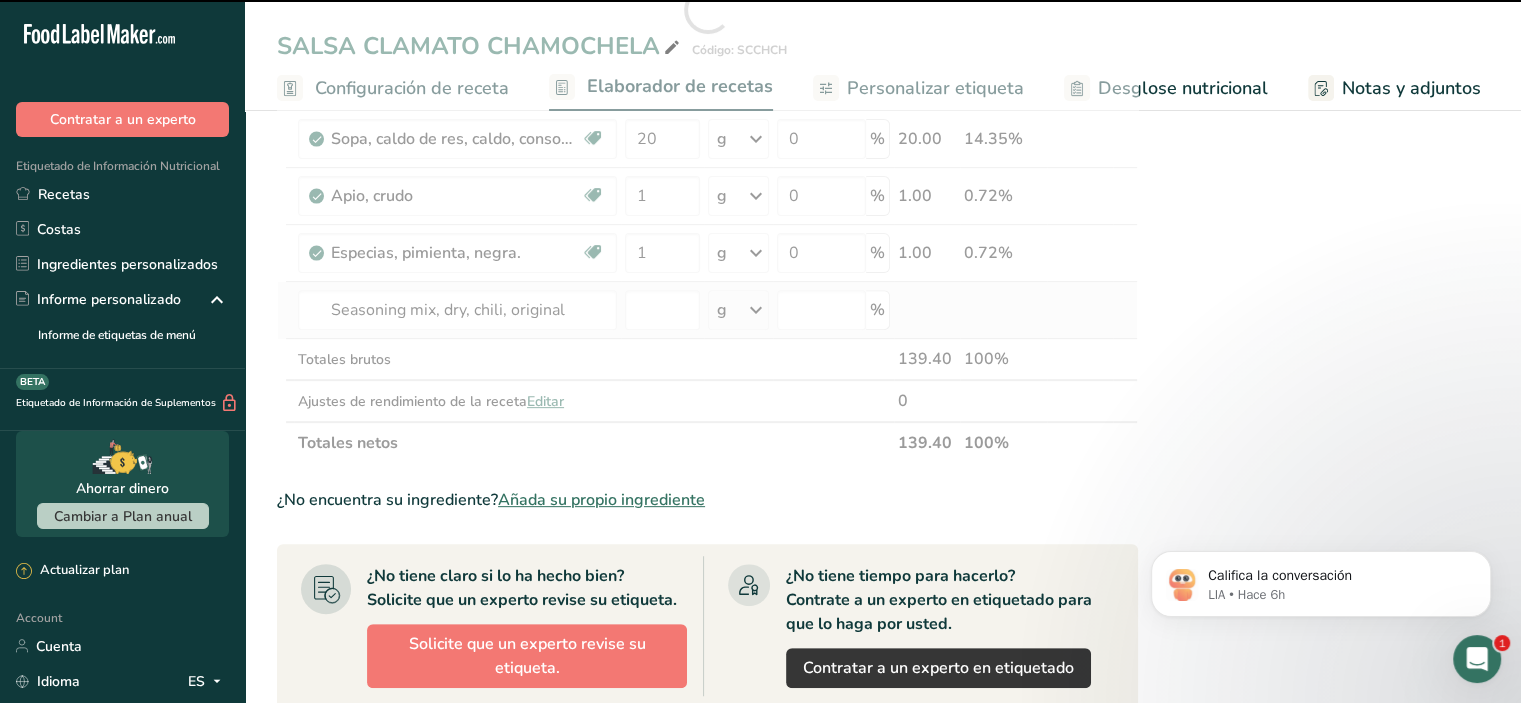 type on "0" 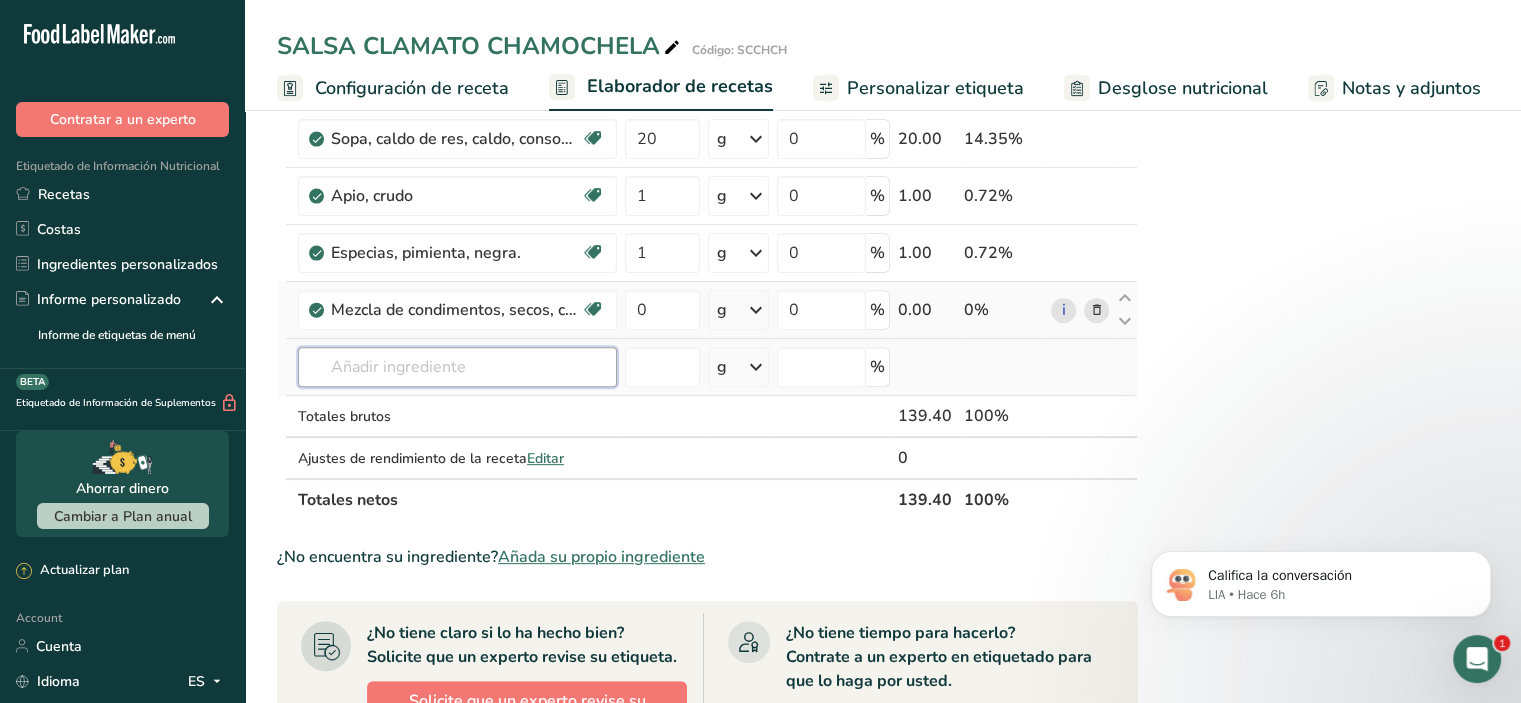 click at bounding box center (457, 367) 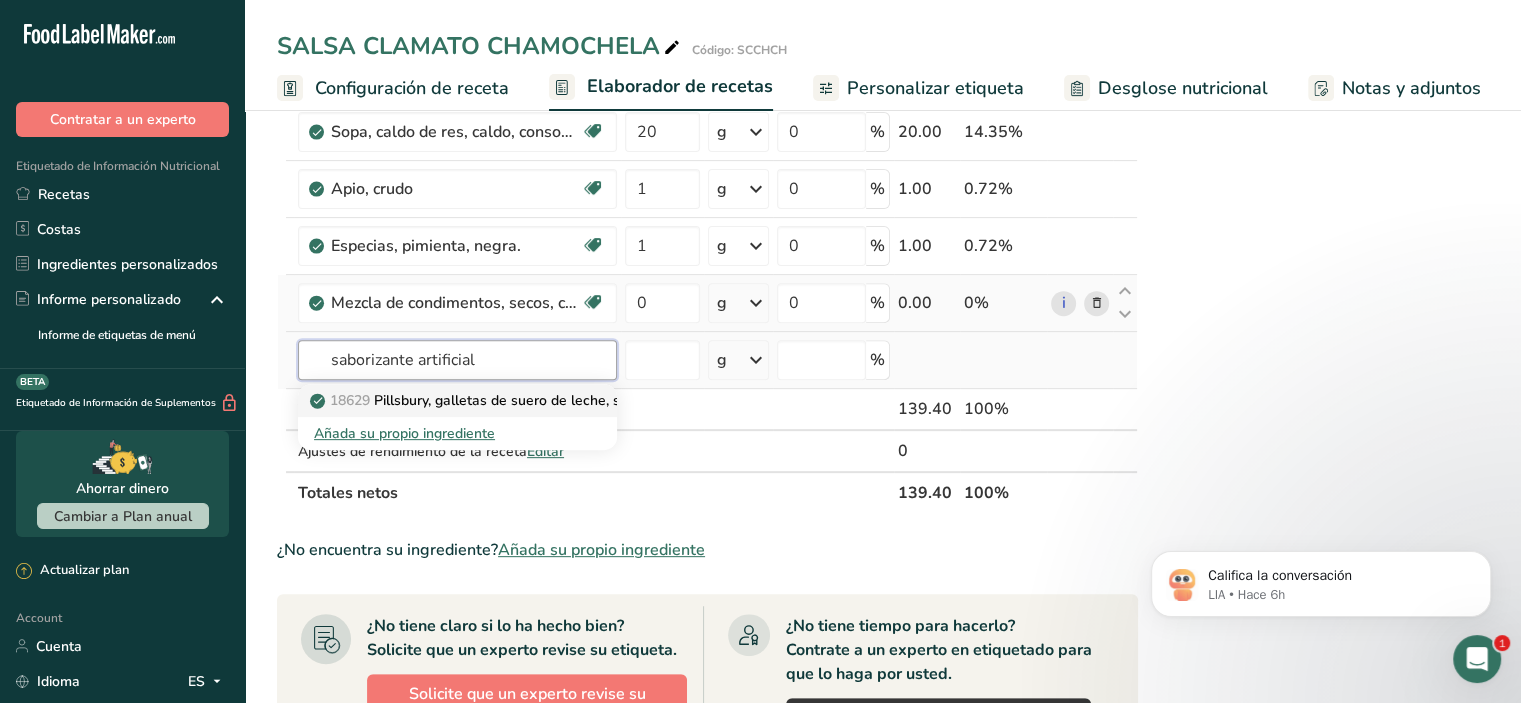 scroll, scrollTop: 661, scrollLeft: 0, axis: vertical 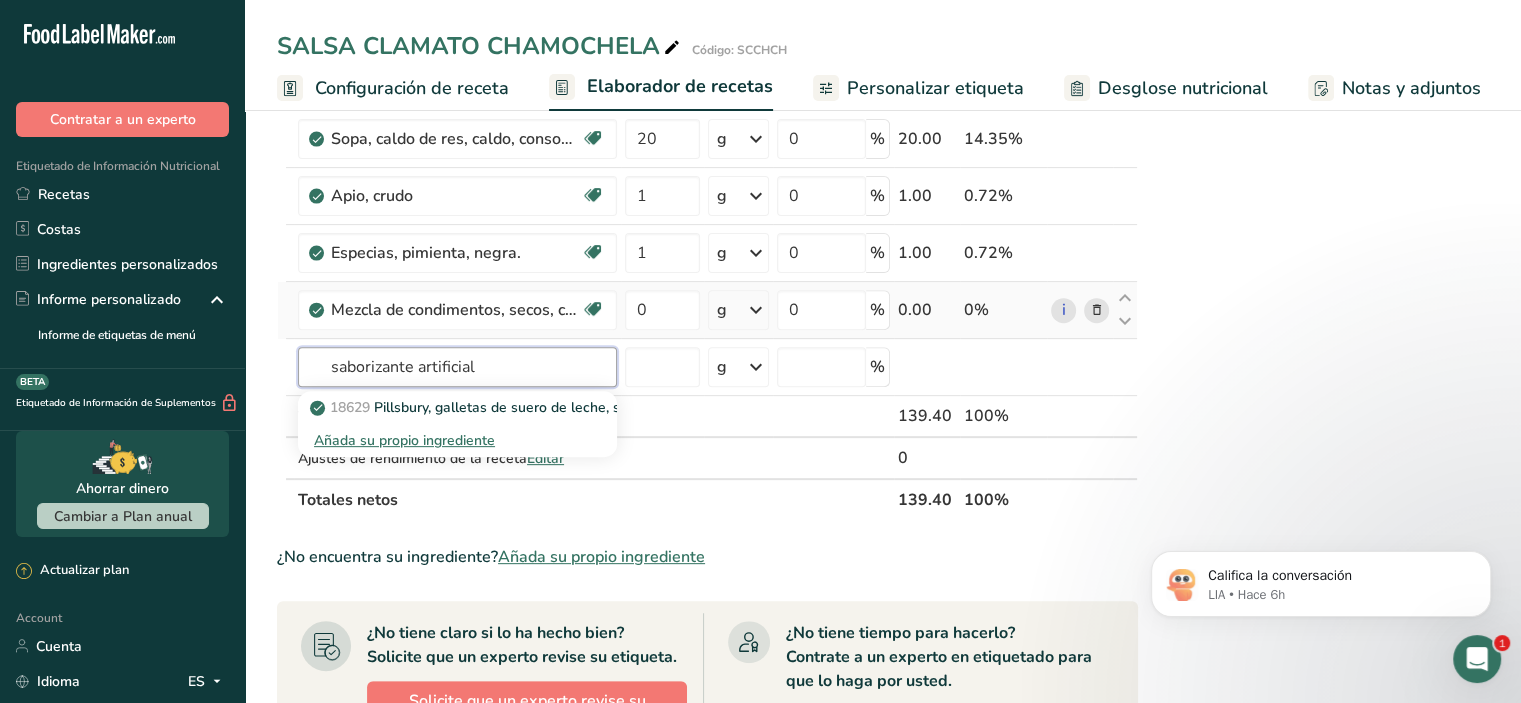 type on "saborizante artificial" 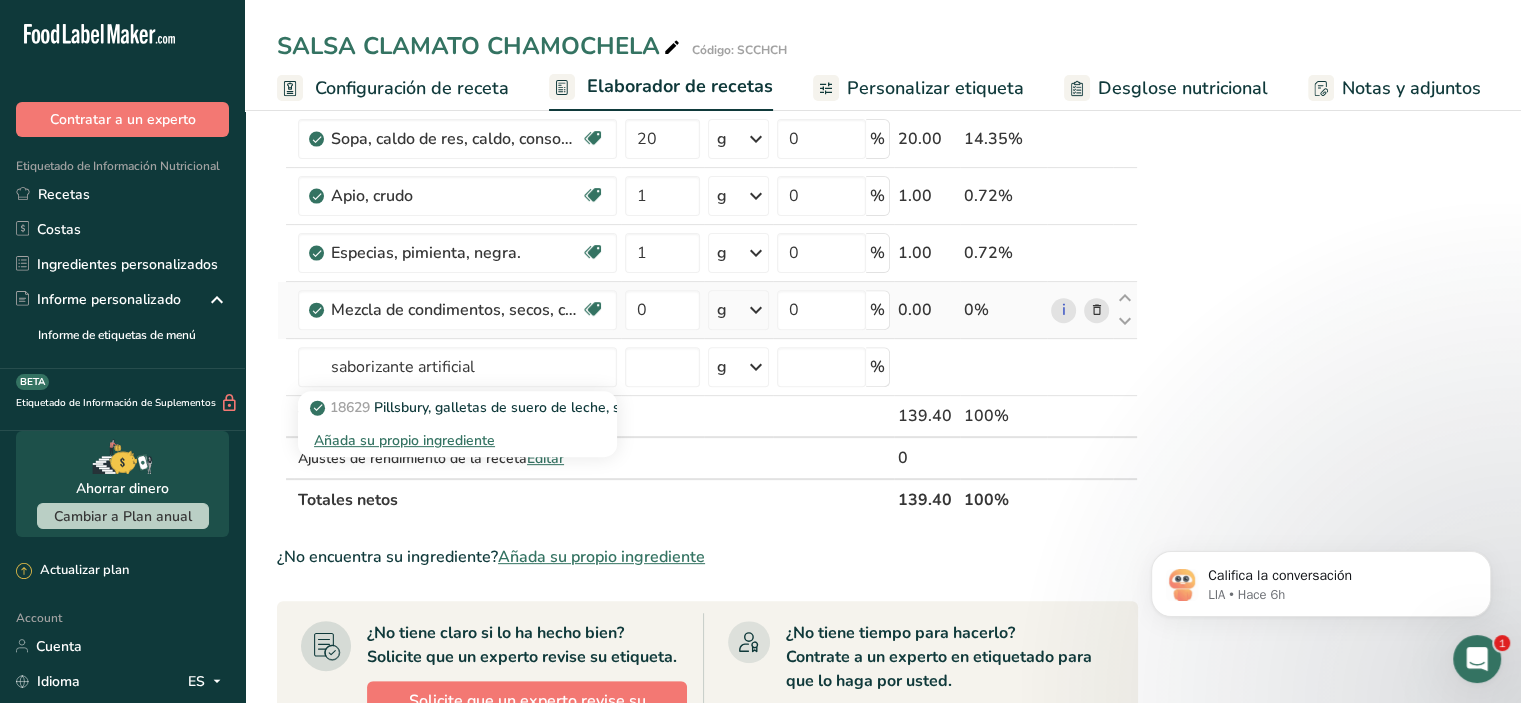 type 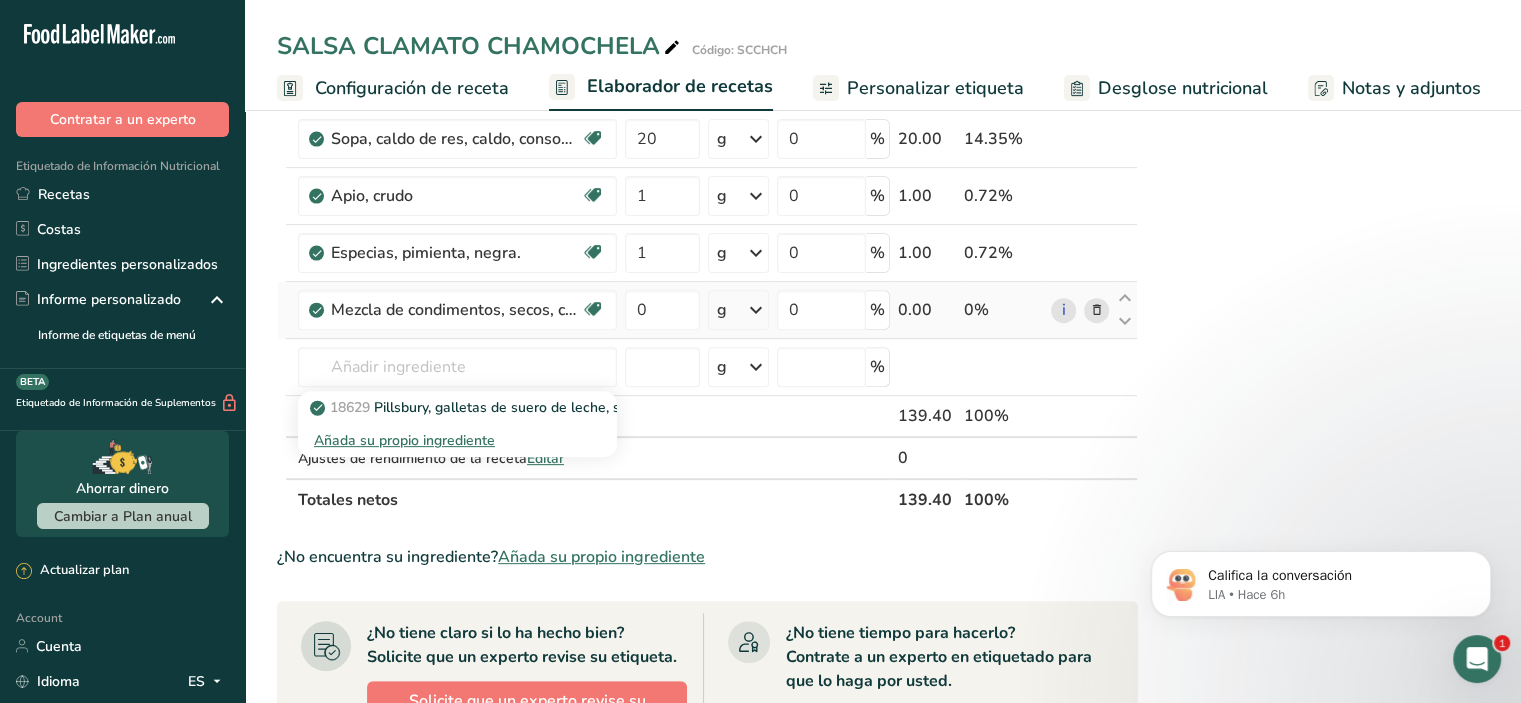 click on "Declaración Nutrimental
Tamaño de la porción
100 (500g)
Aproximadamente 1 Porción Por Envase
Contenido energético   por envase
60 kcal (240 kJ)
Por 100 g
Contenido energético
10 kcal (45 kJ)
Proteínas
1 g
Grasa Total
0.1 g
Grasa Saturada
0 g
Grasa Trans
0 g
Carbohidrato Total
2 g
Azúcares Totales
0 g
Azúcar Añadida
0 g
Fibra Dietética
0 g
Sodio
600 mg
Ingredientes:" at bounding box center (1330, 355) 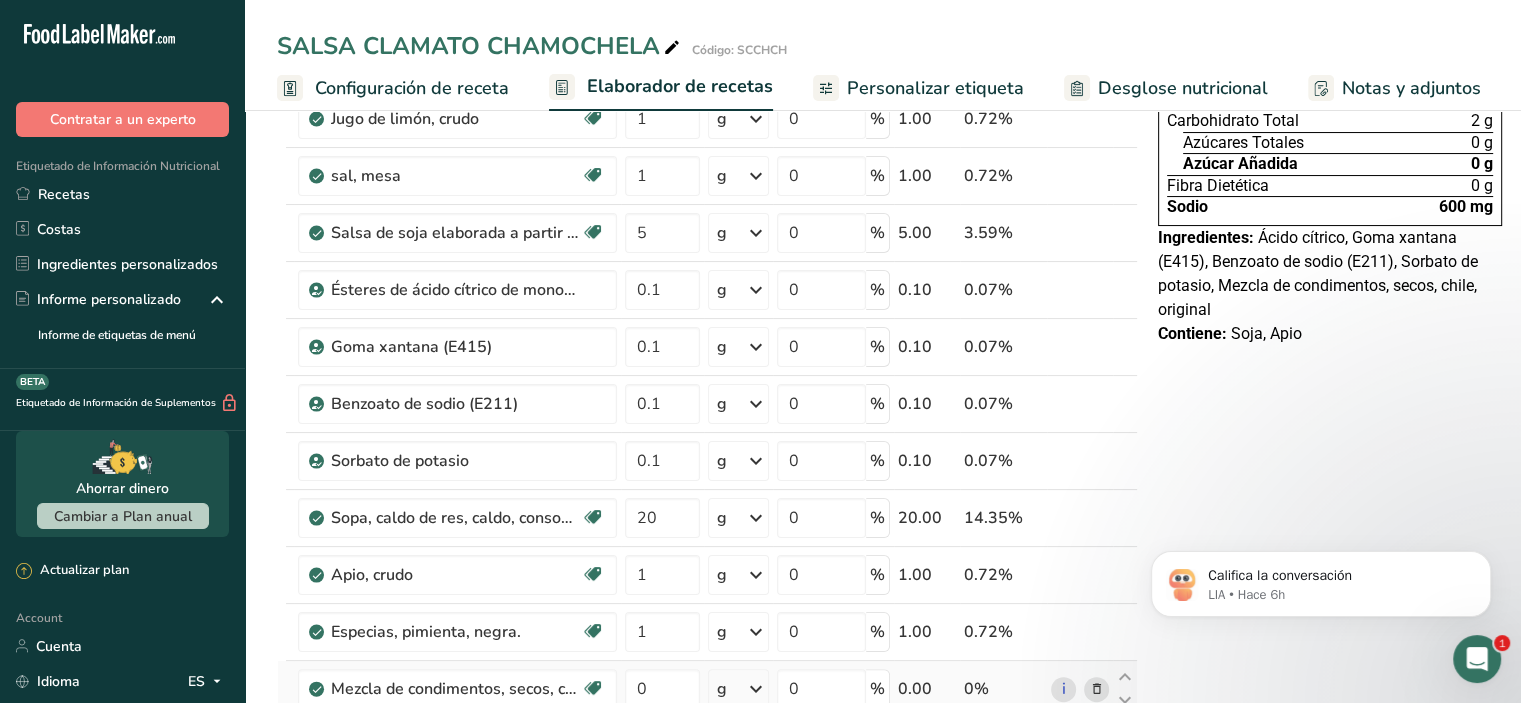 scroll, scrollTop: 400, scrollLeft: 0, axis: vertical 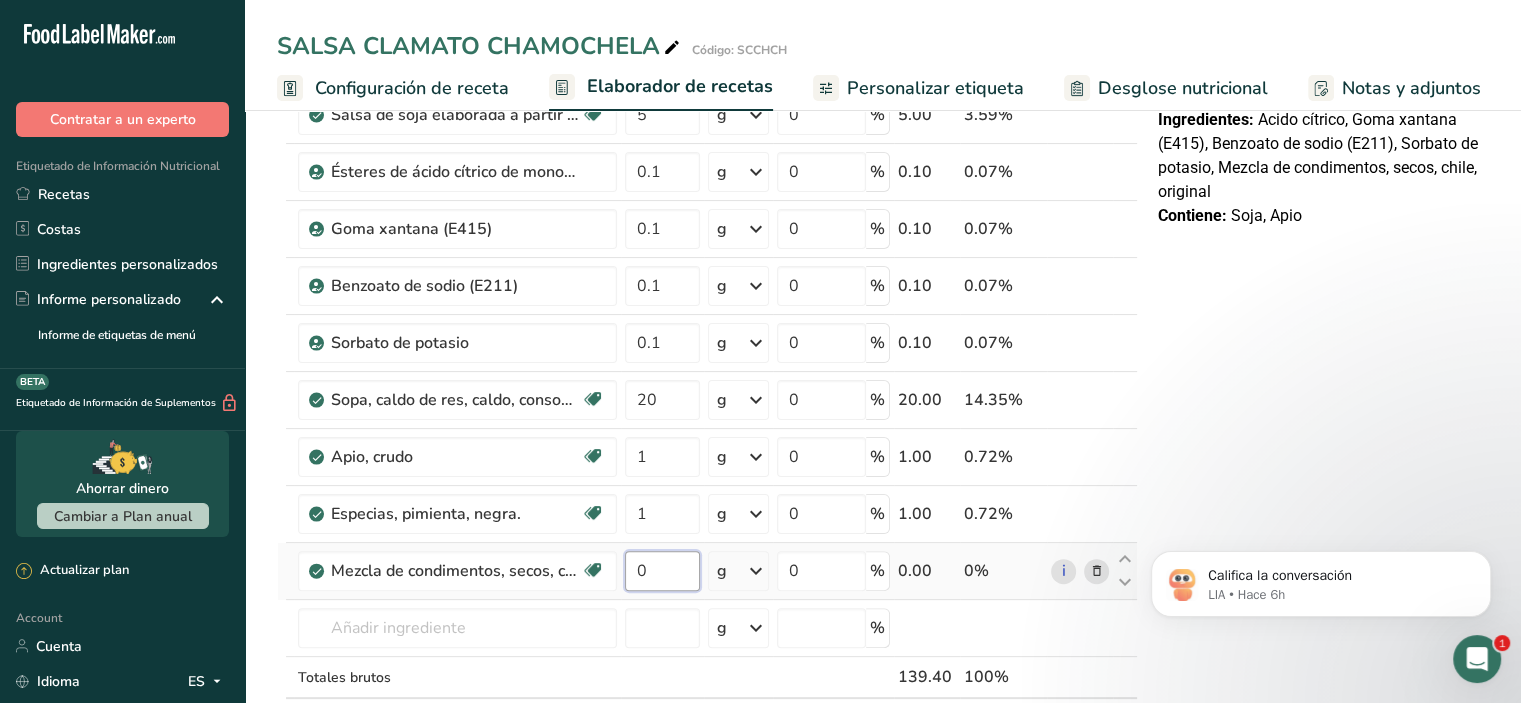 click on "0" at bounding box center [662, 571] 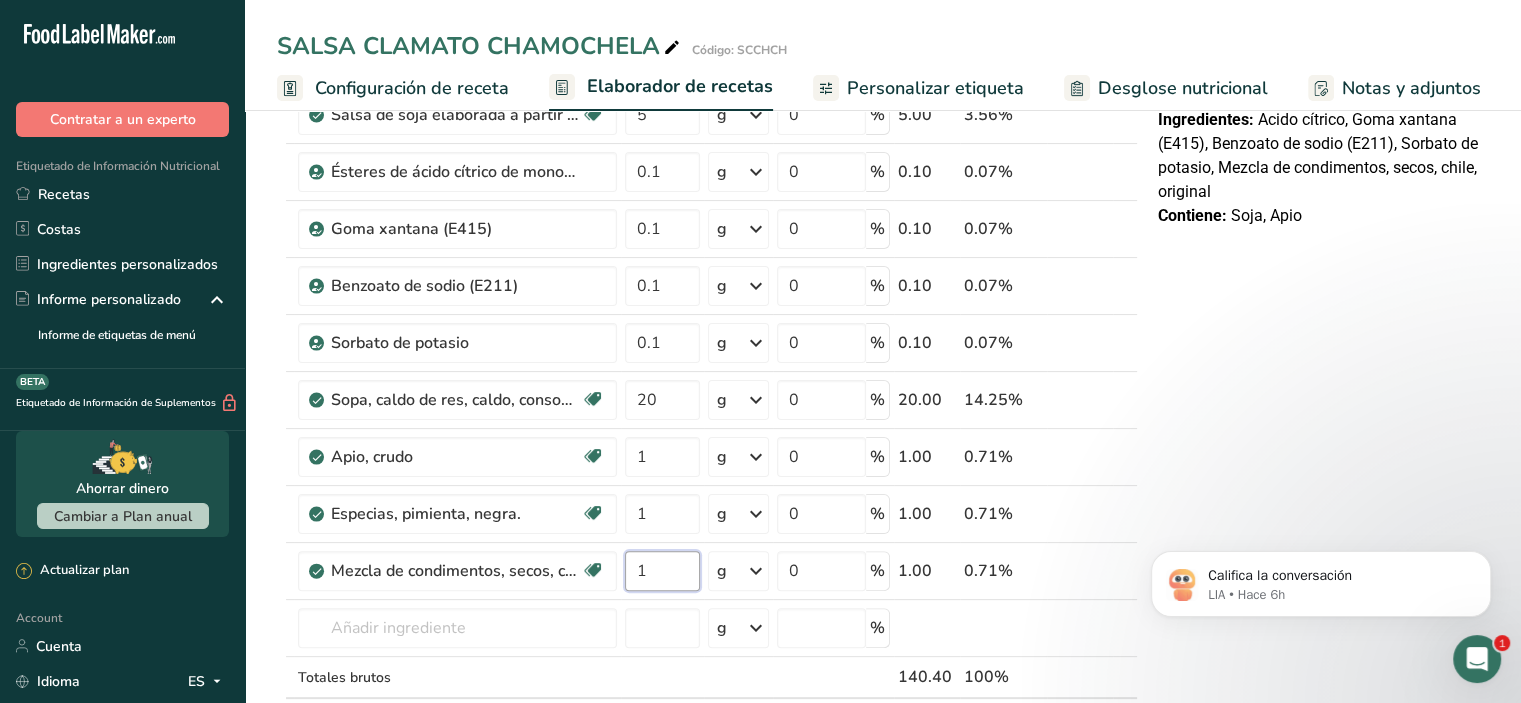 type on "1" 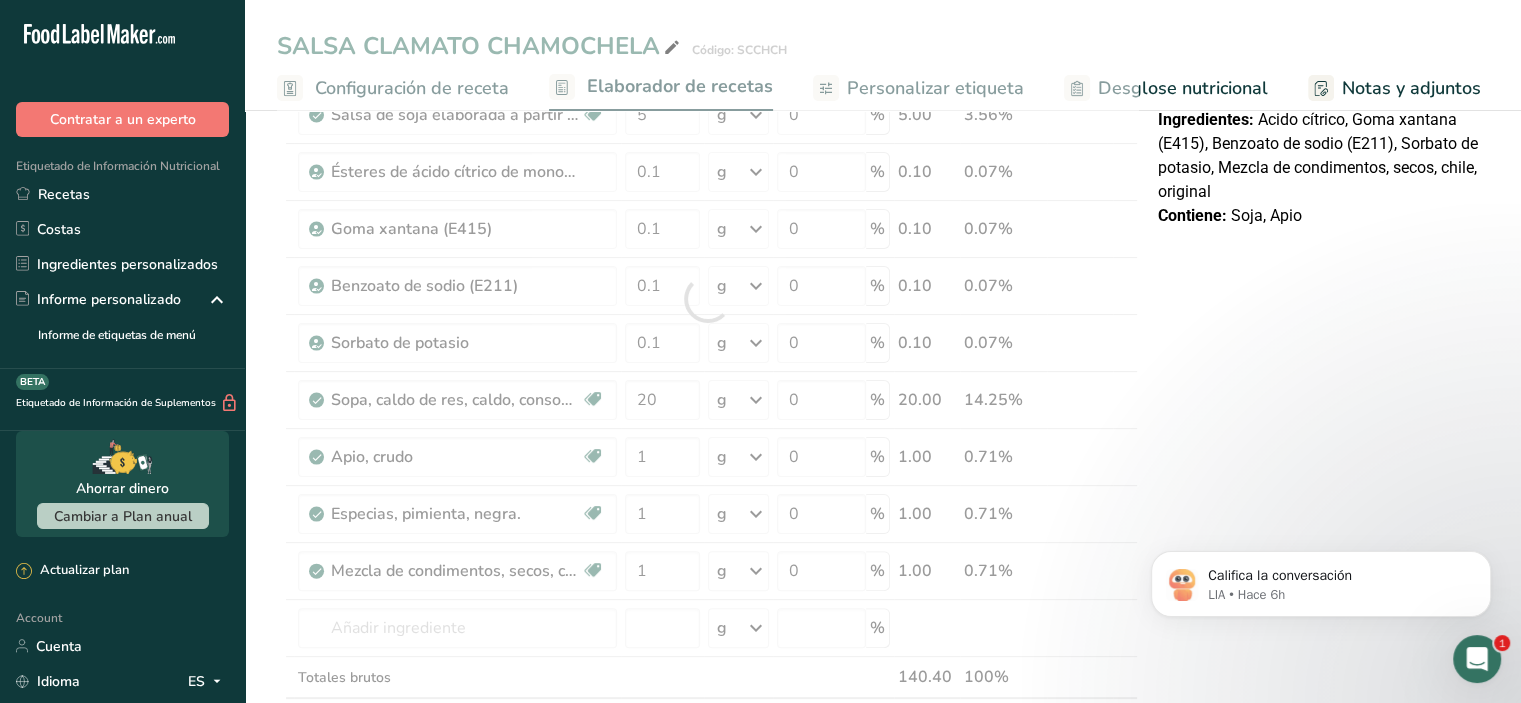 click on "Declaración Nutrimental
Tamaño de la porción
100 (500g)
Aproximadamente 1 Porción Por Envase
Contenido energético   por envase
60 kcal (240 kJ)
Por 100 g
Contenido energético
10 kcal (45 kJ)
Proteínas
1 g
Grasa Total
0.1 g
Grasa Saturada
0 g
Grasa Trans
0 g
Carbohidrato Total
2 g
Azúcares Totales
0 g
Azúcar Añadida
0 g
Fibra Dietética
0 g
Sodio
600 mg
Ingredientes:" at bounding box center (1330, 616) 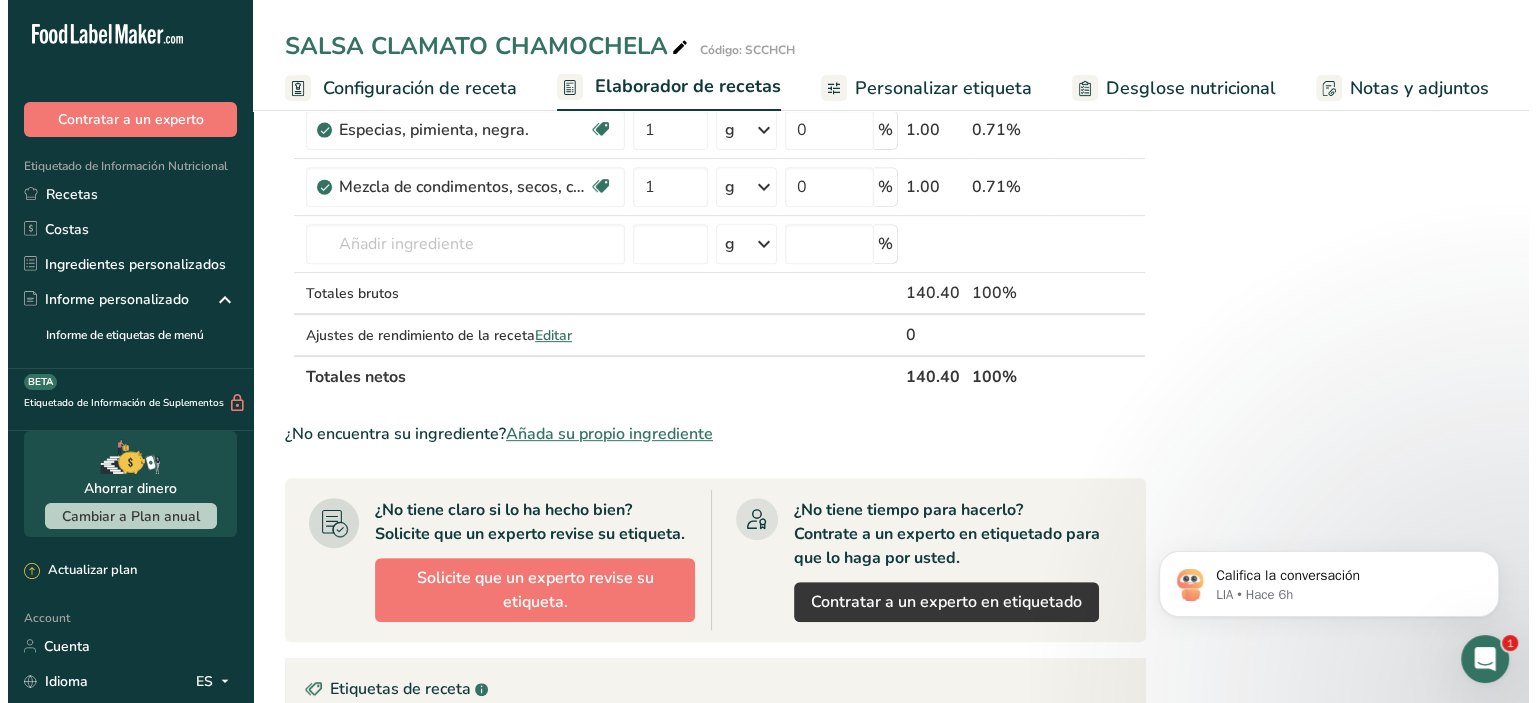 scroll, scrollTop: 700, scrollLeft: 0, axis: vertical 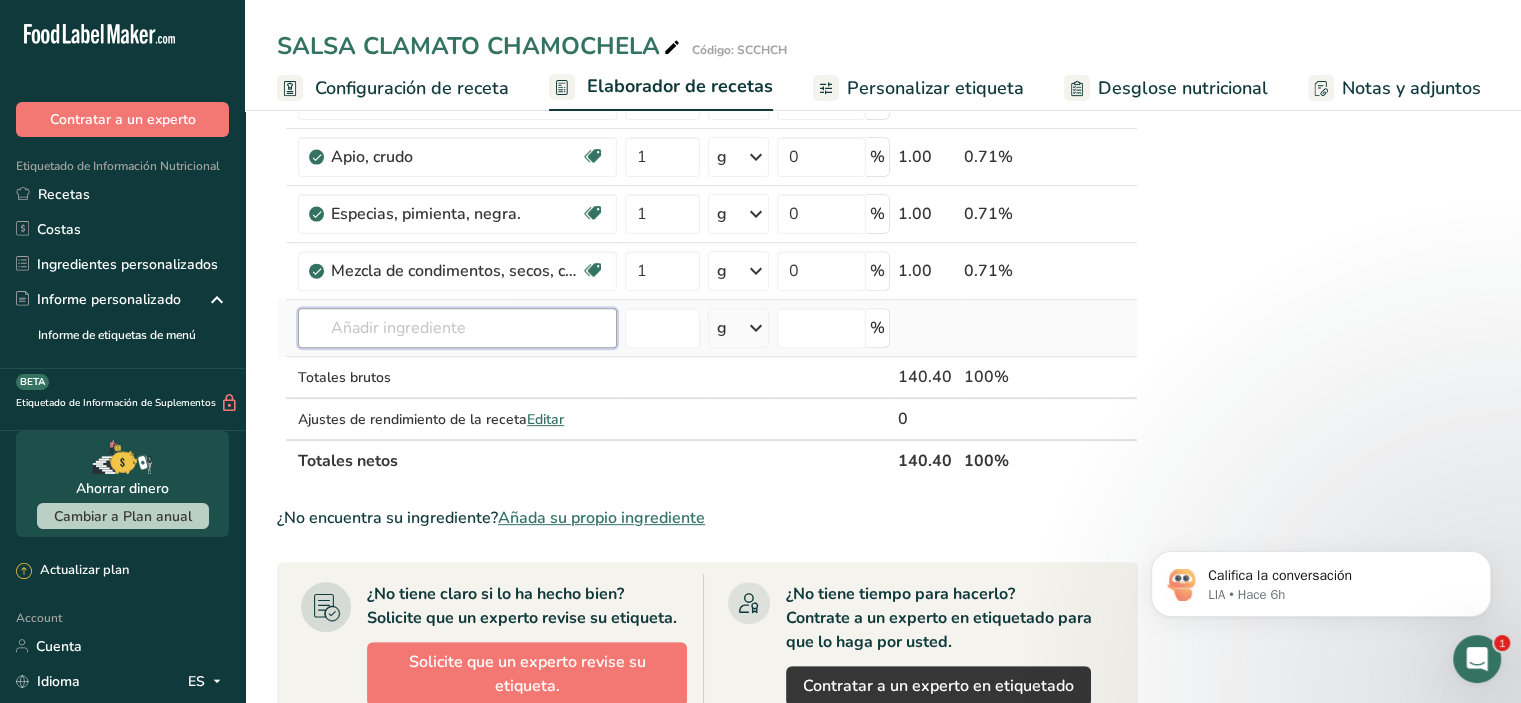 click at bounding box center [457, 328] 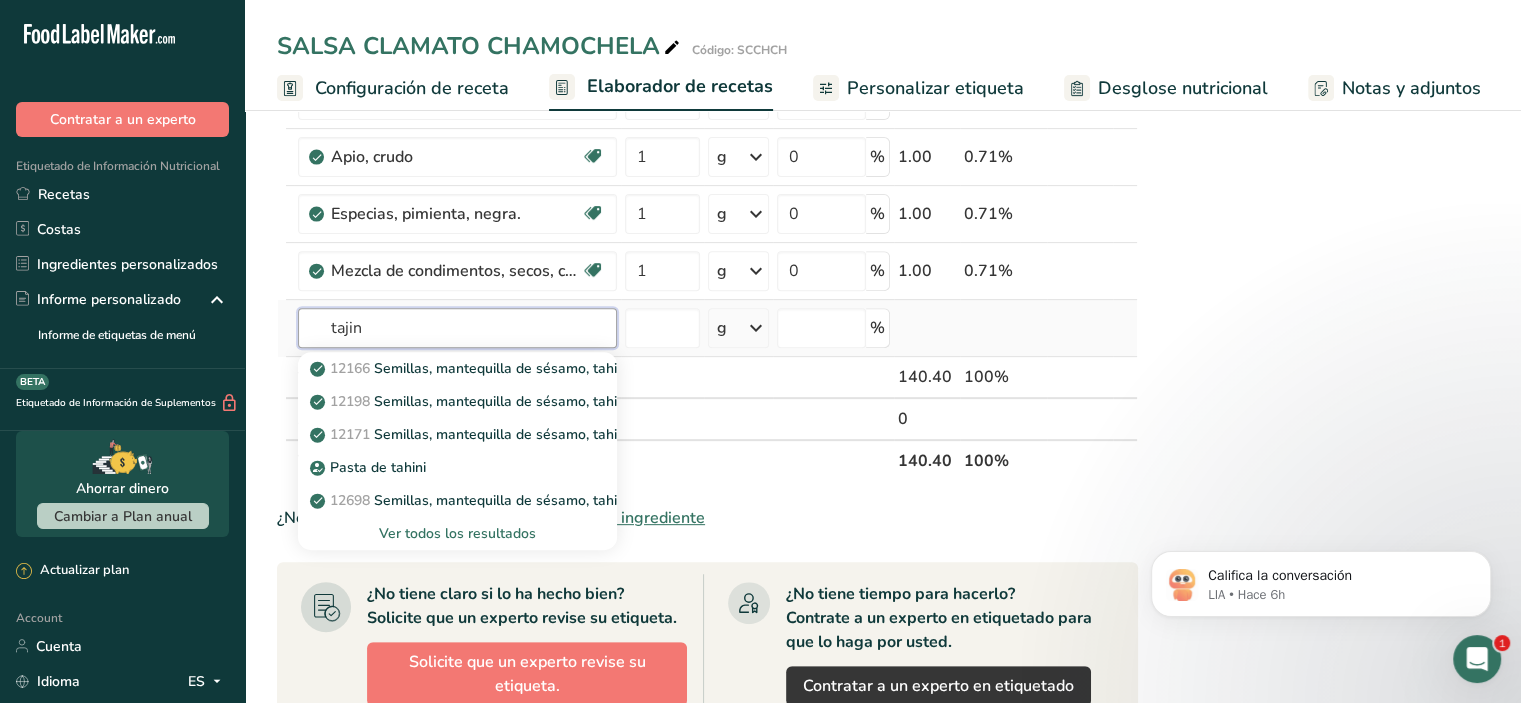 type on "tajin" 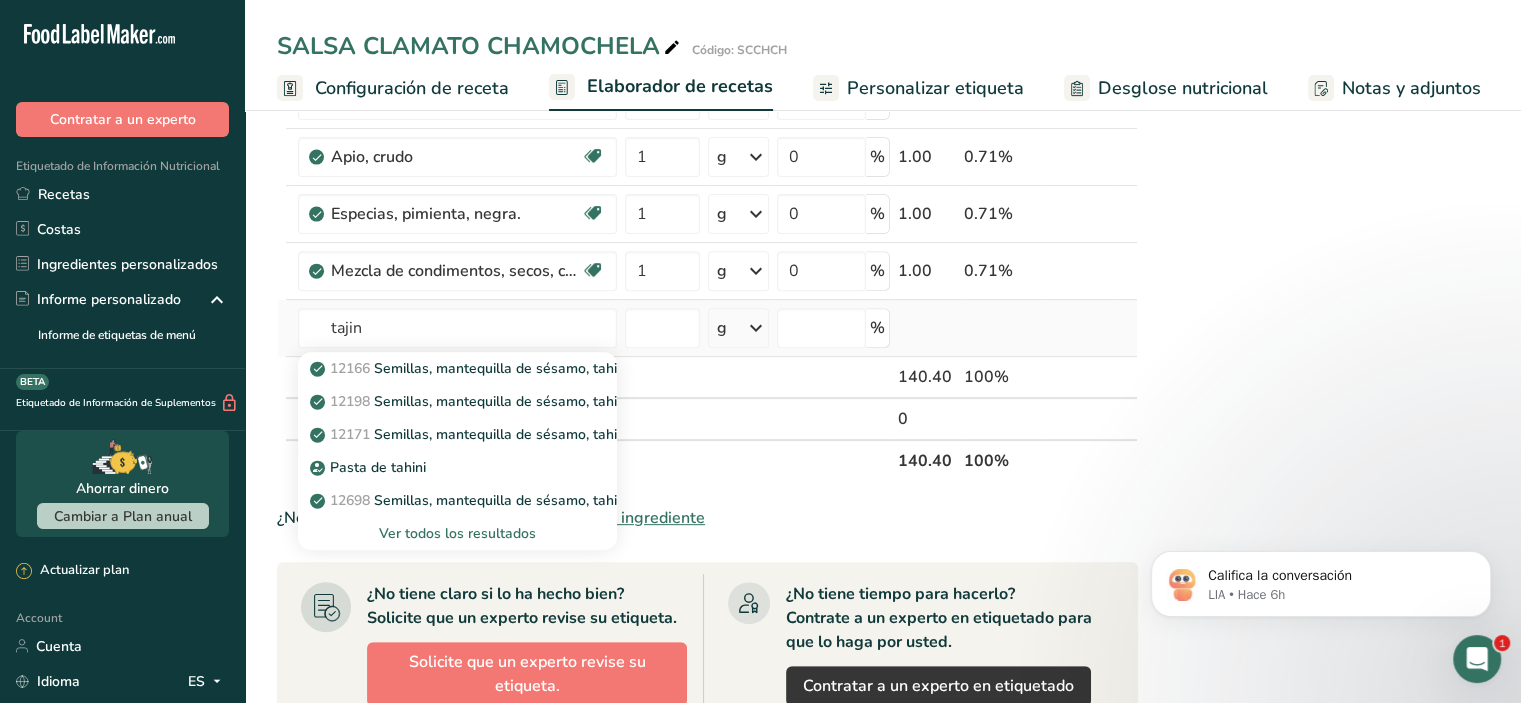 type 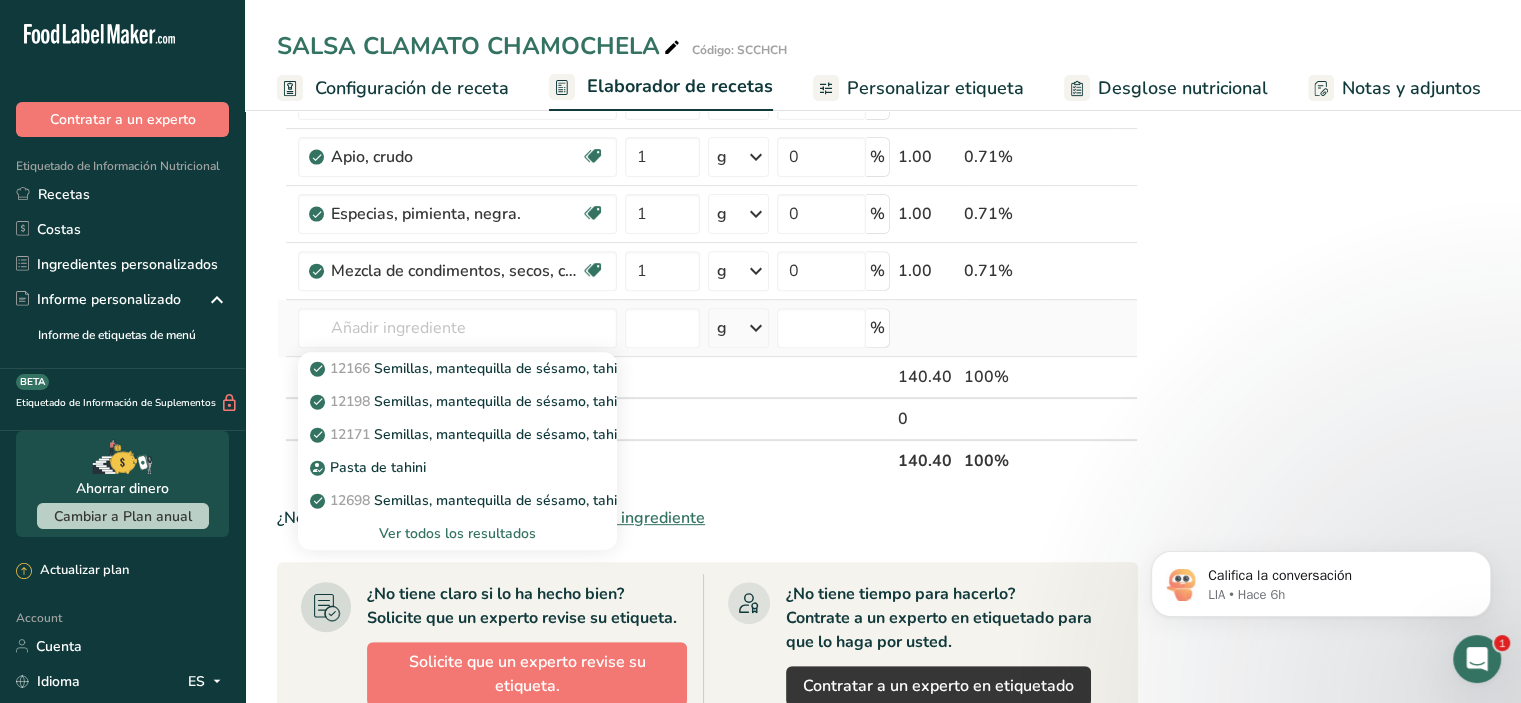 click on "Ver todos los resultados" at bounding box center [457, 533] 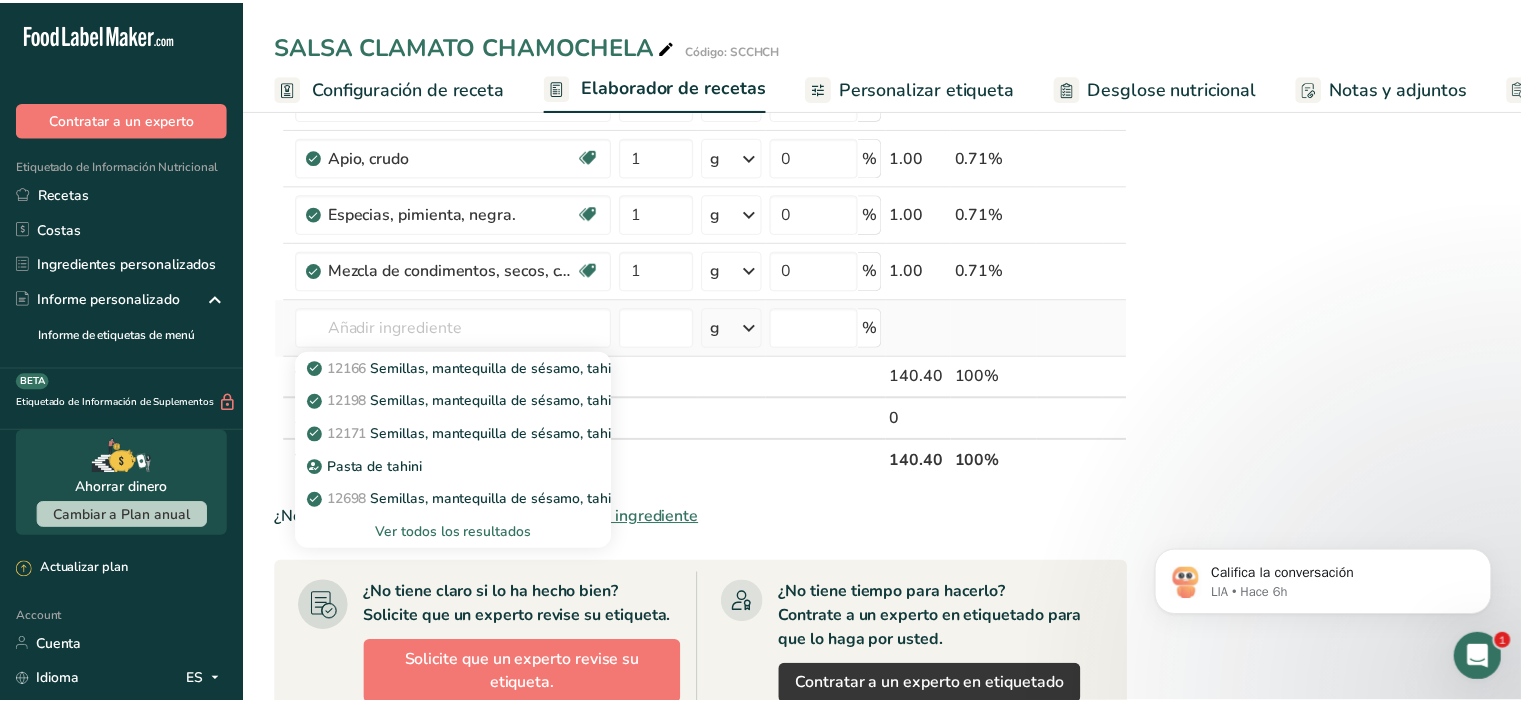 scroll, scrollTop: 0, scrollLeft: 0, axis: both 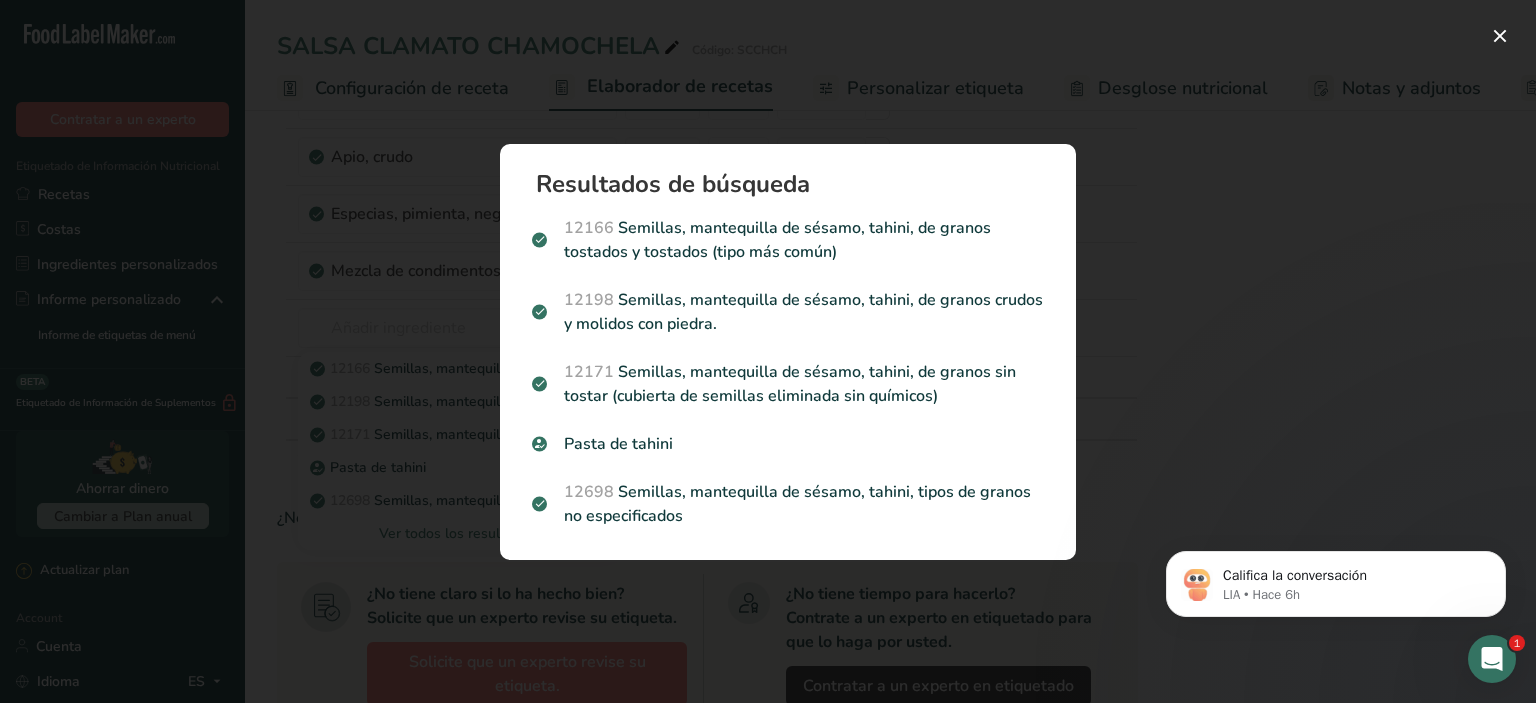click at bounding box center [768, 351] 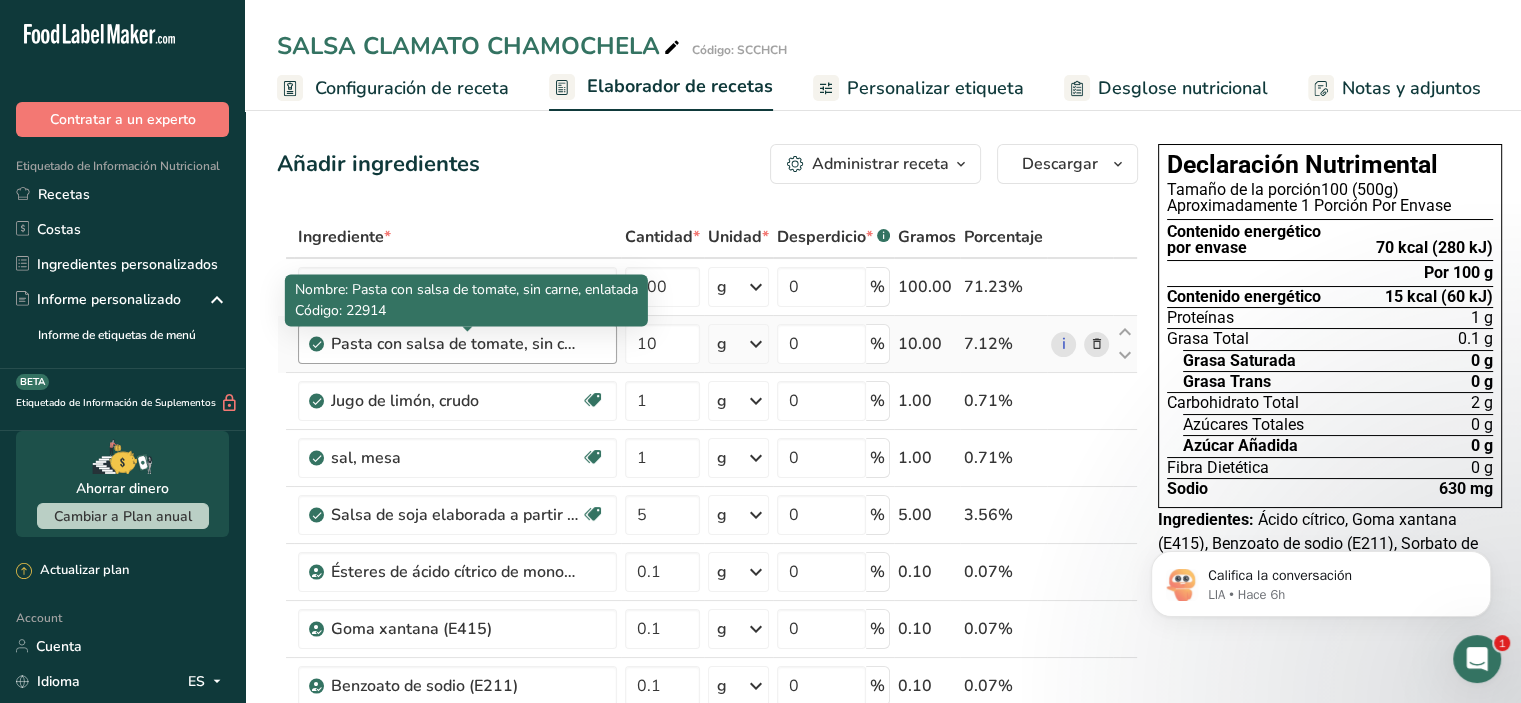 scroll, scrollTop: 300, scrollLeft: 0, axis: vertical 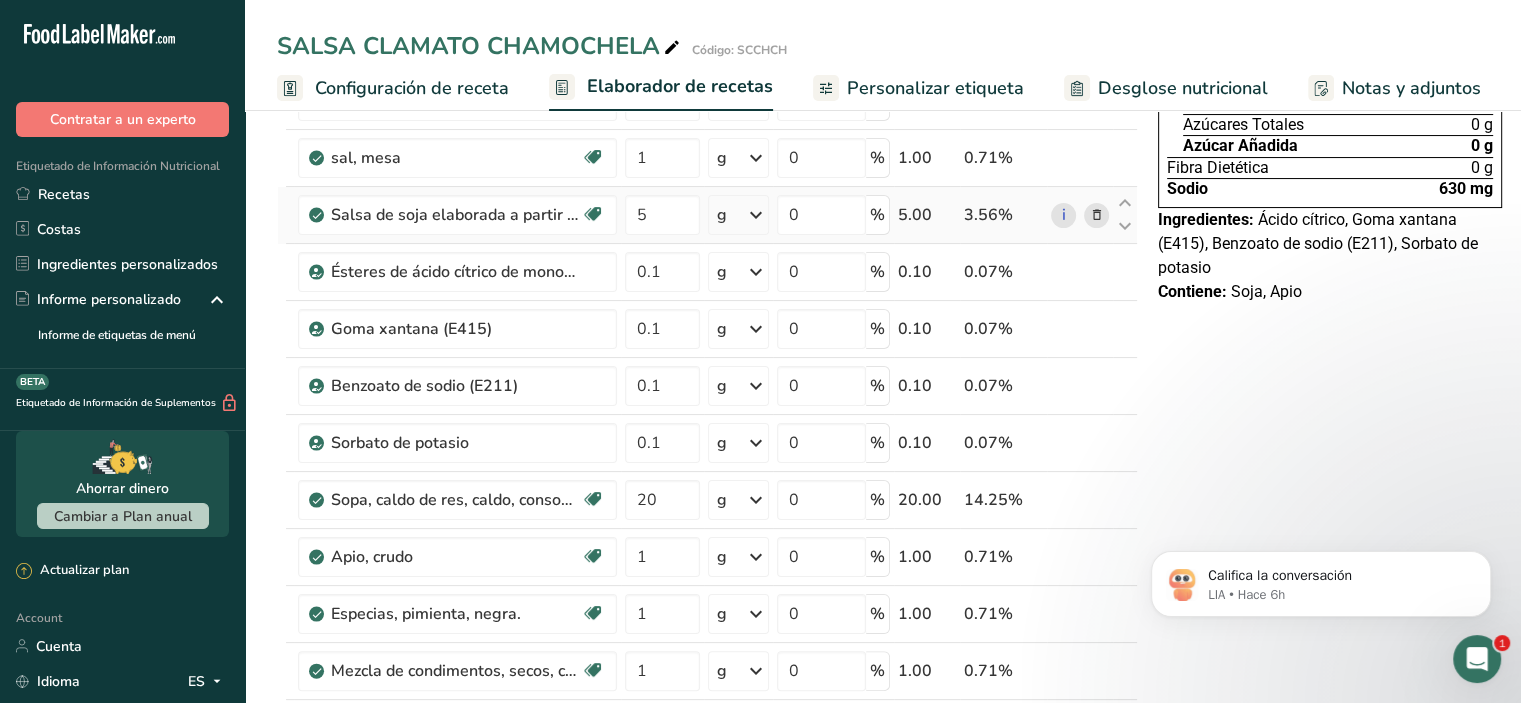 click at bounding box center [1097, 215] 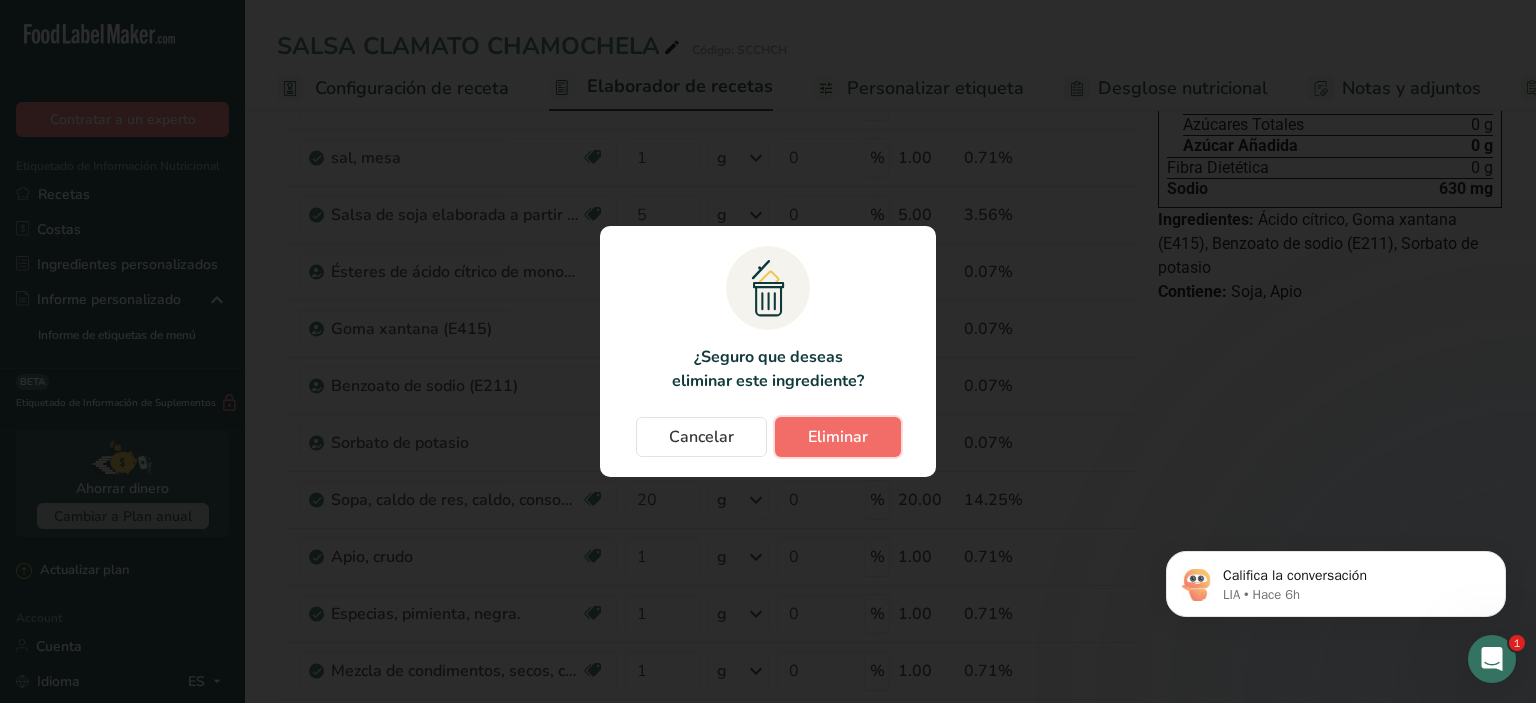 click on "Eliminar" at bounding box center [838, 437] 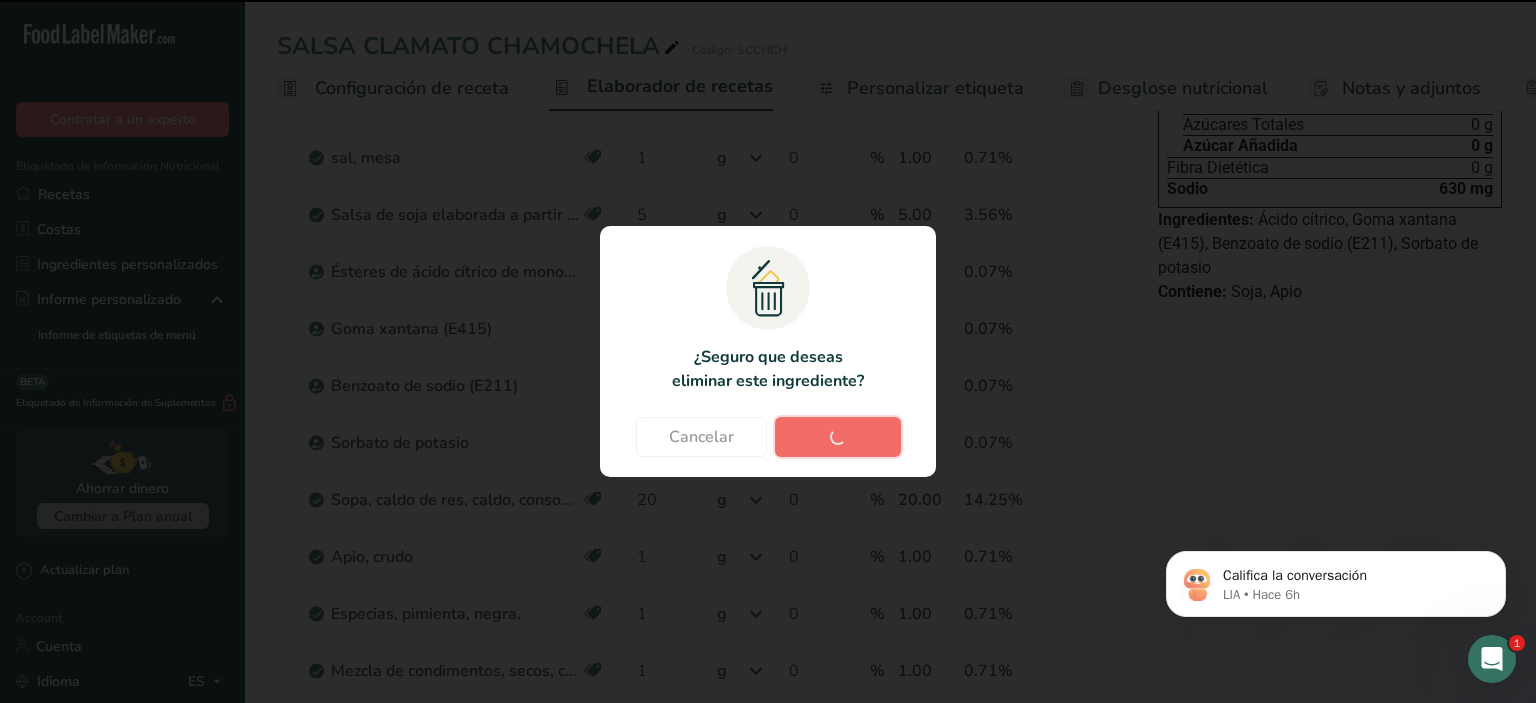 type on "0.1" 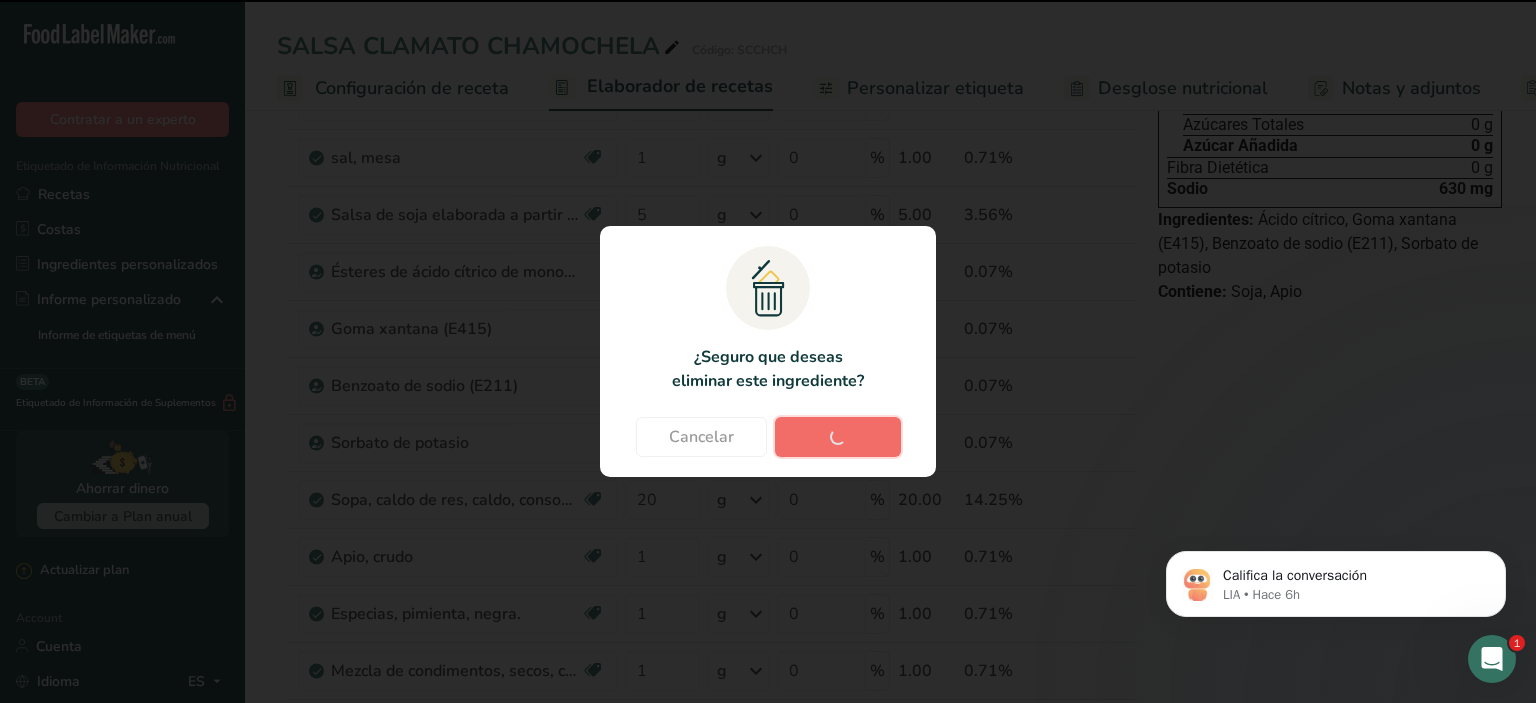 type on "20" 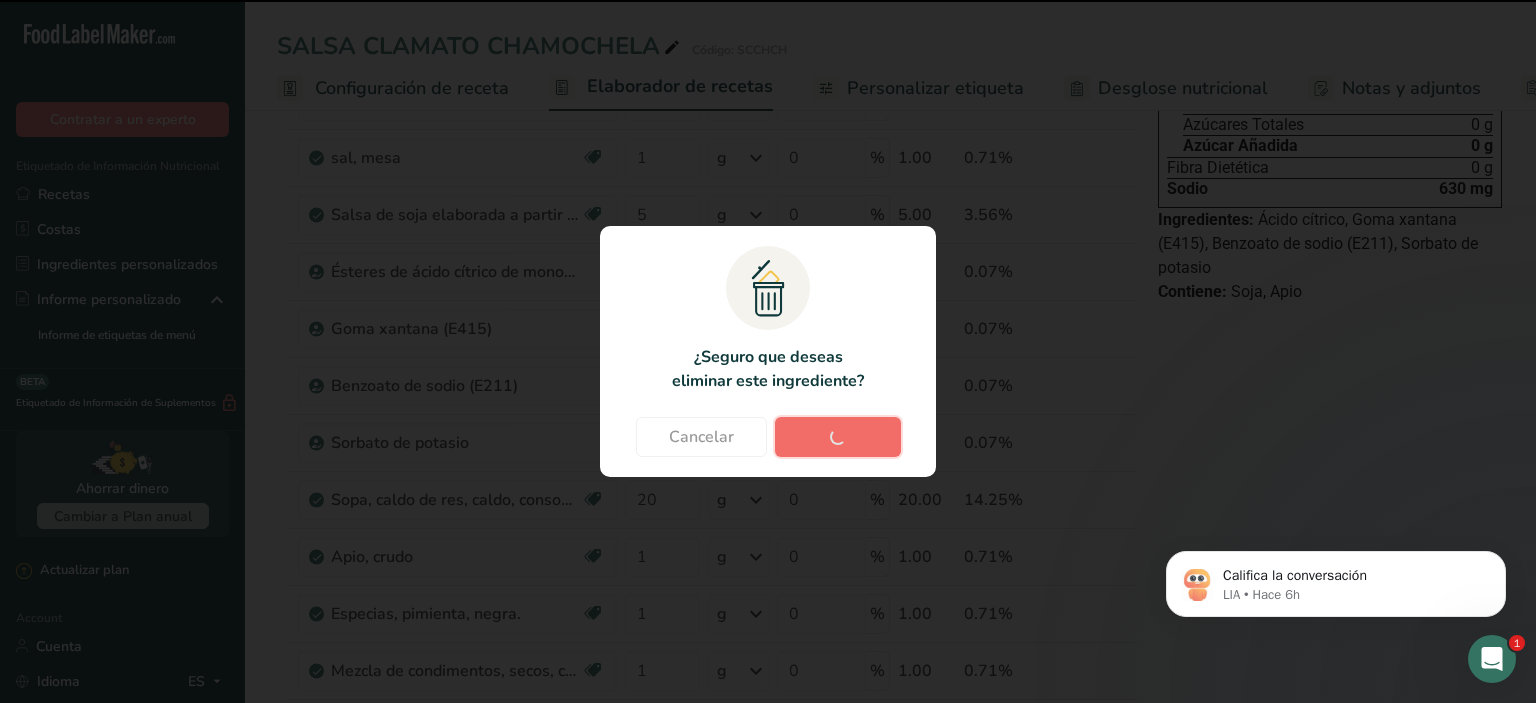 type on "1" 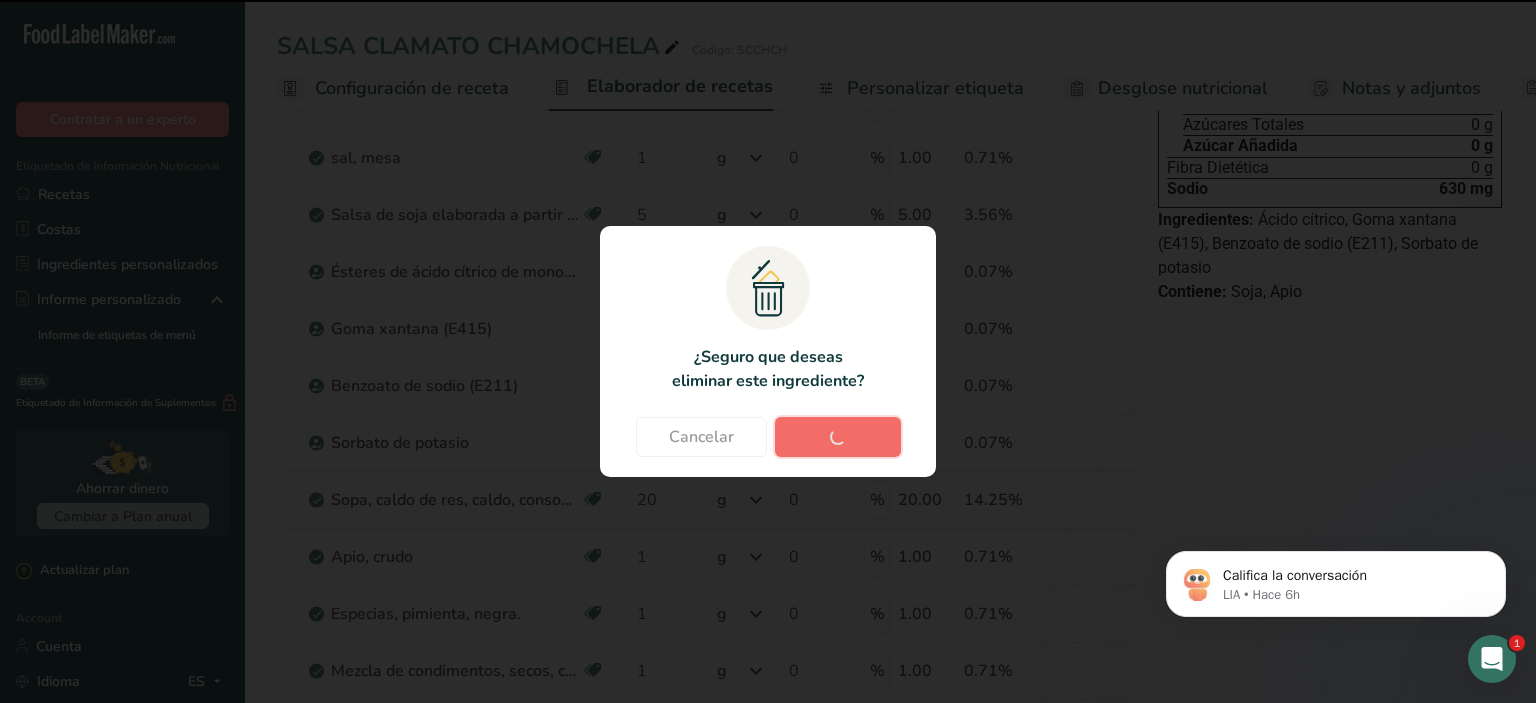 type 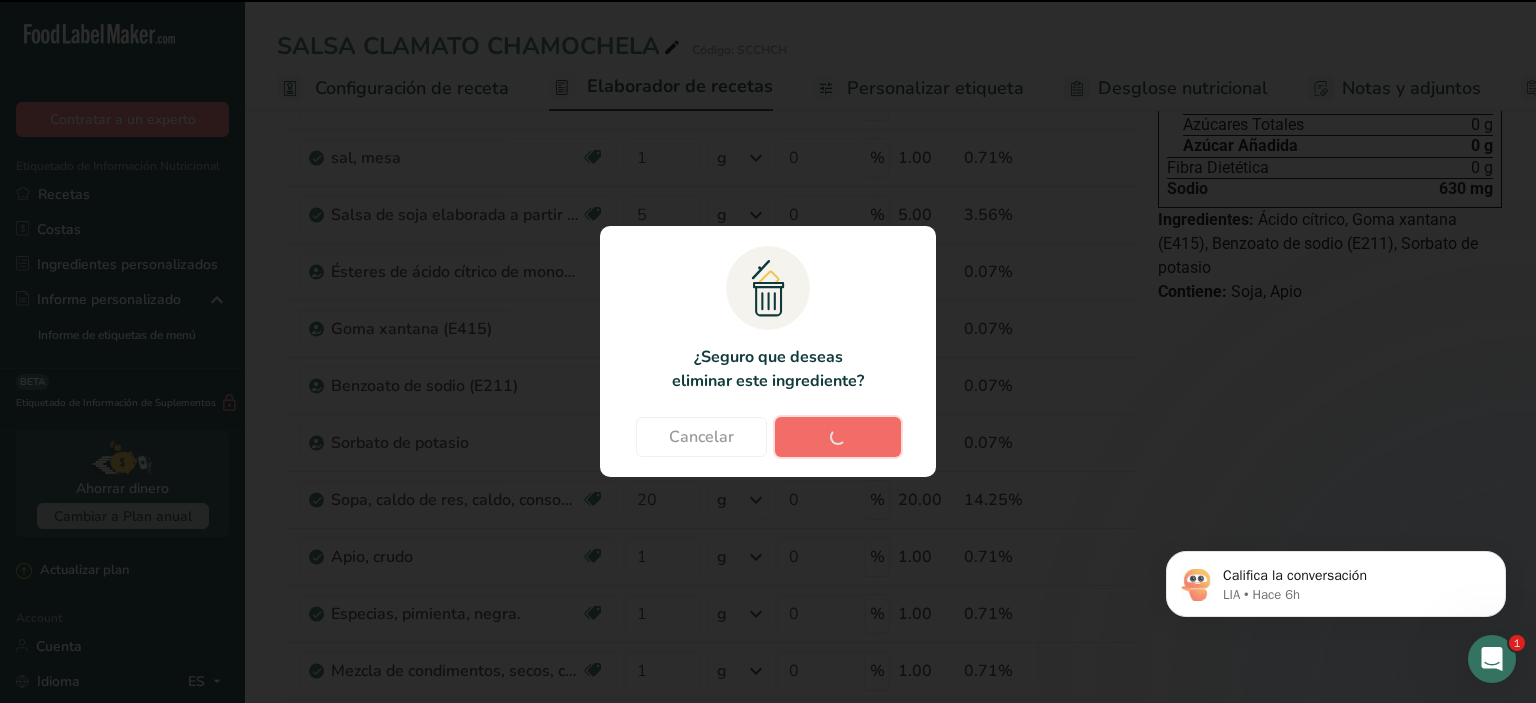 type 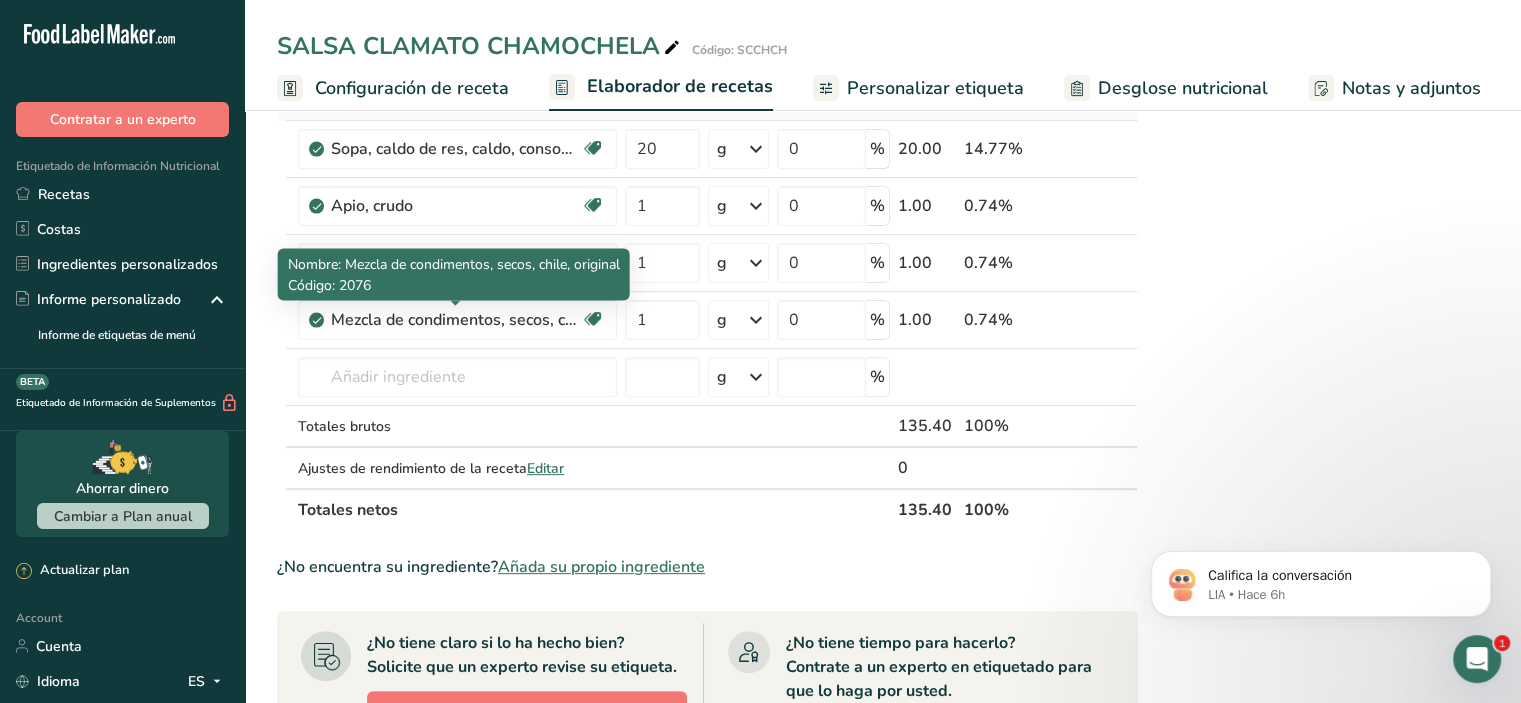 scroll, scrollTop: 600, scrollLeft: 0, axis: vertical 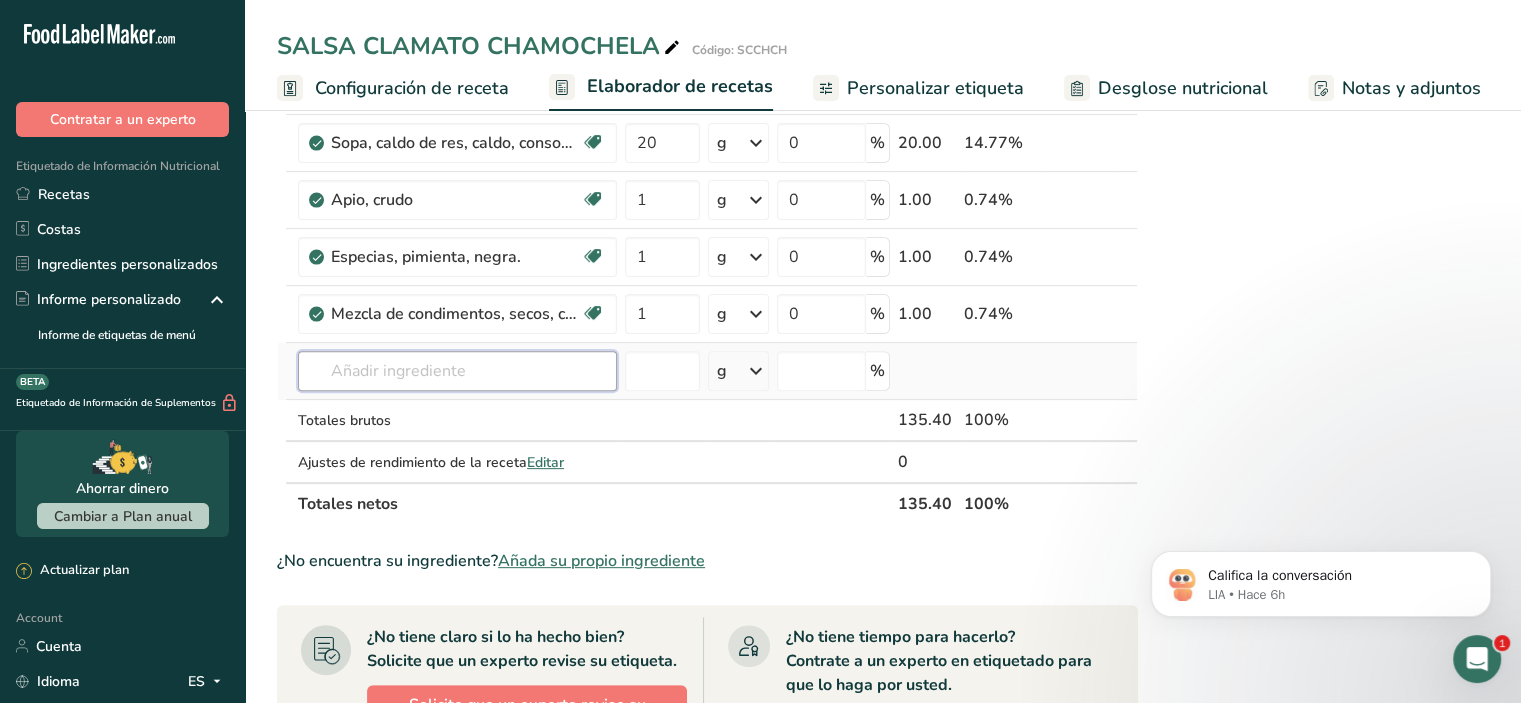 click at bounding box center (457, 371) 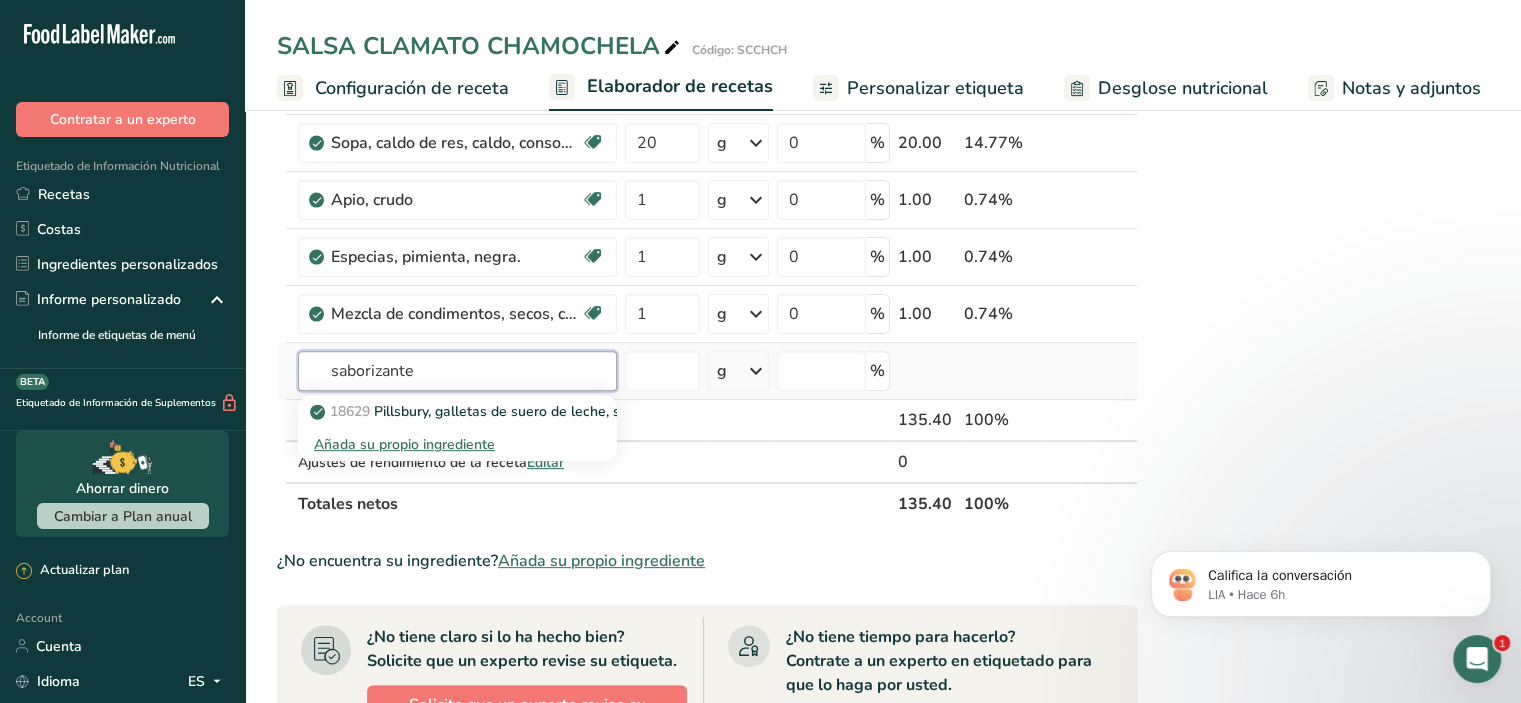 type on "saborizante" 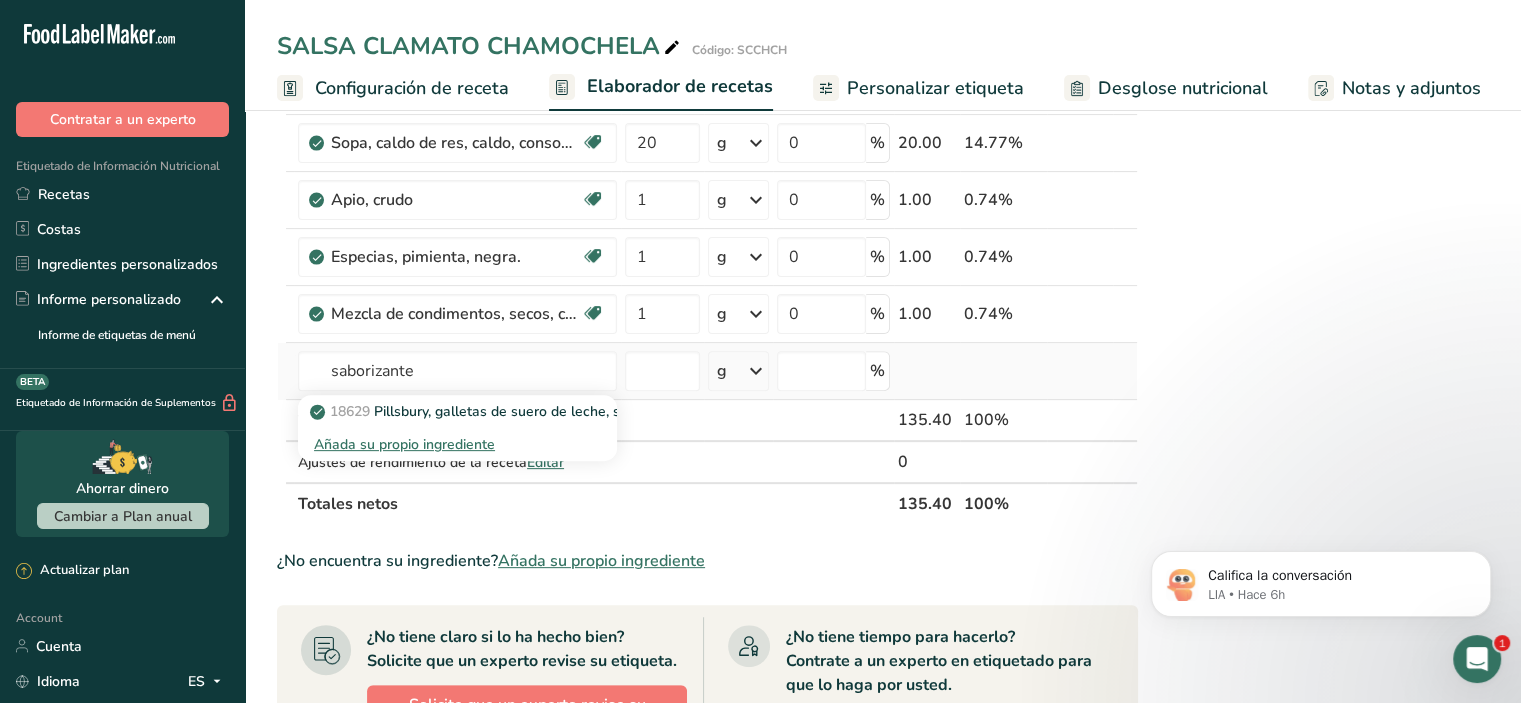 type 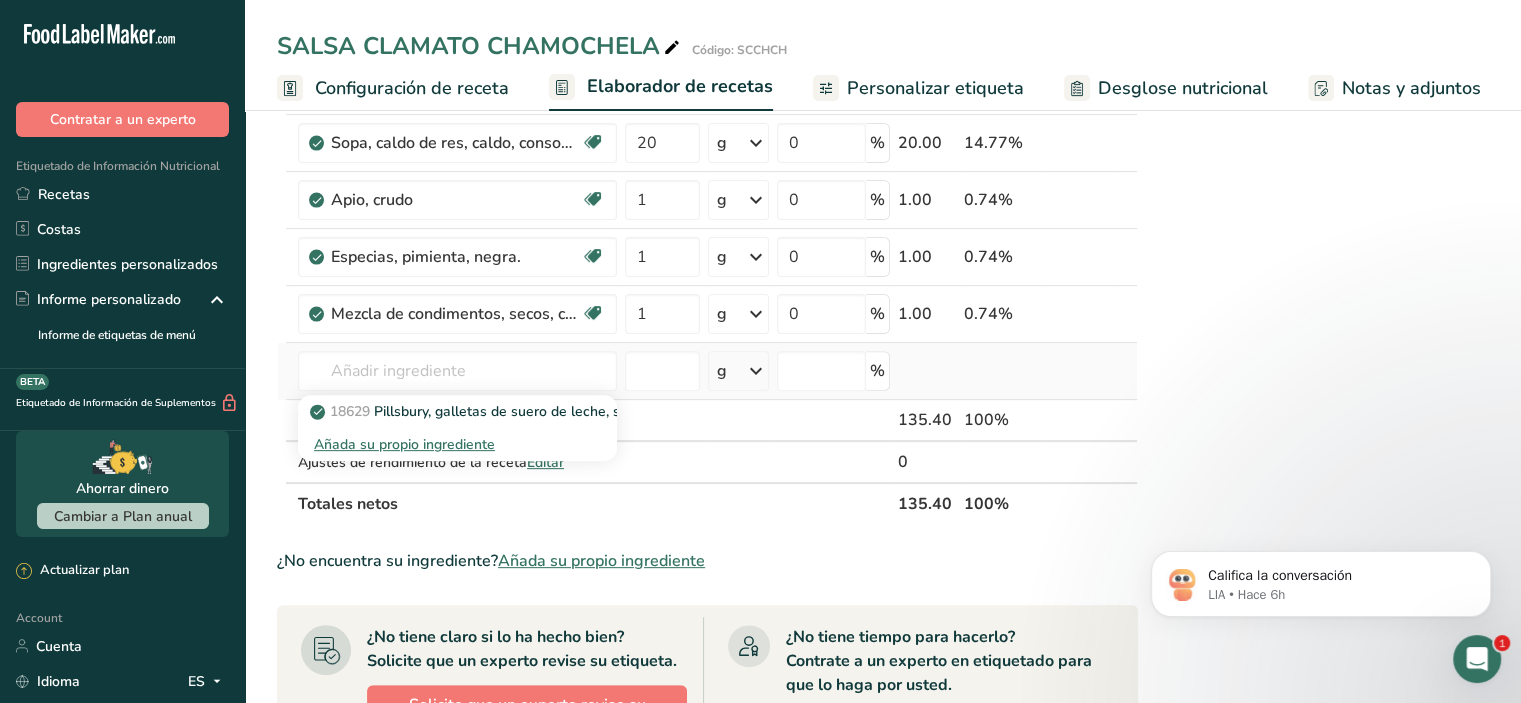 click on "Añada su propio ingrediente" at bounding box center [457, 444] 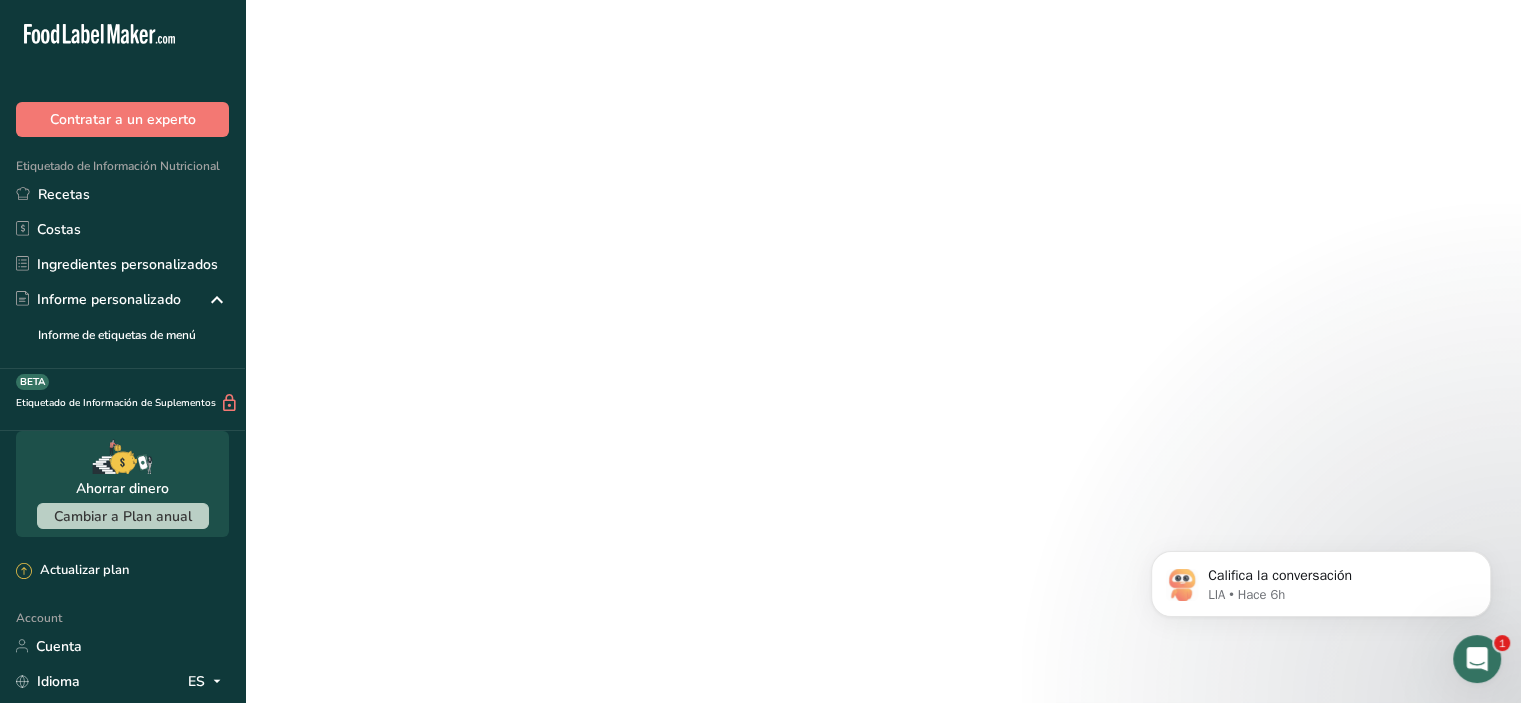 scroll, scrollTop: 0, scrollLeft: 0, axis: both 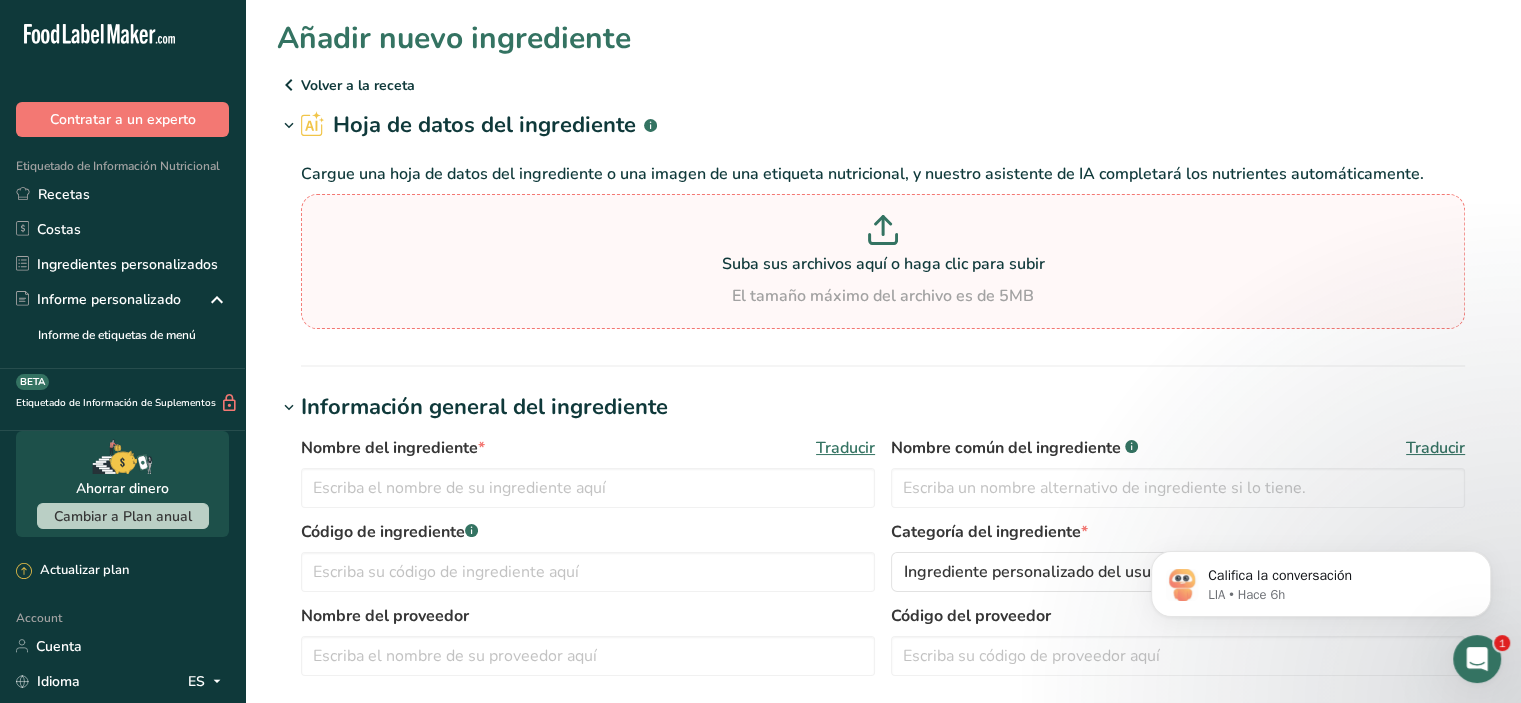 click 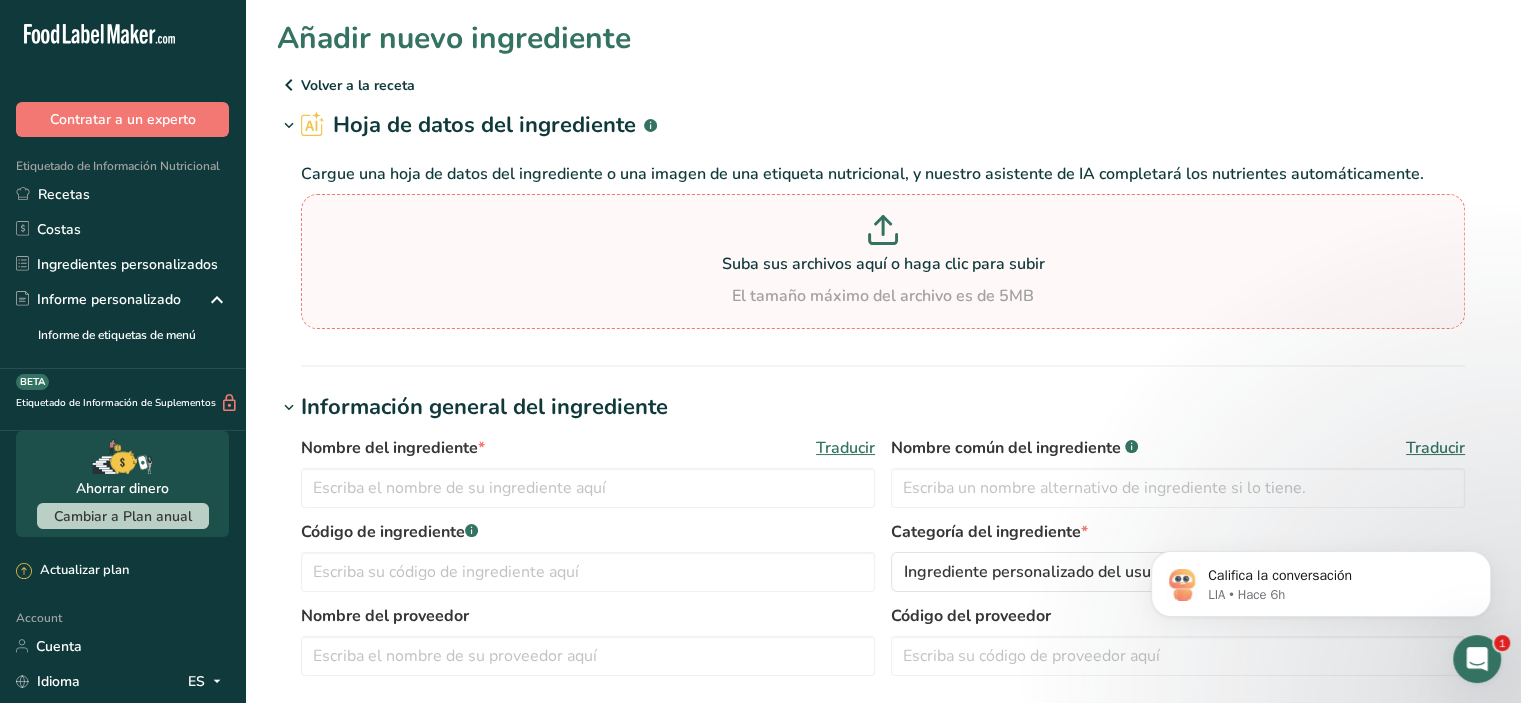 click on "Suba sus archivos aquí o haga clic para subir
El tamaño máximo del archivo es de 5MB" at bounding box center [883, 261] 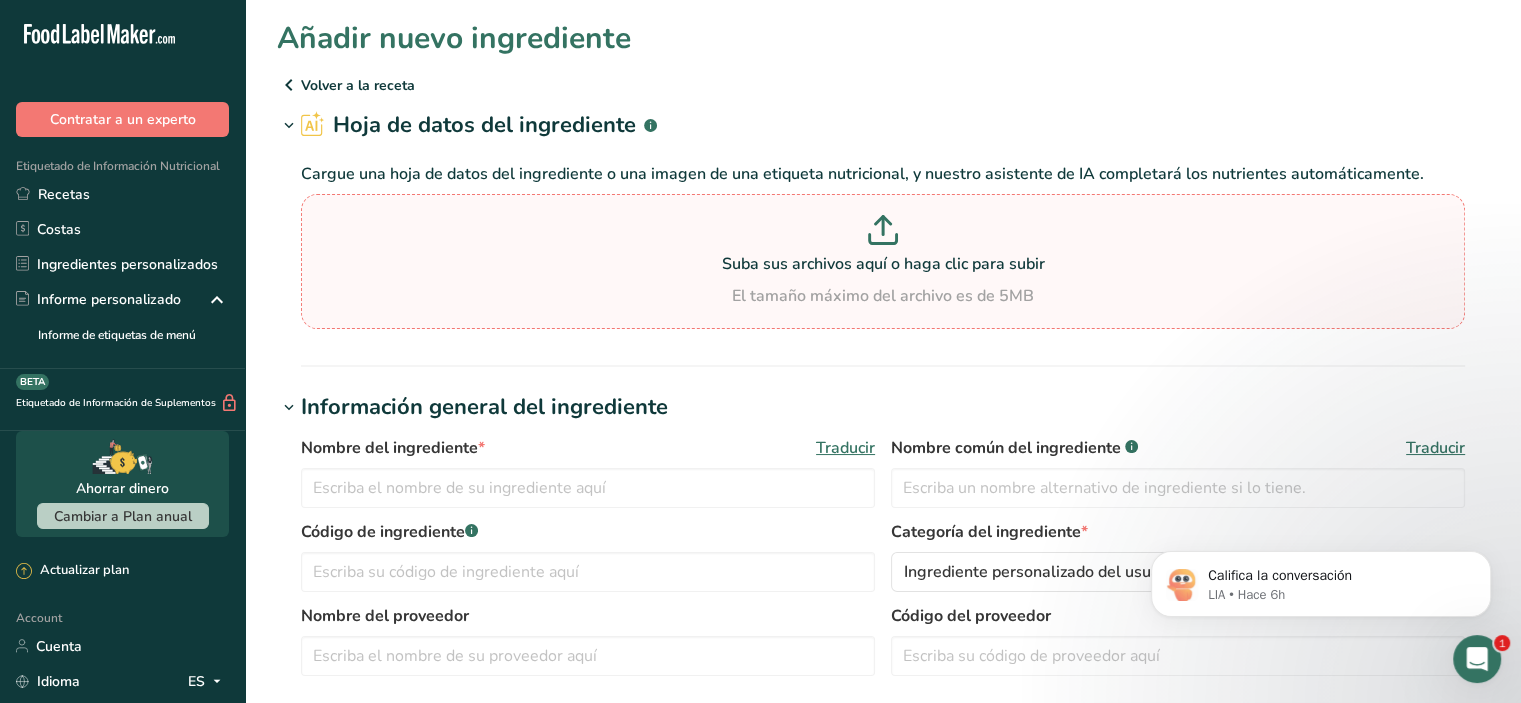 click 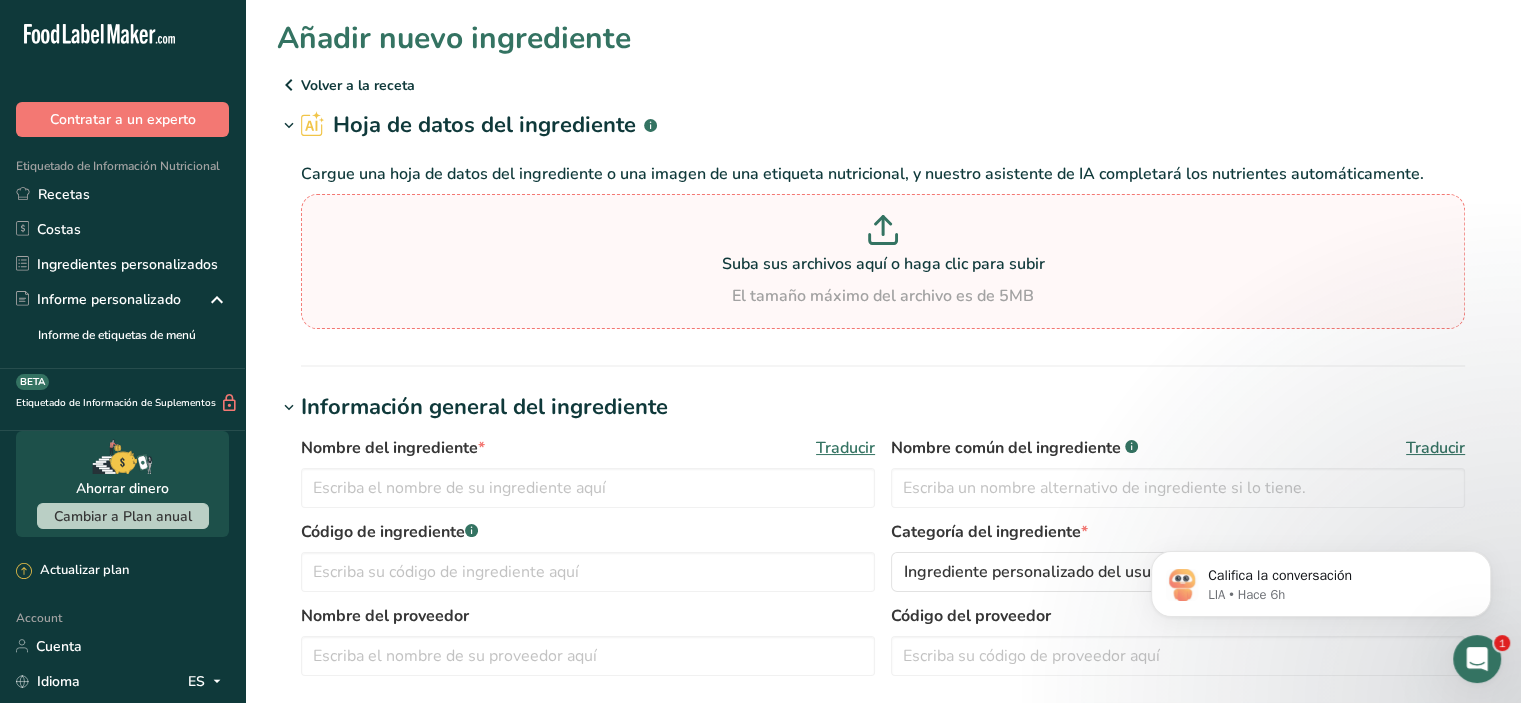 click on "Suba sus archivos aquí o haga clic para subir
El tamaño máximo del archivo es de 5MB" at bounding box center (883, 261) 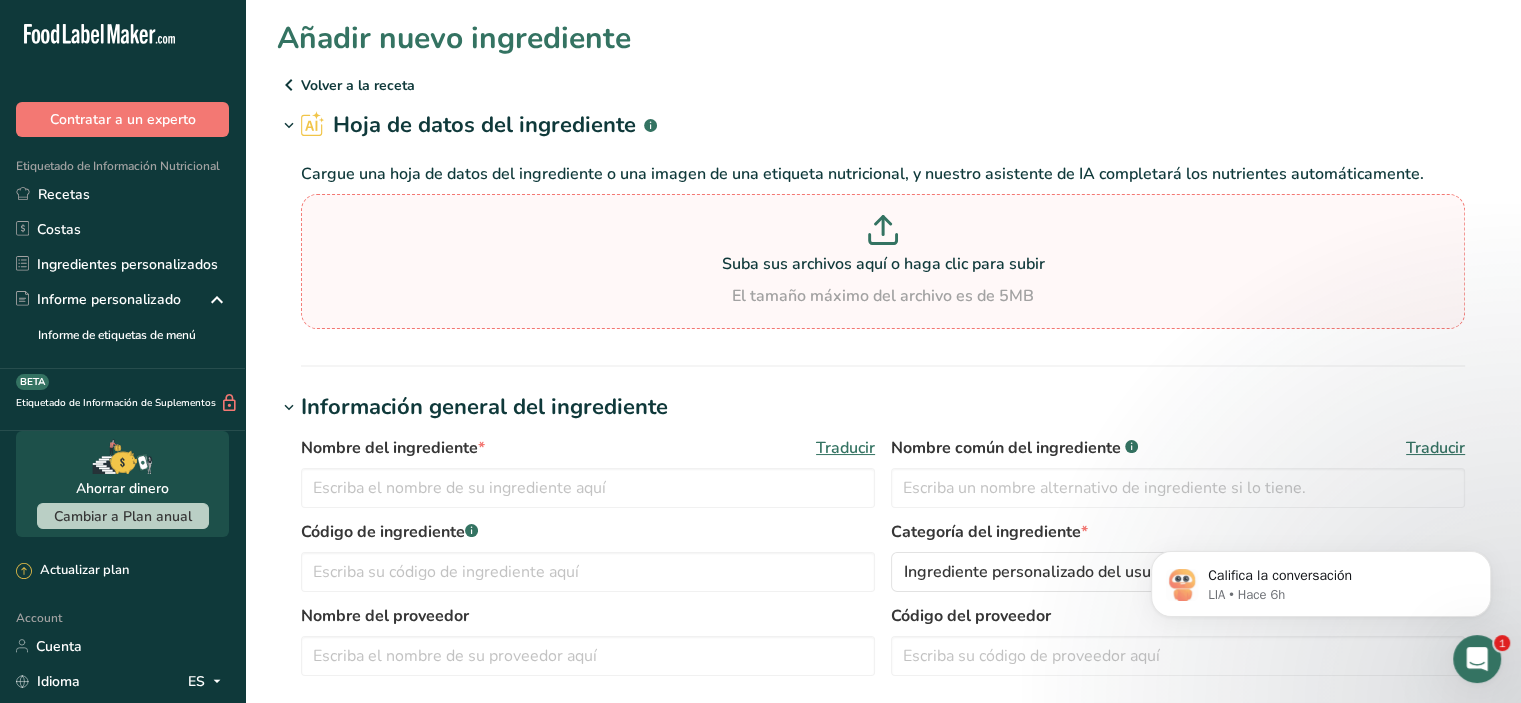type on "C:\fakepath\ADAPTECH-SABORIZANTES-SALADOS-NATURALES-Y-ARTIFICIALES (1).pdf" 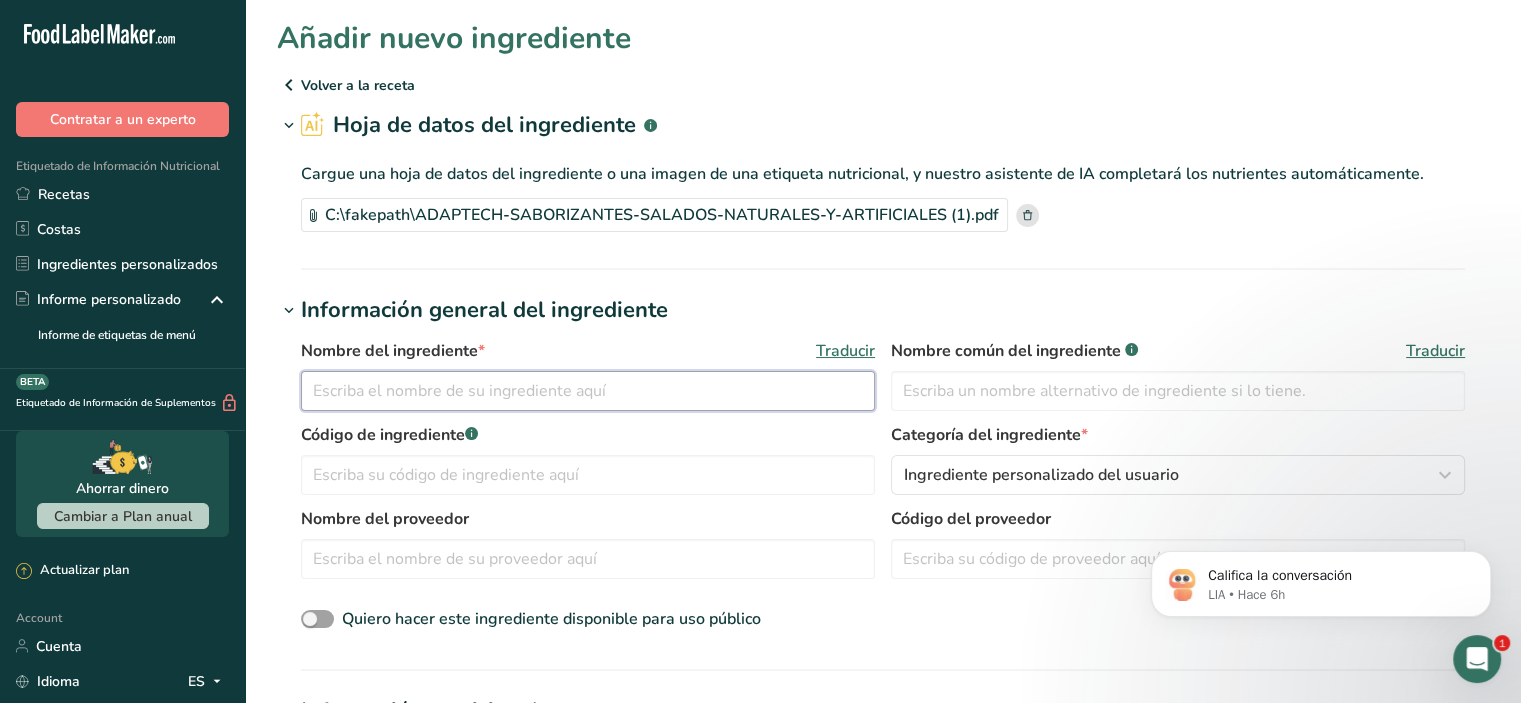 click at bounding box center (588, 391) 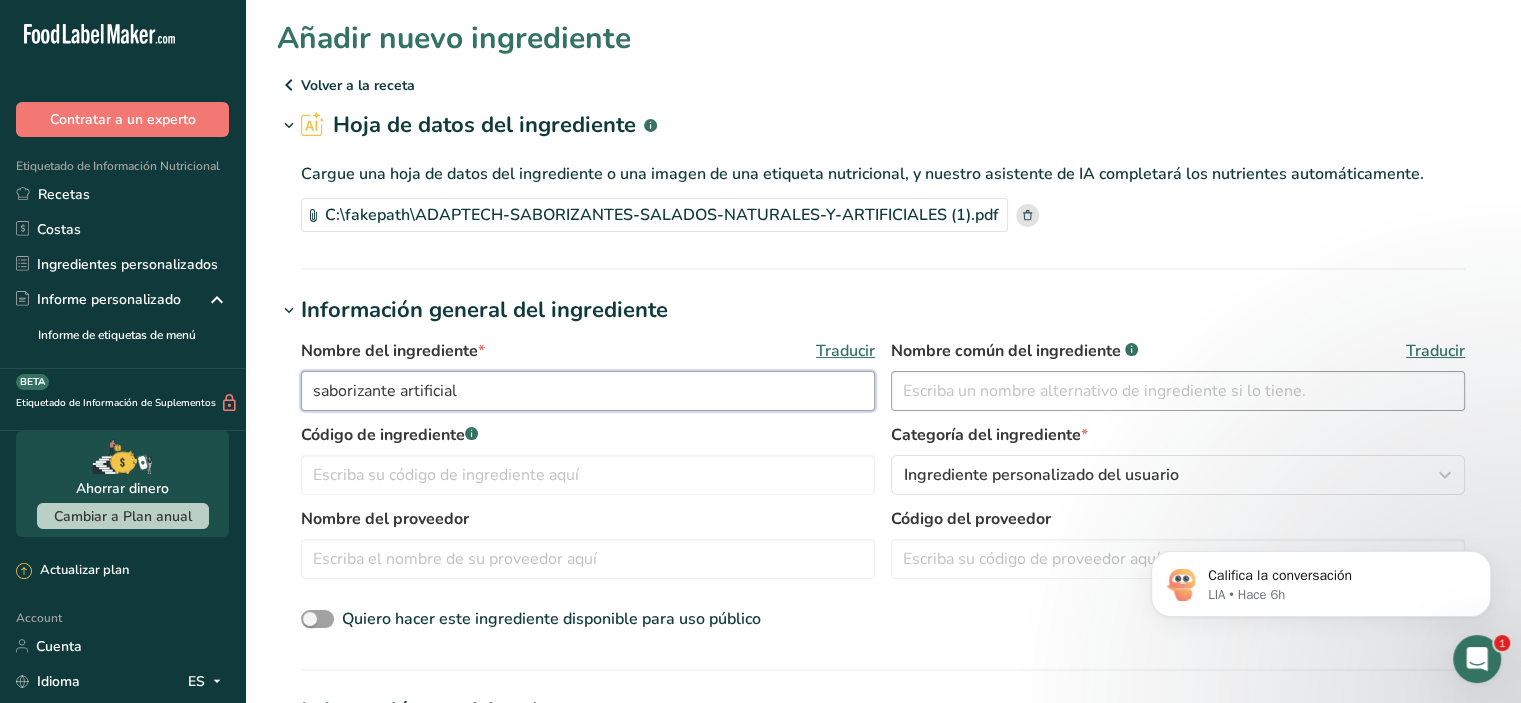 type on "saborizante artificial" 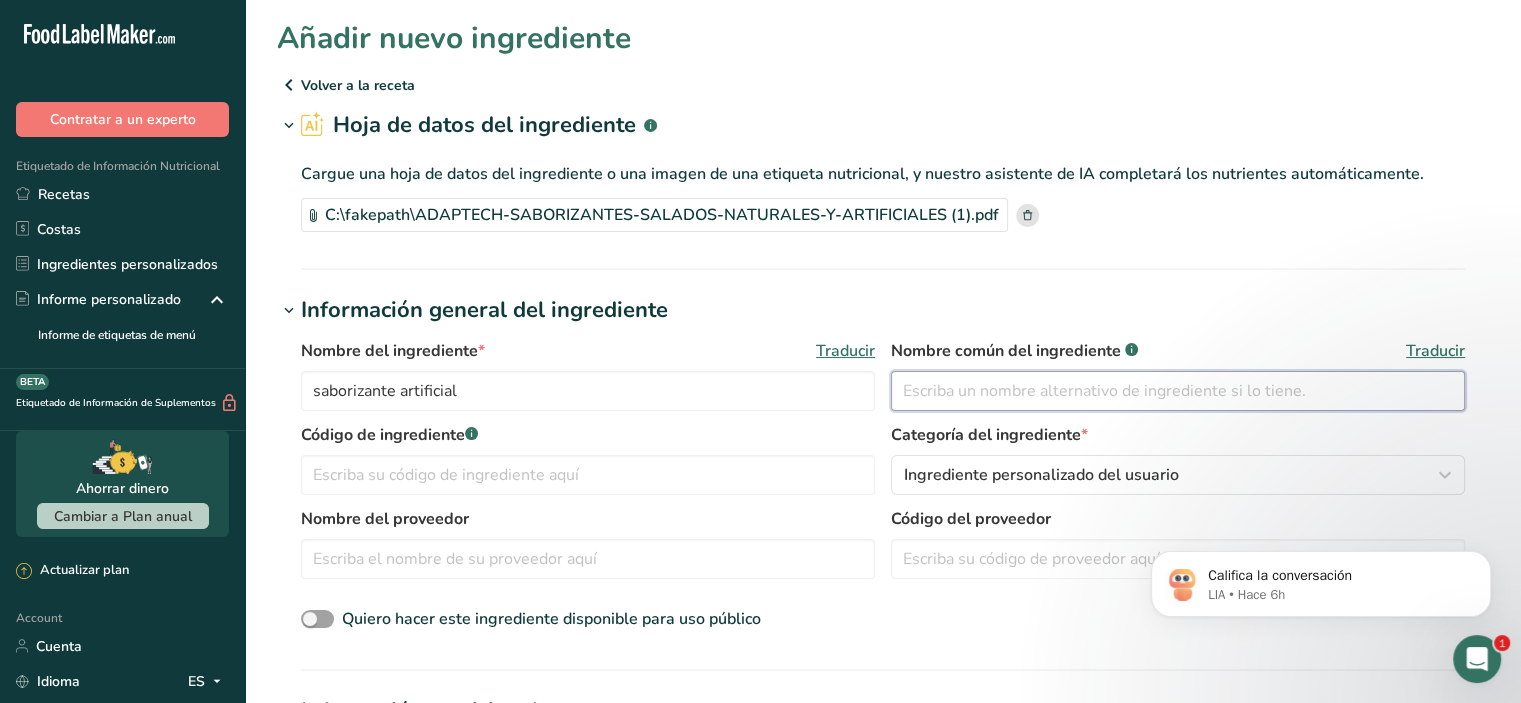 click at bounding box center [1178, 391] 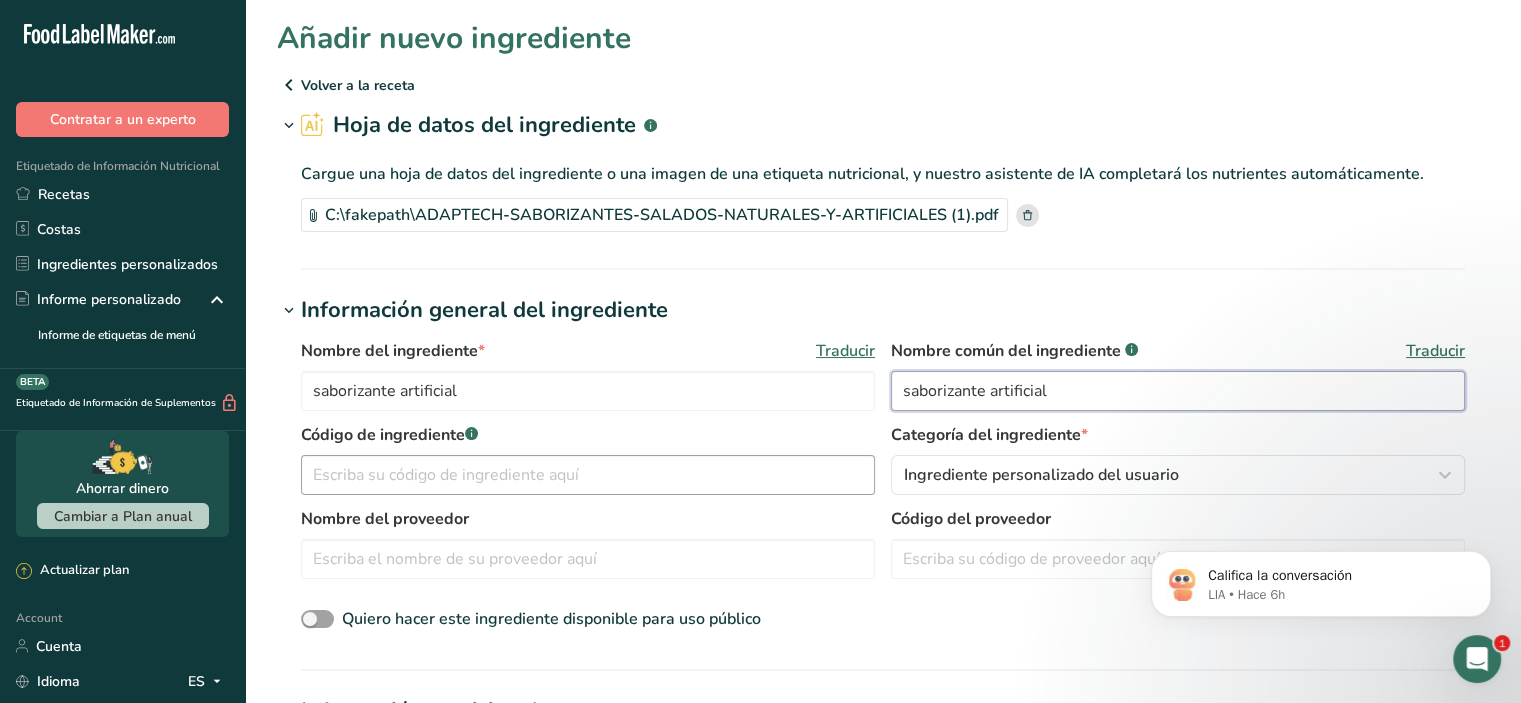 type on "saborizante artificial" 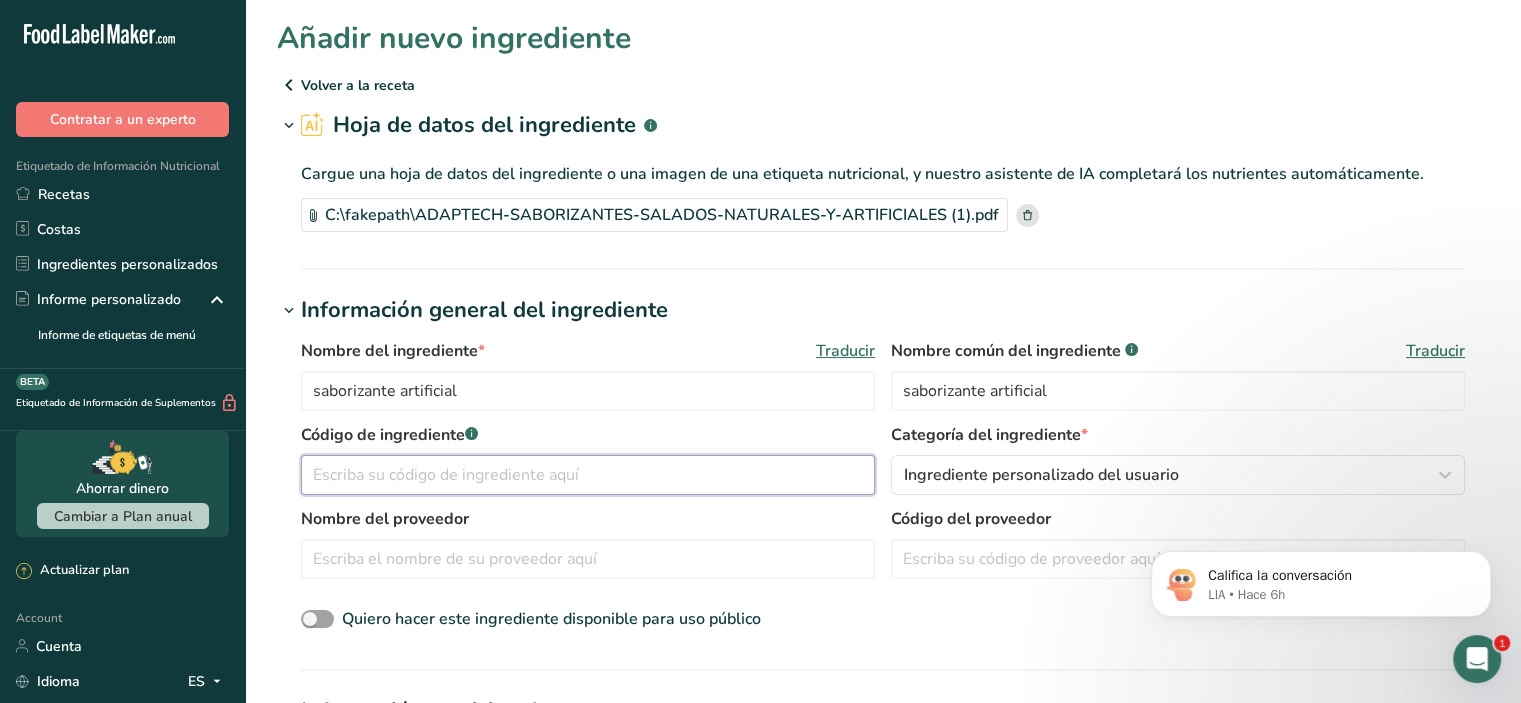 click at bounding box center [588, 475] 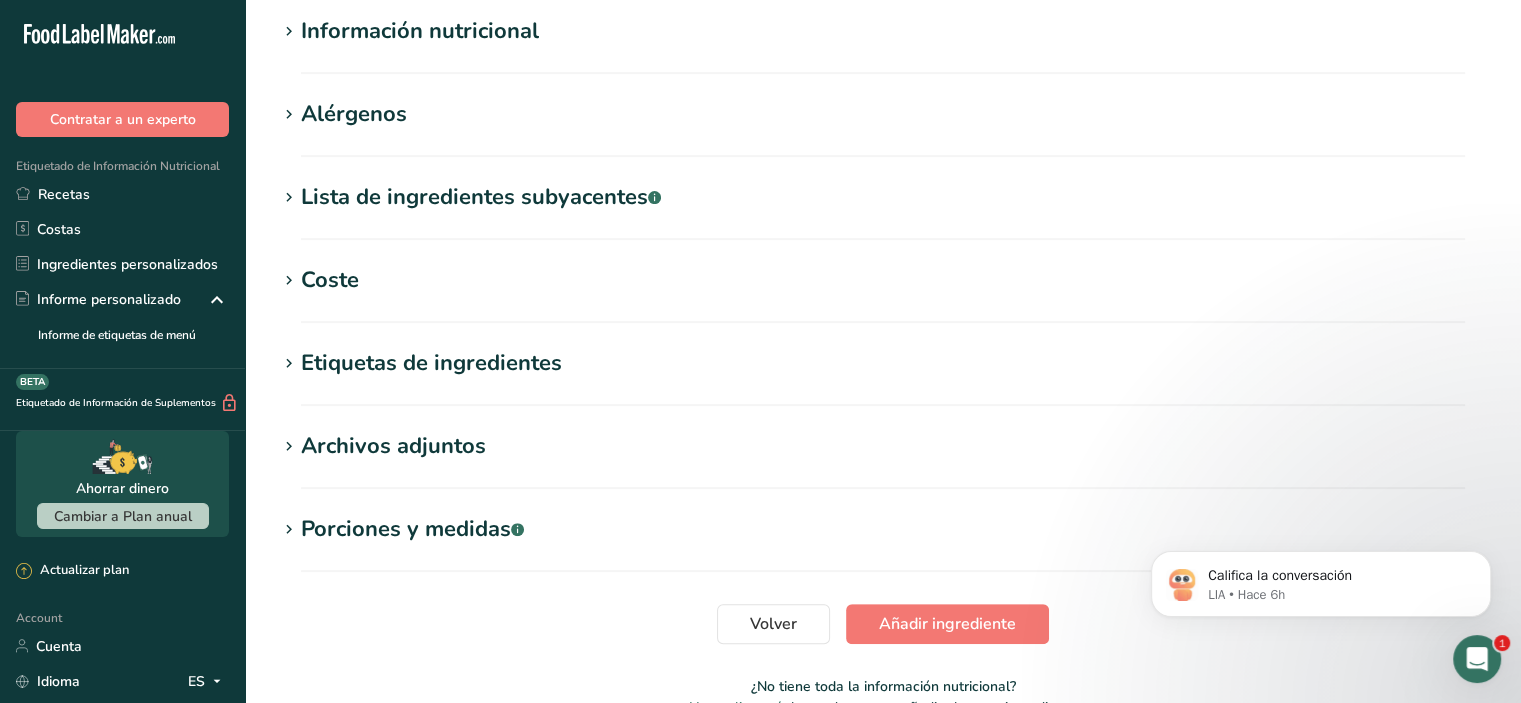 scroll, scrollTop: 700, scrollLeft: 0, axis: vertical 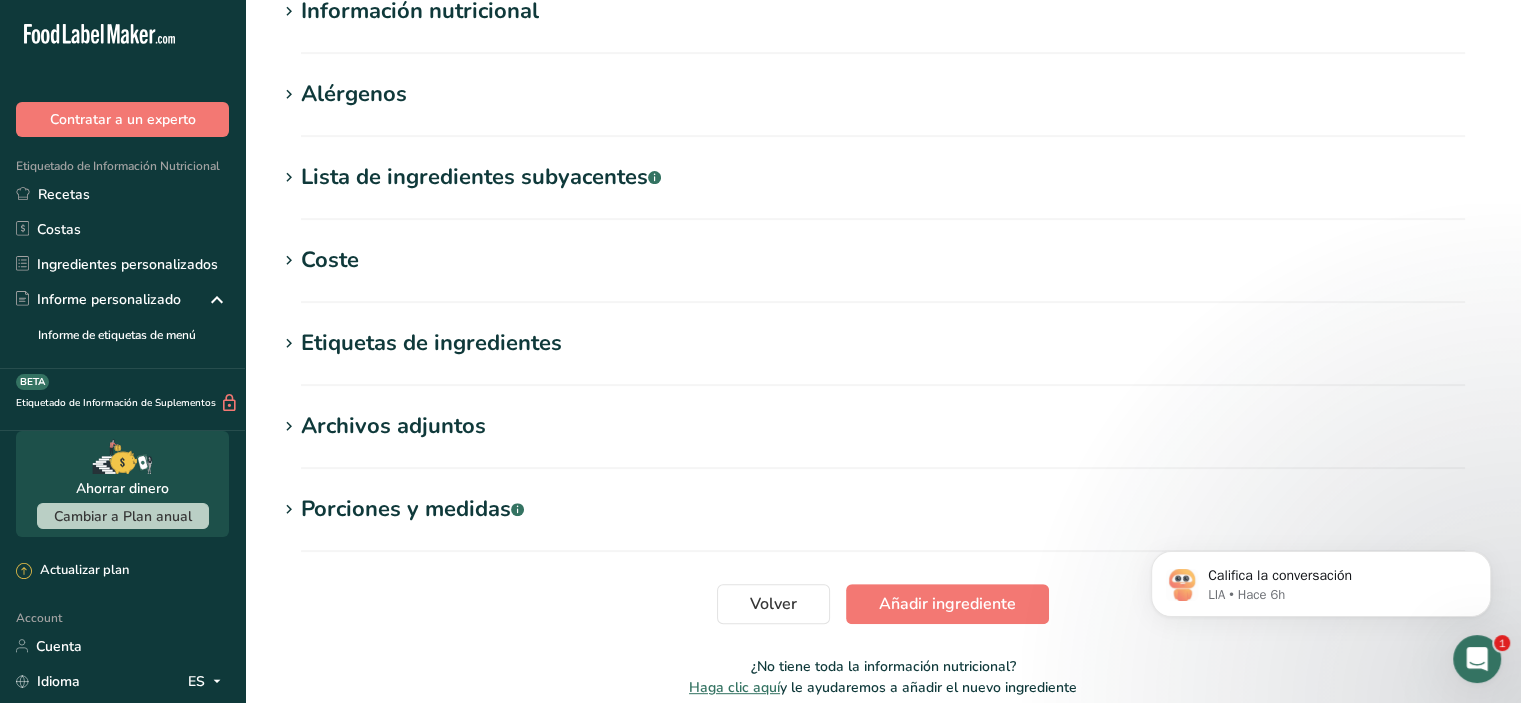 type on "sart" 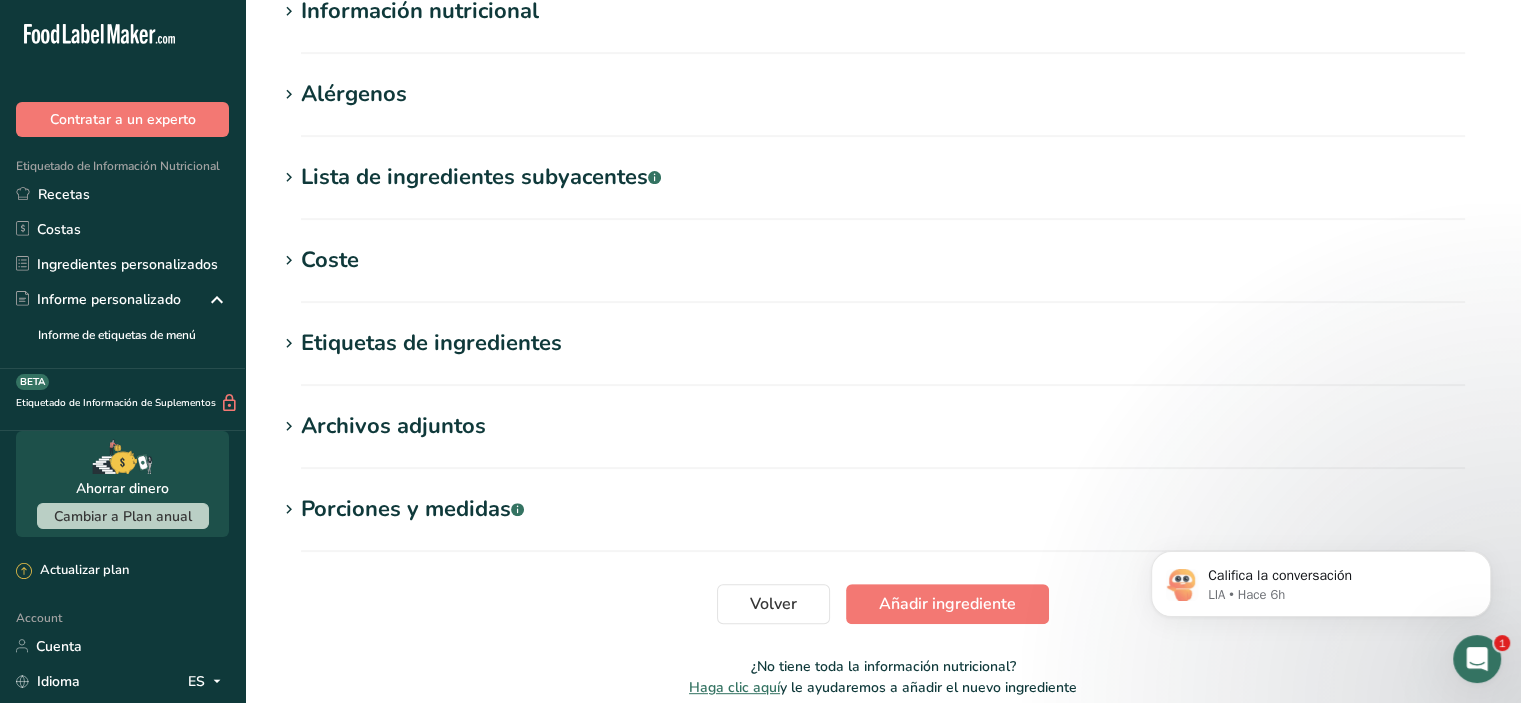 click on "Archivos adjuntos" at bounding box center [393, 426] 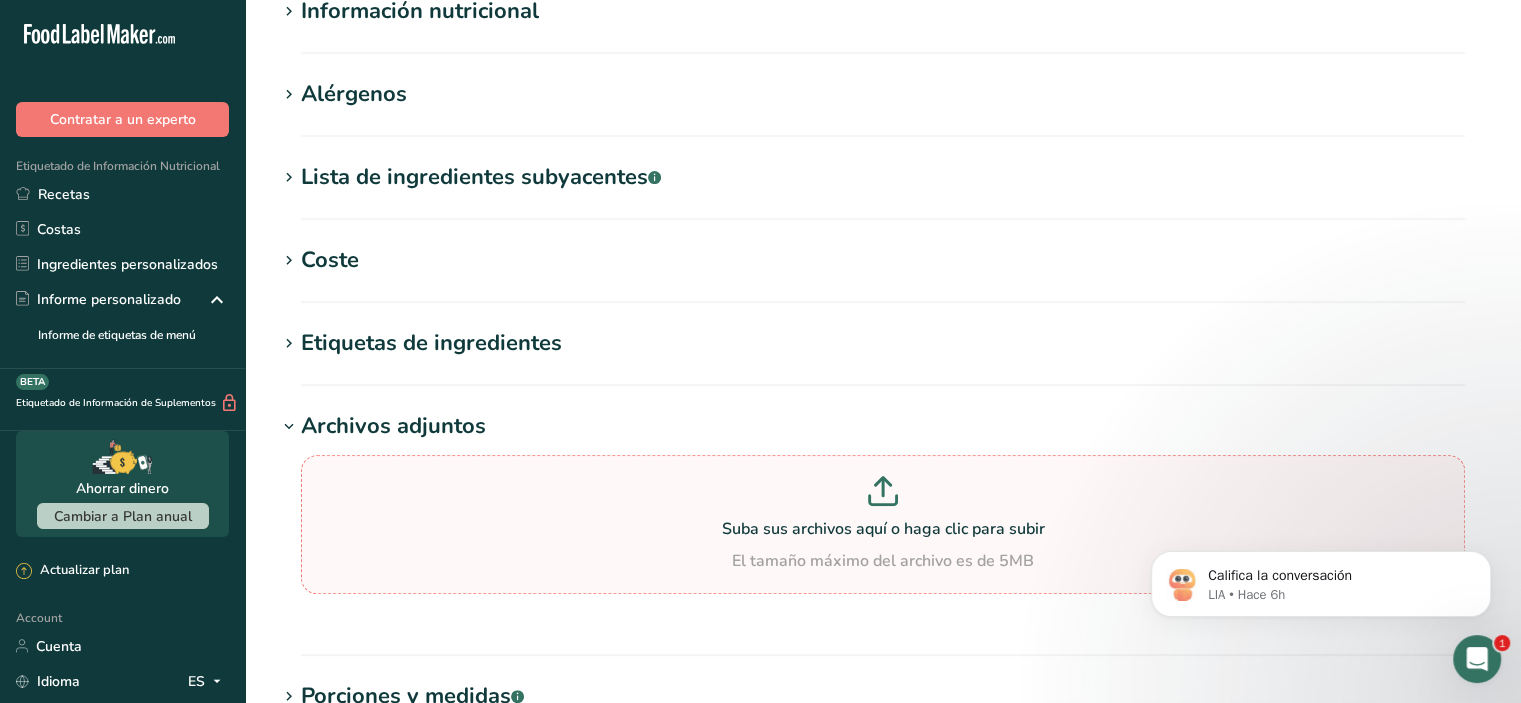 click at bounding box center (883, 494) 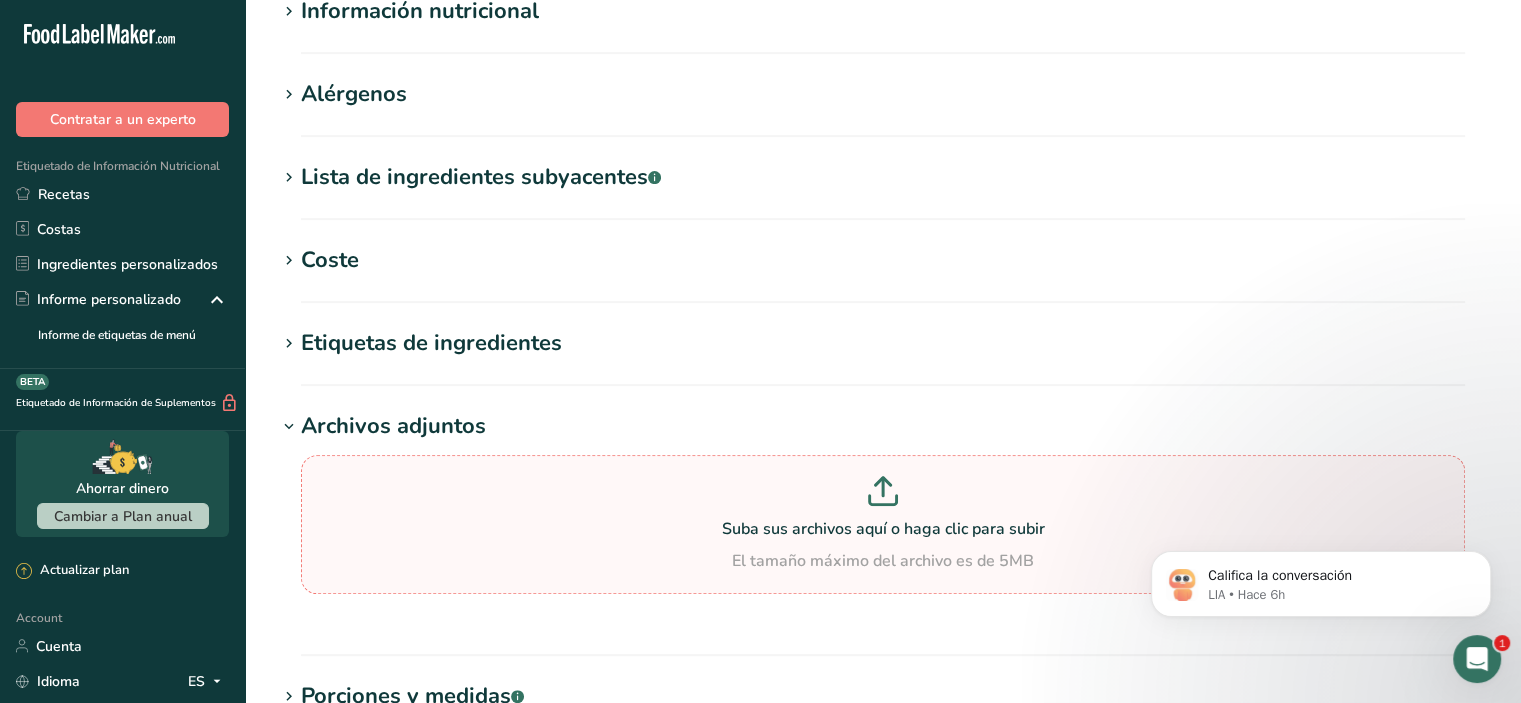 click on "Suba sus archivos aquí o haga clic para subir
El tamaño máximo del archivo es de 5MB" at bounding box center [883, 524] 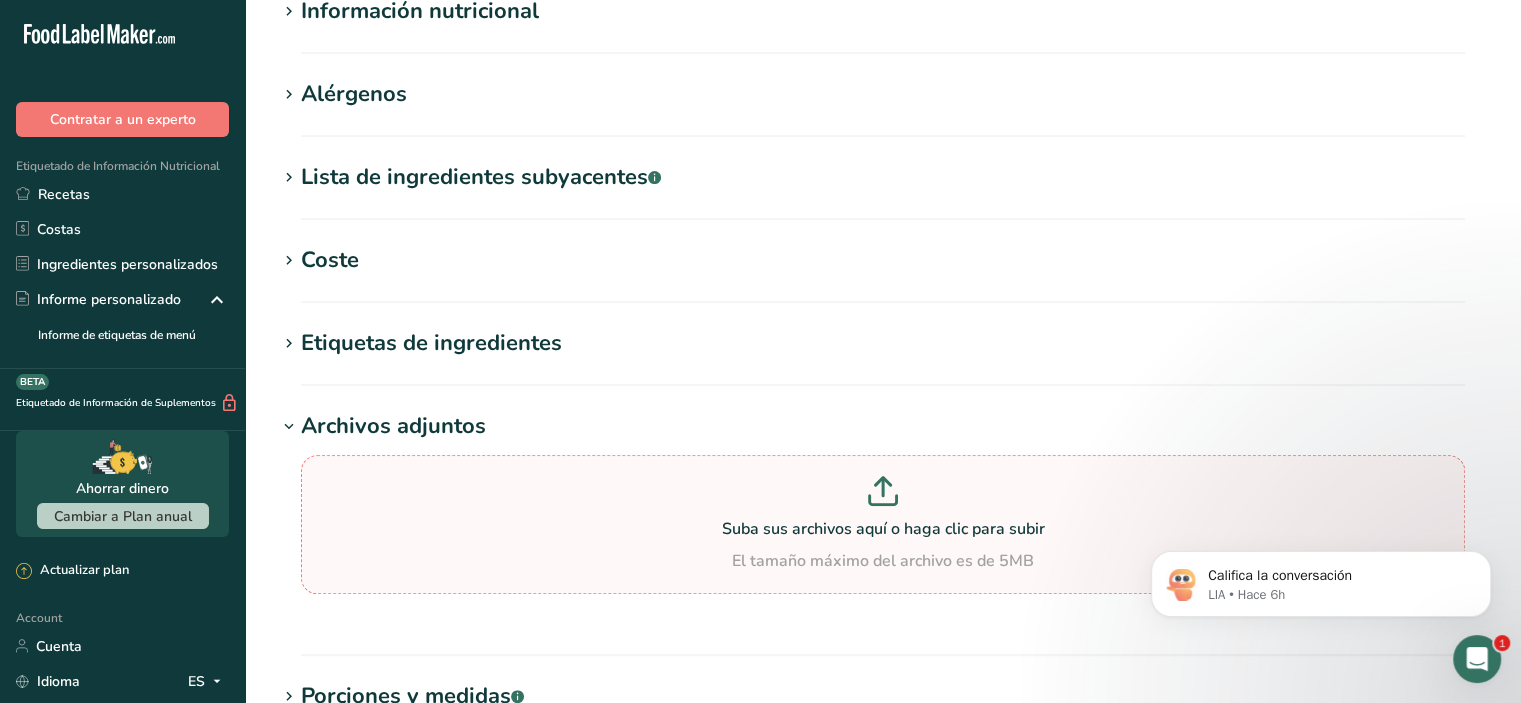 type on "C:\fakepath\ADAPTECH-SABORIZANTES-SALADOS-NATURALES-Y-ARTIFICIALES (1).pdf" 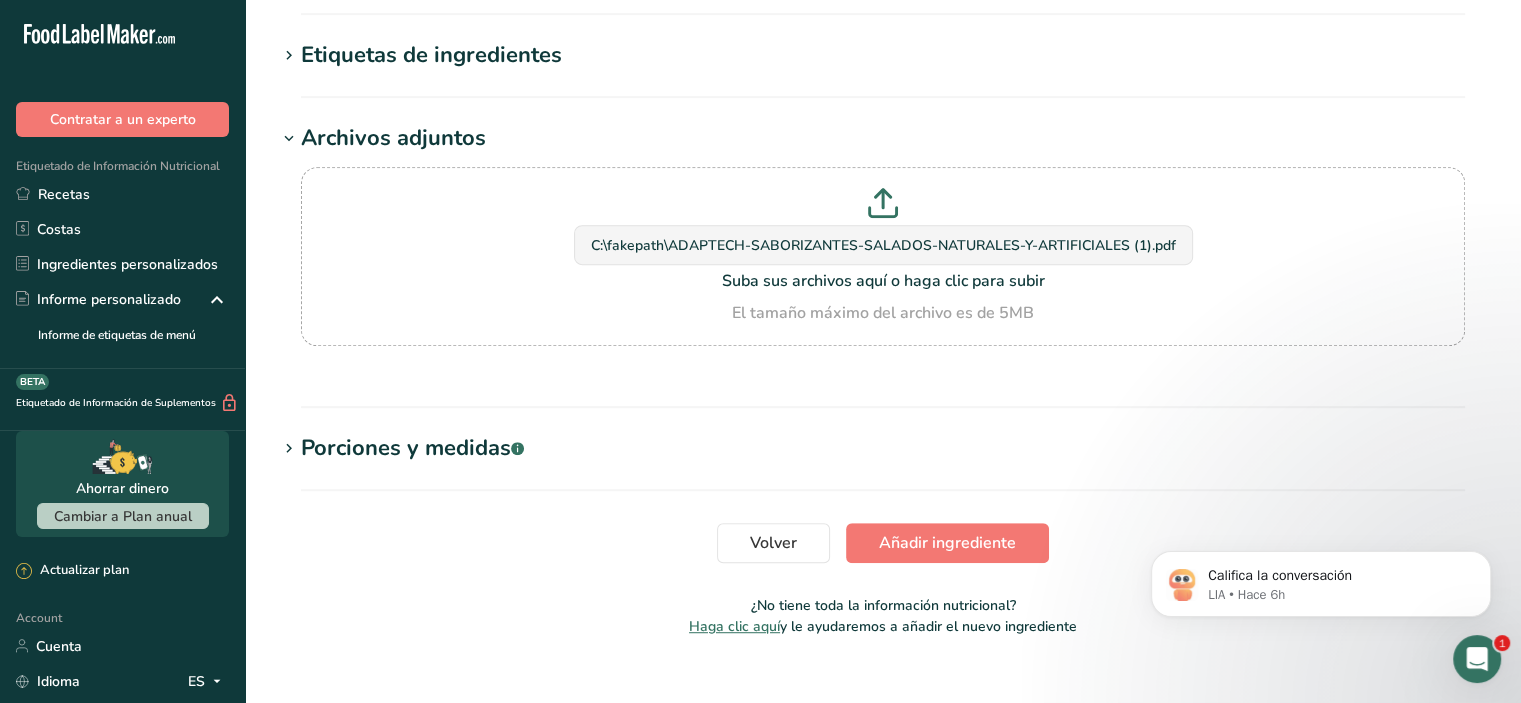 scroll, scrollTop: 1000, scrollLeft: 0, axis: vertical 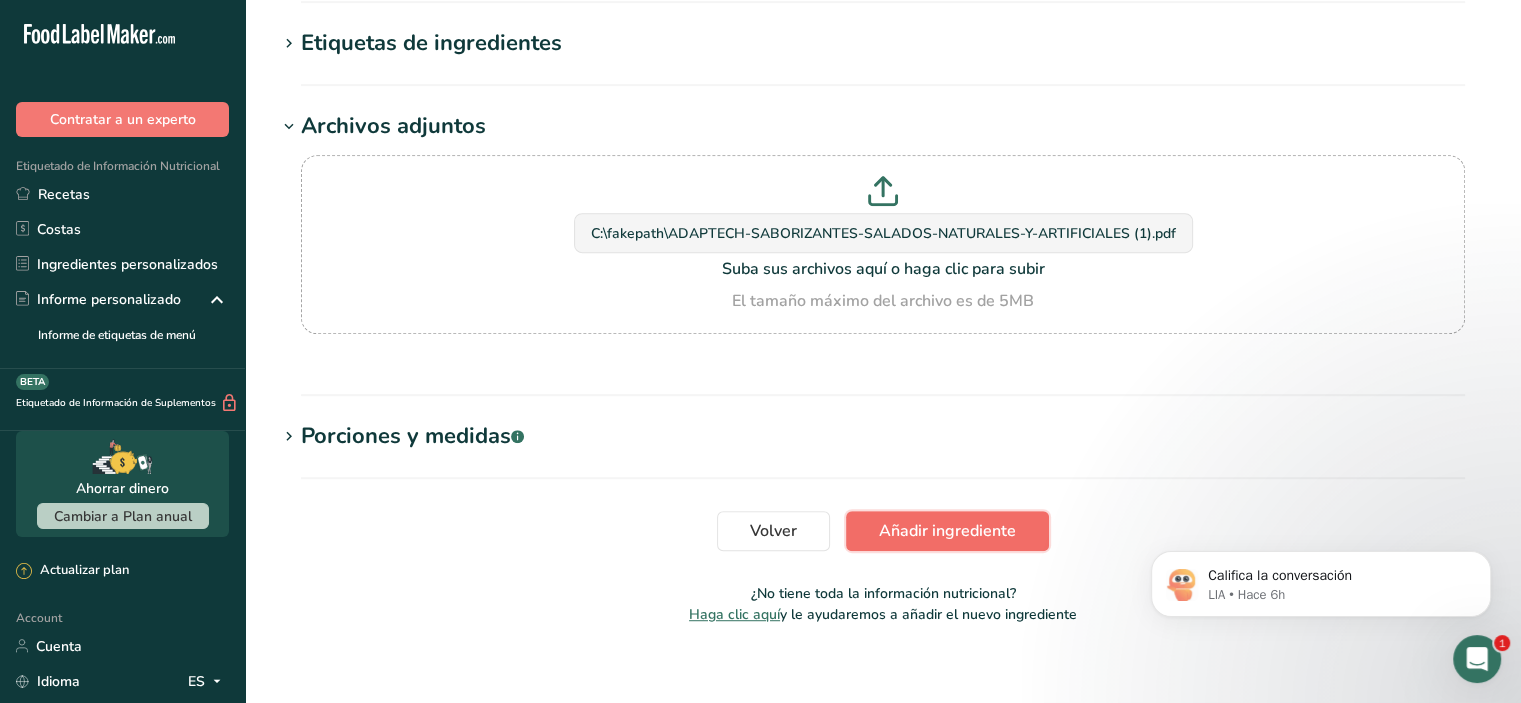 click on "Añadir ingrediente" at bounding box center [947, 531] 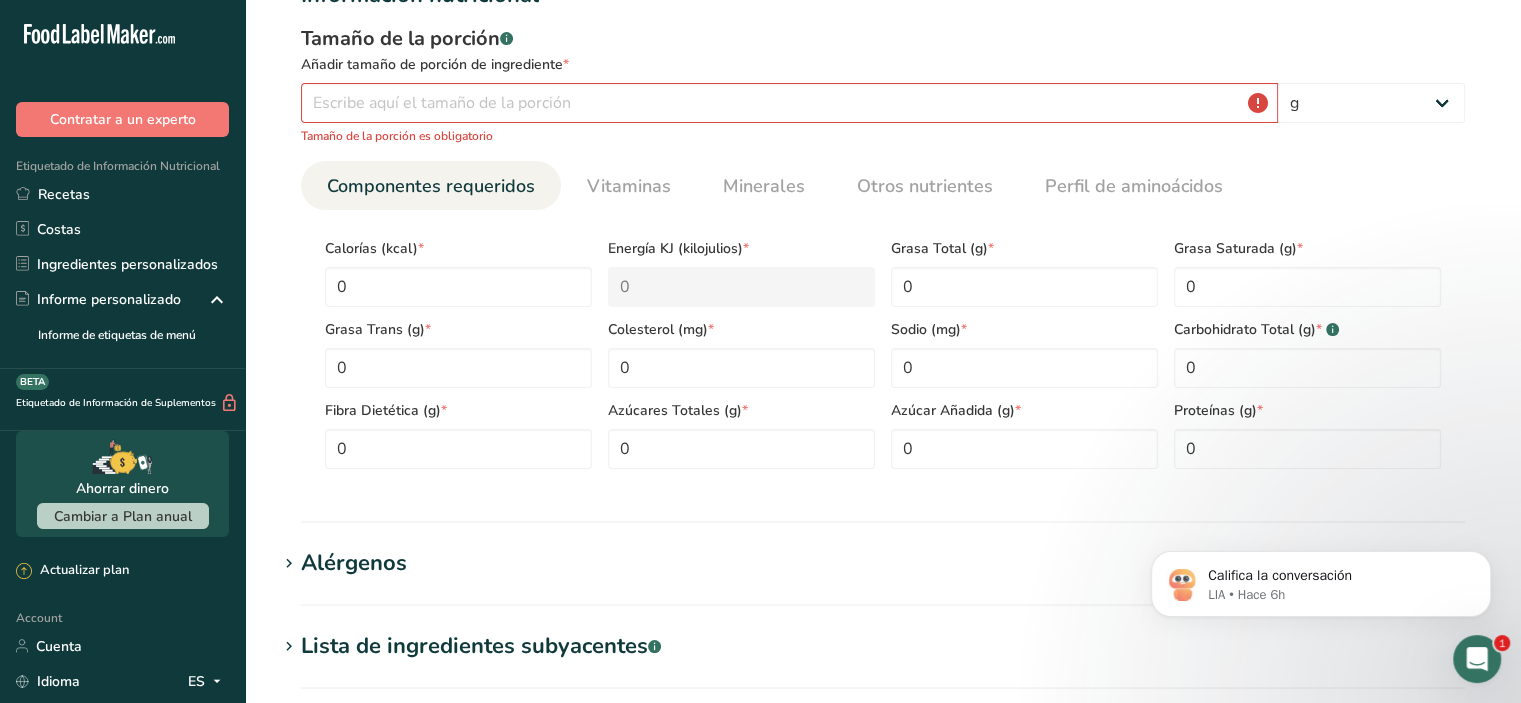 scroll, scrollTop: 295, scrollLeft: 0, axis: vertical 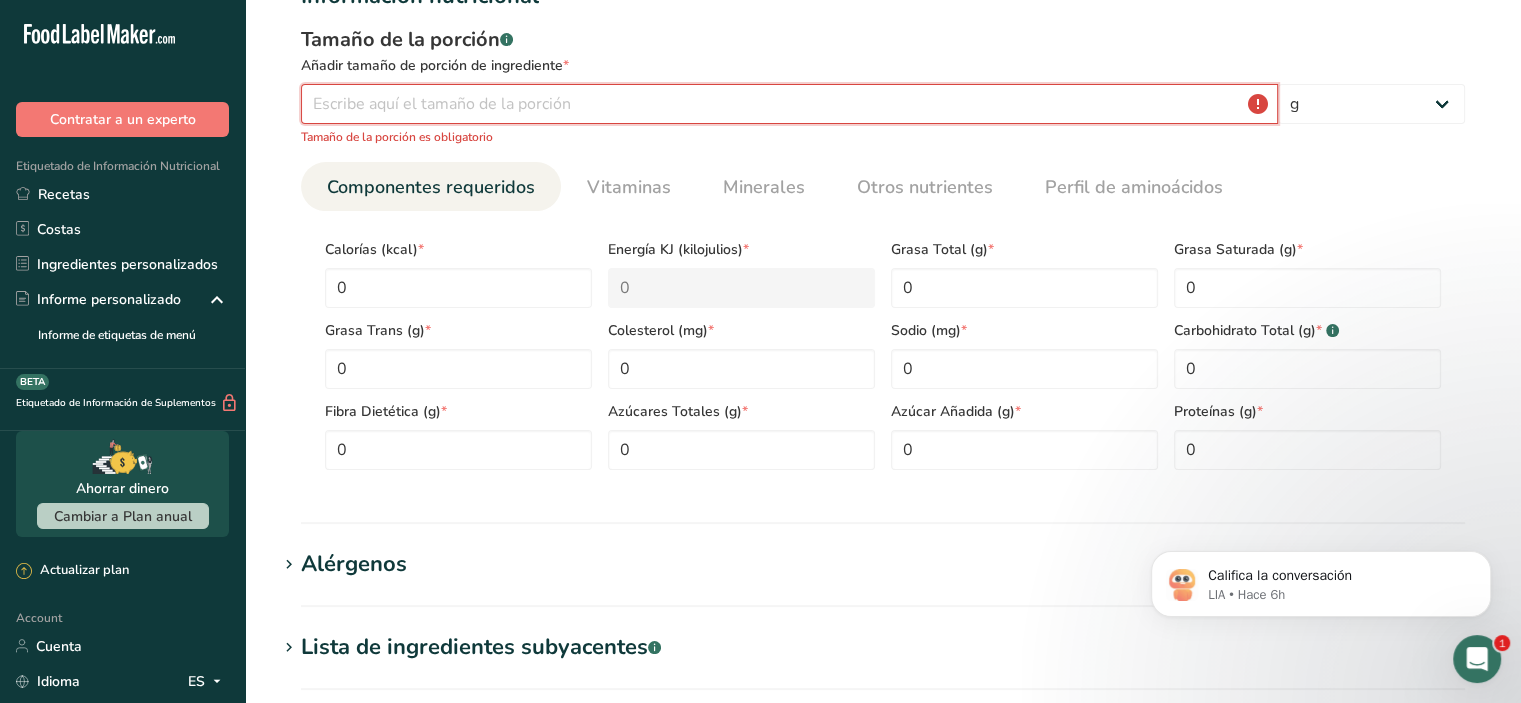 click at bounding box center (789, 104) 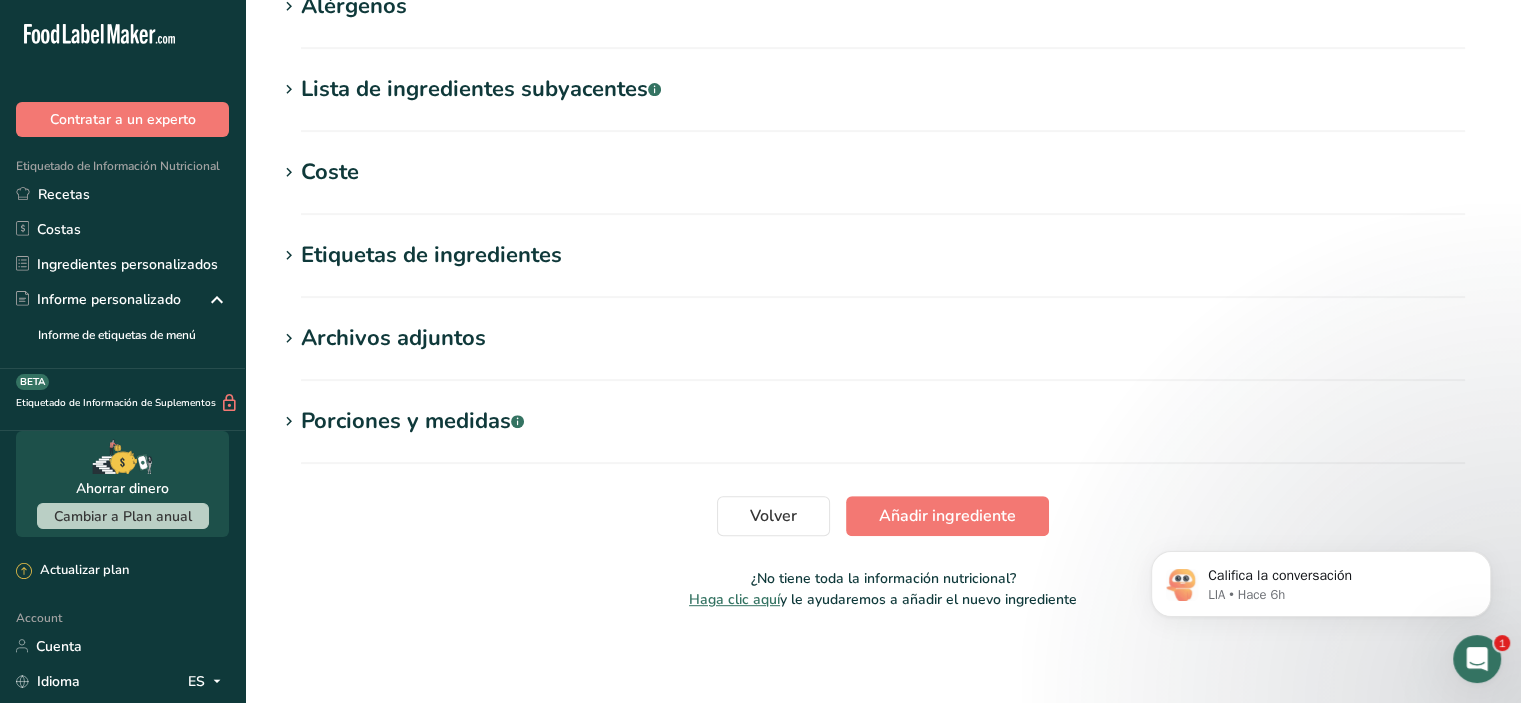 scroll, scrollTop: 833, scrollLeft: 0, axis: vertical 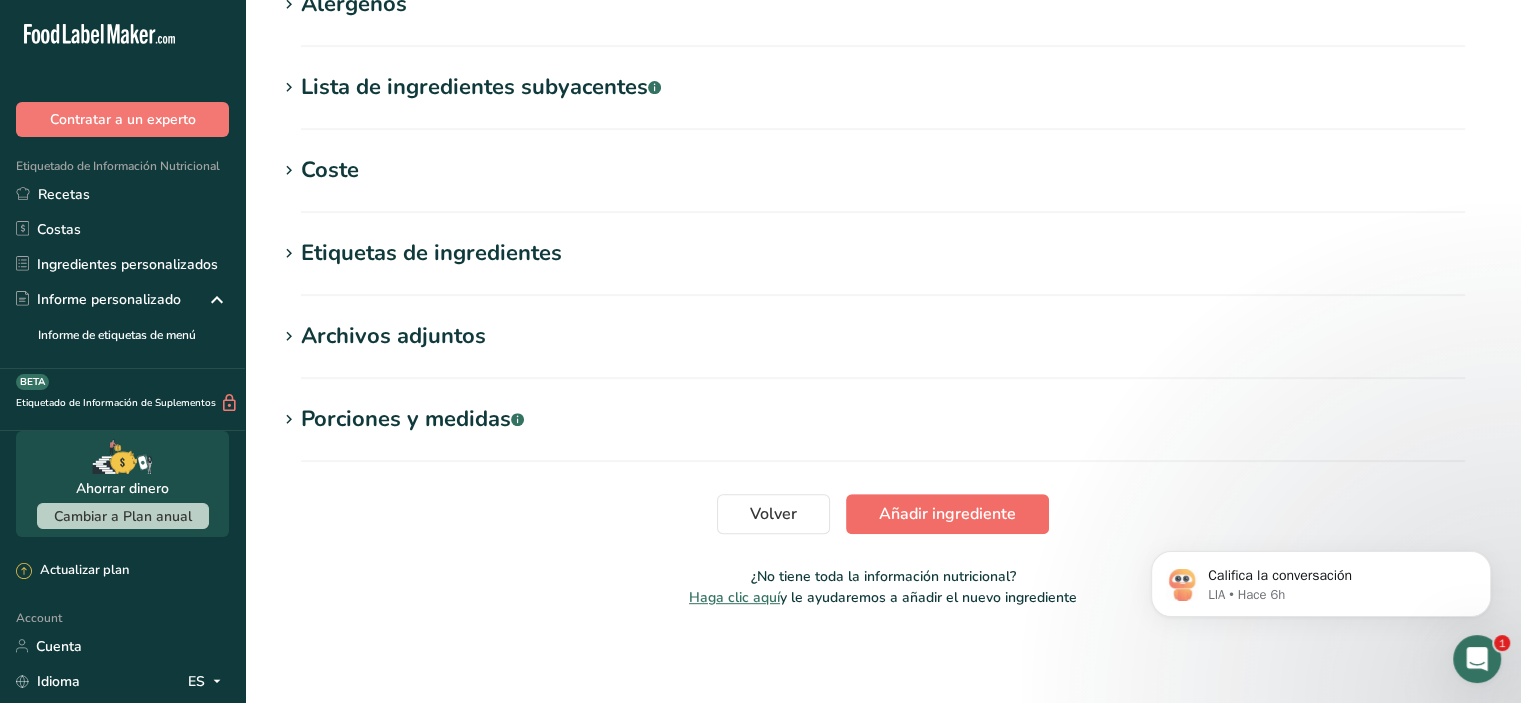 type on "100" 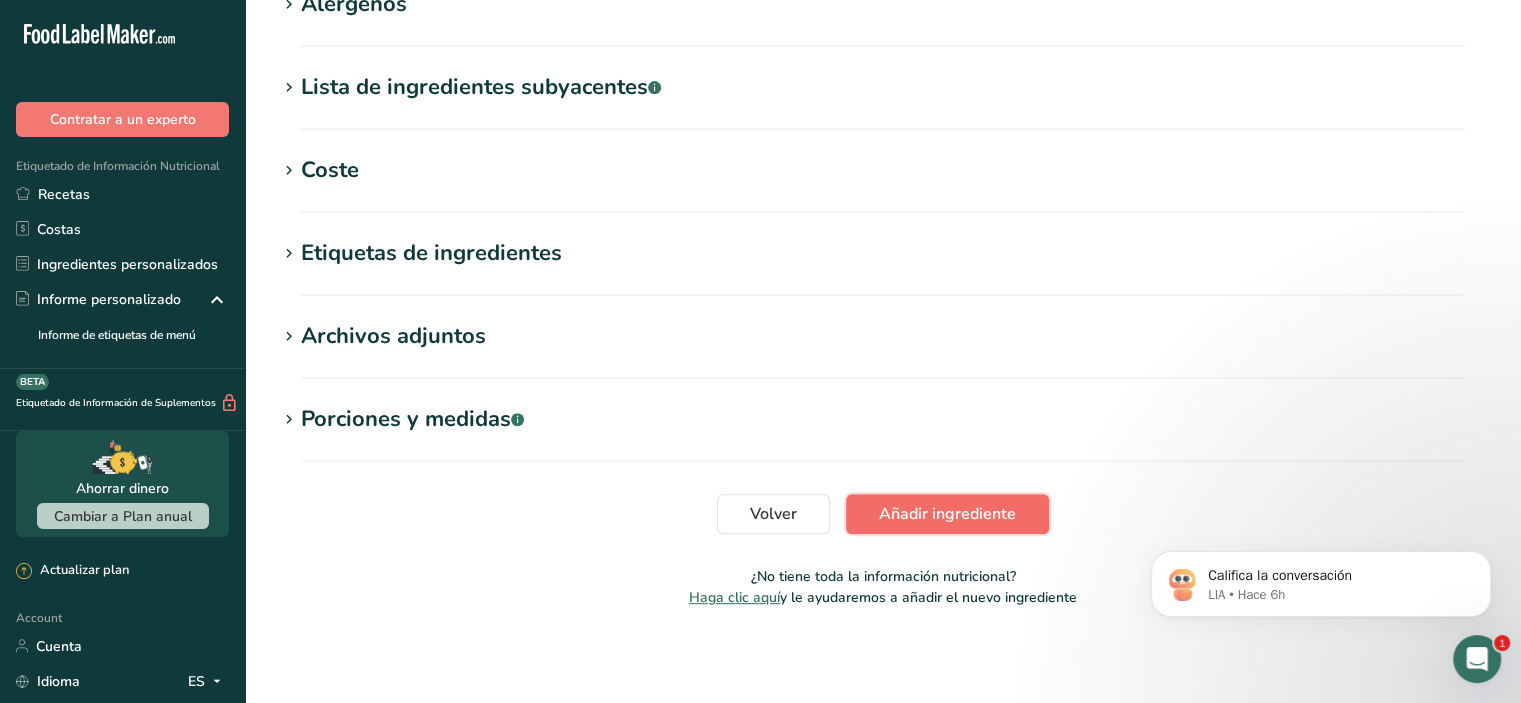 click on "Añadir ingrediente" at bounding box center (947, 514) 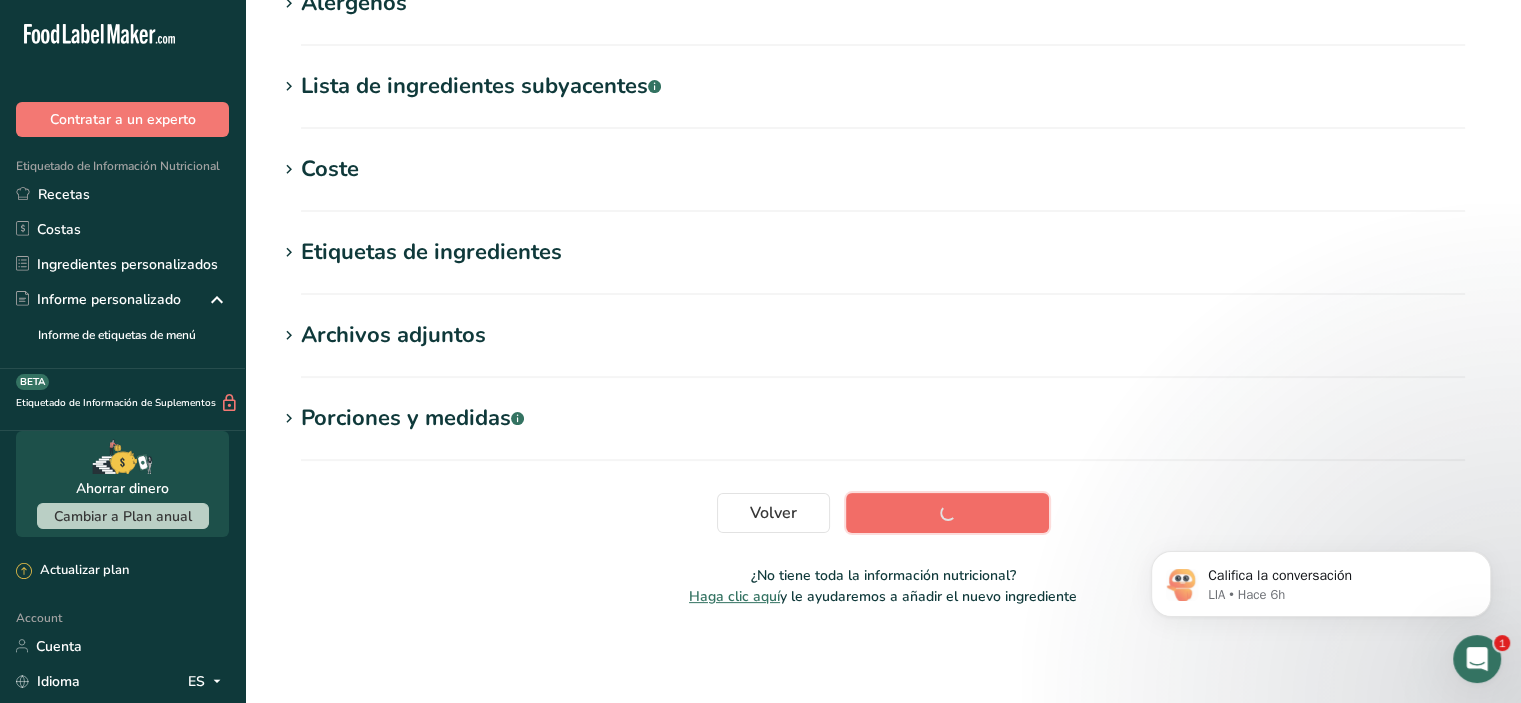 scroll, scrollTop: 370, scrollLeft: 0, axis: vertical 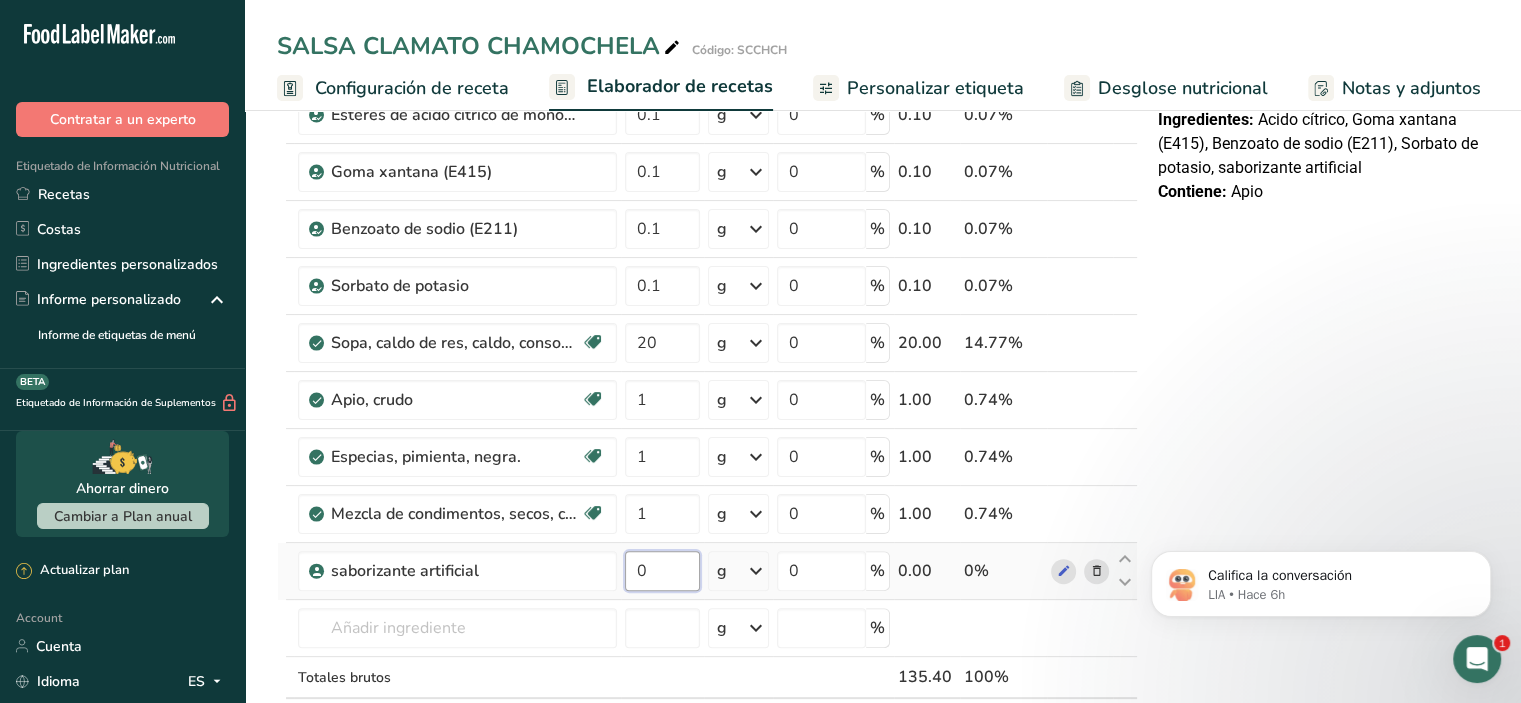 click on "0" at bounding box center [662, 571] 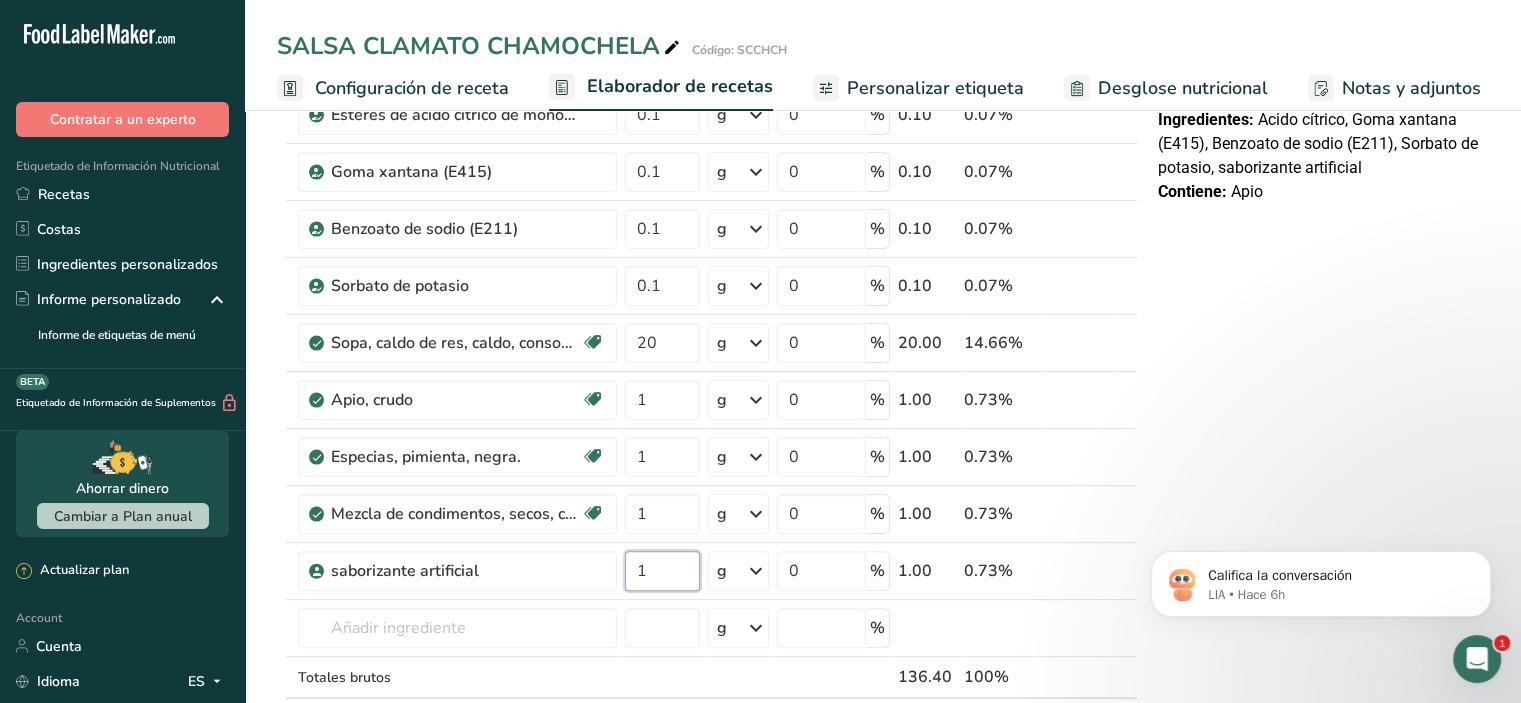 type on "1" 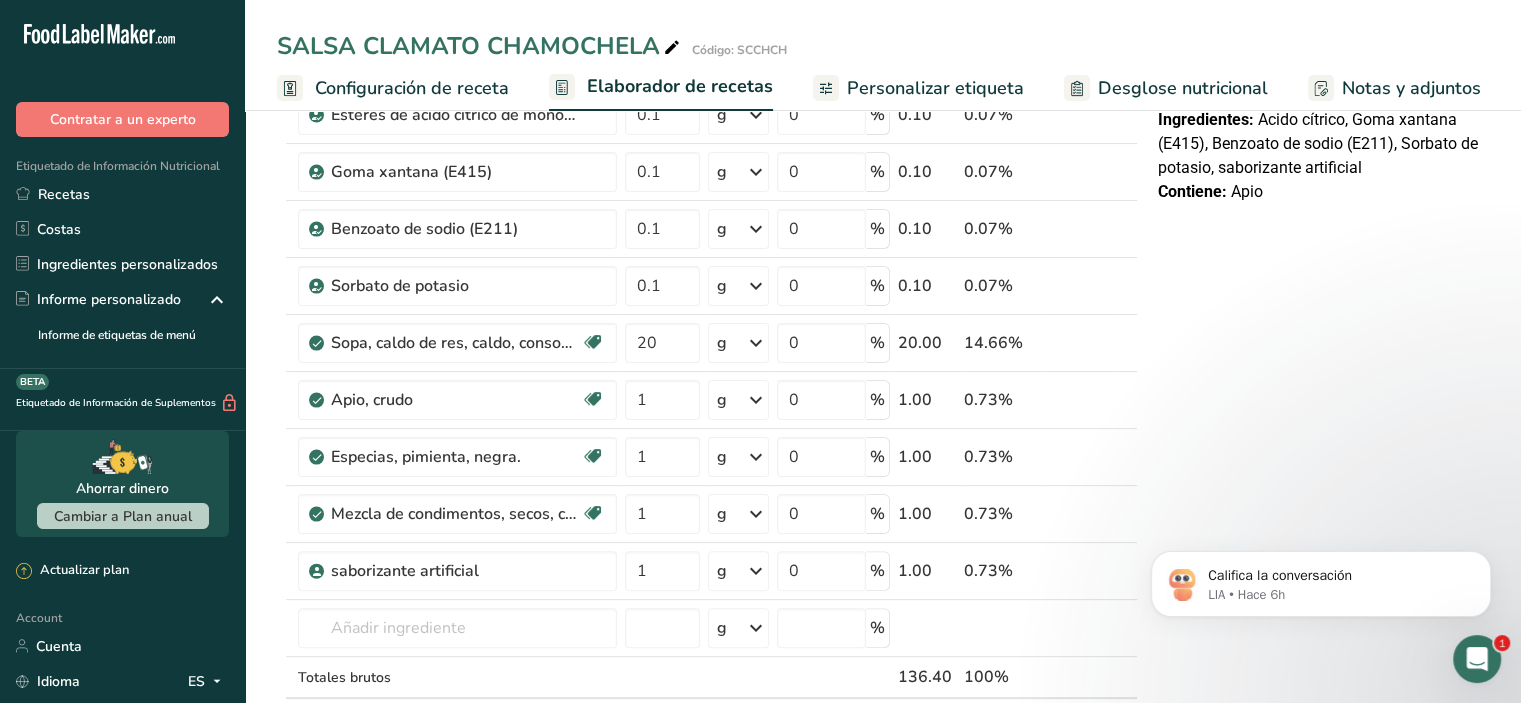 click on "Declaración Nutrimental
Tamaño de la porción
100 (500g)
Aproximadamente 1 Porción Por Envase
Contenido energético   por envase
60 kcal (250 kJ)
Por 100 g
Contenido energético
10 kcal (50 kJ)
Proteínas
1 g
Grasa Total
0.1 g
Grasa Saturada
0 g
Grasa Trans
0 g
Carbohidrato Total
2 g
Azúcares Totales
0 g
Azúcar Añadida
0 g
Fibra Dietética
0 g
Sodio
400 mg
Ingredientes:" at bounding box center (1330, 616) 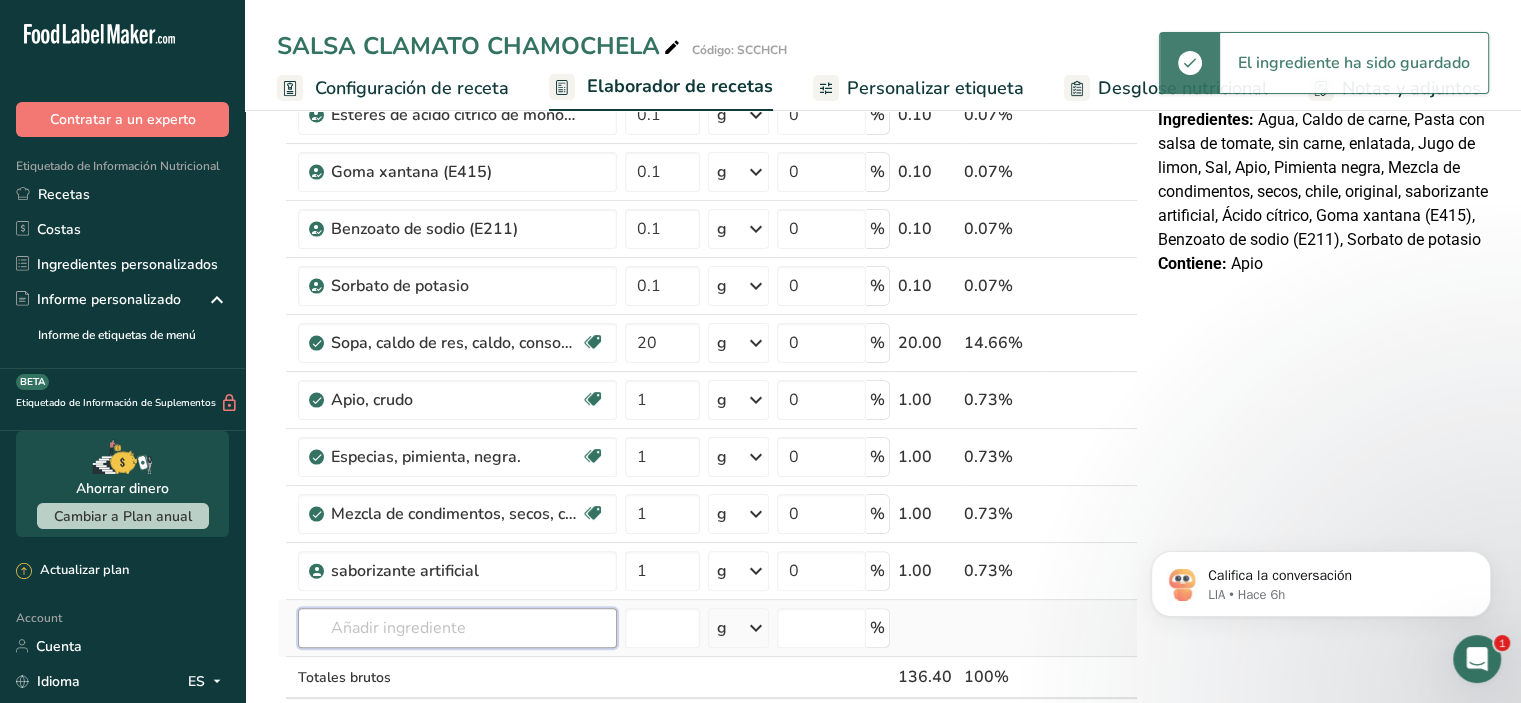 click at bounding box center (457, 628) 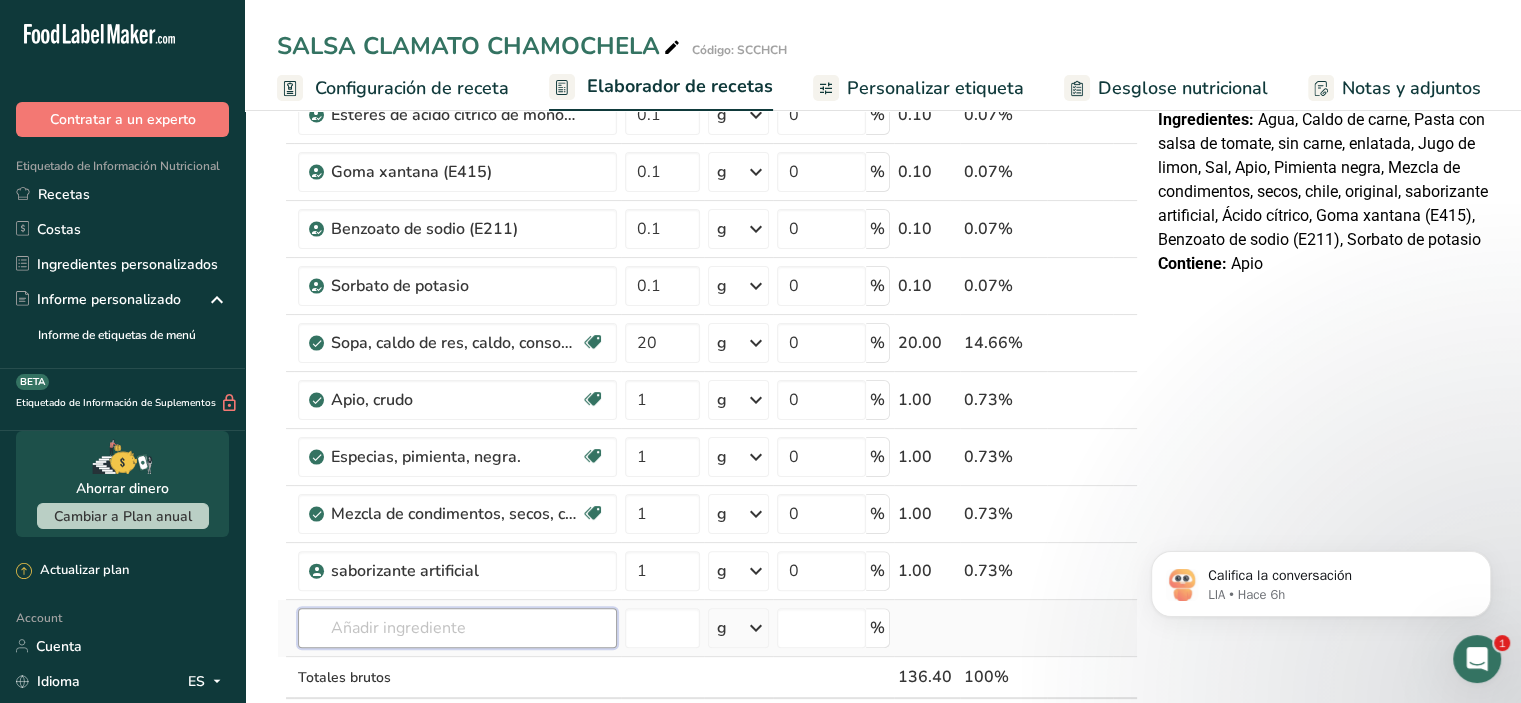 click at bounding box center [457, 628] 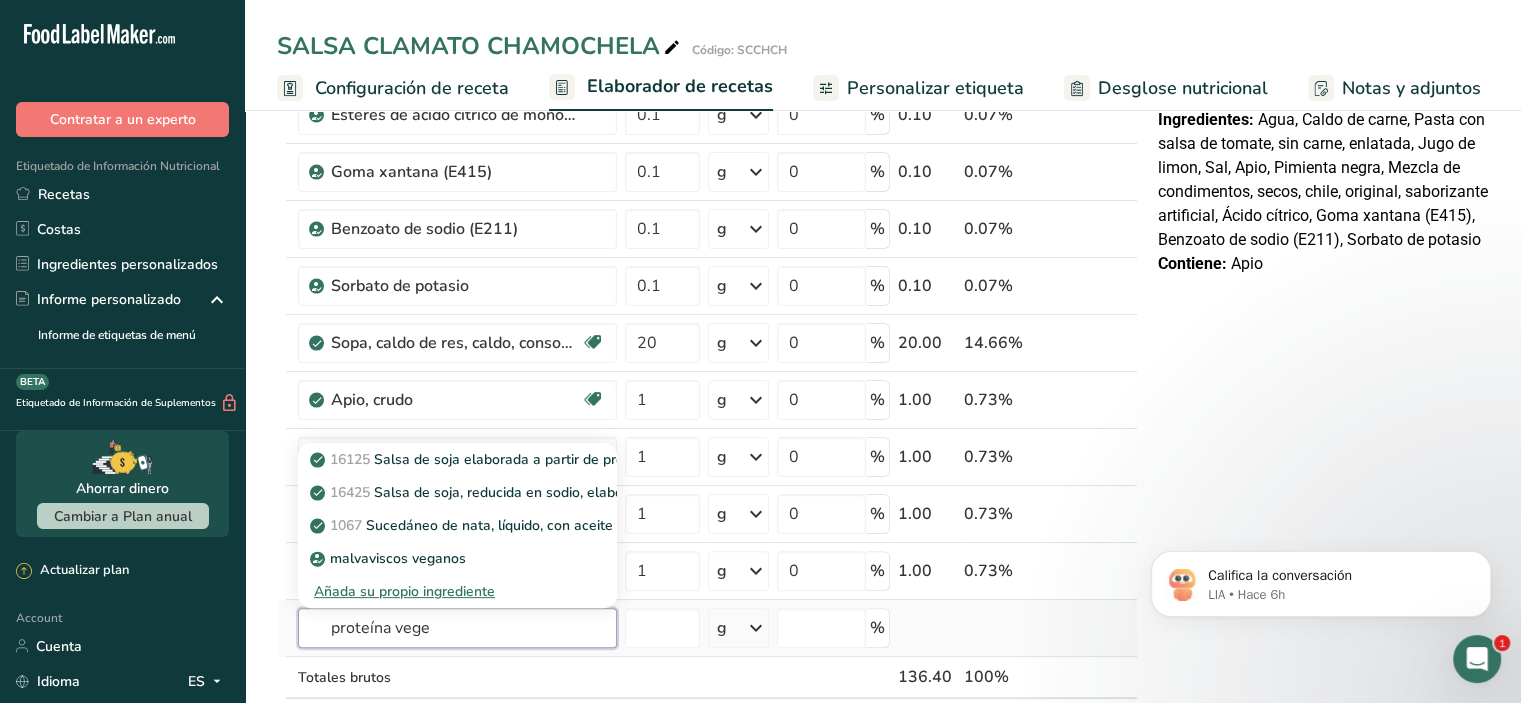 type on "proteína vege" 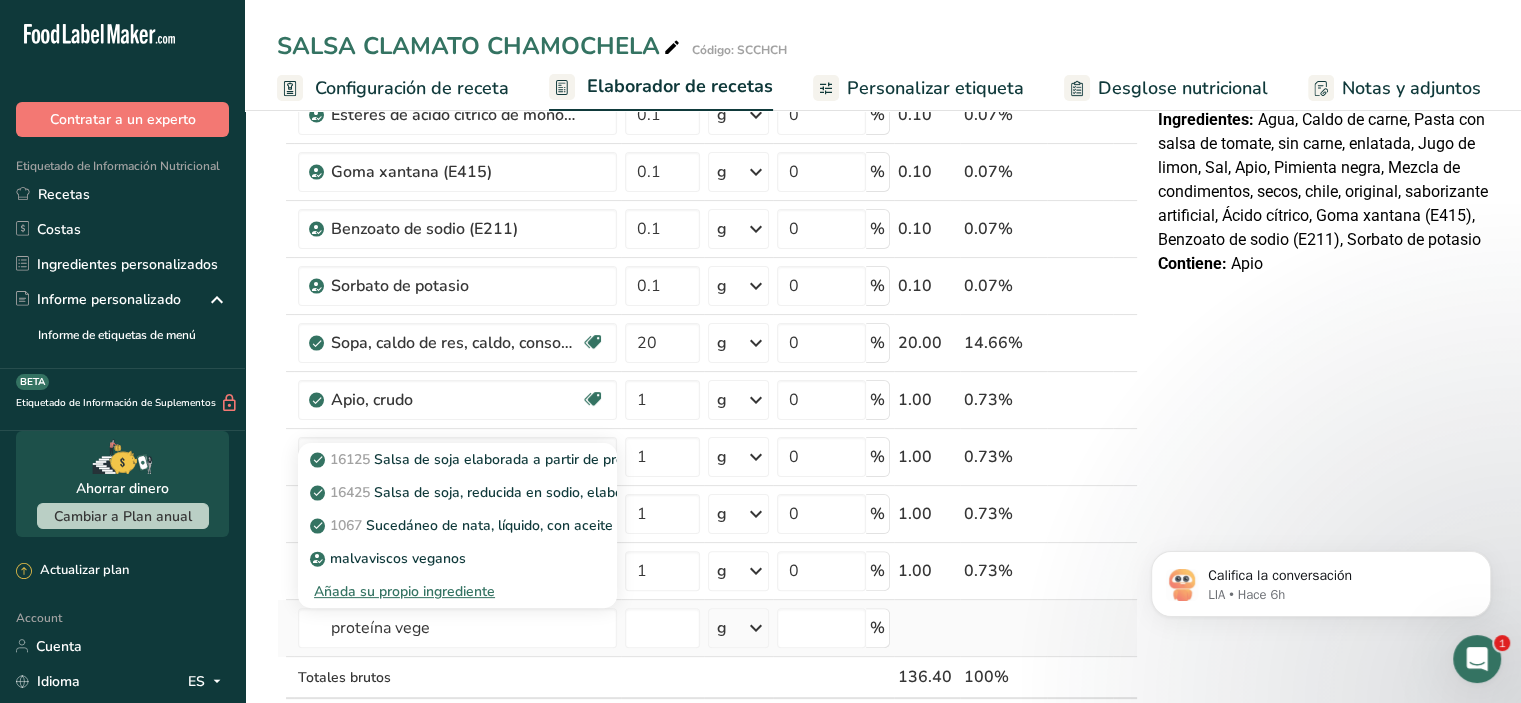 type 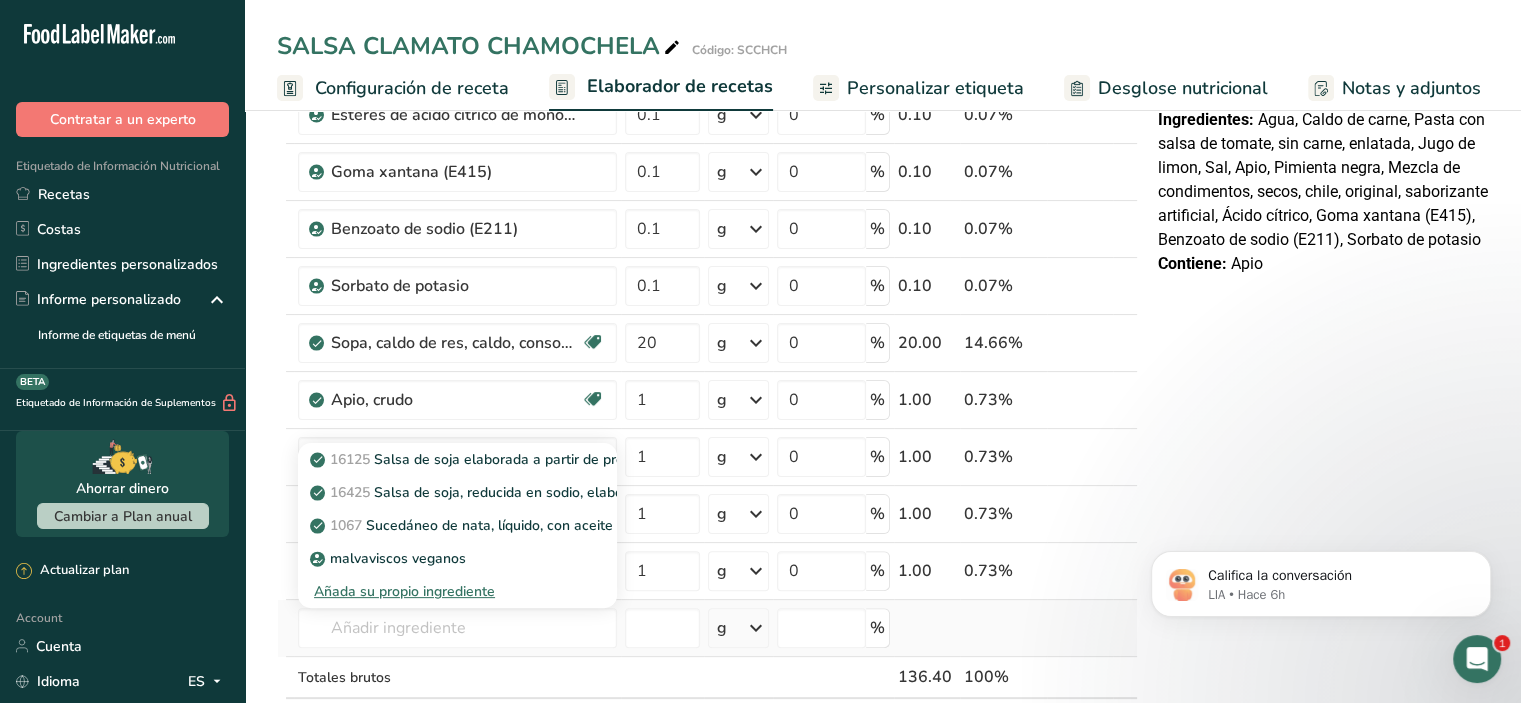 click on "Añada su propio ingrediente" at bounding box center [457, 591] 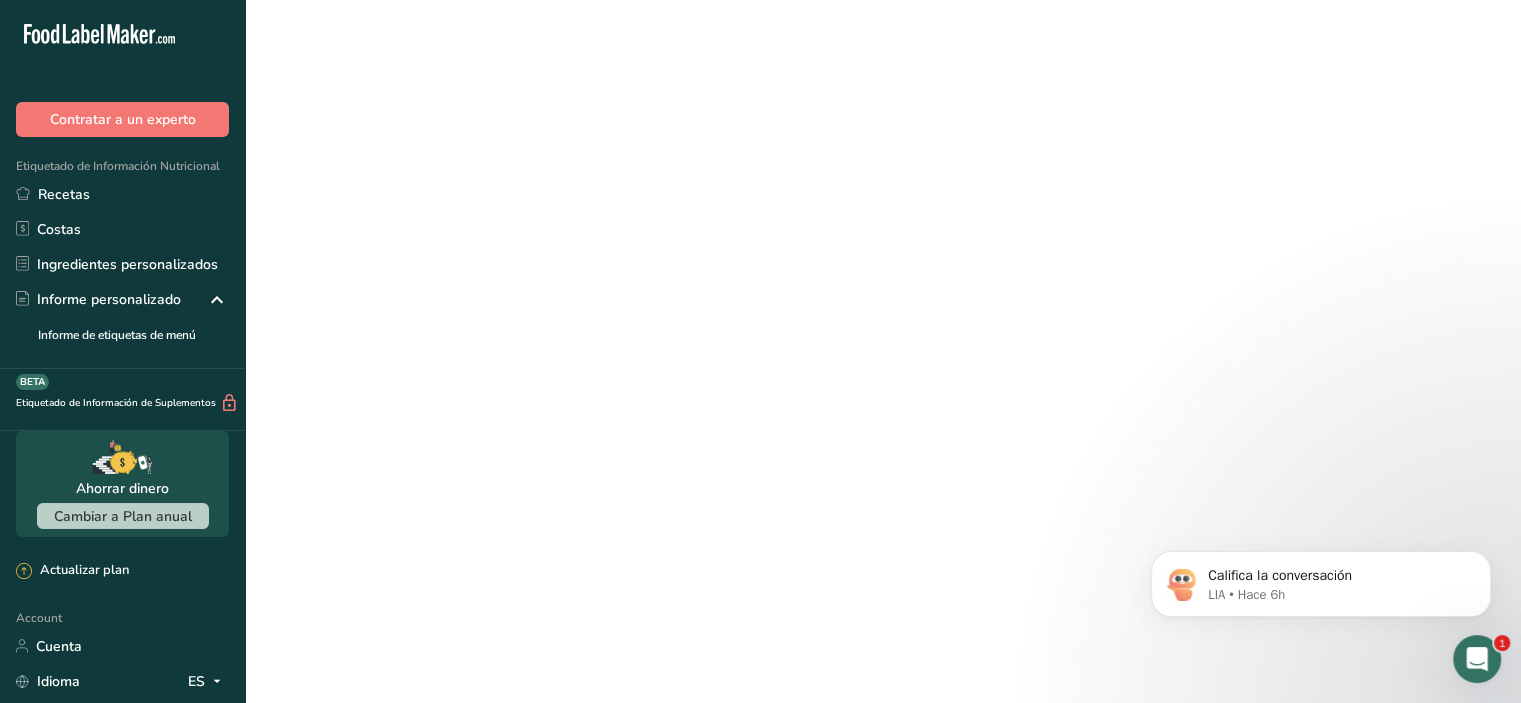 scroll, scrollTop: 0, scrollLeft: 0, axis: both 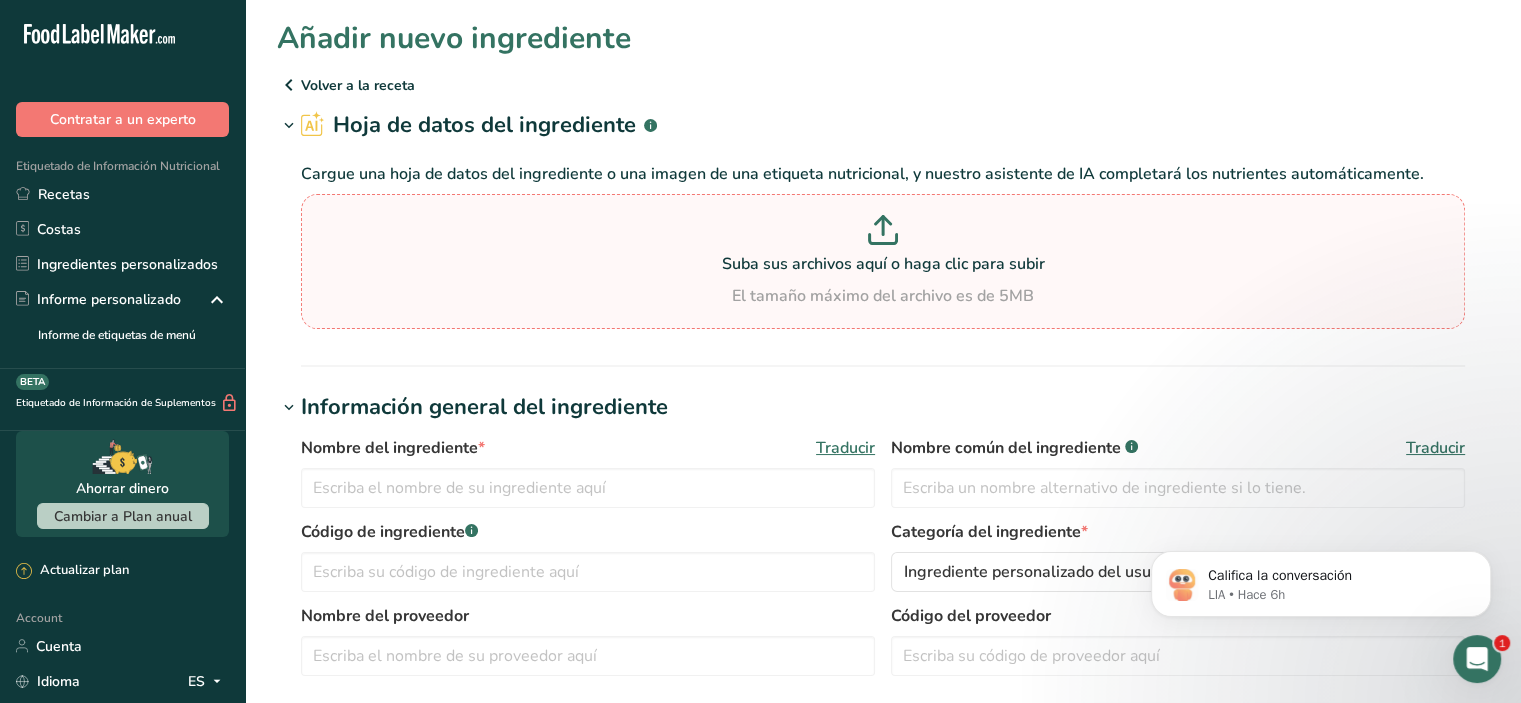 click 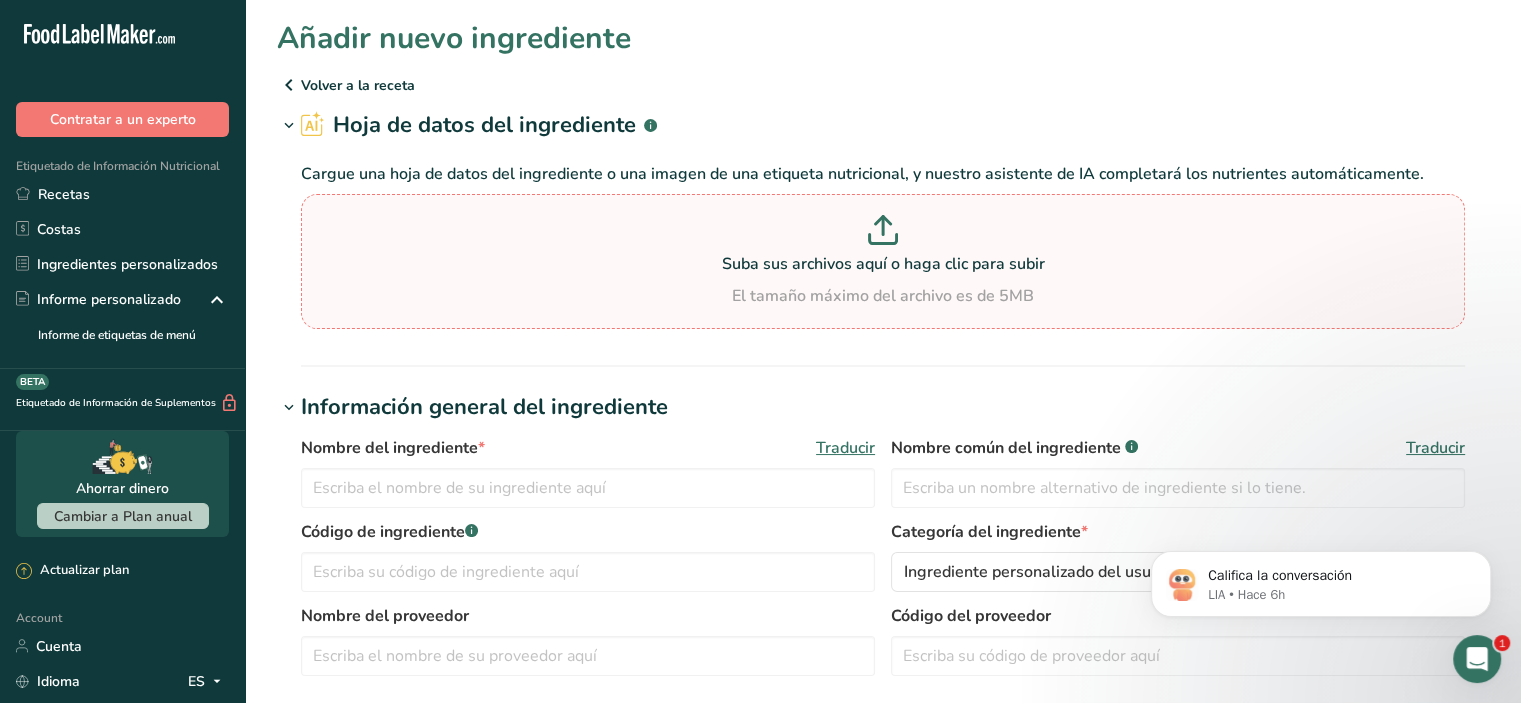 click on "Suba sus archivos aquí o haga clic para subir
El tamaño máximo del archivo es de 5MB" at bounding box center [883, 261] 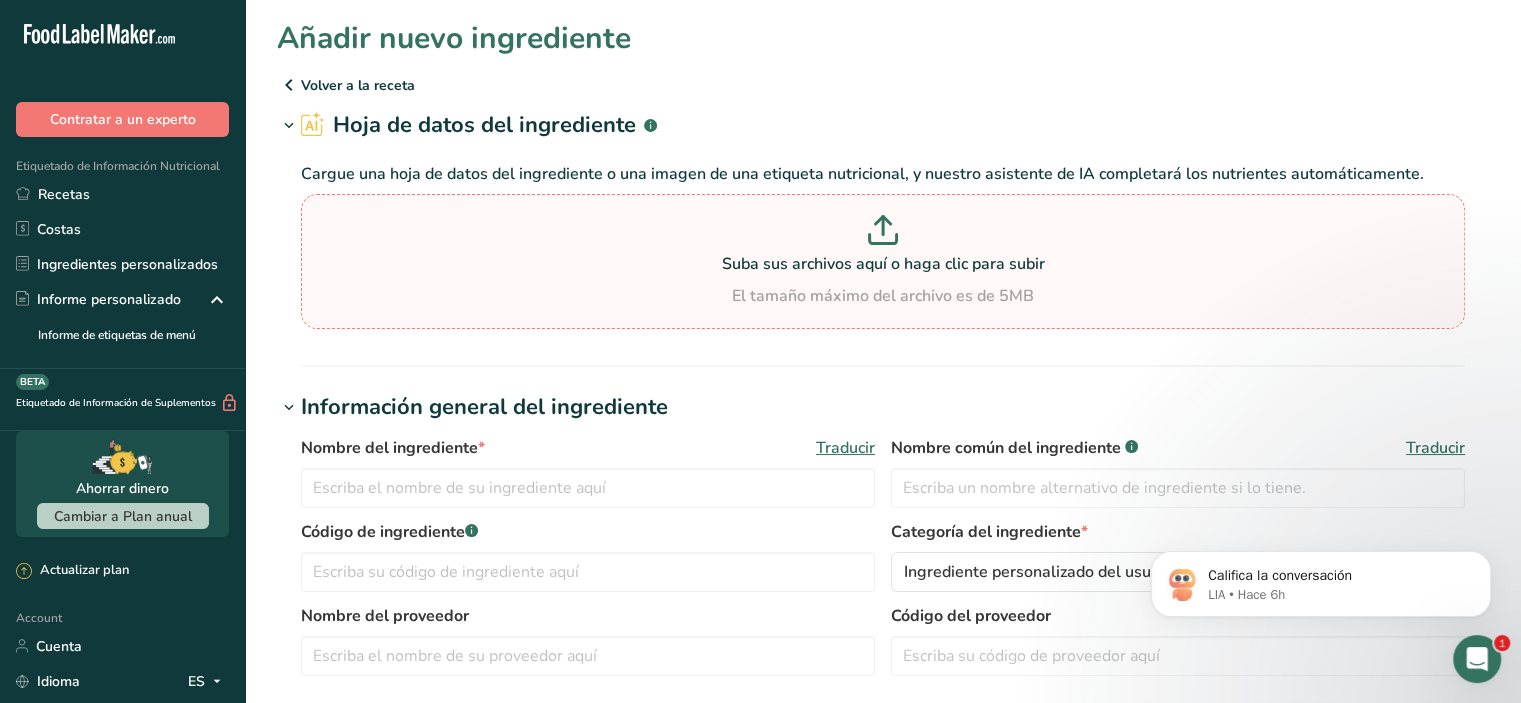 type on "C:\fakepath\ADAPTECH-PROTEINA-VEGETAL-HIDROLIZADA.pdf" 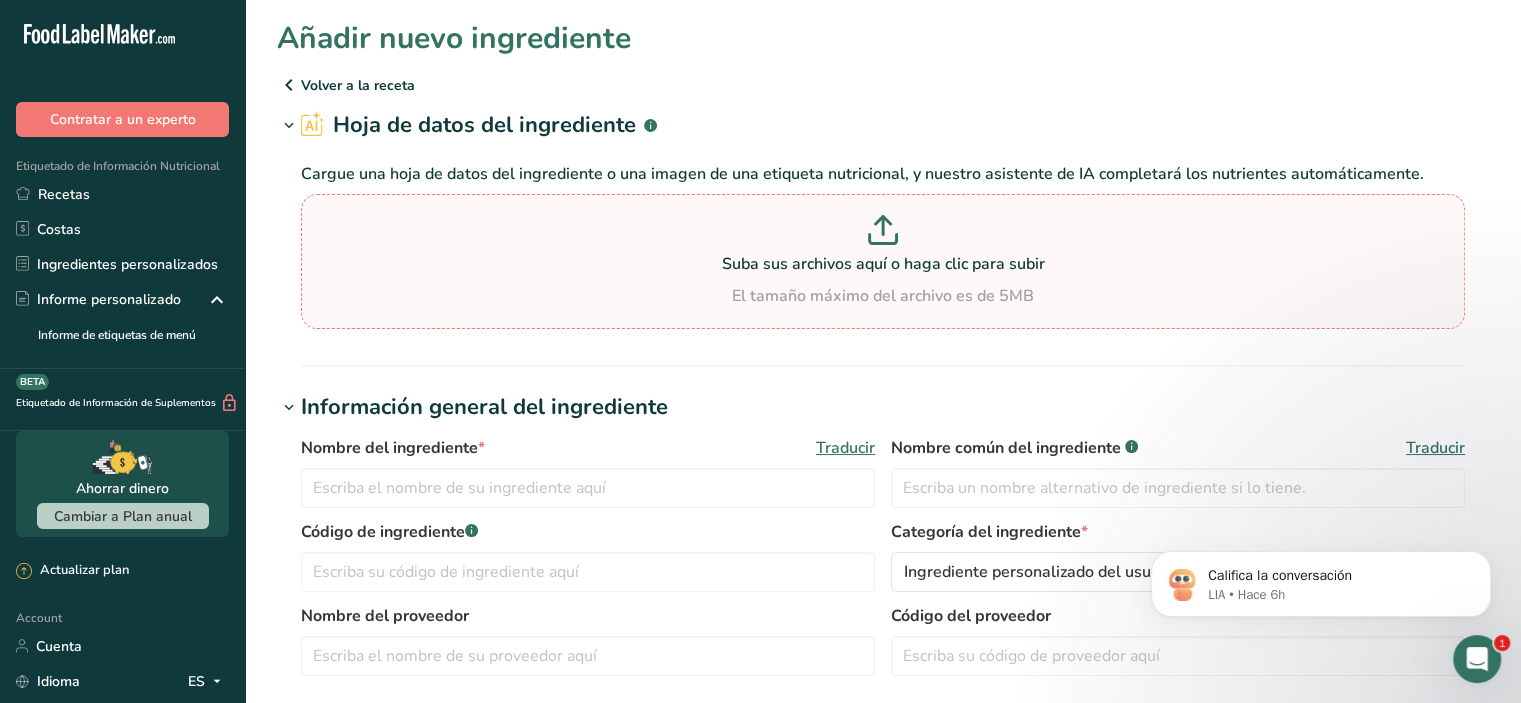 click at bounding box center (883, 233) 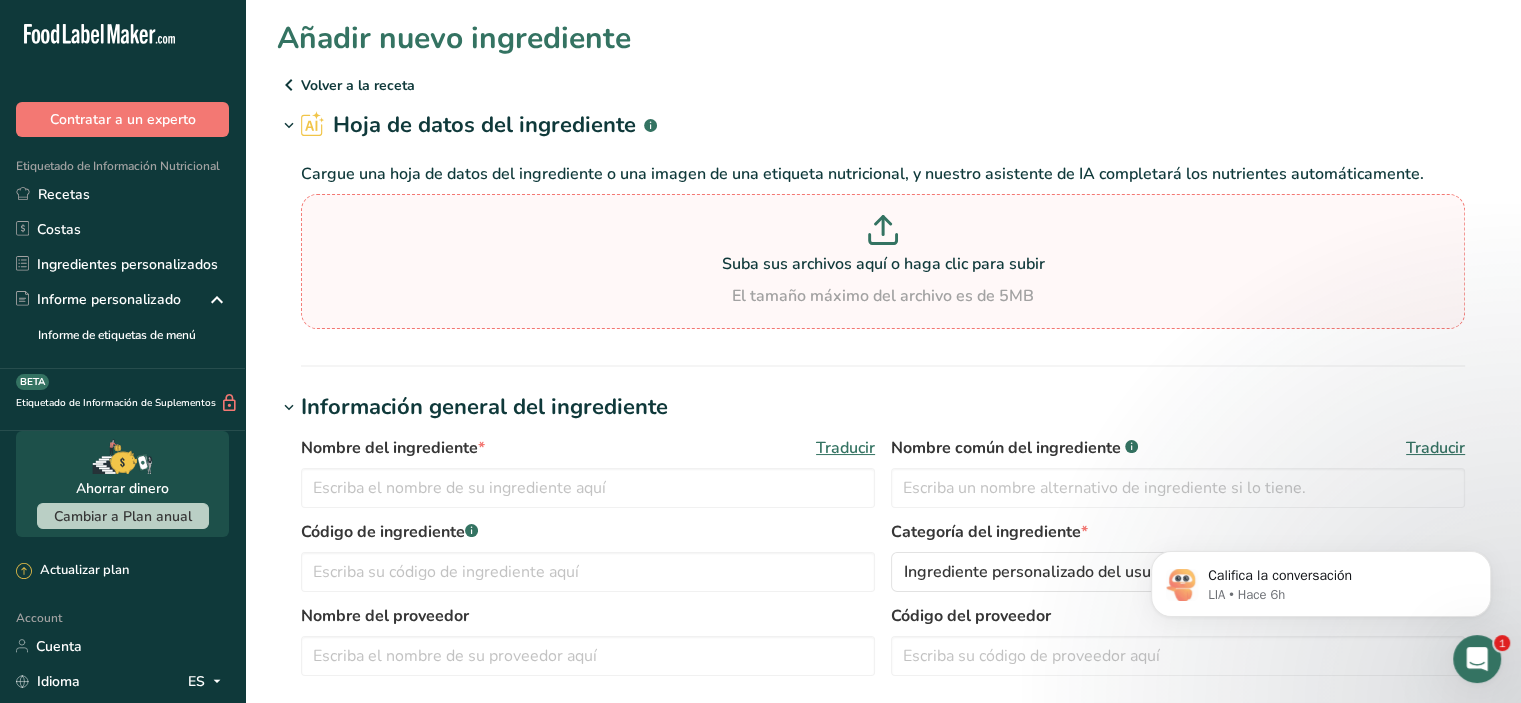 click on "Suba sus archivos aquí o haga clic para subir
El tamaño máximo del archivo es de 5MB" at bounding box center [883, 261] 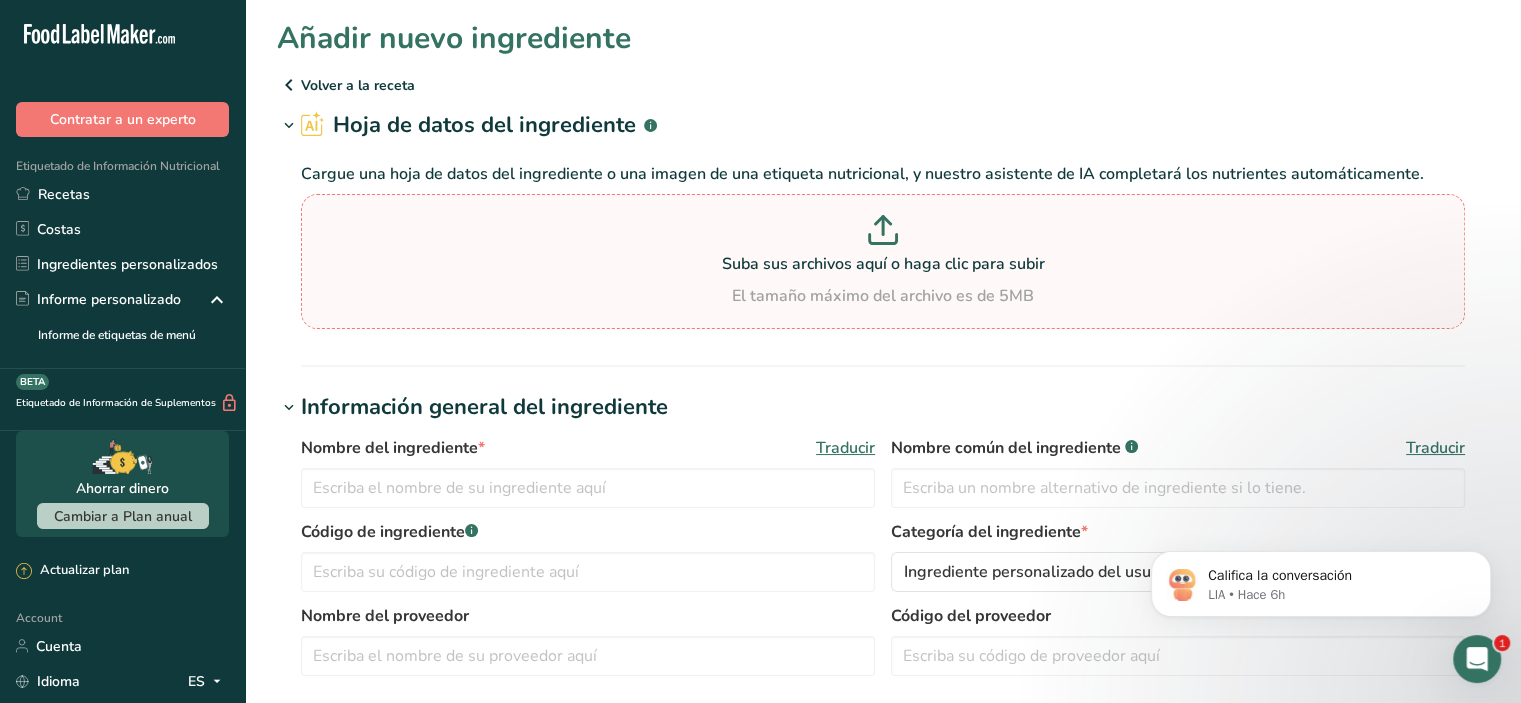 type on "C:\fakepath\ADAPTECH-PROTEINA-VEGETAL-HIDROLIZADA.pdf" 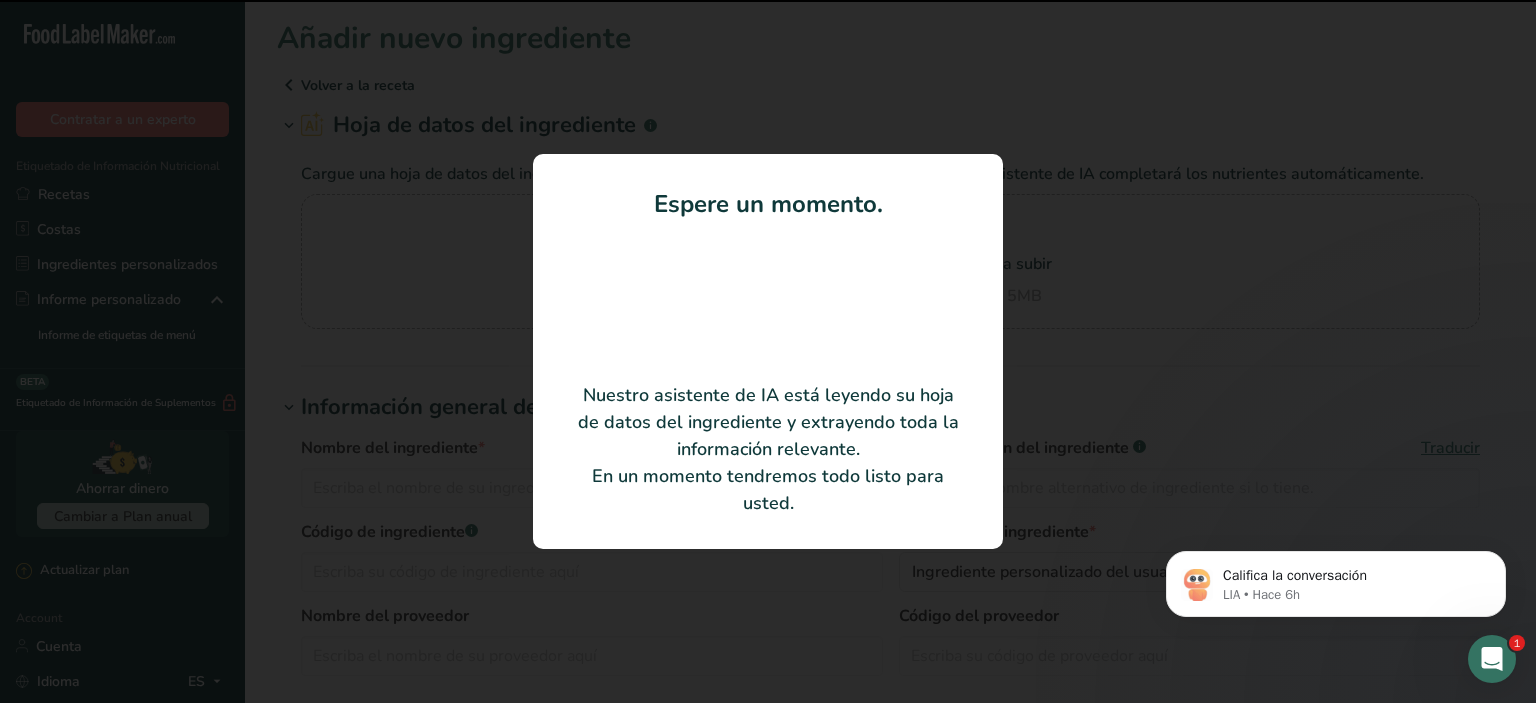 type on "ADAPTECH" 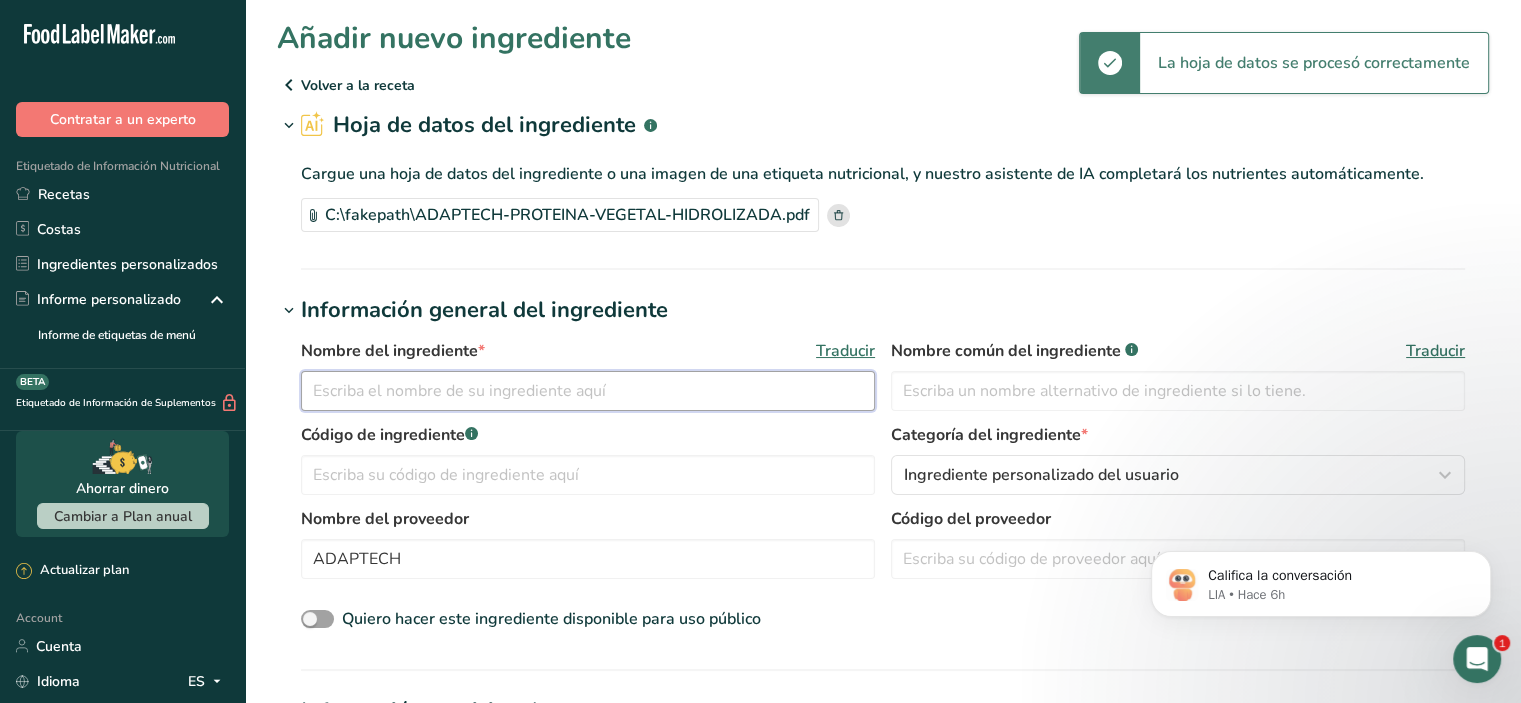 click at bounding box center [588, 391] 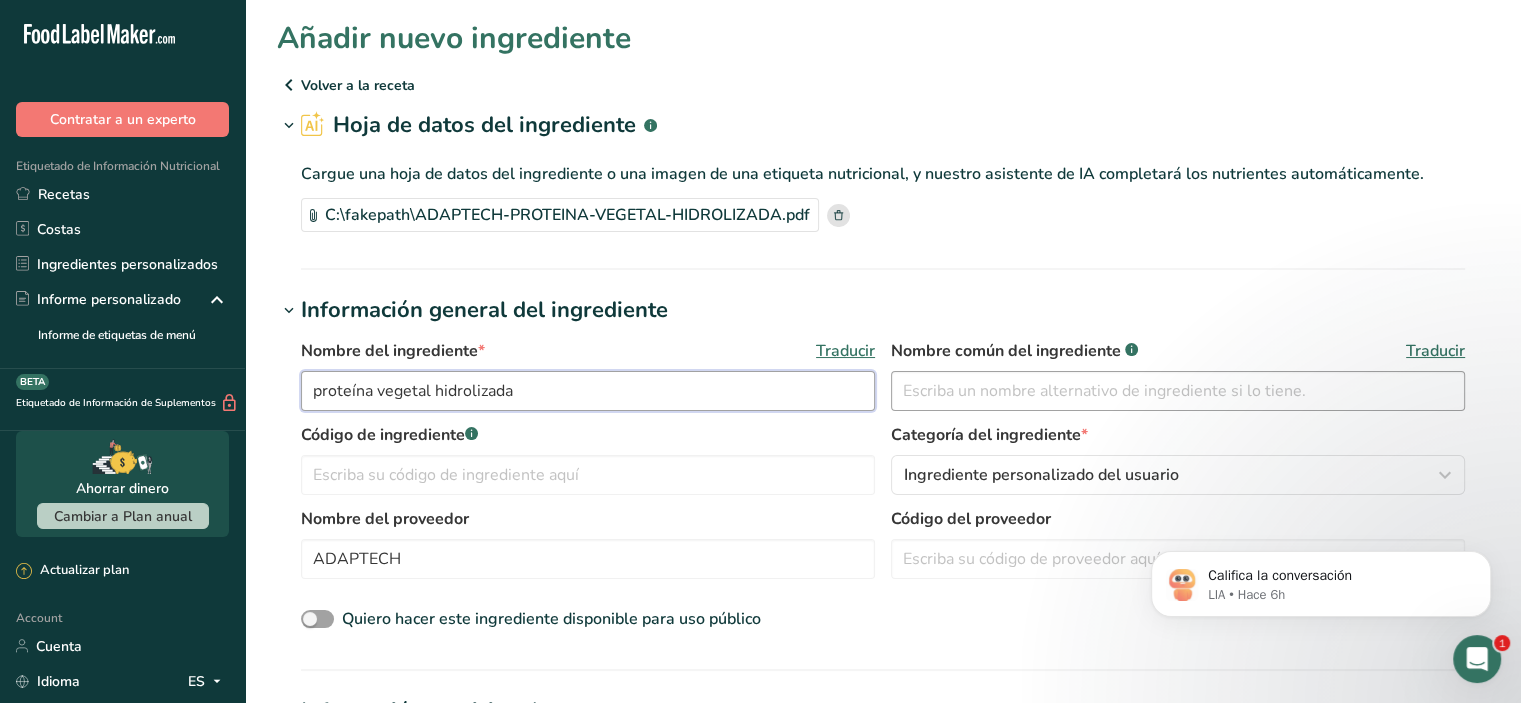 type on "proteína vegetal hidrolizada" 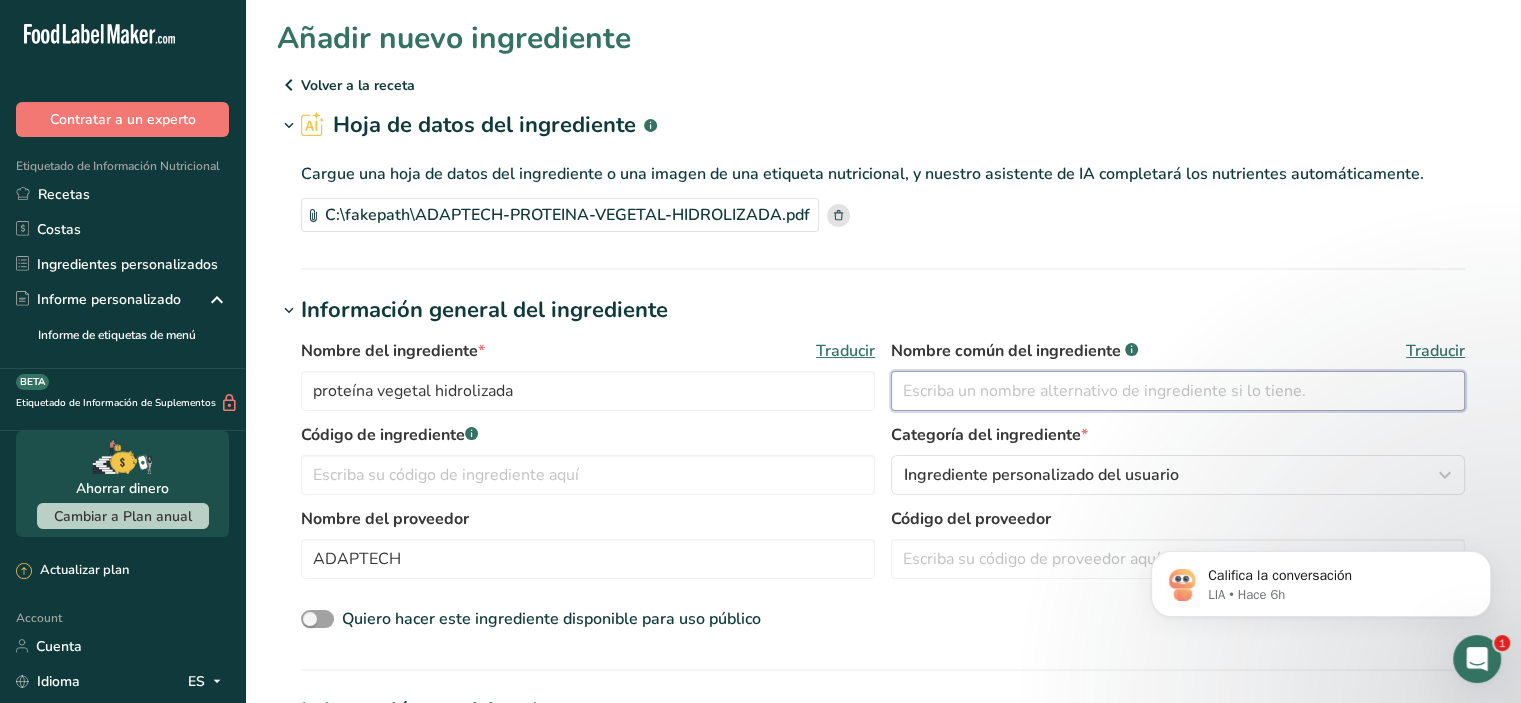 click at bounding box center (1178, 391) 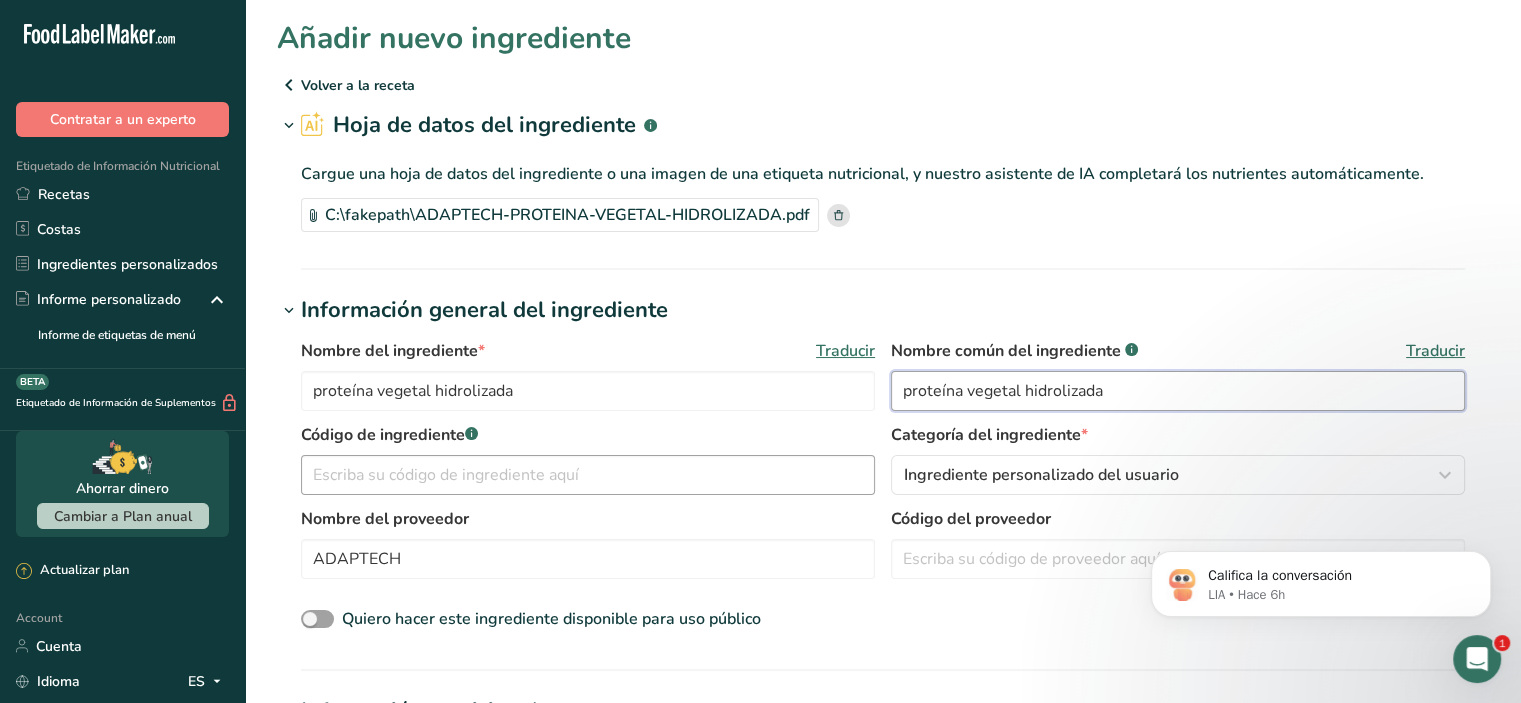 type on "proteína vegetal hidrolizada" 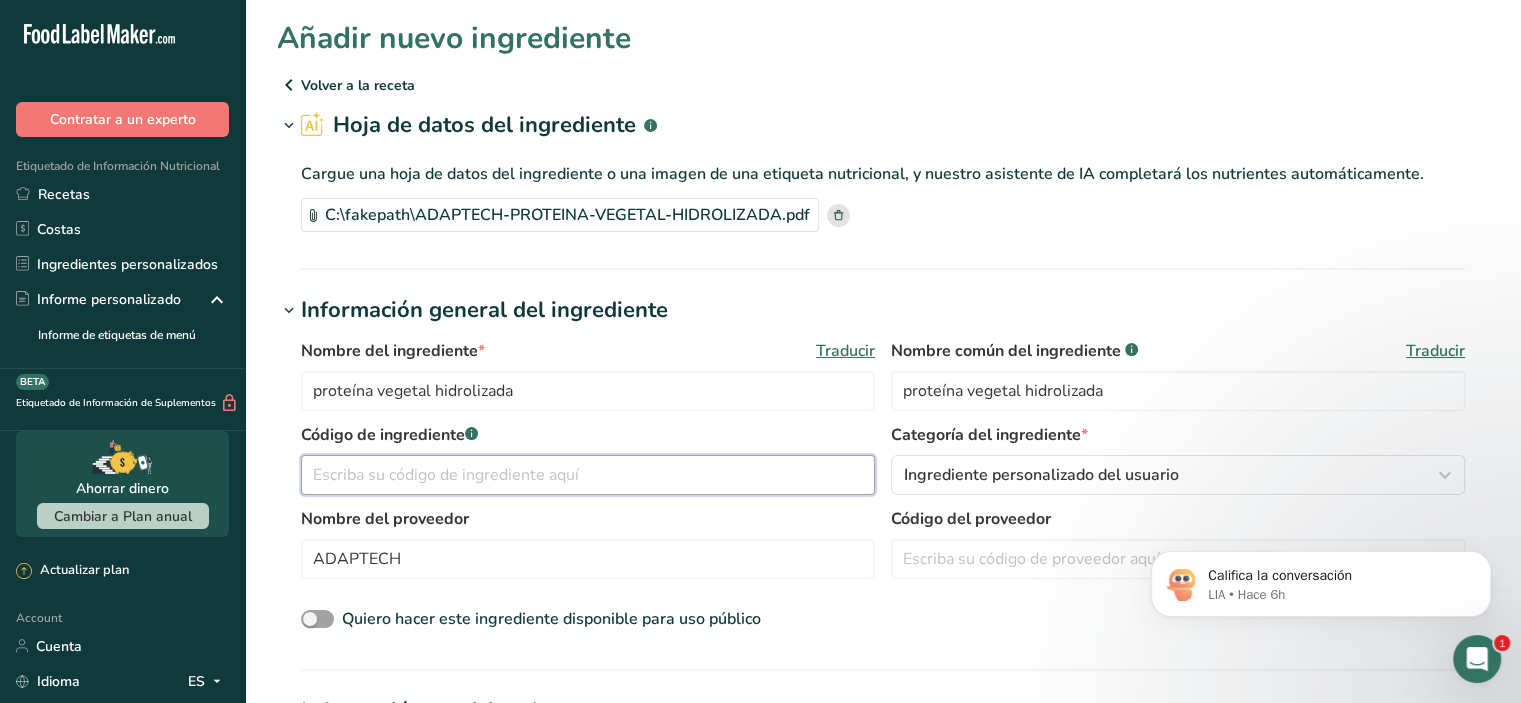 click at bounding box center [588, 475] 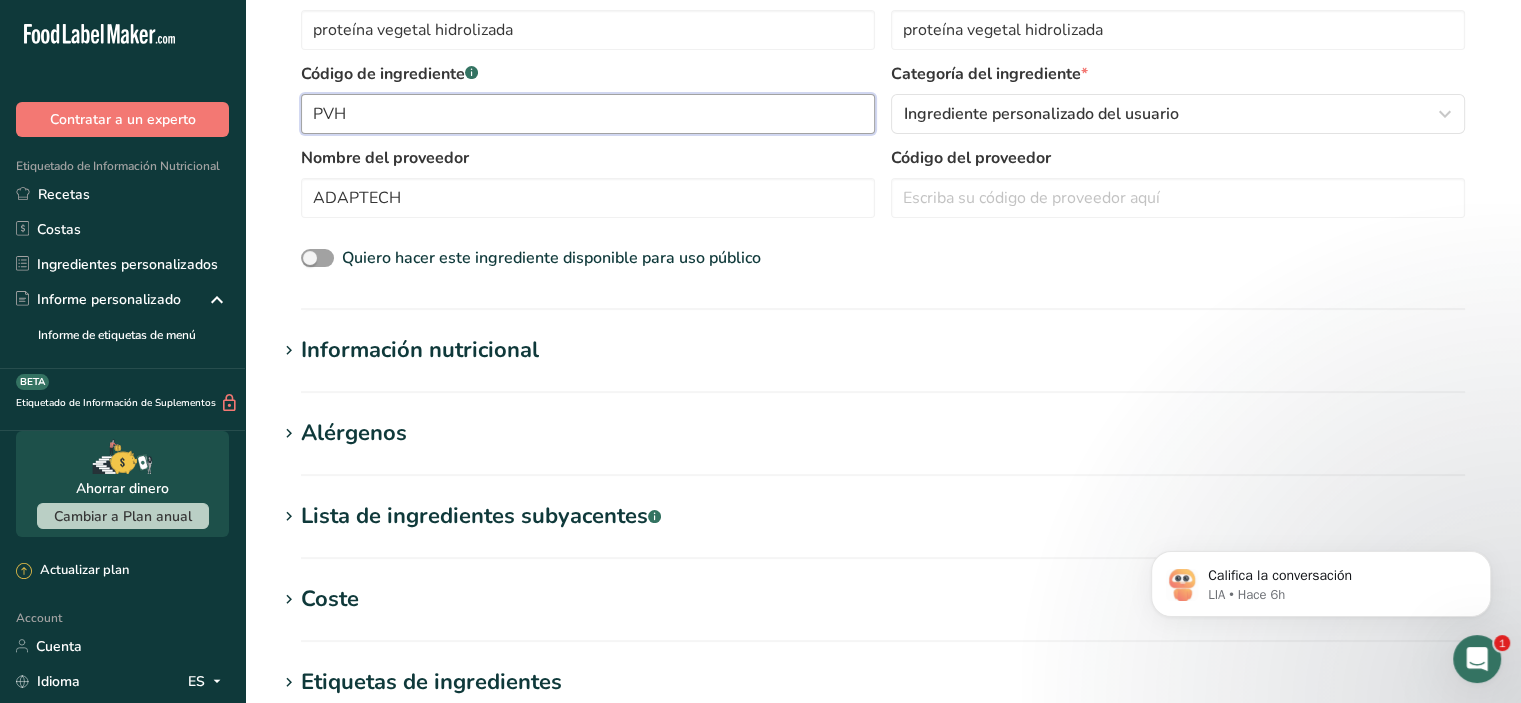 scroll, scrollTop: 390, scrollLeft: 0, axis: vertical 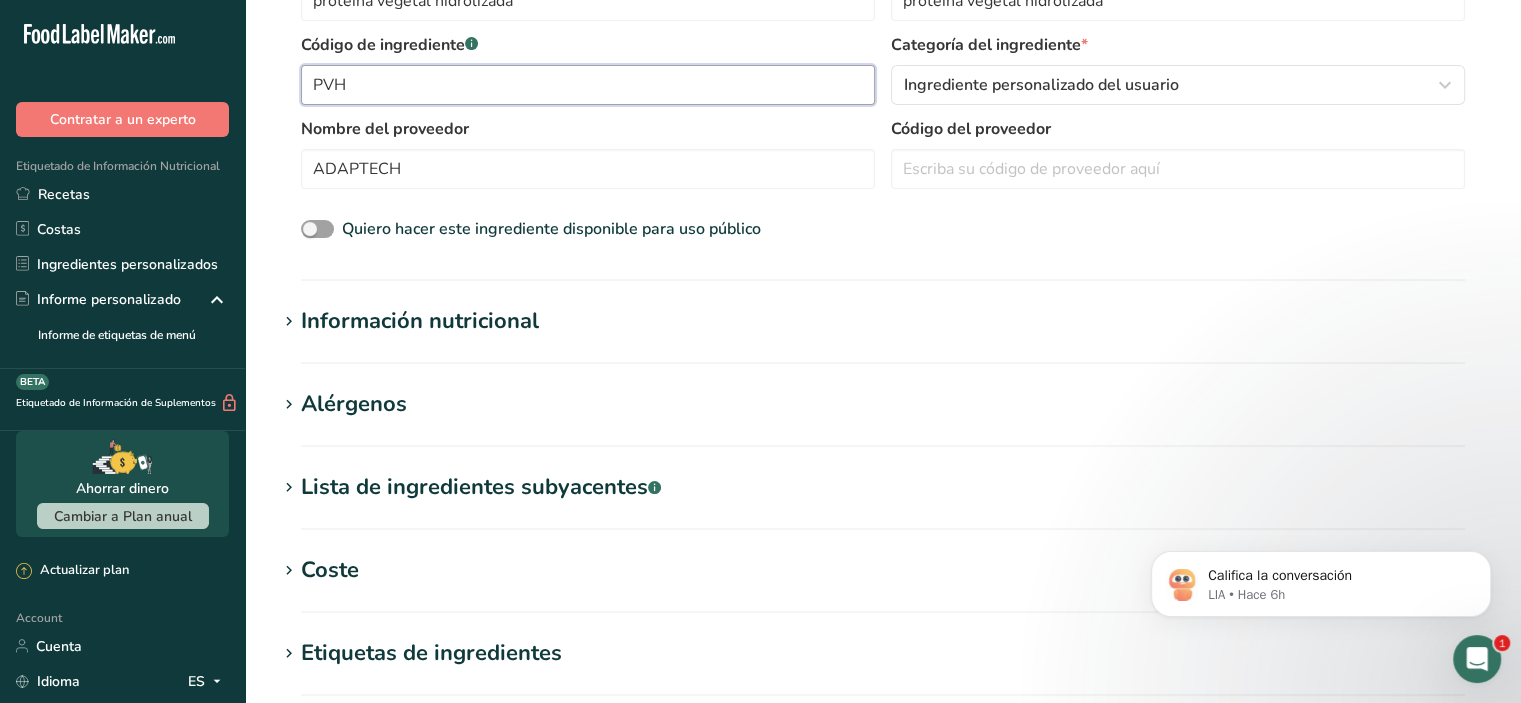 type on "PVH" 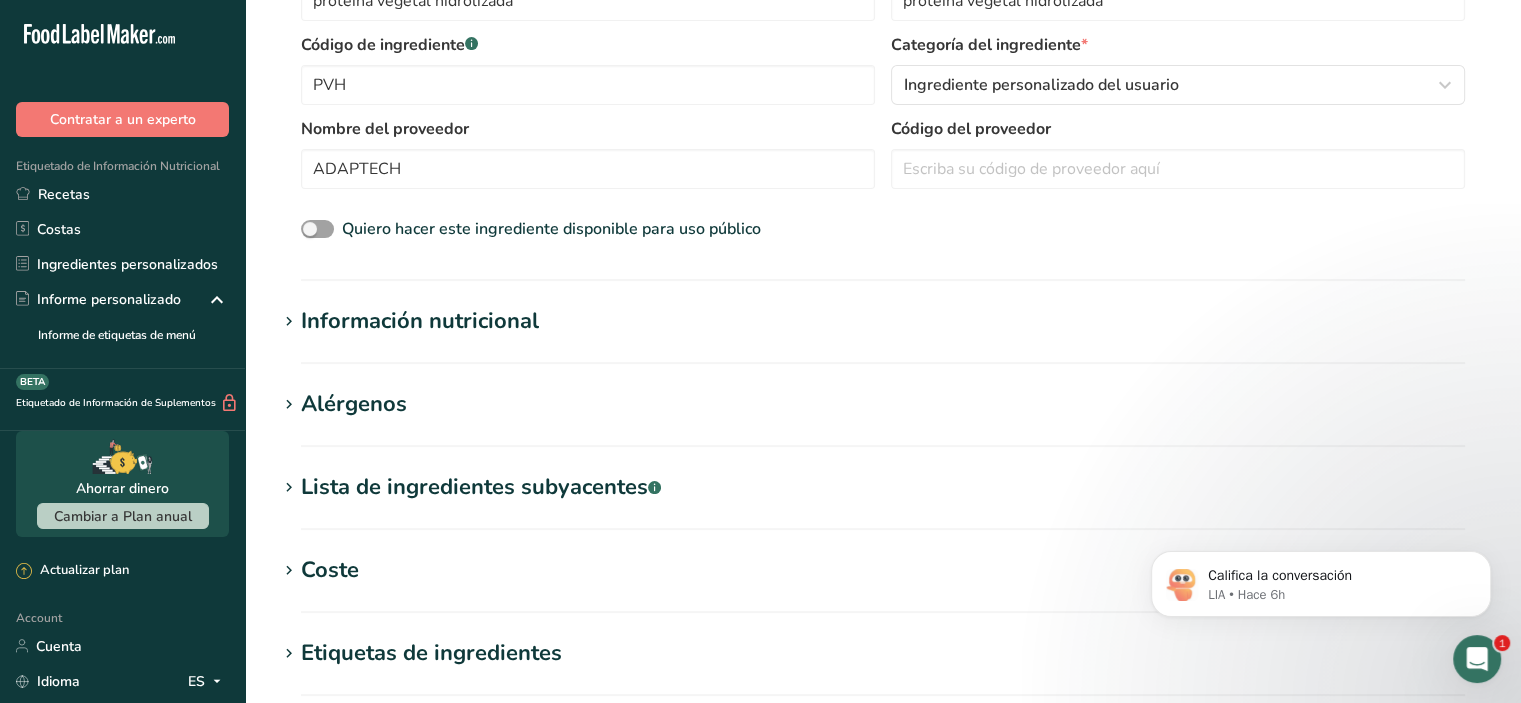 click on "Información nutricional" at bounding box center [420, 321] 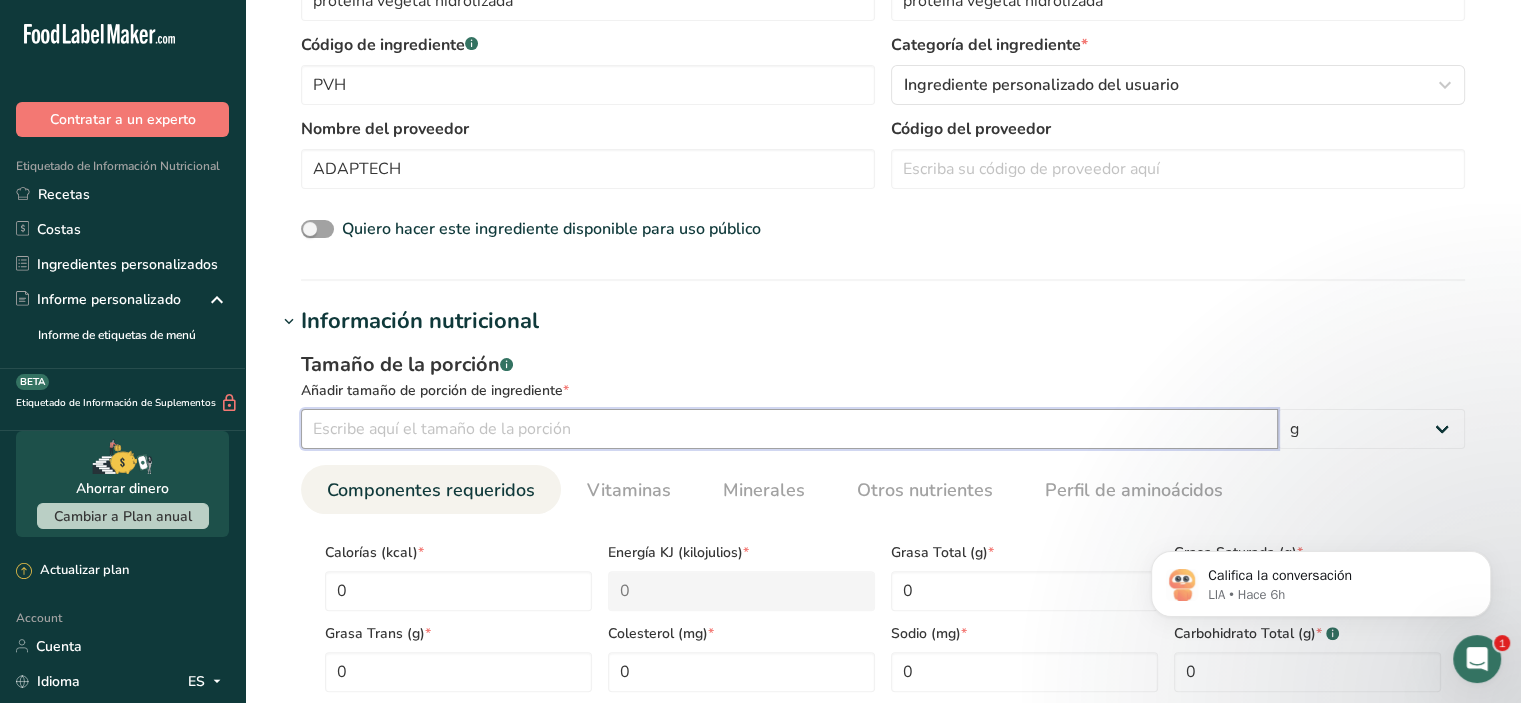 click at bounding box center (789, 429) 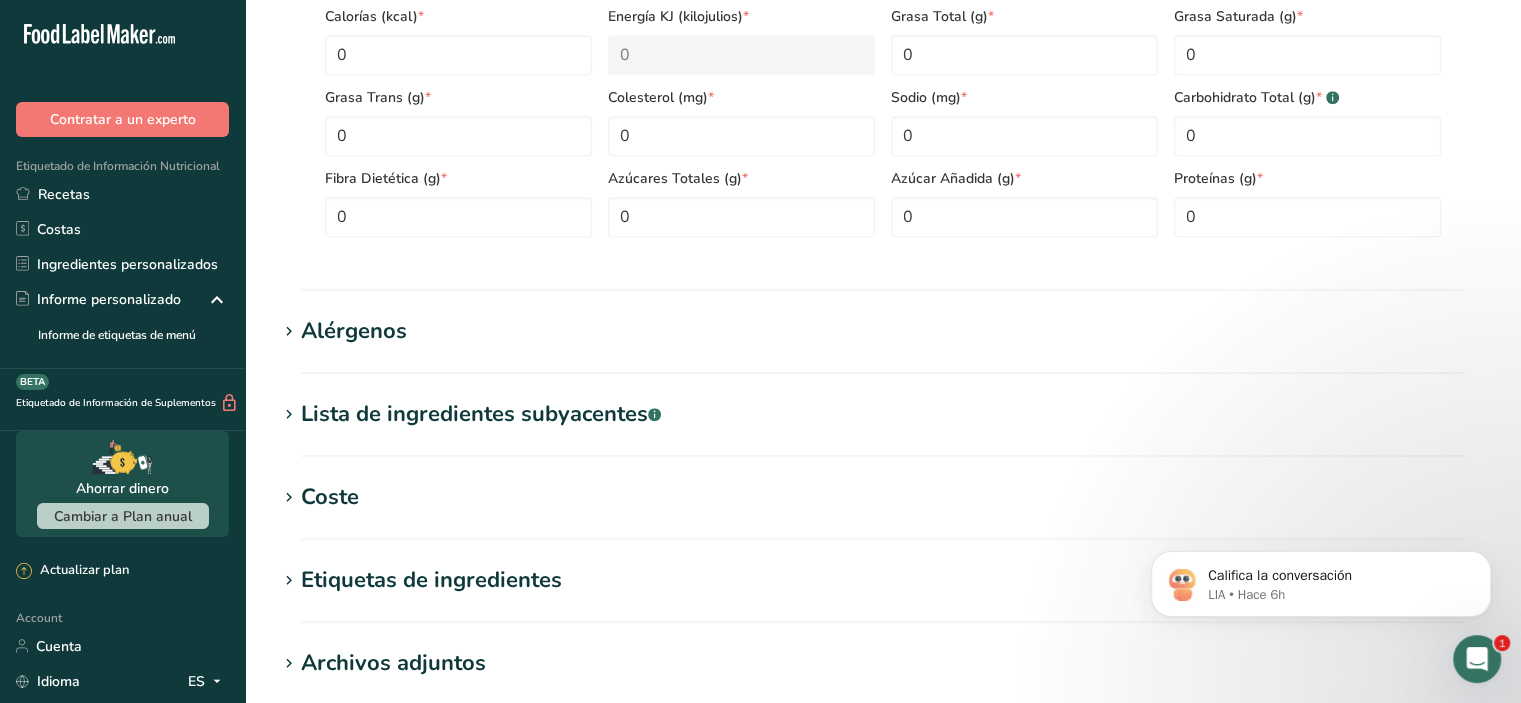 scroll, scrollTop: 1090, scrollLeft: 0, axis: vertical 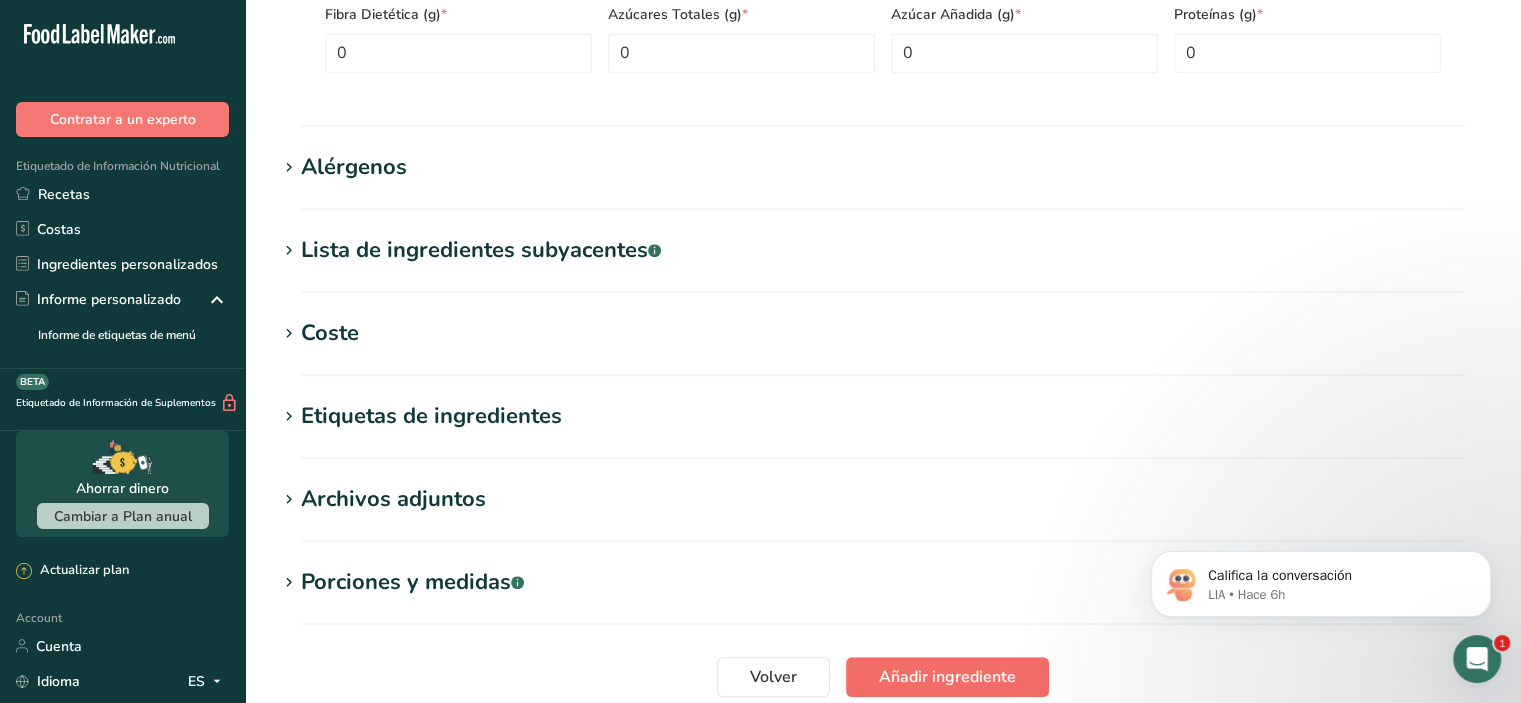 type on "99.9999" 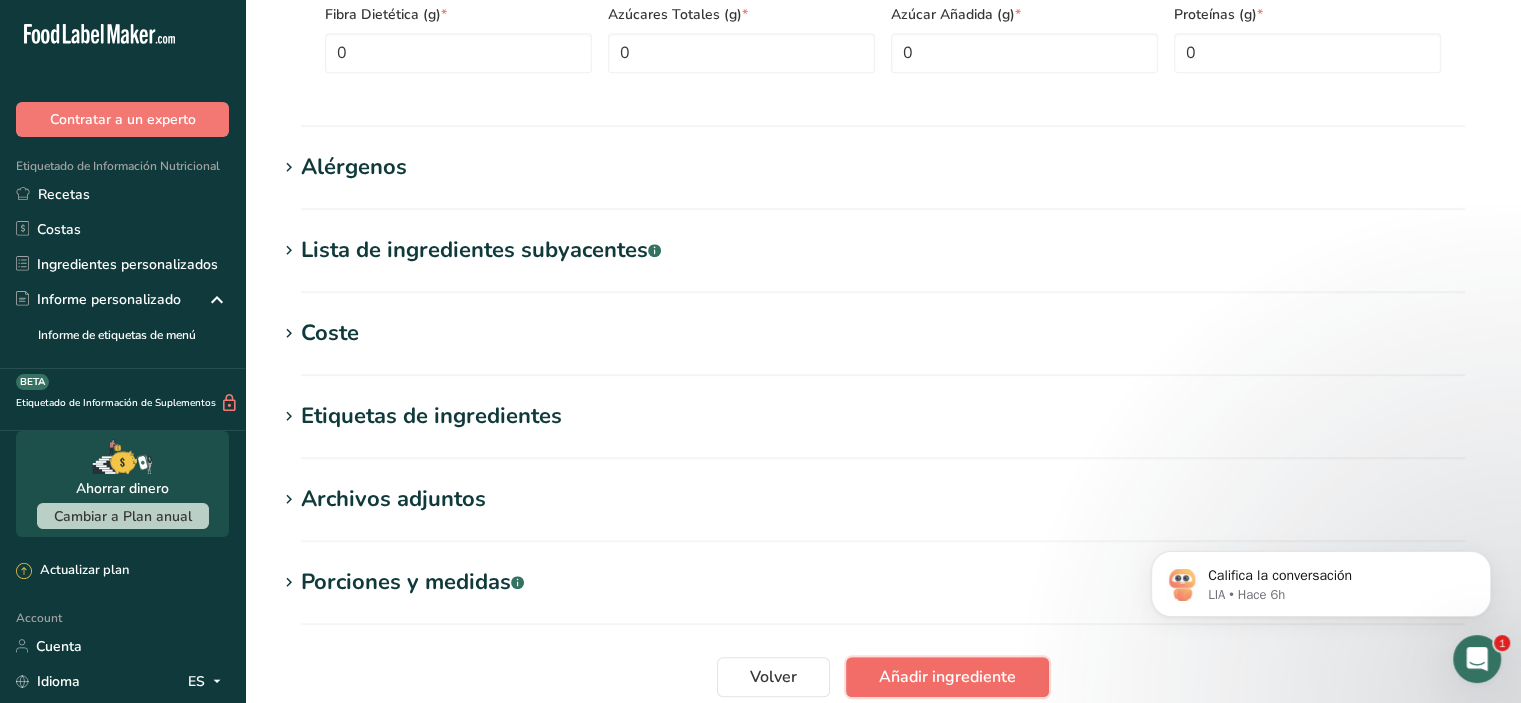 click on "Añadir ingrediente" at bounding box center [947, 677] 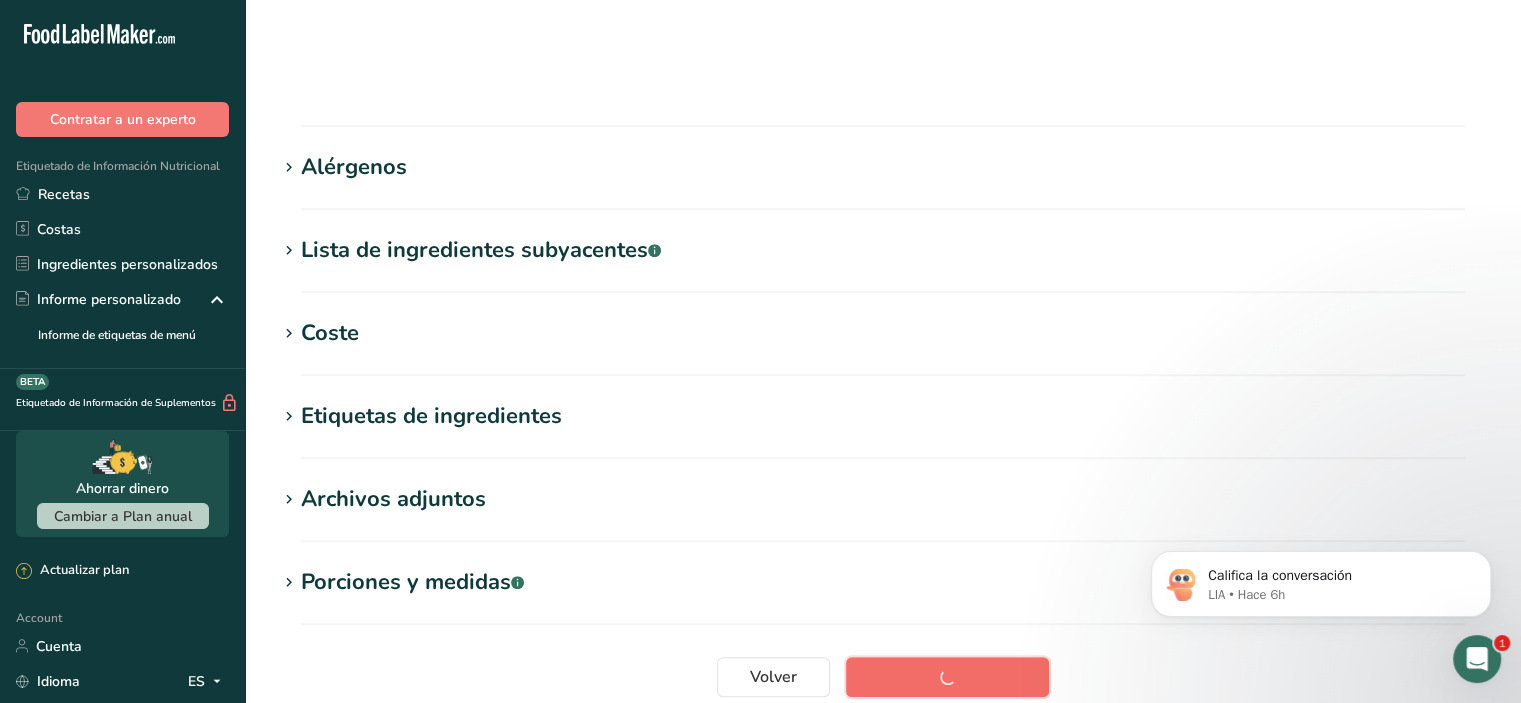 scroll, scrollTop: 371, scrollLeft: 0, axis: vertical 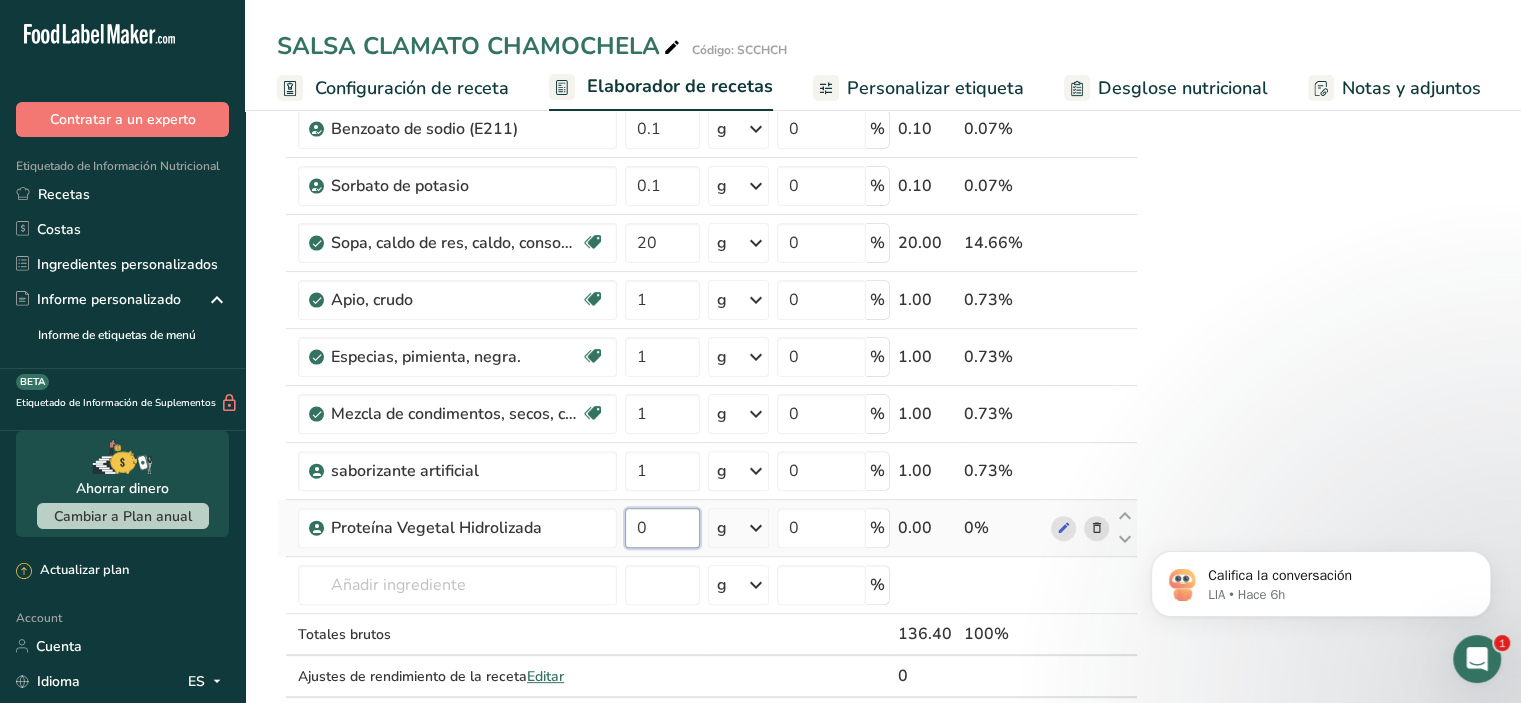 click on "0" at bounding box center (662, 528) 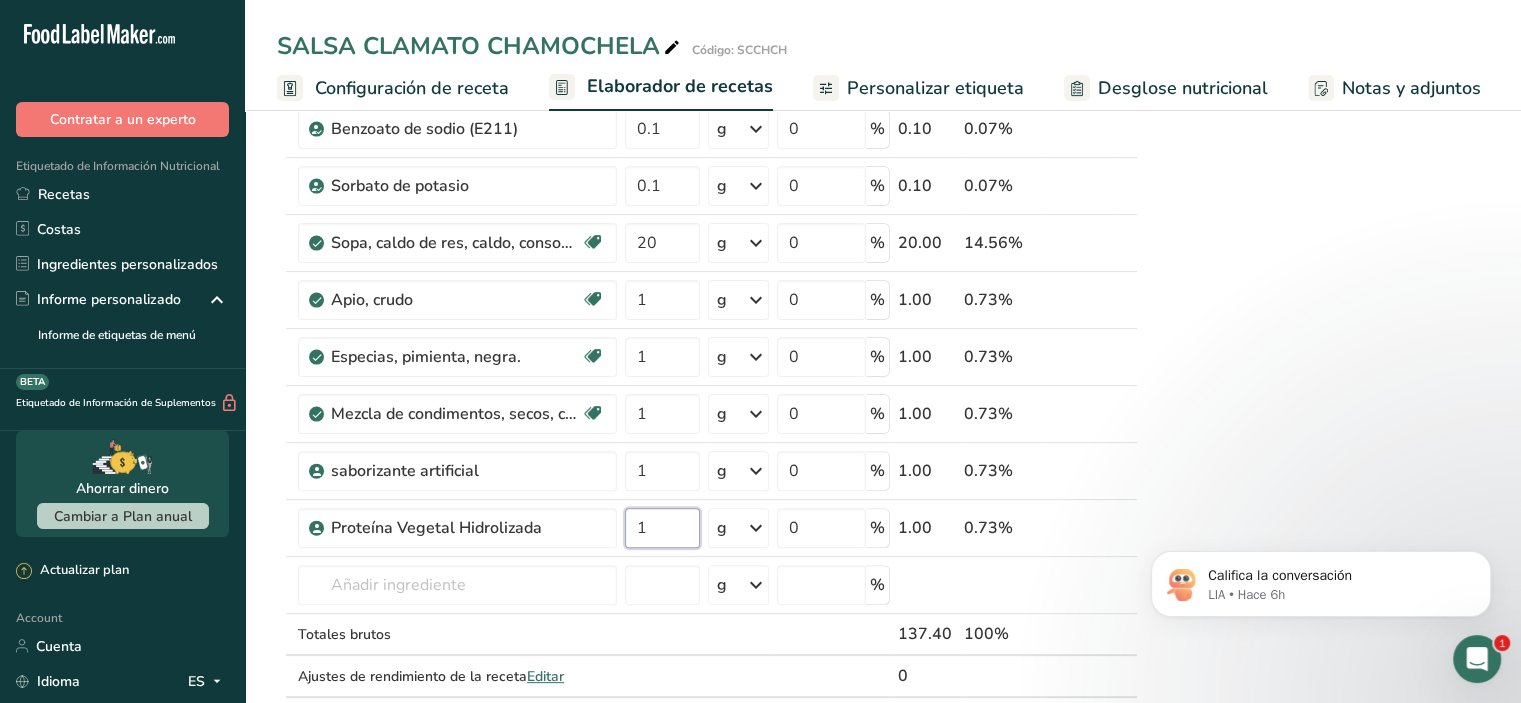 type on "1" 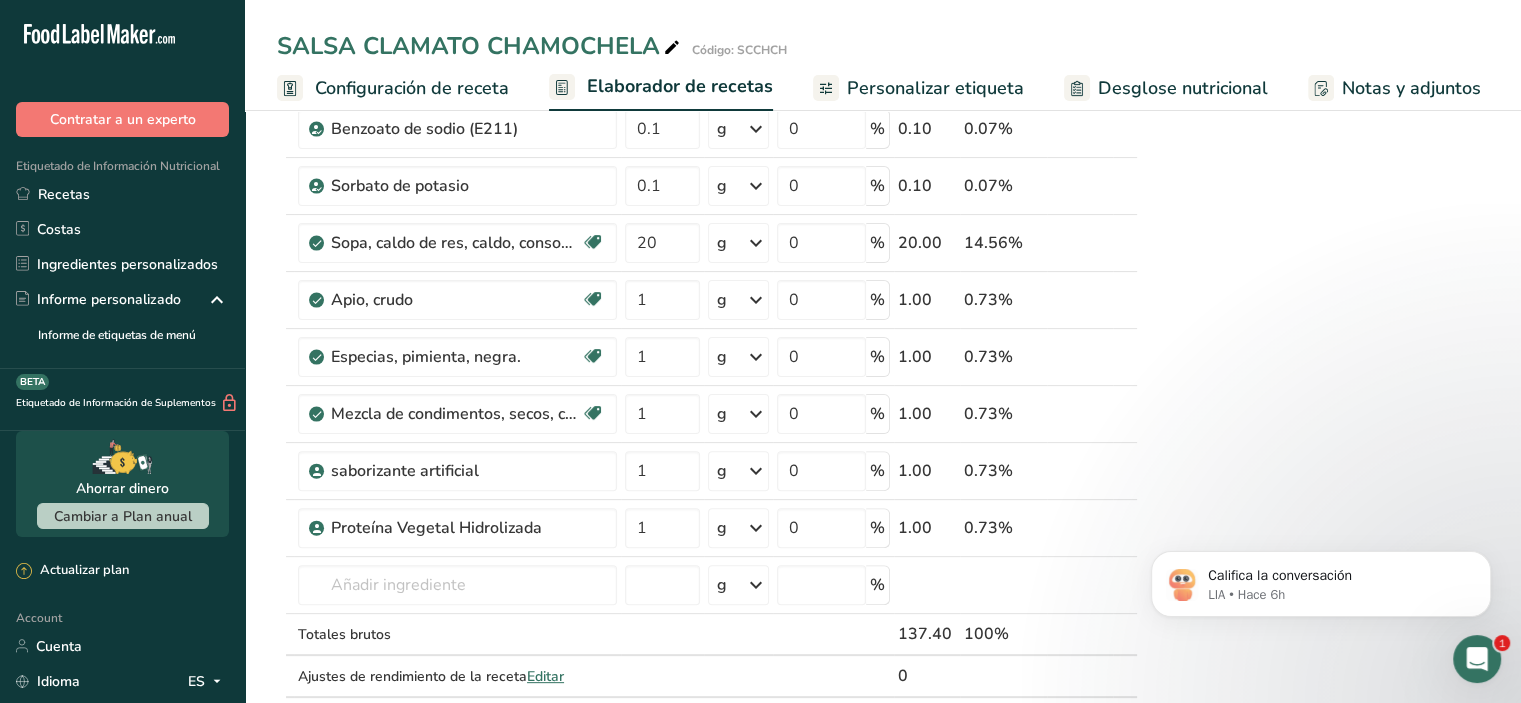 click on "Declaración Nutrimental
Tamaño de la porción
100 (500g)
Aproximadamente 1 Porción Por Envase
Contenido energético   por envase
60 kcal (250 kJ)
Por 100 g
Contenido energético
10 kcal (50 kJ)
Proteínas
1 g
Grasa Total
0.1 g
Grasa Saturada
0 g
Grasa Trans
0 g
Carbohidrato Total
2 g
Azúcares Totales
0 g
Azúcar Añadida
0 g
Fibra Dietética
0 g
Sodio
400 mg
Ingredientes:" at bounding box center (1330, 544) 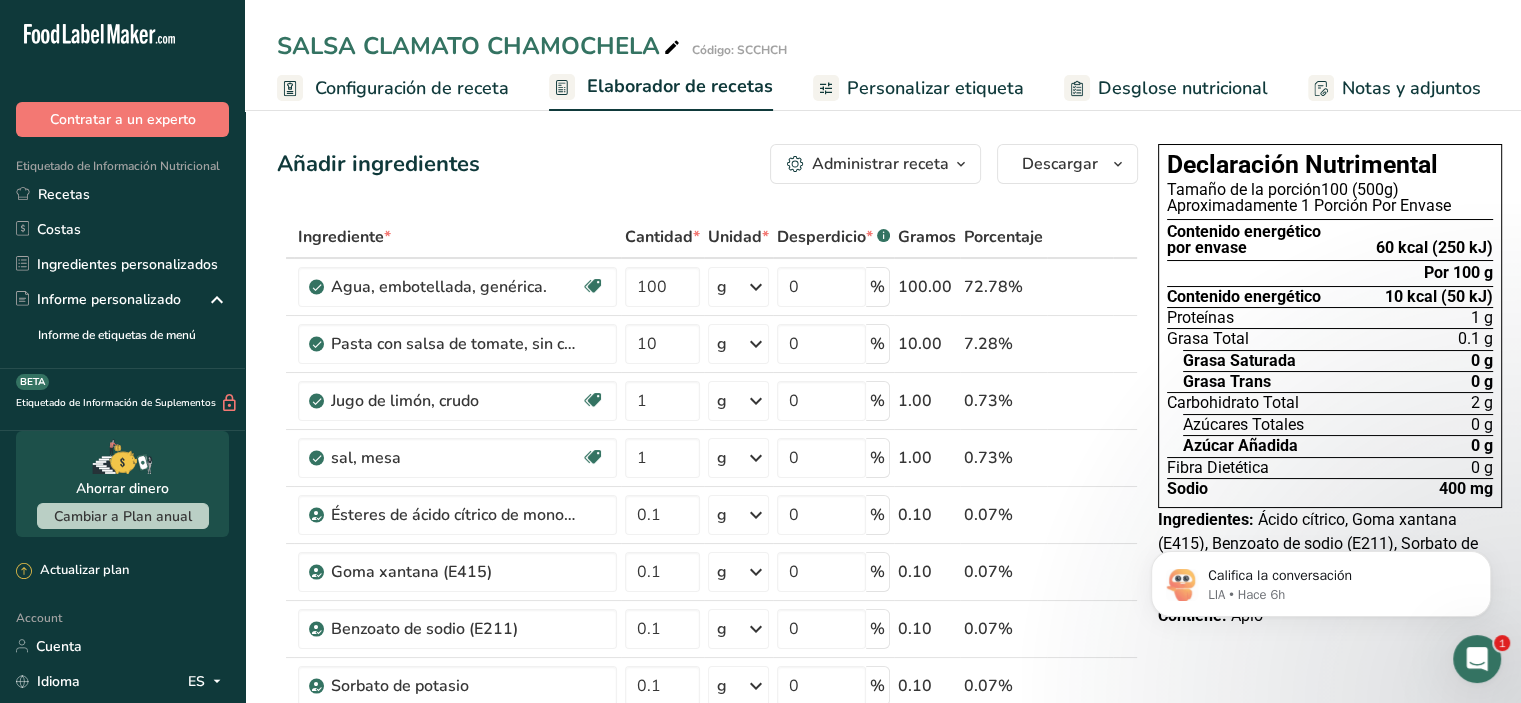 scroll, scrollTop: 0, scrollLeft: 0, axis: both 